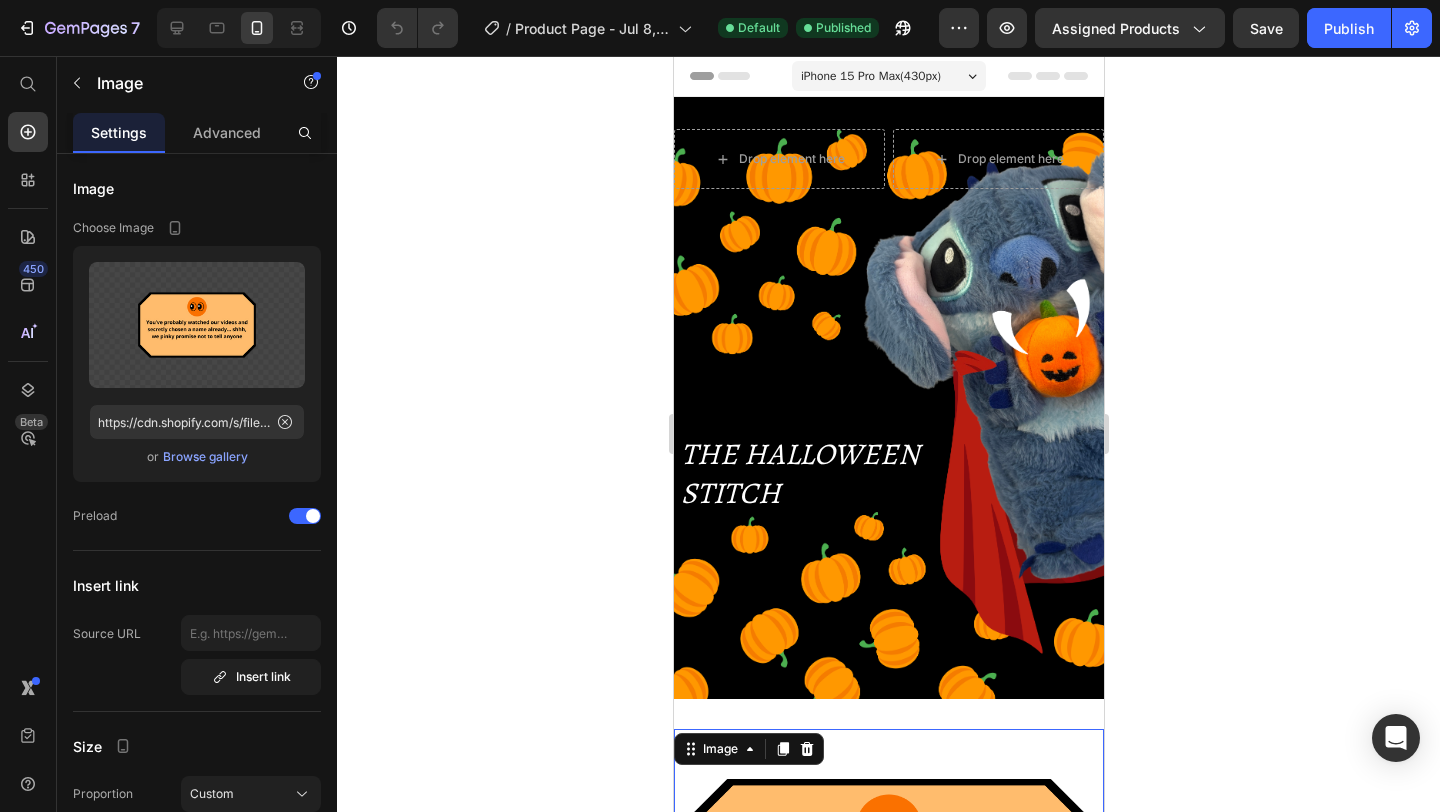 scroll, scrollTop: 449, scrollLeft: 0, axis: vertical 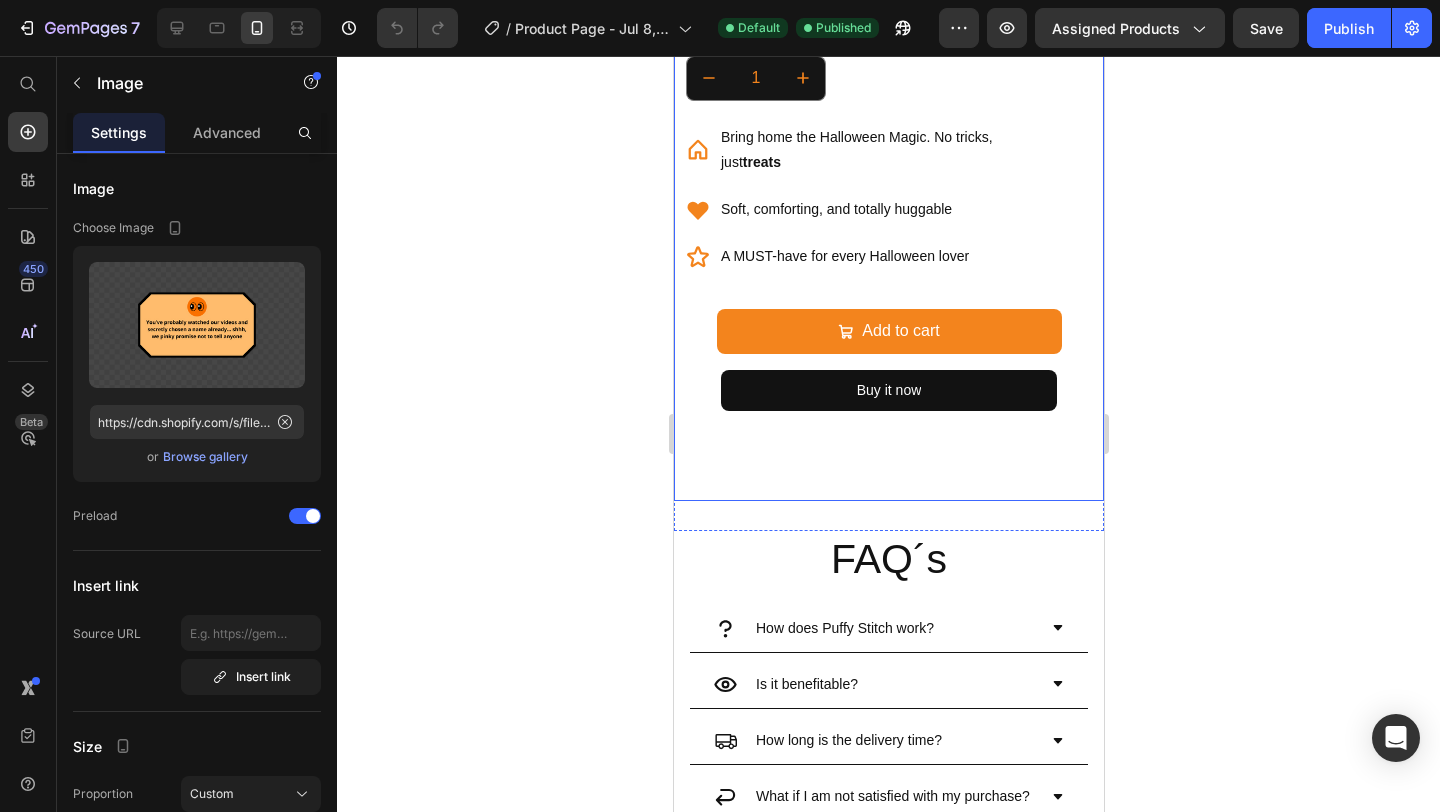 click on "HALLOWEEN STITCH Product Title $44.99 Product Price $79.00 Product Price Row 1 Product Quantity
Bring home the Halloween Magic. No tricks, just  treats
Soft, comforting, and totally huggable
A MUST-have for every Halloween lover Item List
Add to cart Add to Cart Buy it now Dynamic Checkout" at bounding box center [888, 221] 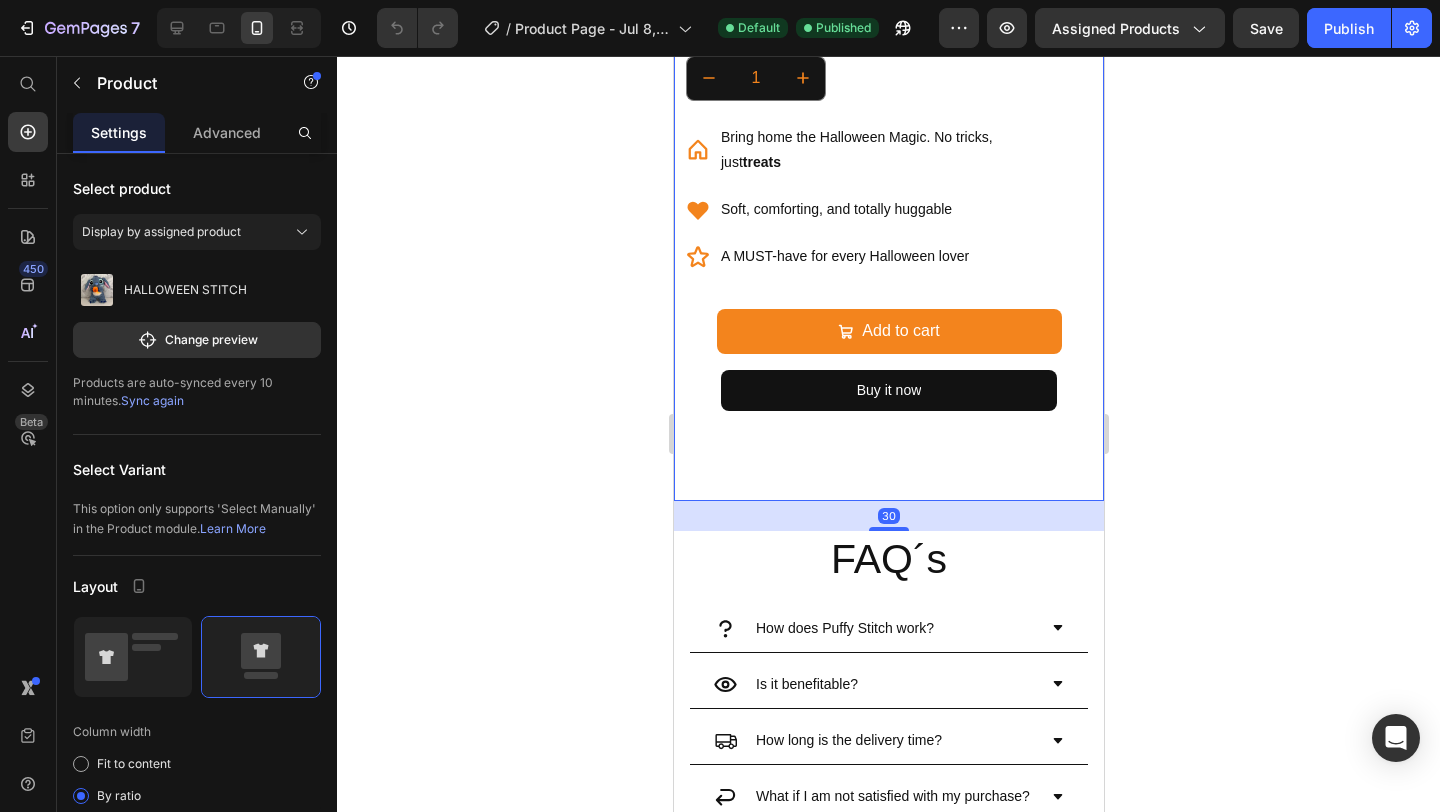 click on "HALLOWEEN STITCH Product Title $44.99 Product Price $79.00 Product Price Row 1 Product Quantity
Bring home the Halloween Magic. No tricks, just  treats
Soft, comforting, and totally huggable
A MUST-have for every Halloween lover Item List
Add to cart Add to Cart Buy it now Dynamic Checkout" at bounding box center [888, 221] 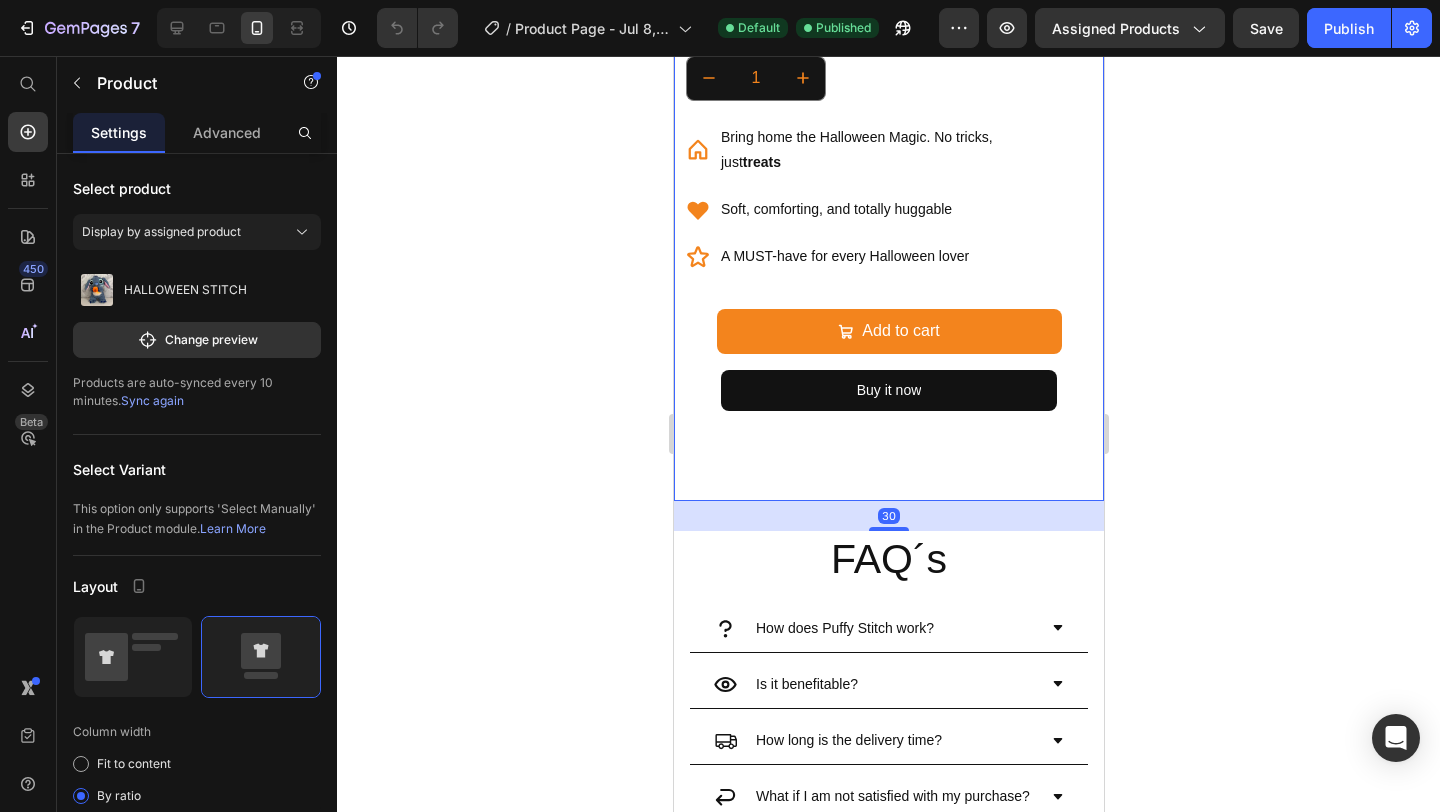 click 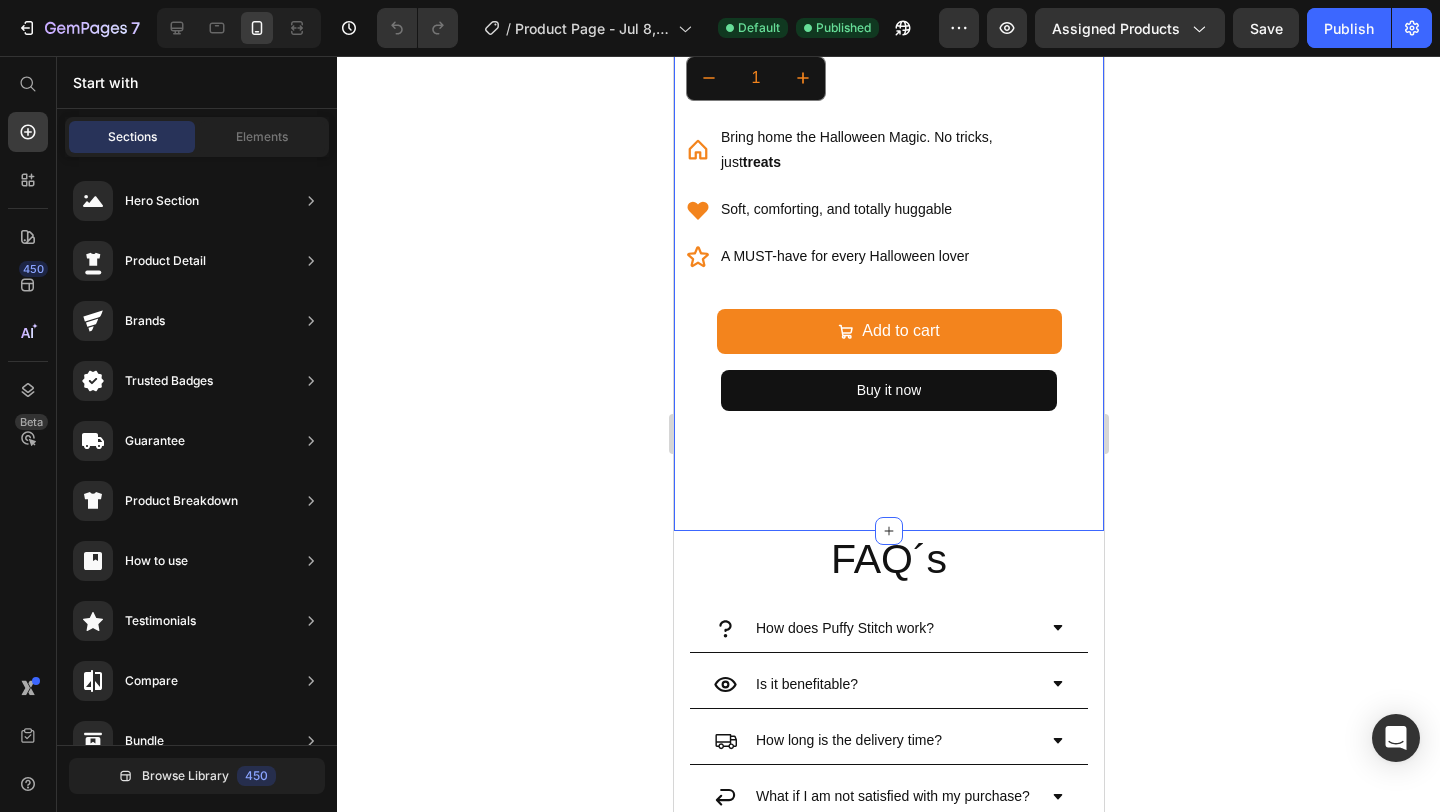 click on "Product Images HALLOWEEN STITCH Product Title $44.99 Product Price $79.00 Product Price Row 1 Product Quantity
Bring home the Halloween Magic. No tricks, just  treats
Soft, comforting, and totally huggable
A MUST-have for every Halloween lover Item List
Add to cart Add to Cart Buy it now Dynamic Checkout Product" at bounding box center [888, 25] 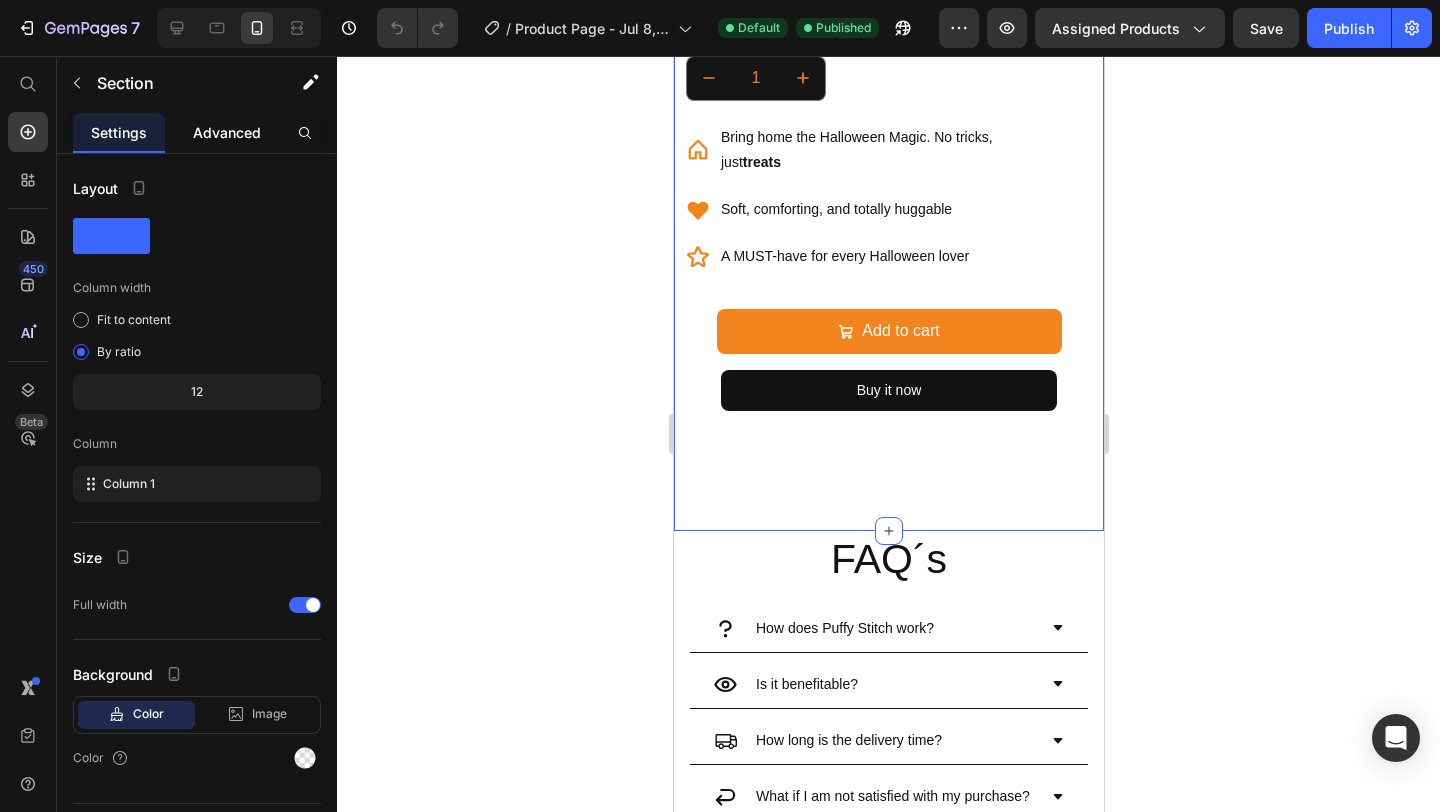 click on "Advanced" at bounding box center [227, 132] 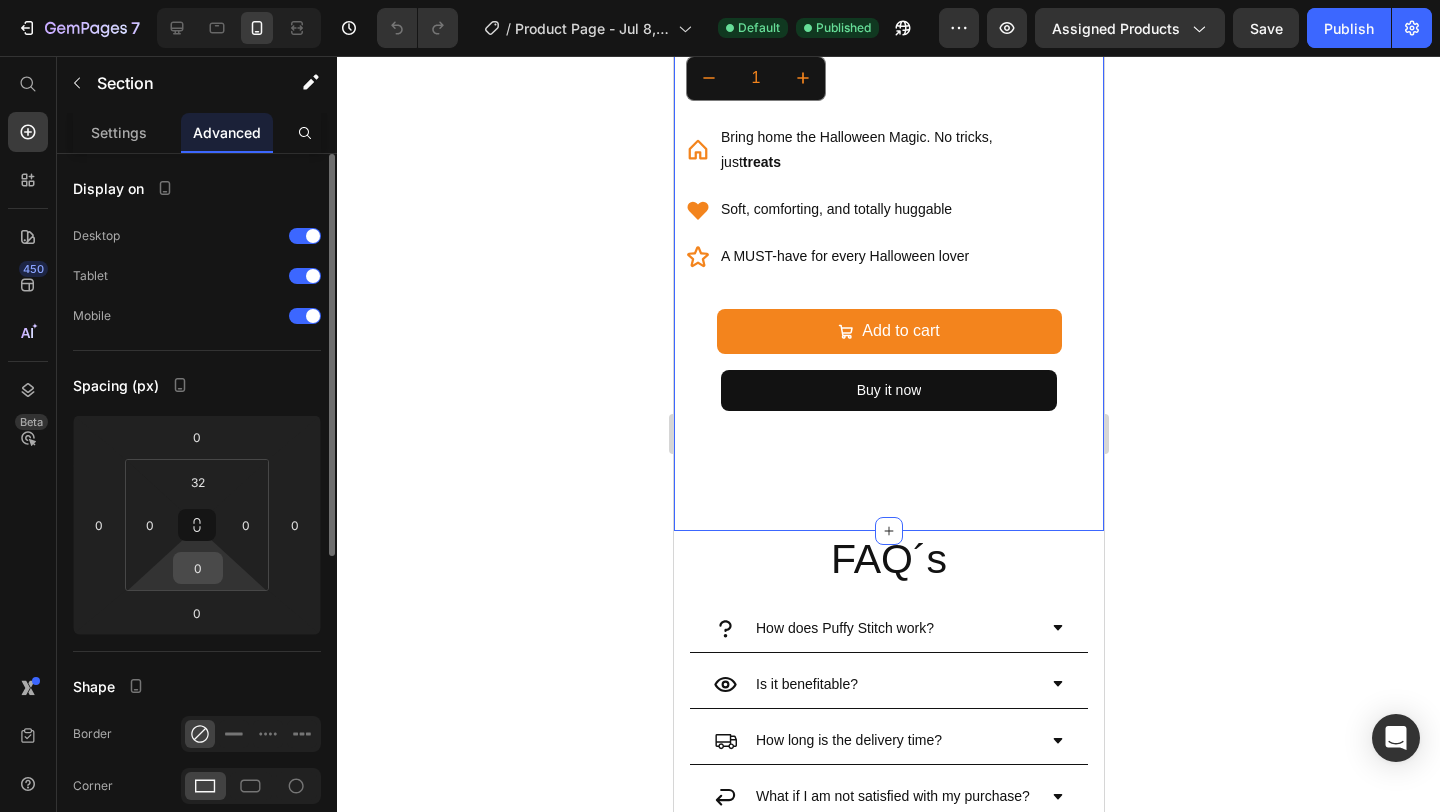 click on "0" at bounding box center [198, 568] 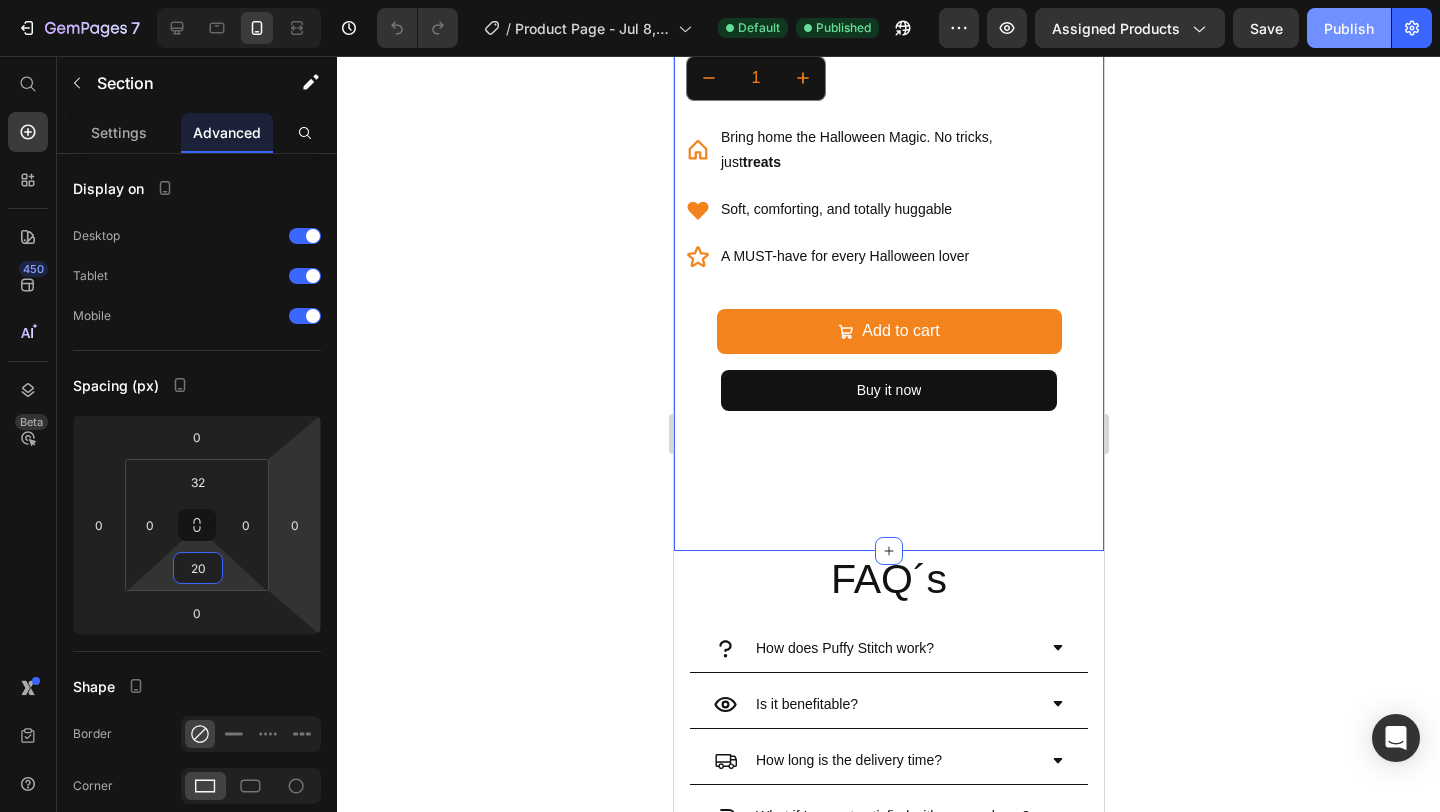 click on "Publish" at bounding box center (1349, 28) 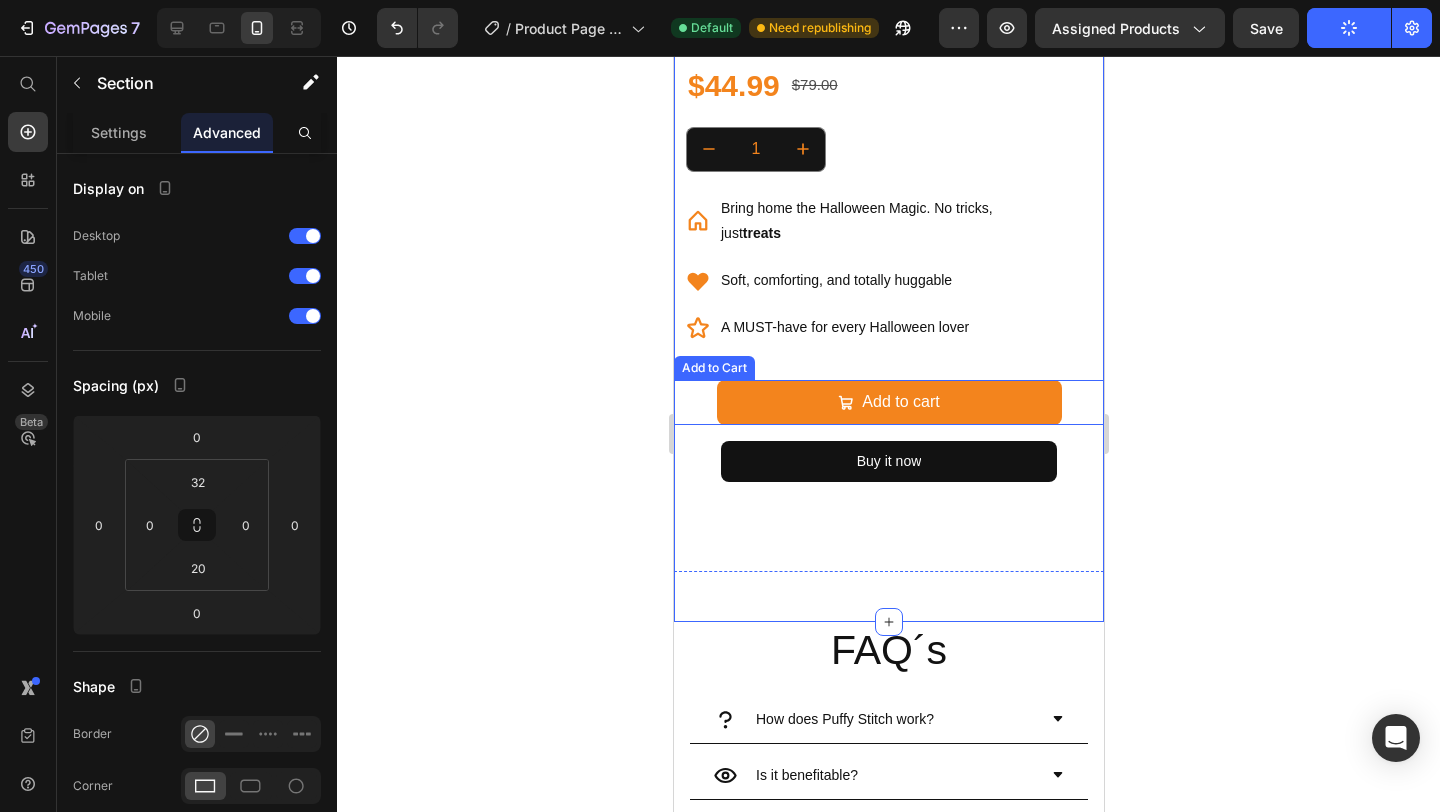 scroll, scrollTop: 1562, scrollLeft: 0, axis: vertical 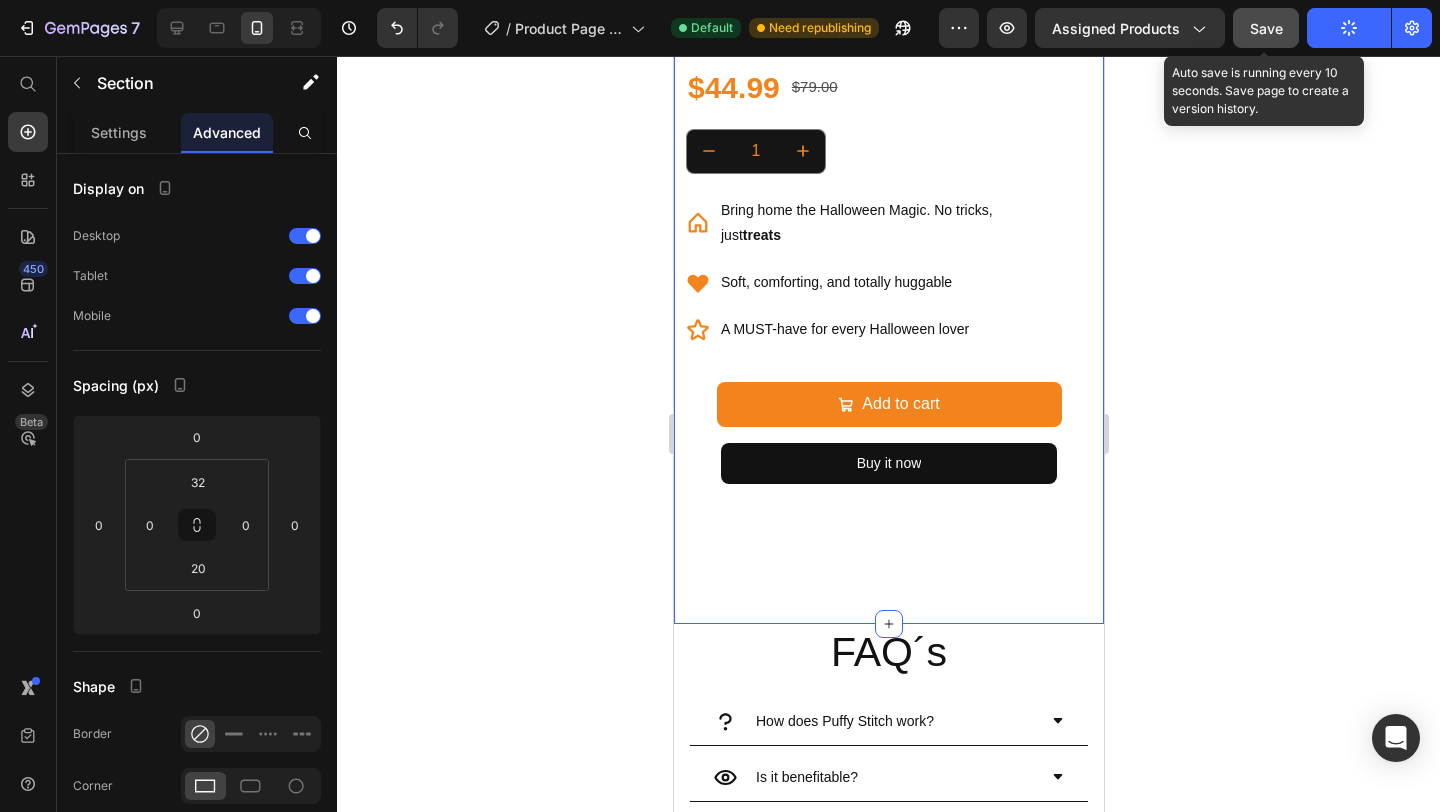 click on "Save" at bounding box center [1266, 28] 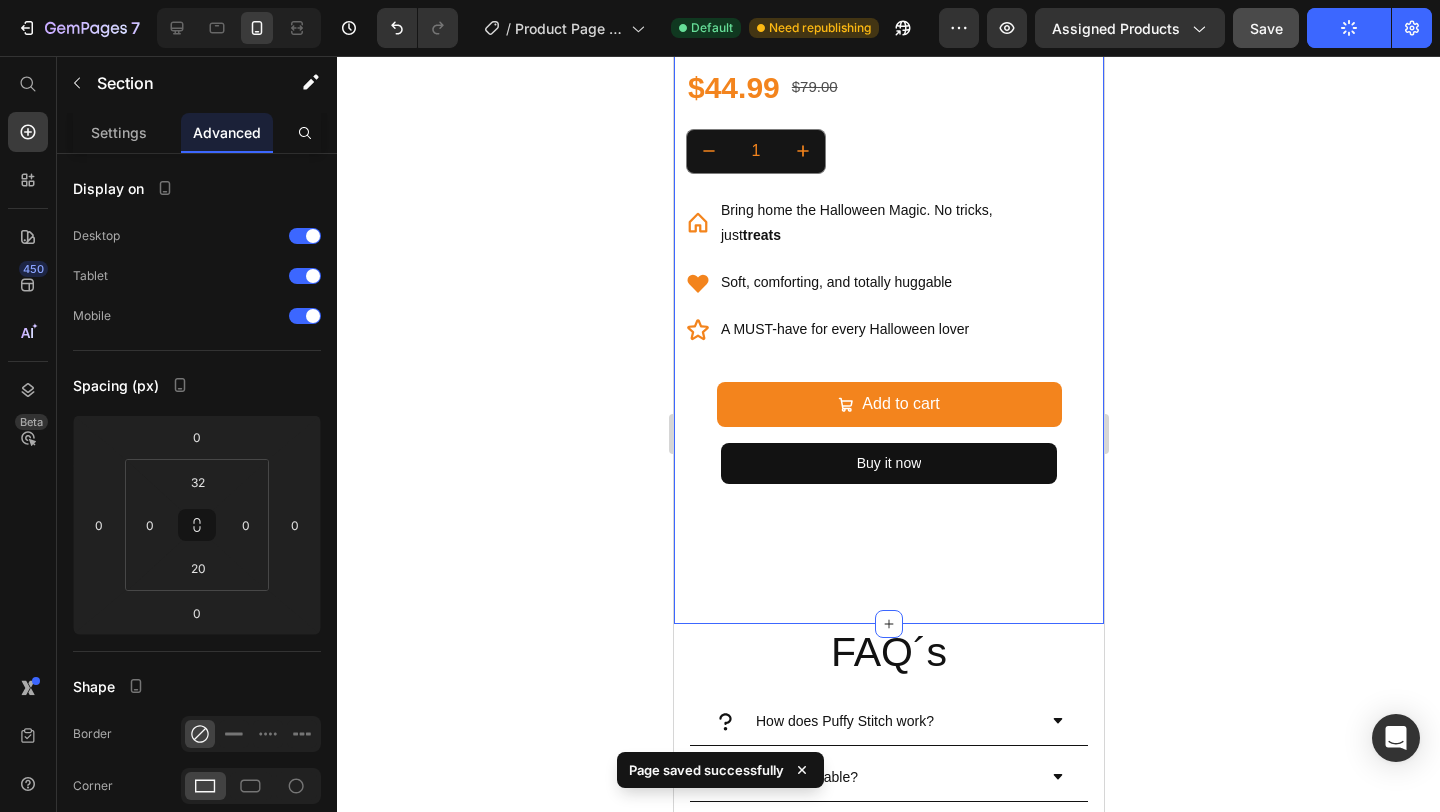click 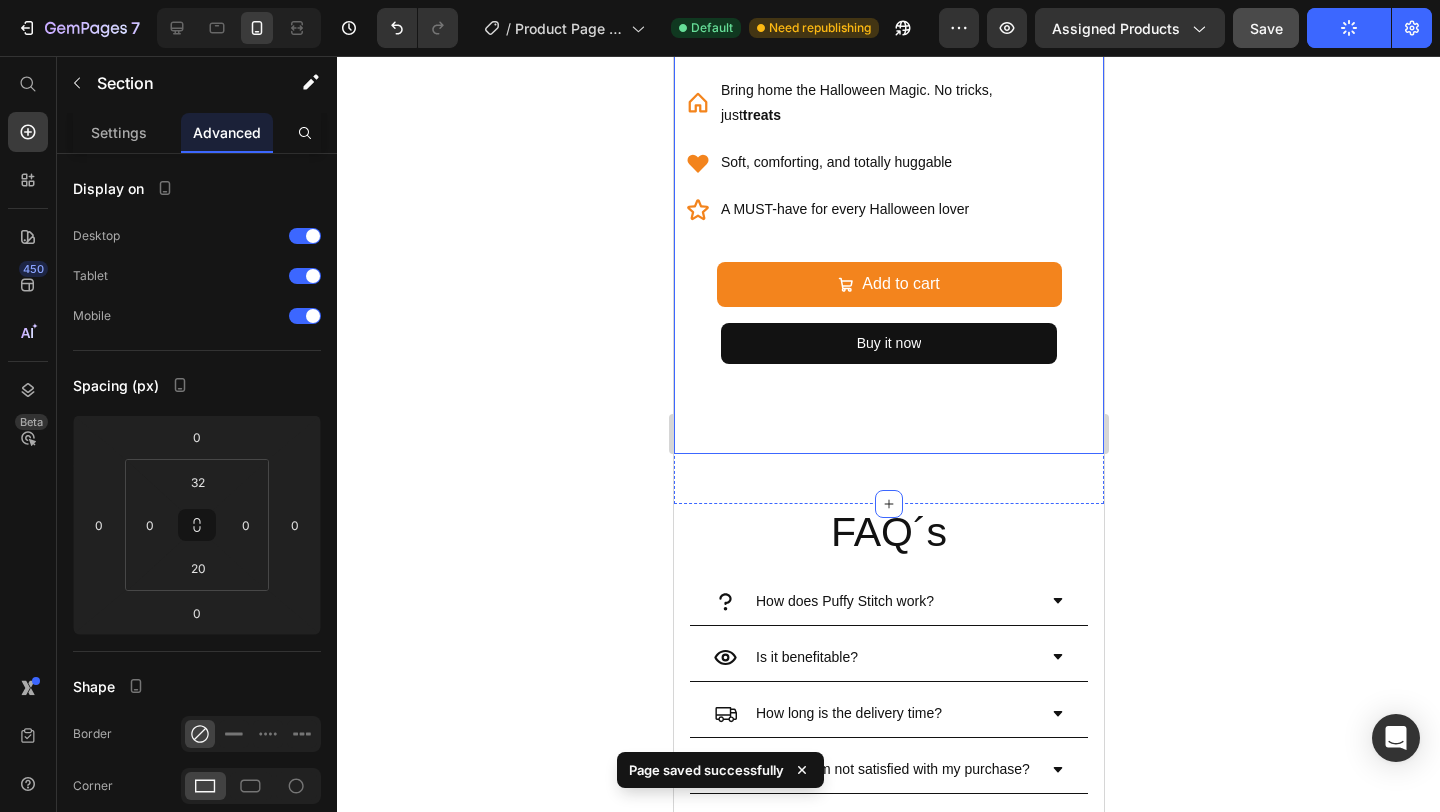 scroll, scrollTop: 1696, scrollLeft: 0, axis: vertical 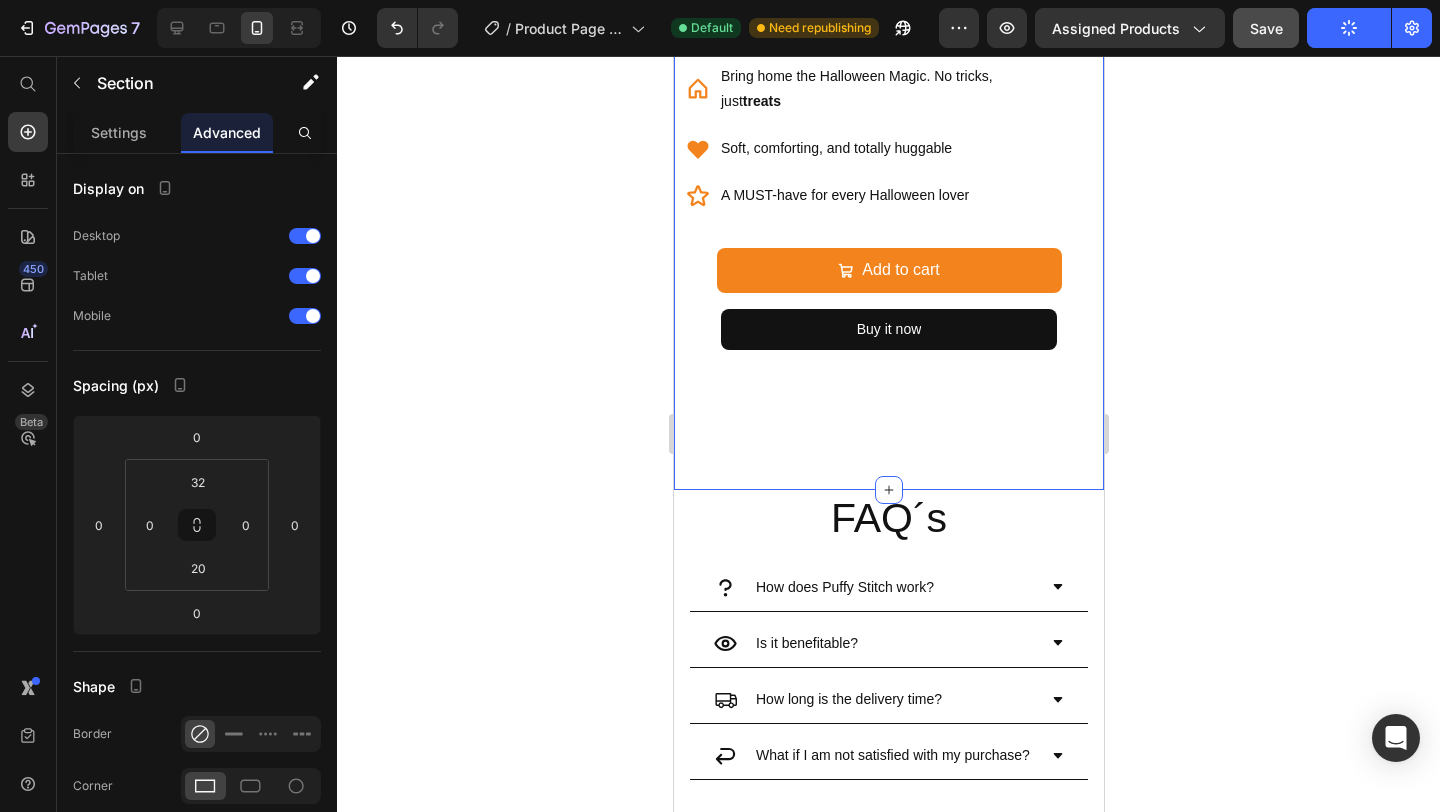 click on "Product Images HALLOWEEN STITCH Product Title $44.99 Product Price $79.00 Product Price Row 1 Product Quantity
Bring home the Halloween Magic. No tricks, just  treats
Soft, comforting, and totally huggable
A MUST-have for every Halloween lover Item List
Add to cart Add to Cart Buy it now Dynamic Checkout Product" at bounding box center [888, -36] 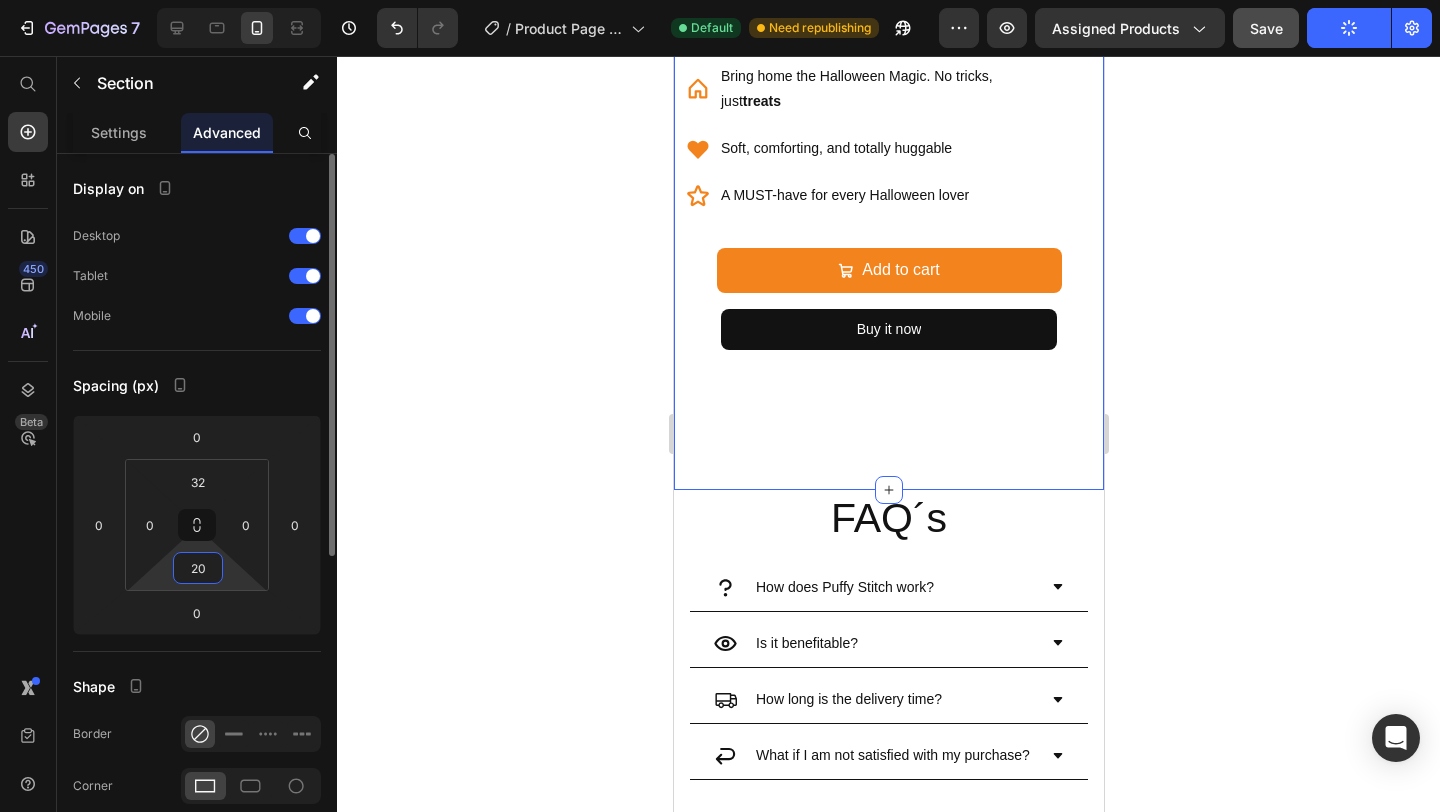 click on "20" at bounding box center [198, 568] 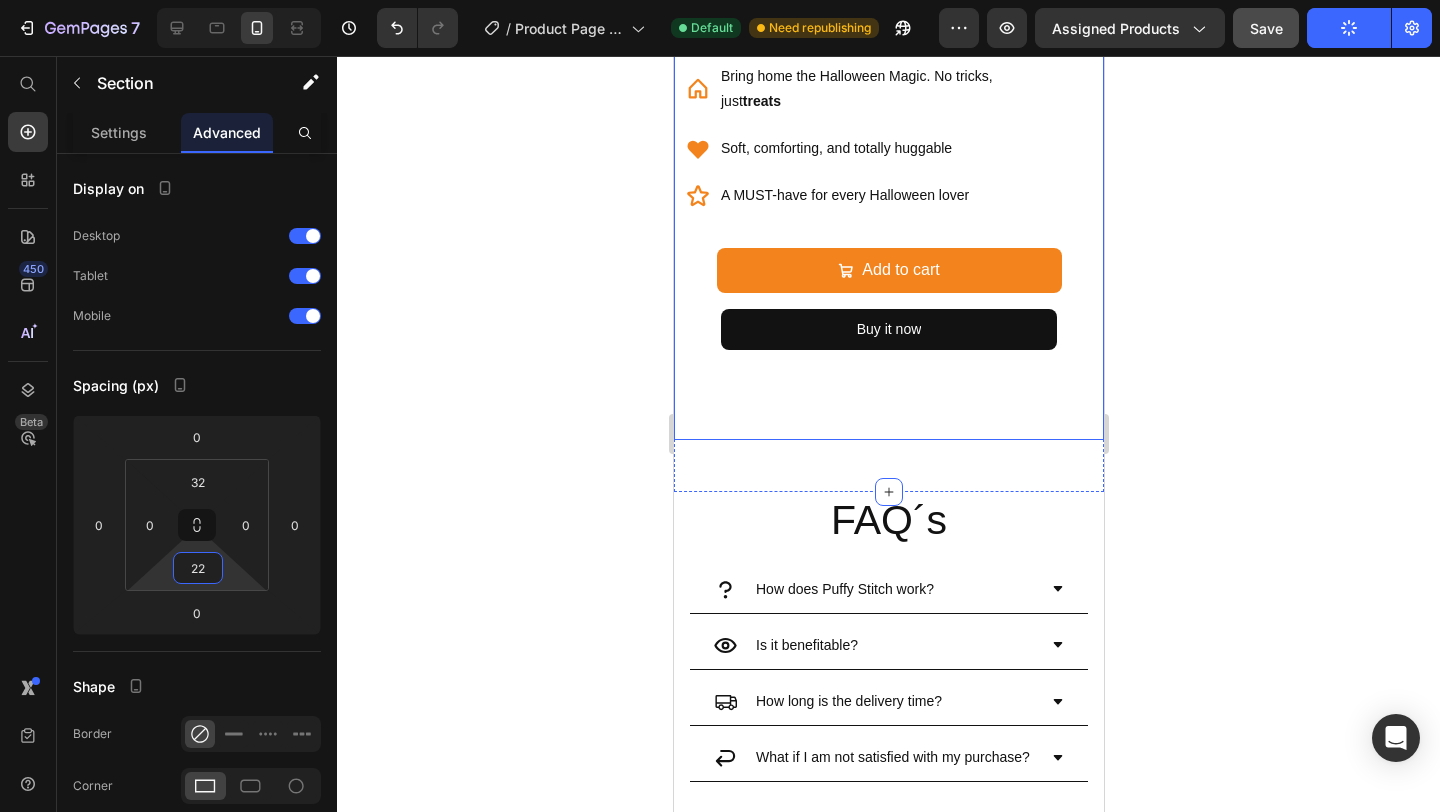 type on "22" 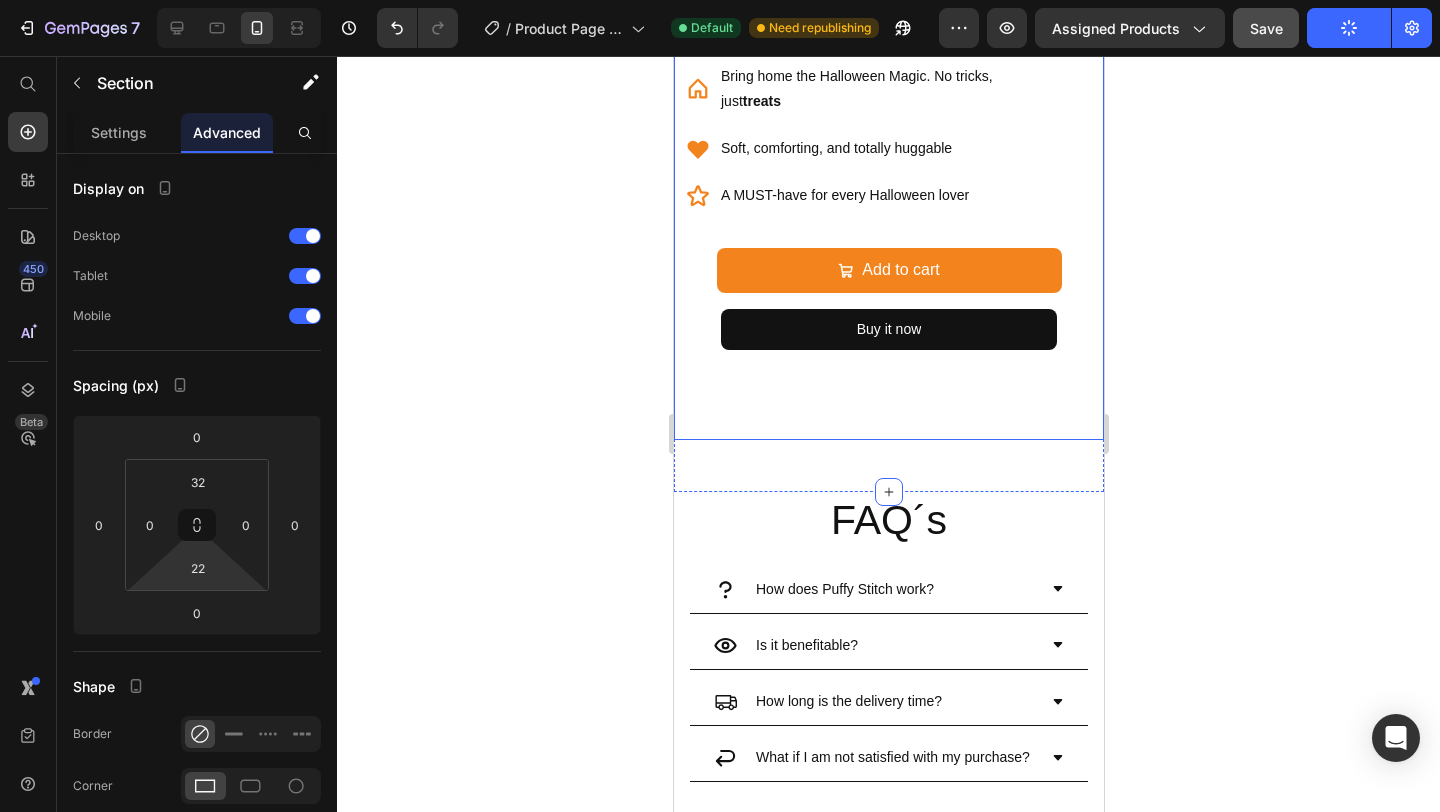 click on "Publish" 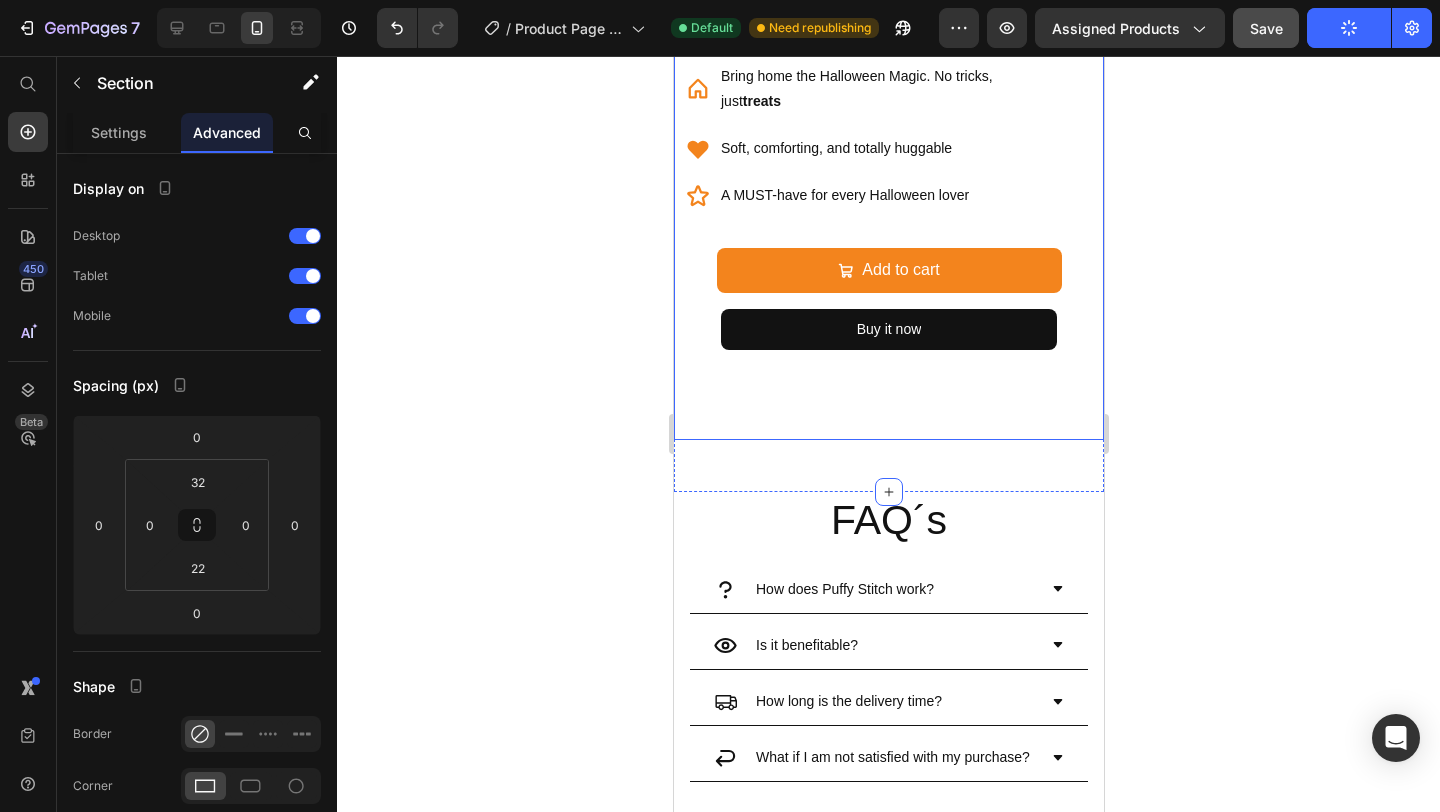 click 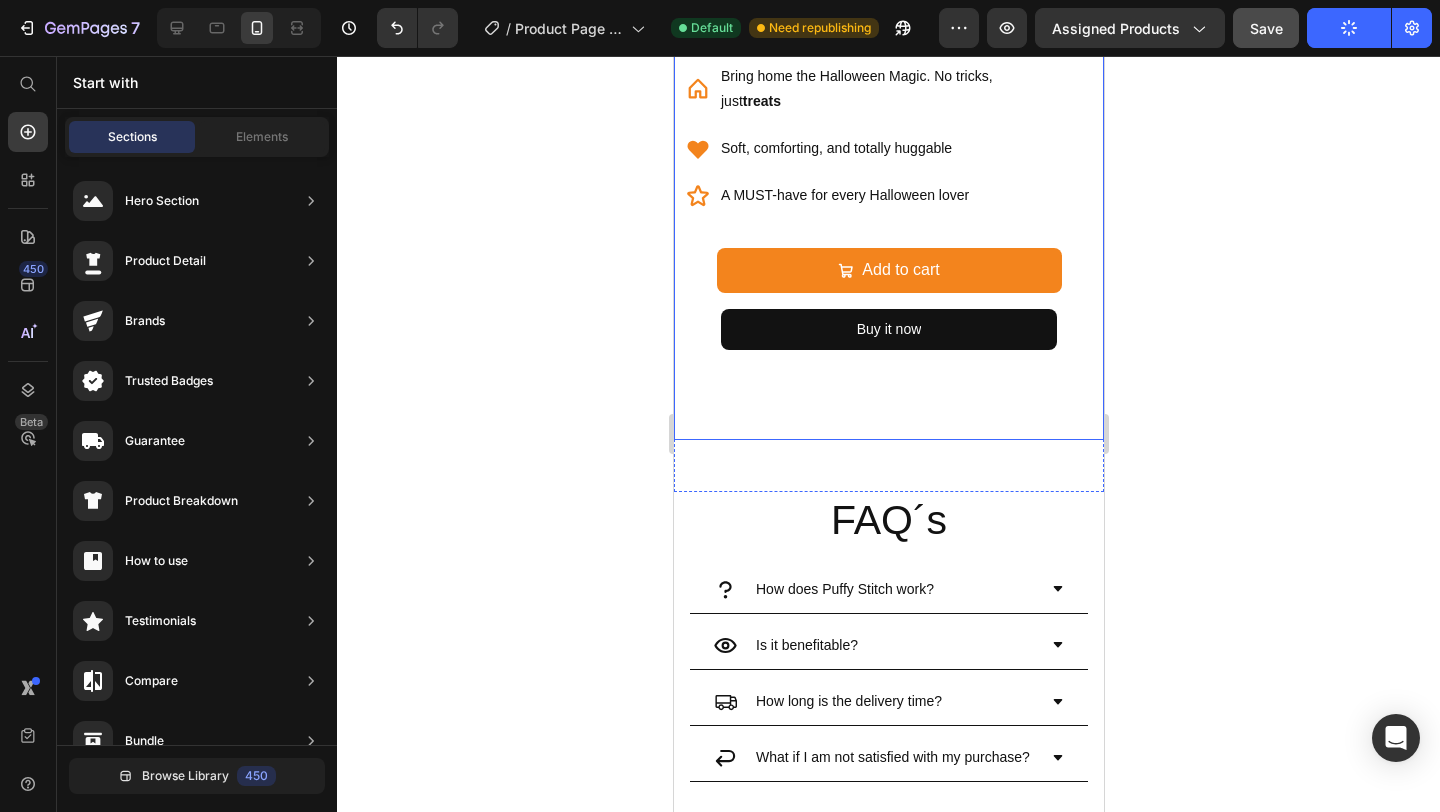 click on "Publish" 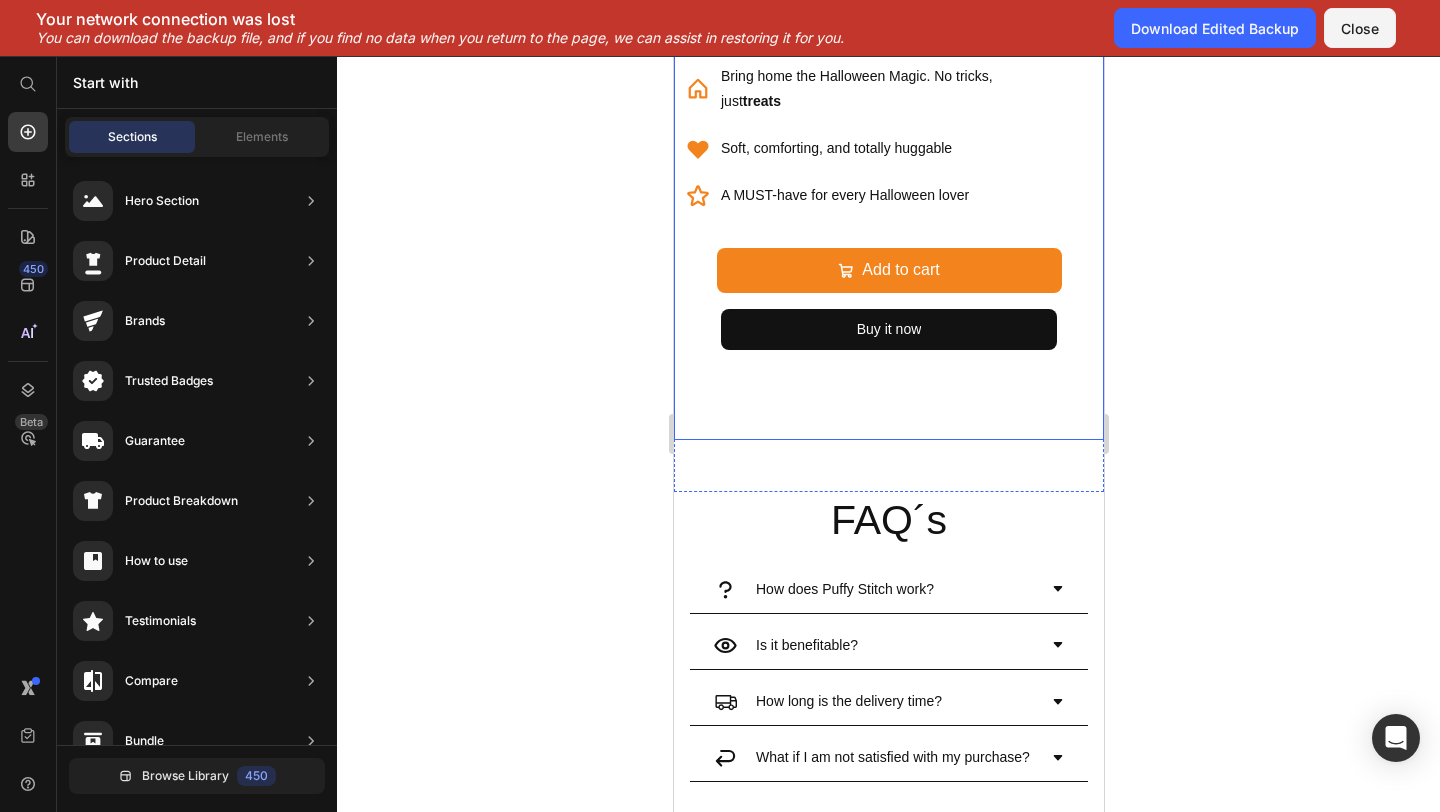 click 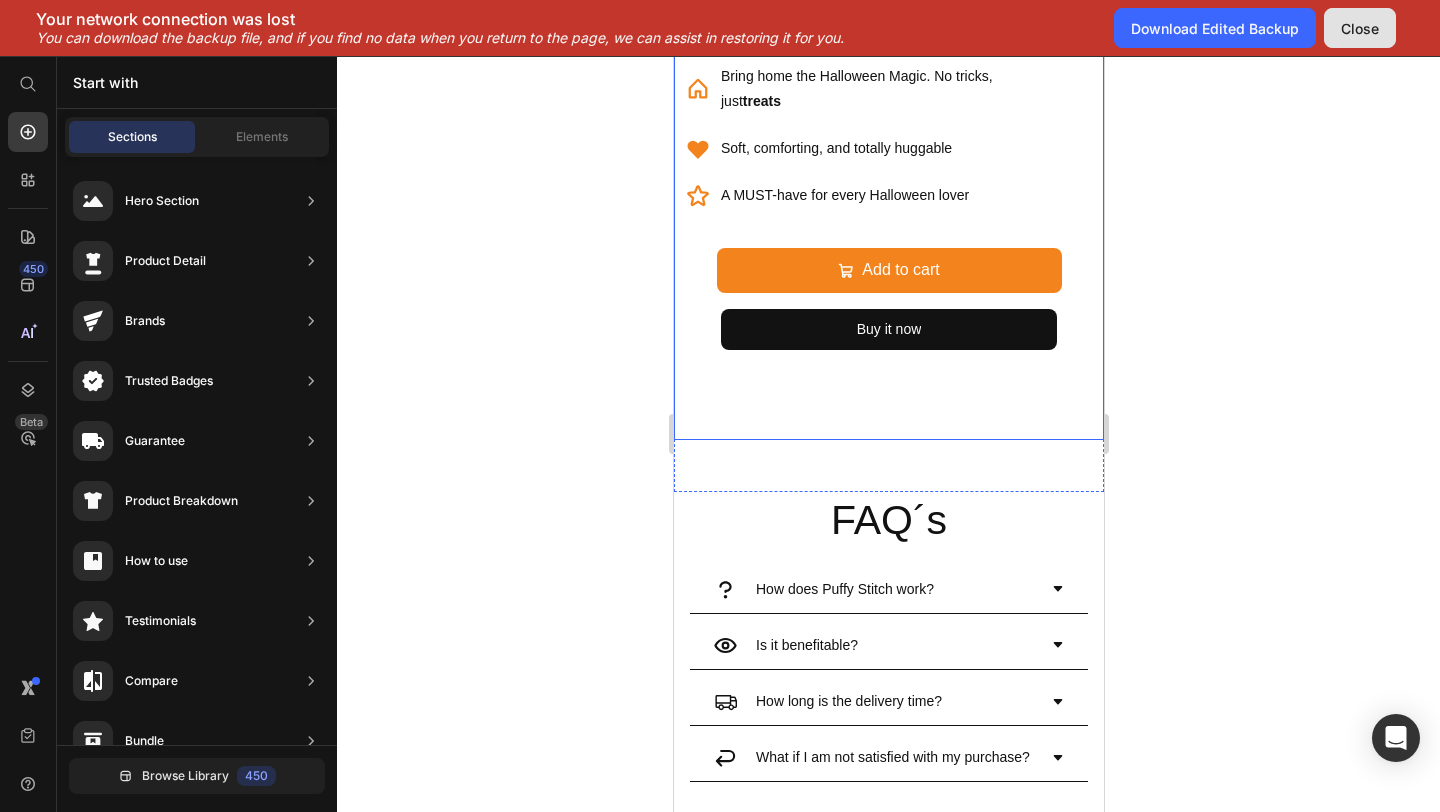 click on "Close" at bounding box center (1360, 28) 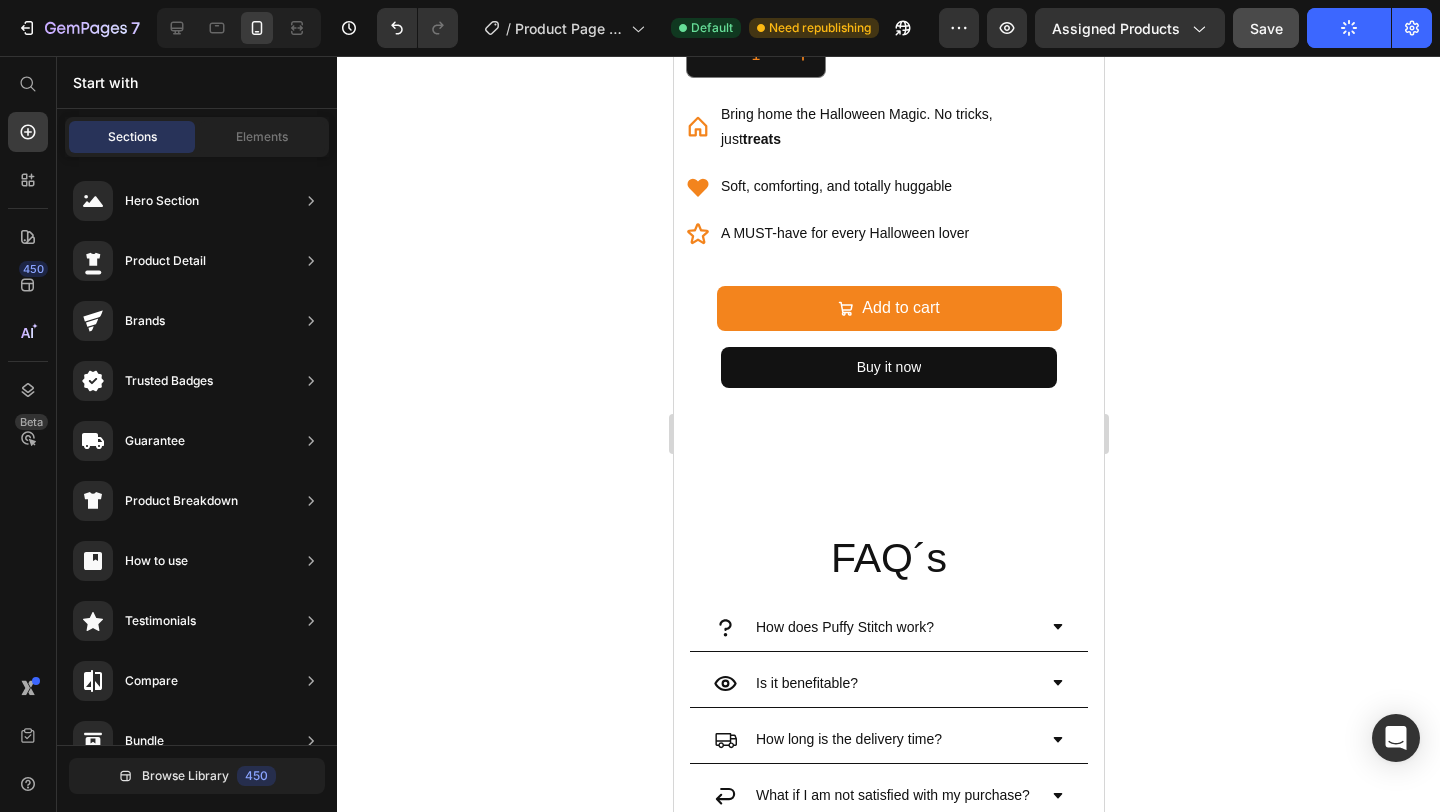 scroll, scrollTop: 1662, scrollLeft: 0, axis: vertical 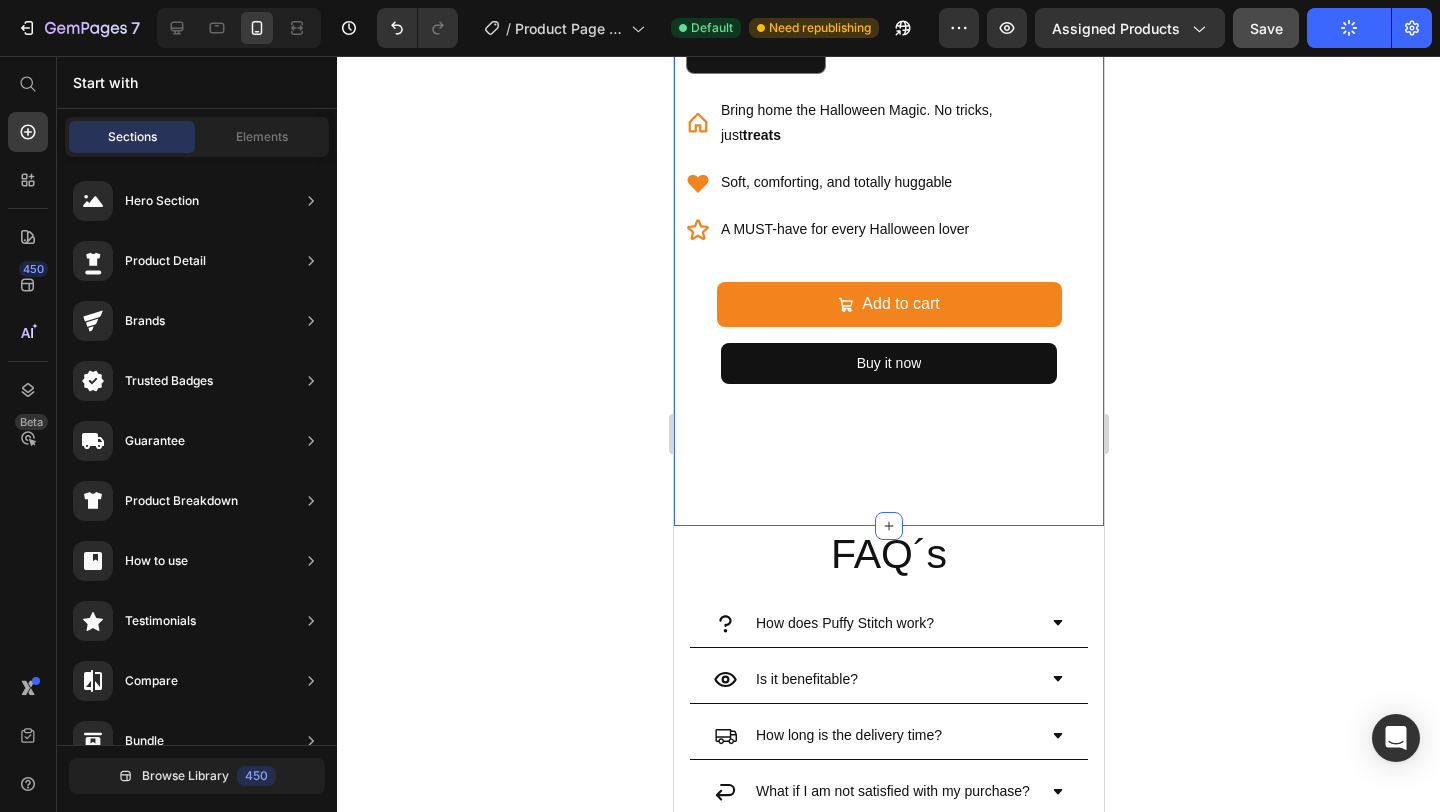 click on "Product Images HALLOWEEN STITCH Product Title $44.99 Product Price $79.00 Product Price Row 1 Product Quantity
Bring home the Halloween Magic. No tricks, just  treats
Soft, comforting, and totally huggable
A MUST-have for every Halloween lover Item List
Add to cart Add to Cart Buy it now Dynamic Checkout Product" at bounding box center (888, -2) 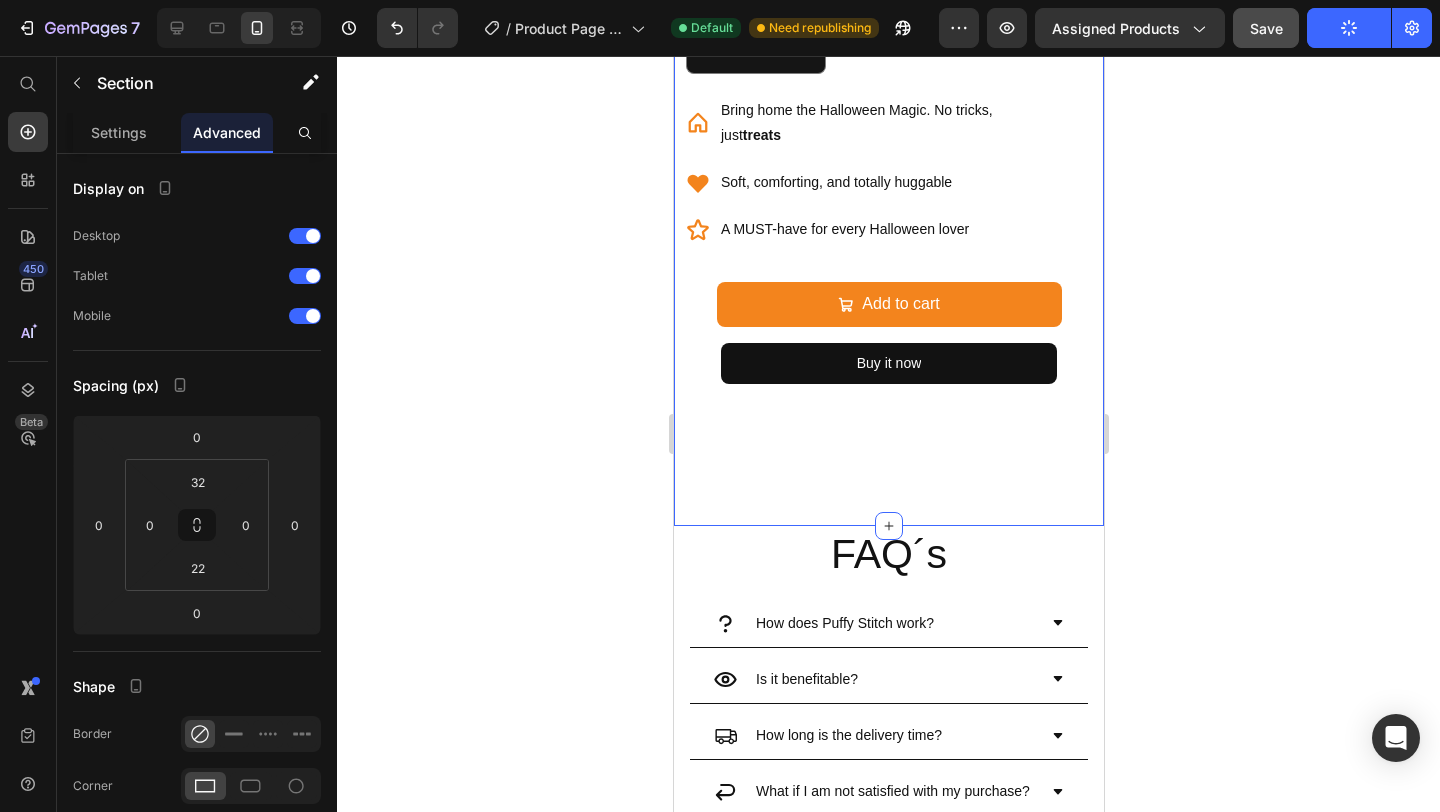 click 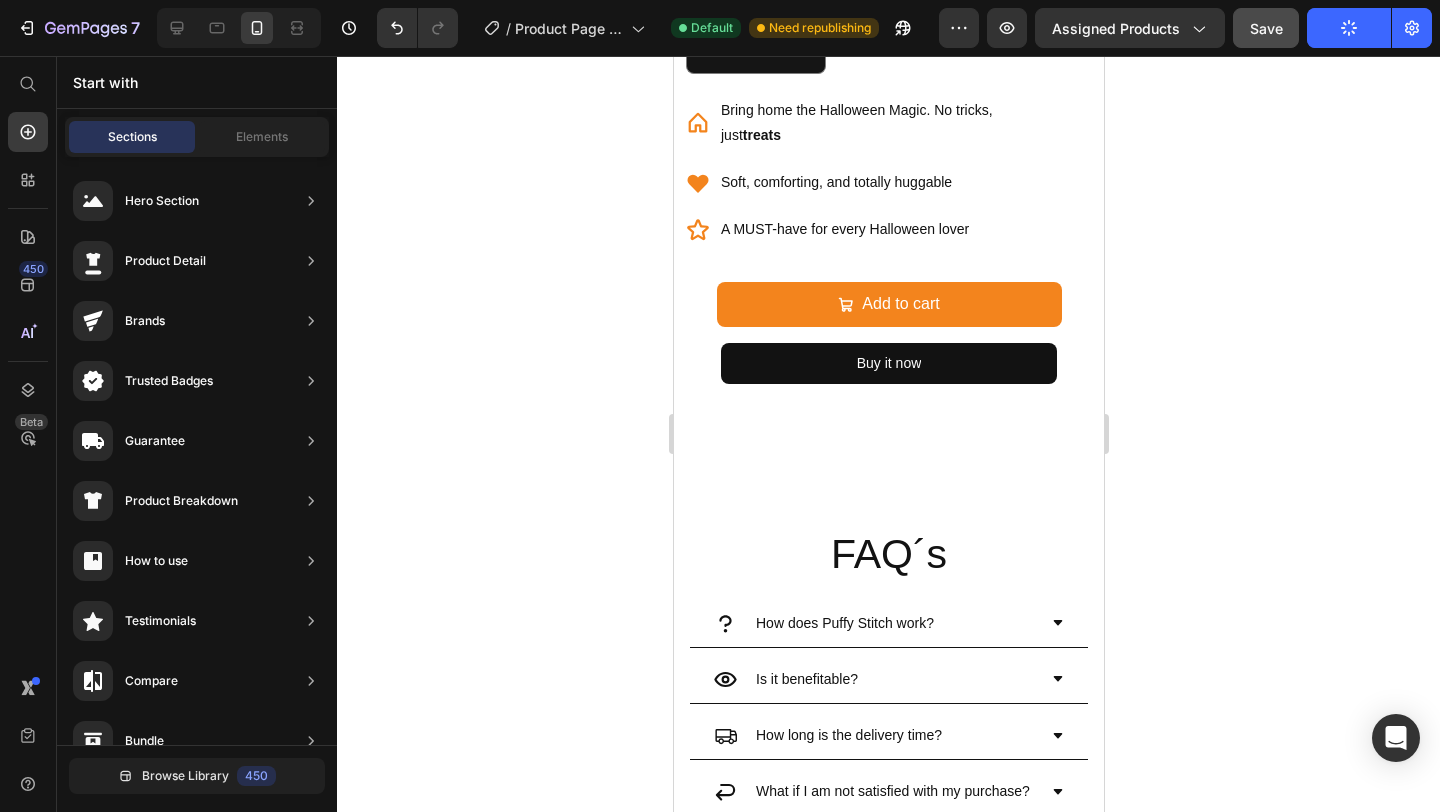 click on "Publish" 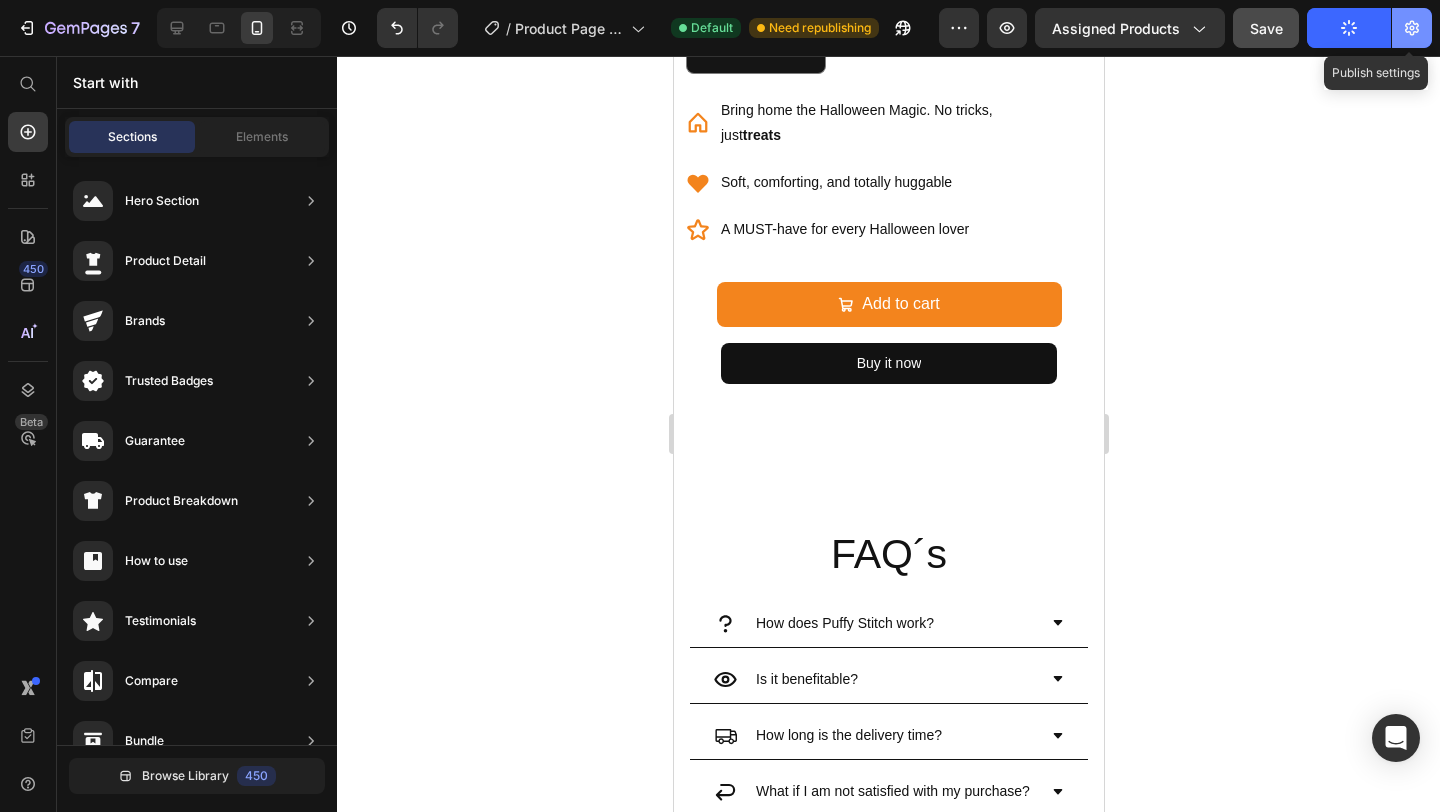 click 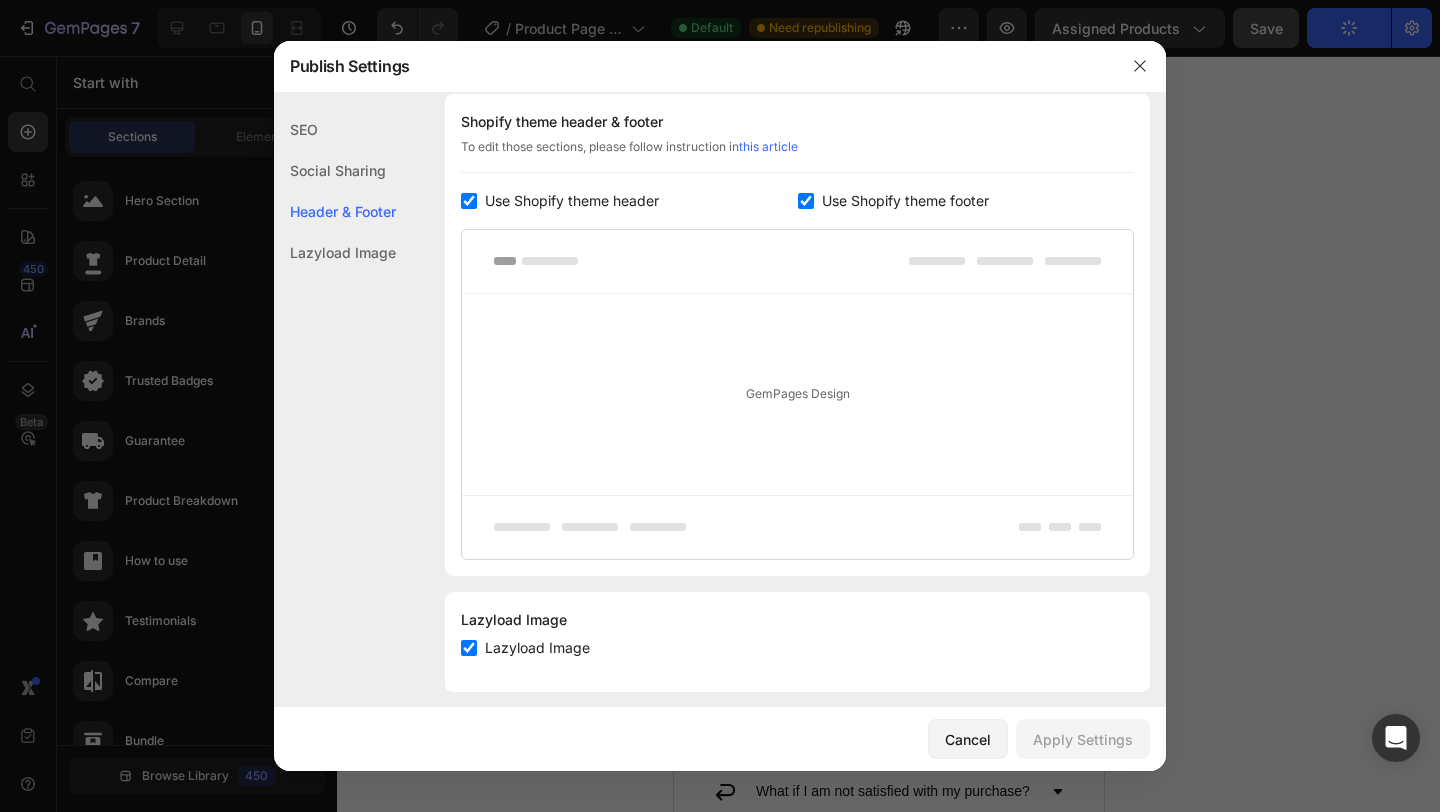 scroll, scrollTop: 326, scrollLeft: 0, axis: vertical 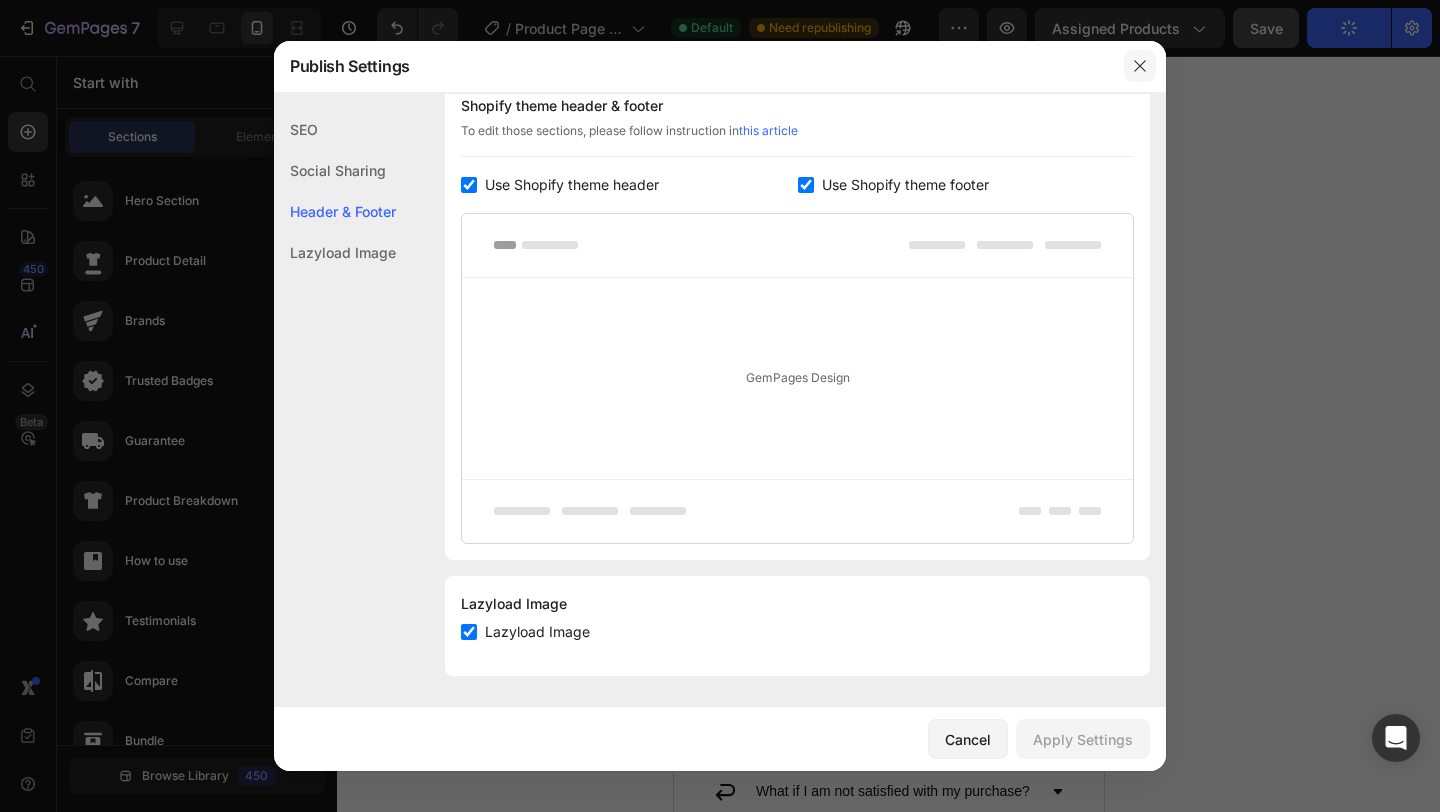 click at bounding box center (1140, 66) 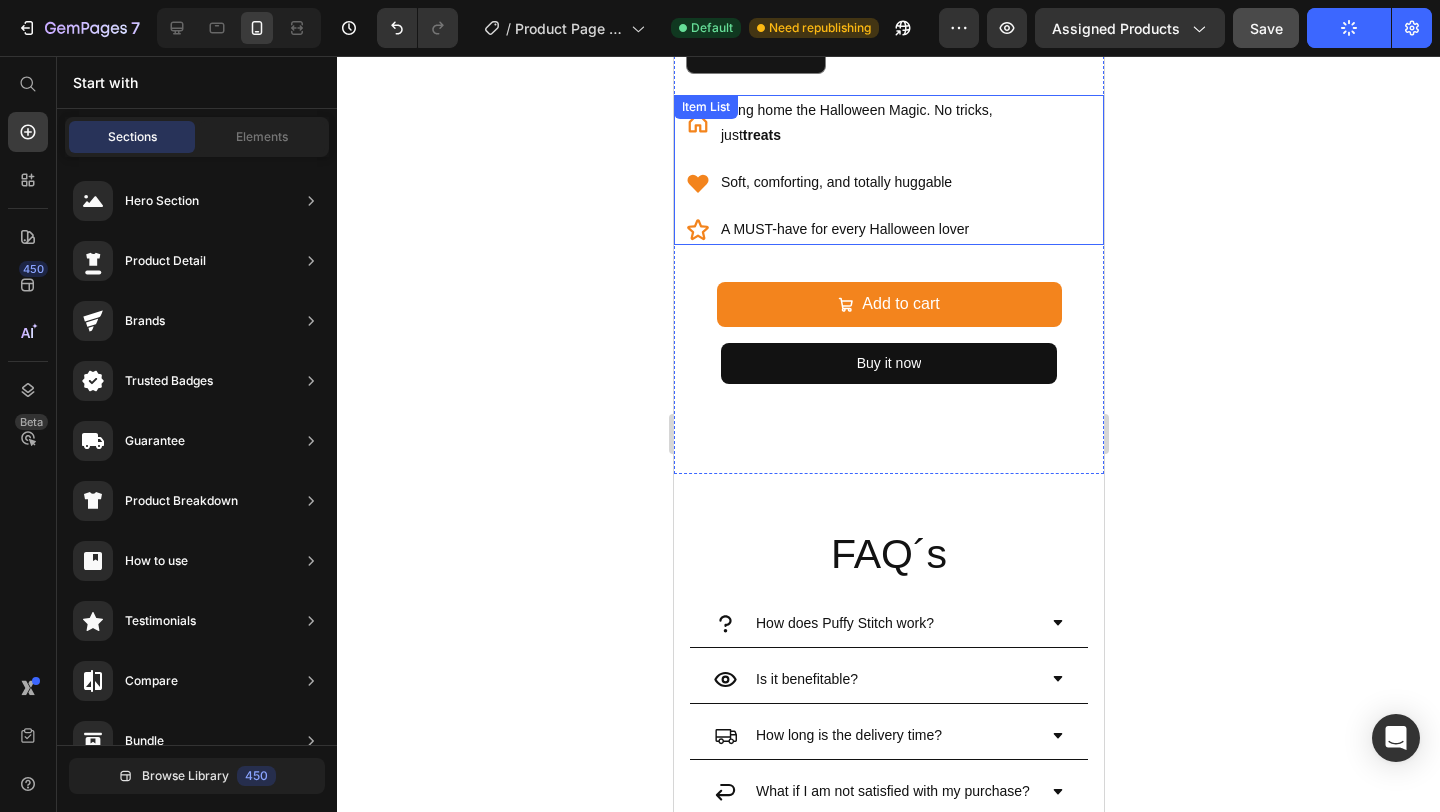 click 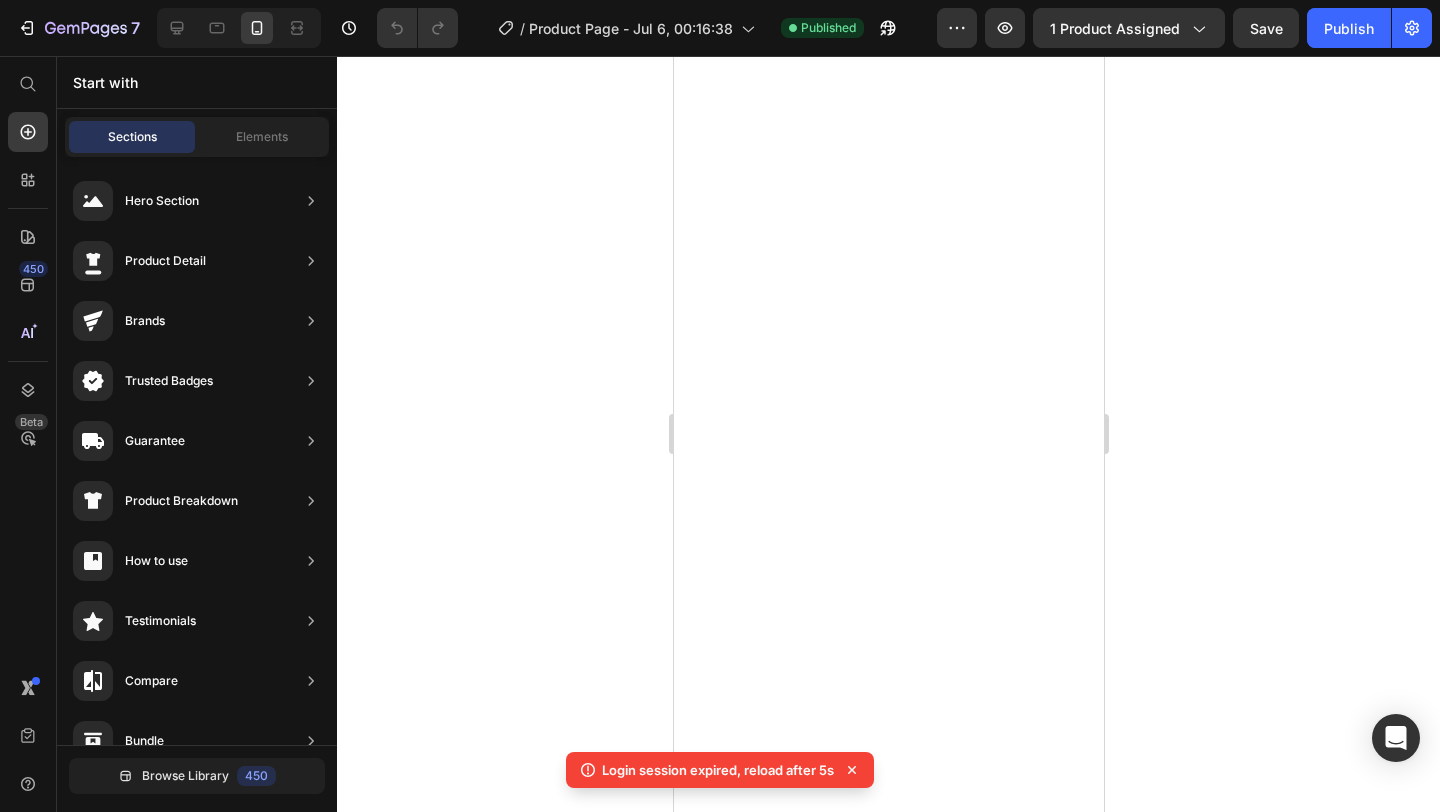 scroll, scrollTop: 0, scrollLeft: 0, axis: both 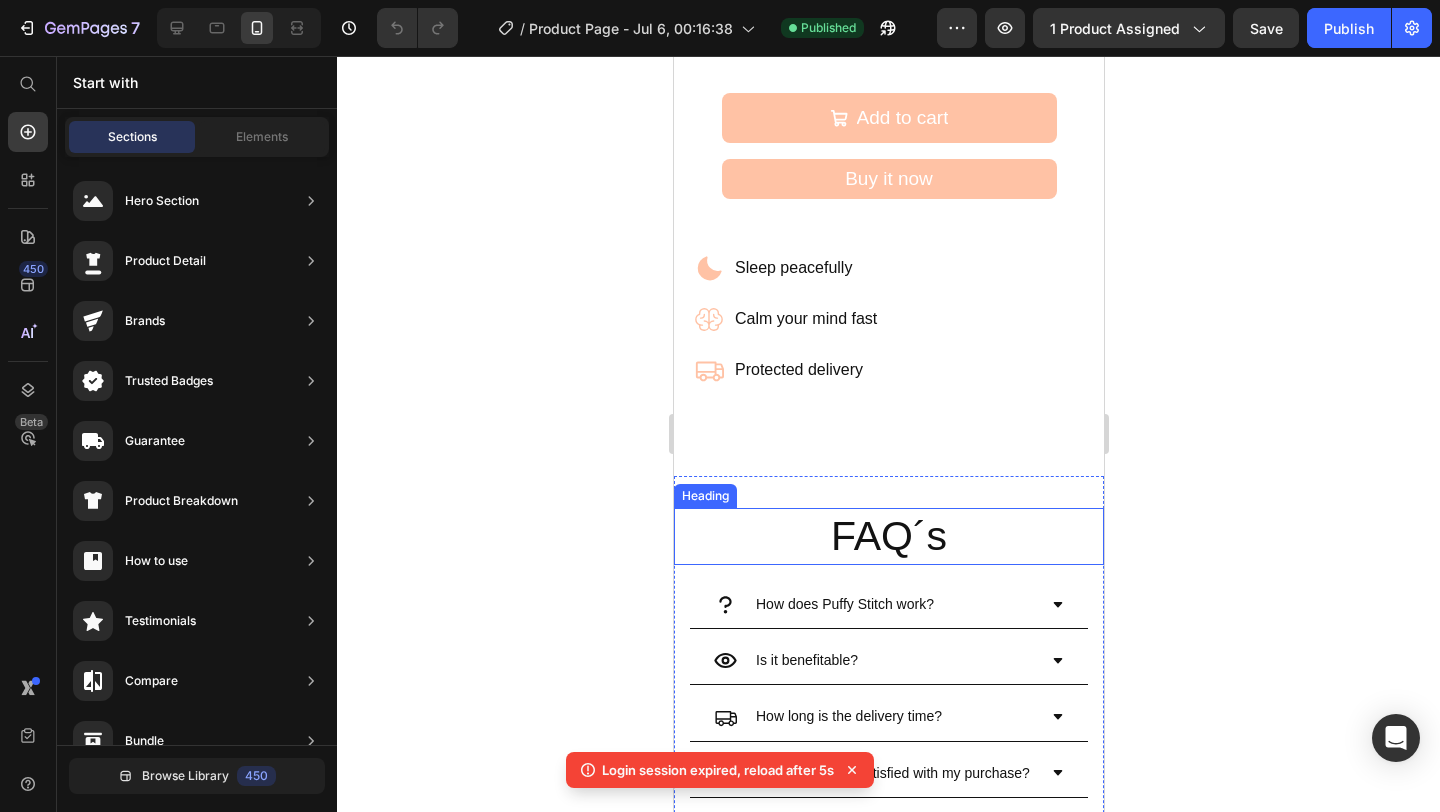 click on "FAQ´s" at bounding box center [888, 536] 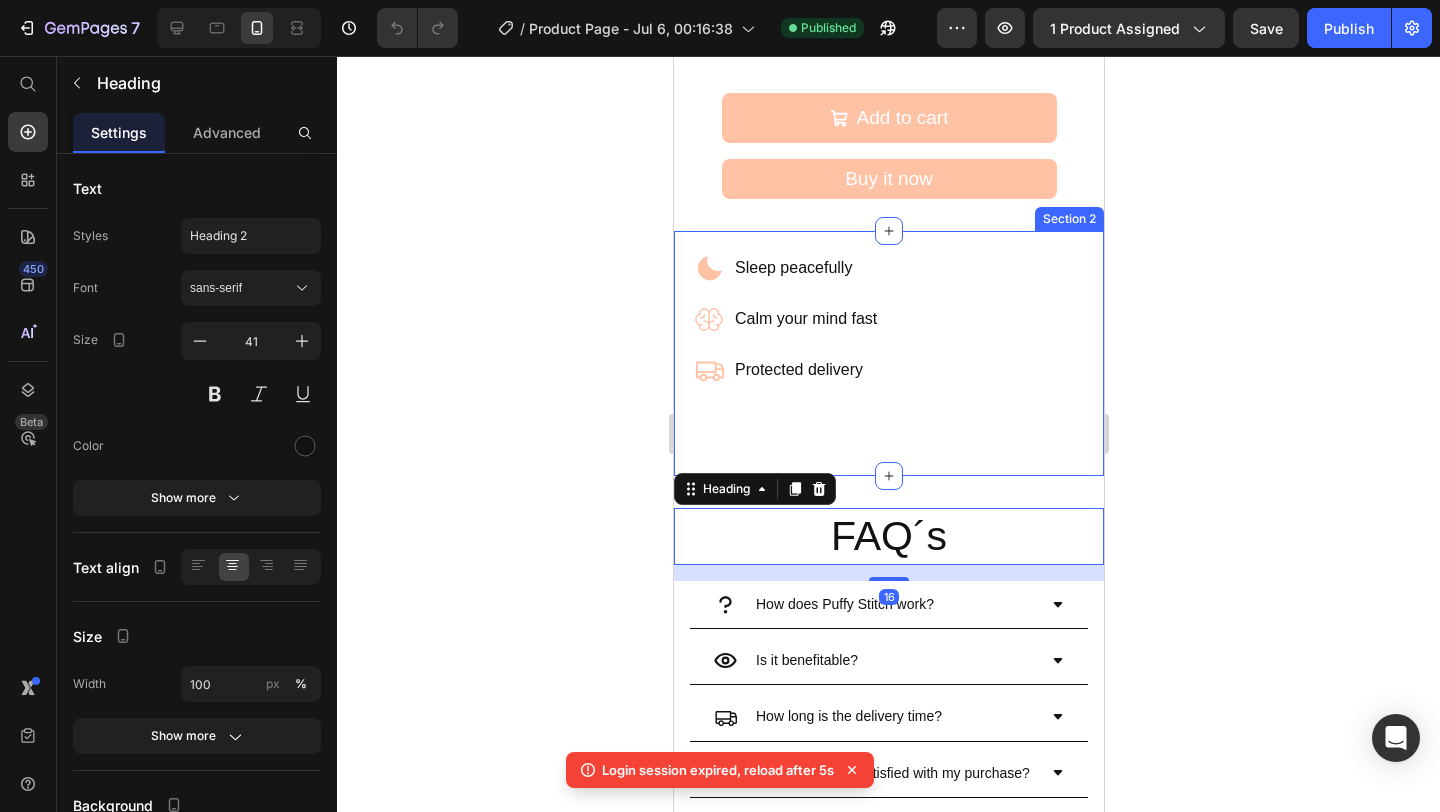 click on "Sleep peacefully
Calm your mind fast
Protected delivery Item List" at bounding box center [888, 347] 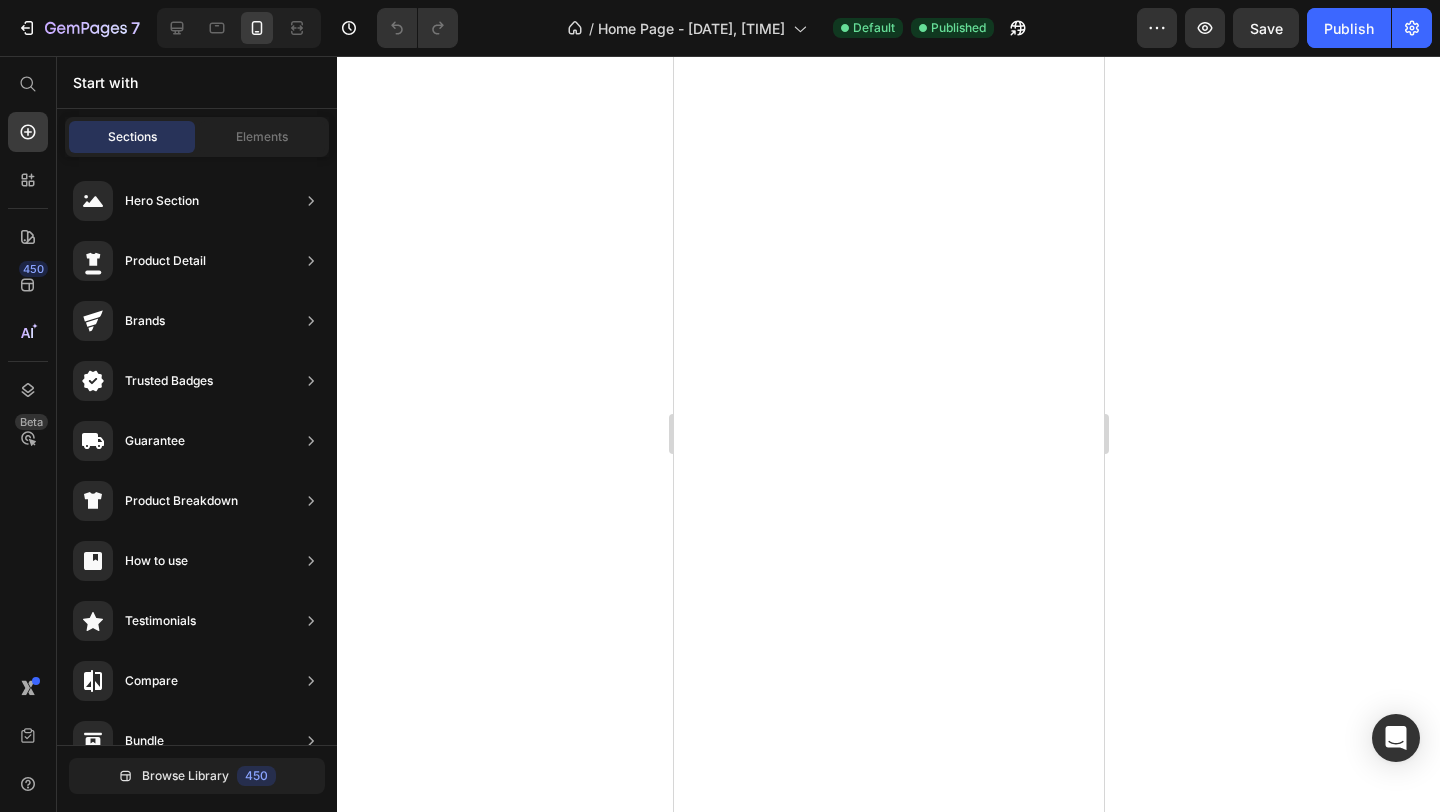 scroll, scrollTop: 0, scrollLeft: 0, axis: both 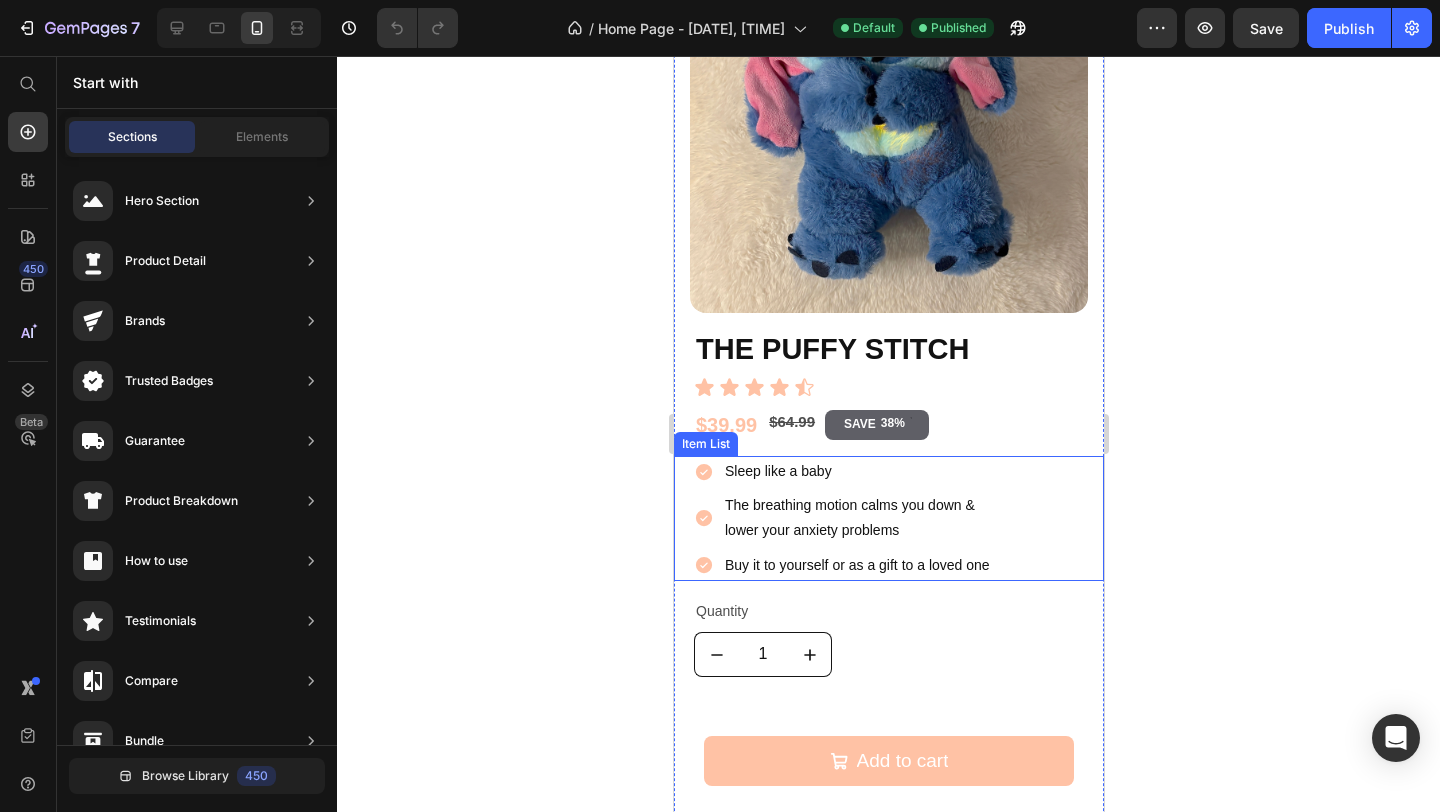 click on "Sleep like a baby" at bounding box center [856, 471] 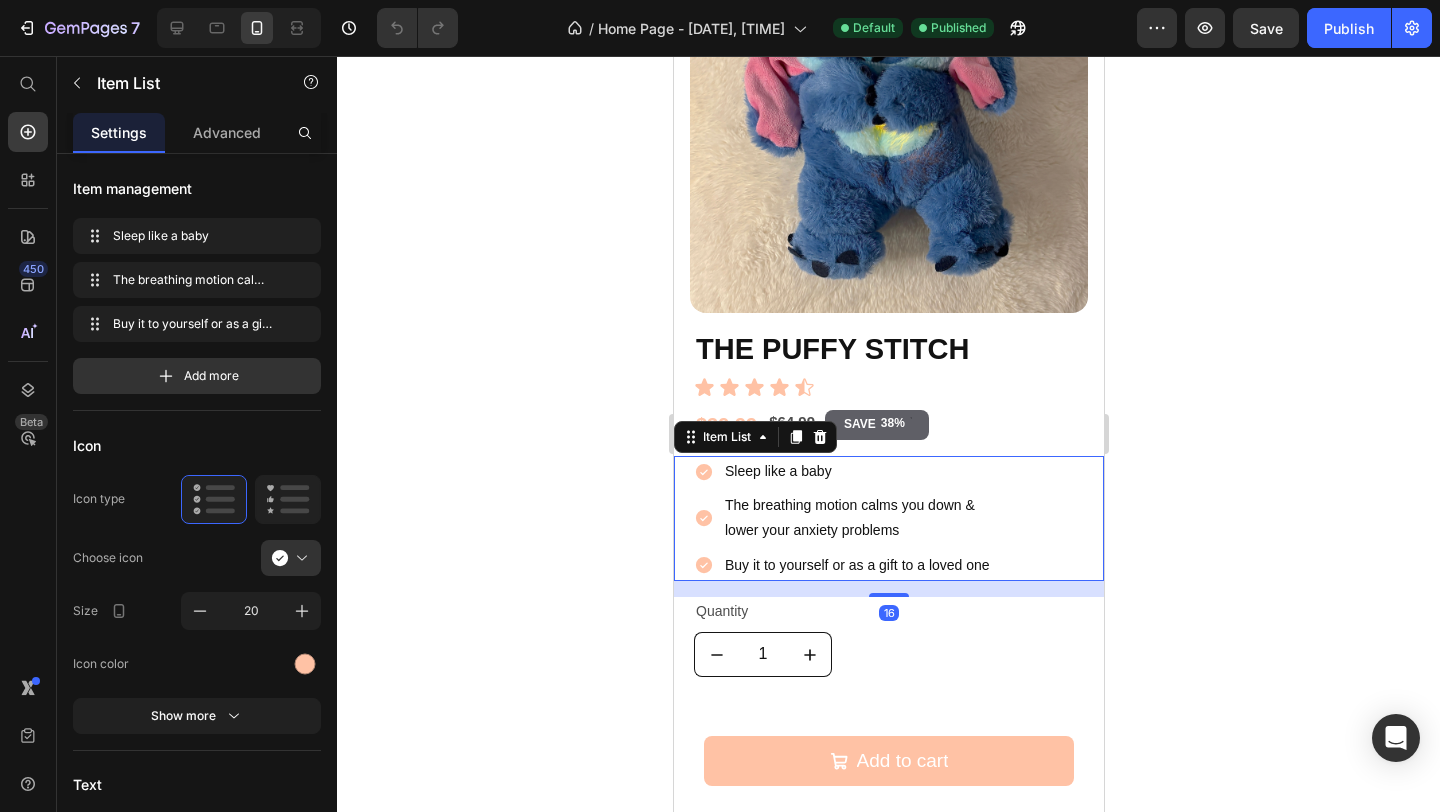 click on "Sleep like a baby" at bounding box center (856, 471) 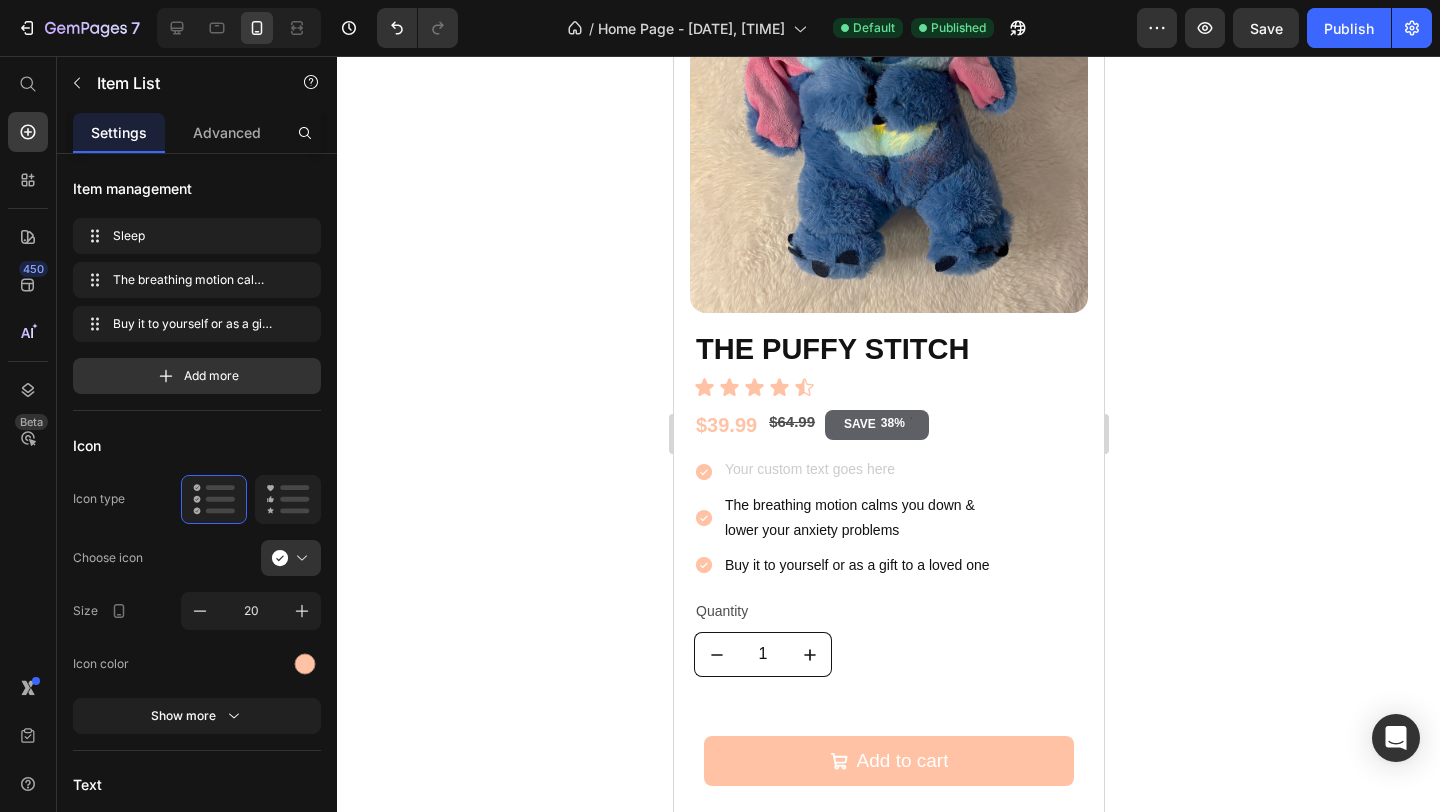 scroll, scrollTop: 1290, scrollLeft: 0, axis: vertical 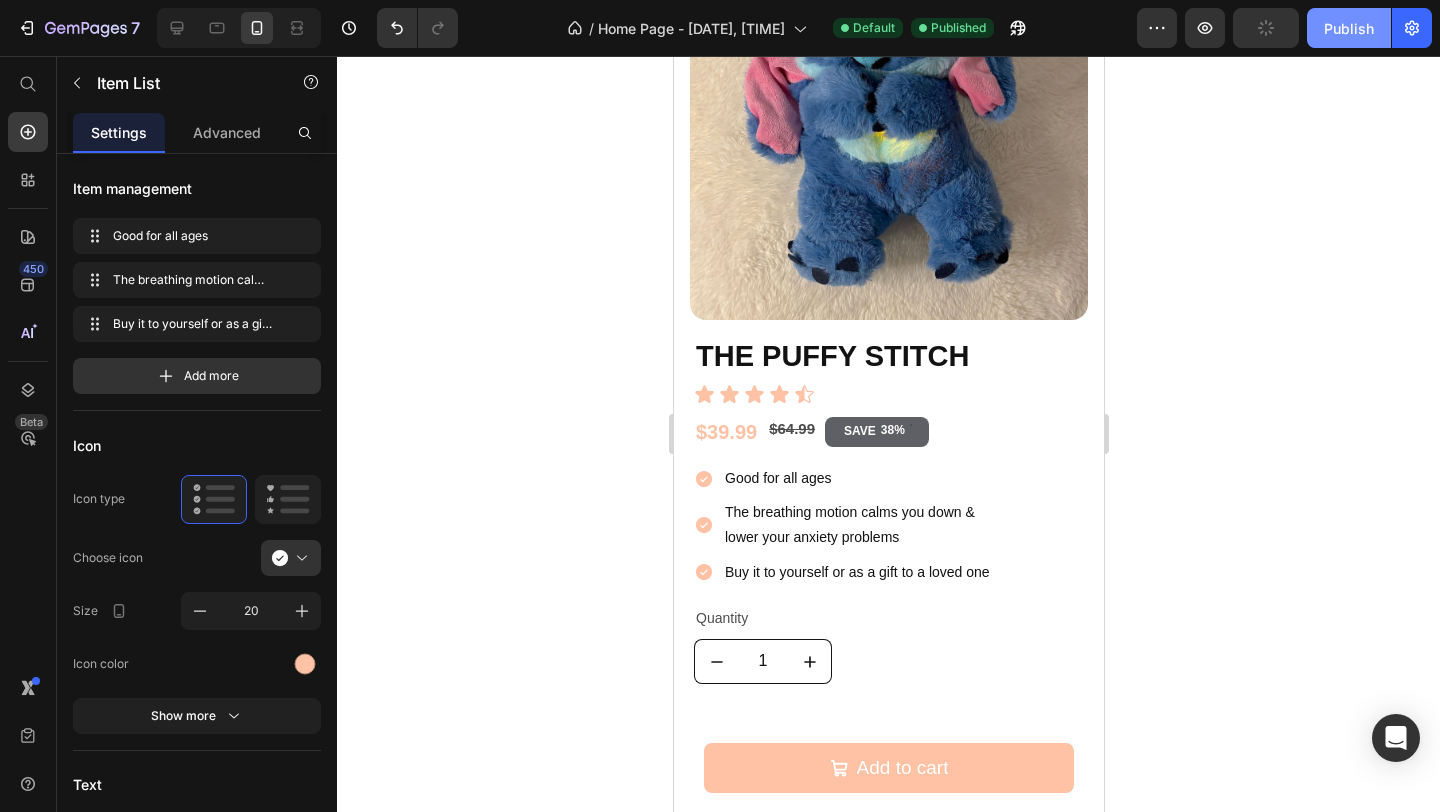 click on "Publish" at bounding box center [1349, 28] 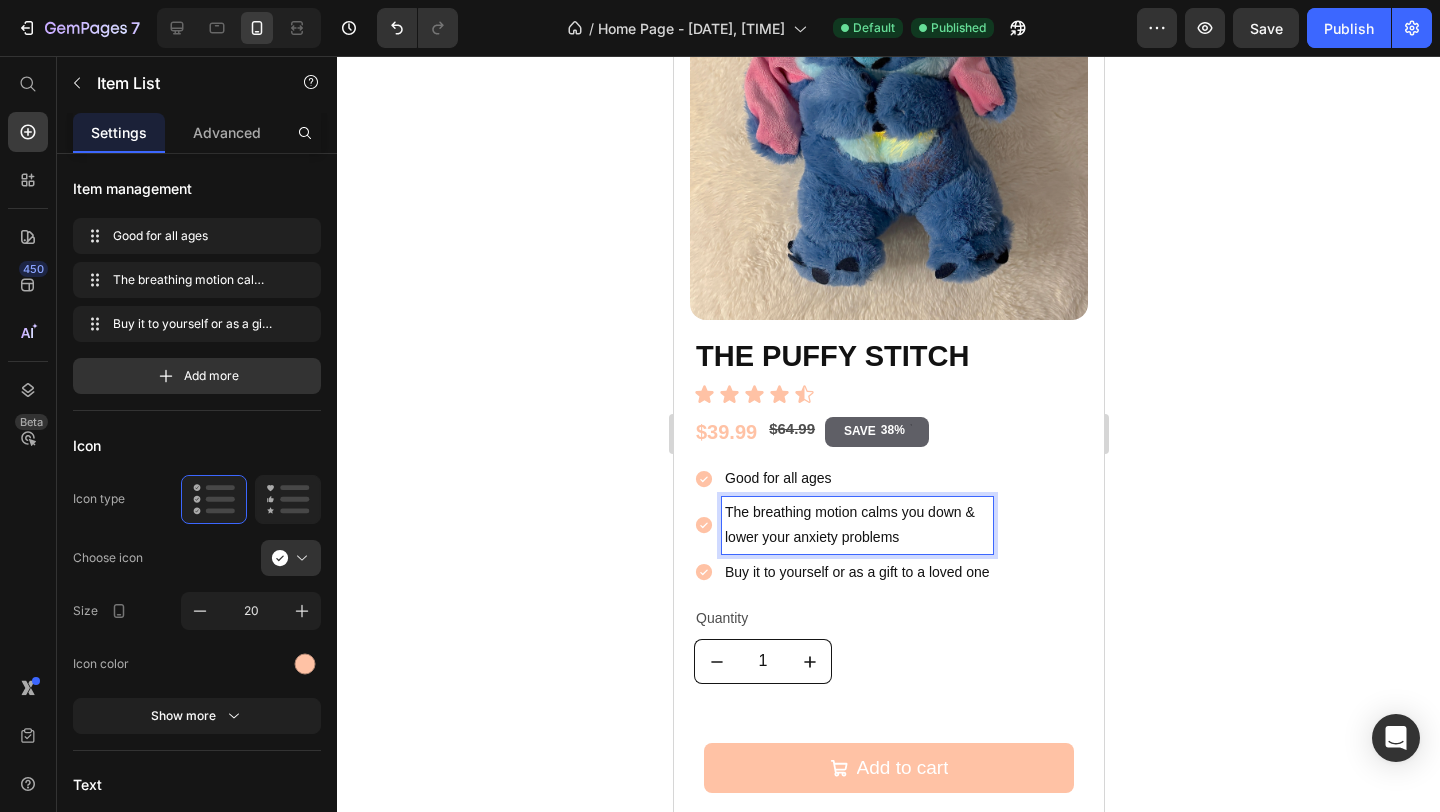 click on "lower your anxiety problems" at bounding box center [856, 537] 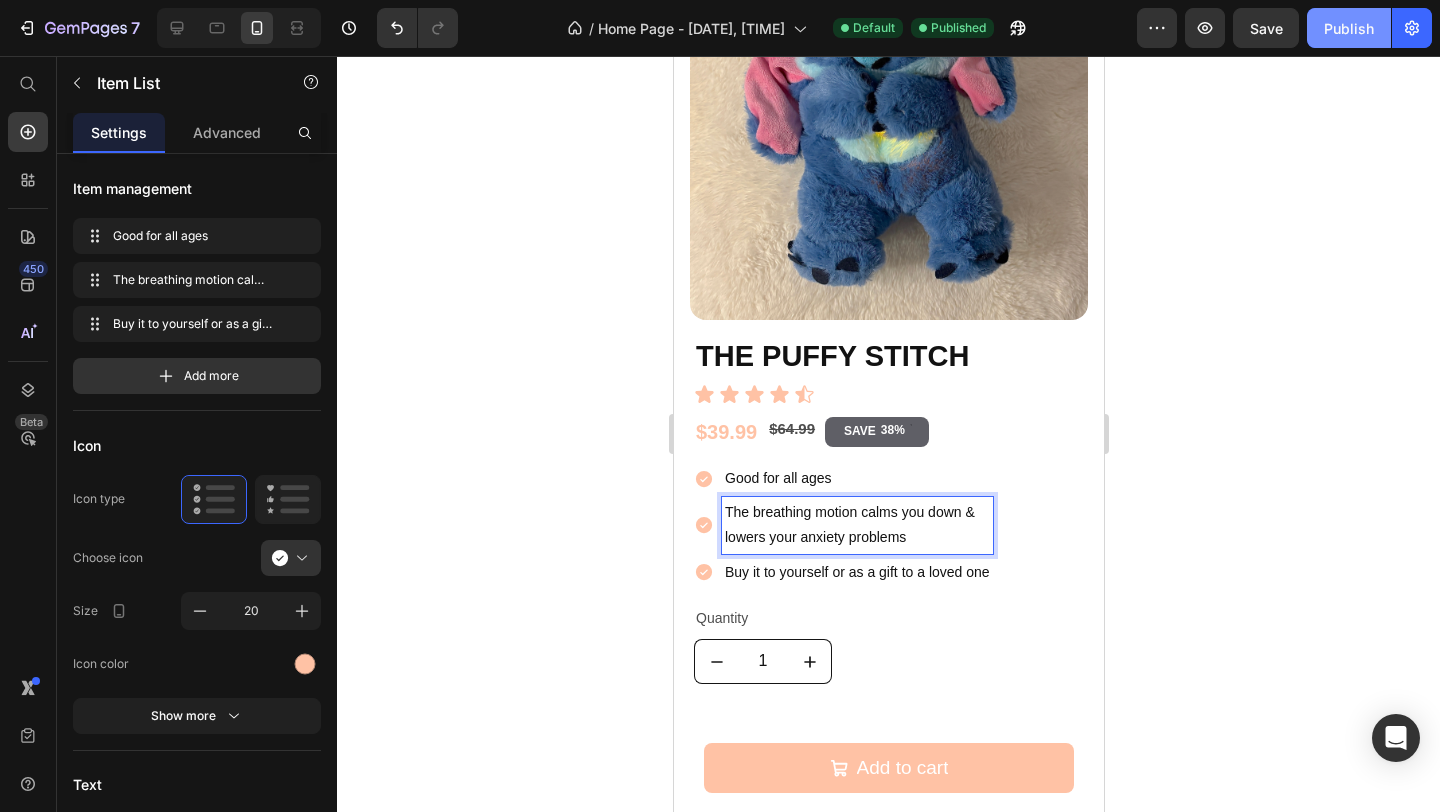 click on "Publish" at bounding box center (1349, 28) 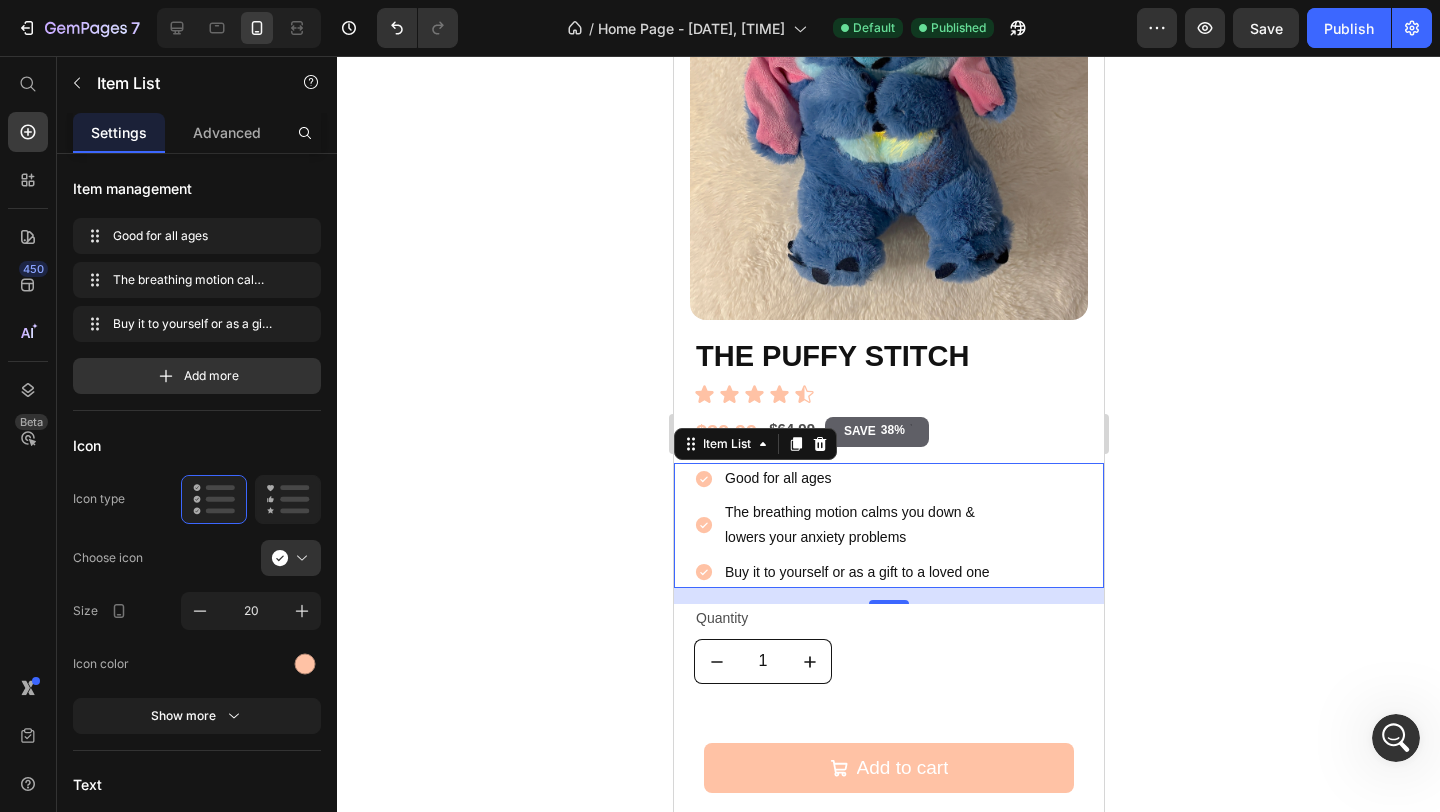 scroll, scrollTop: 0, scrollLeft: 0, axis: both 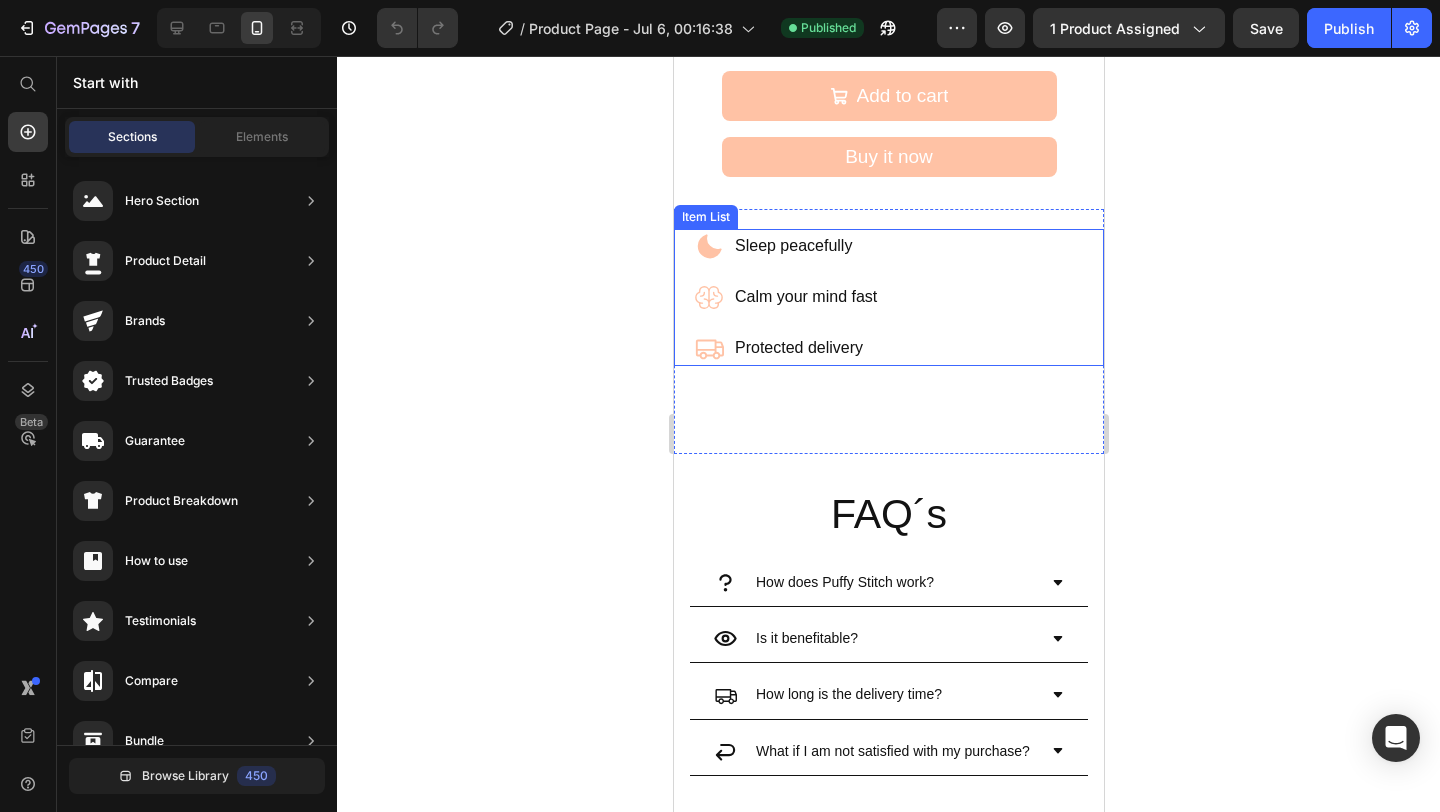 click on "Sleep peacefully
Calm your mind fast
Protected delivery" at bounding box center [898, 297] 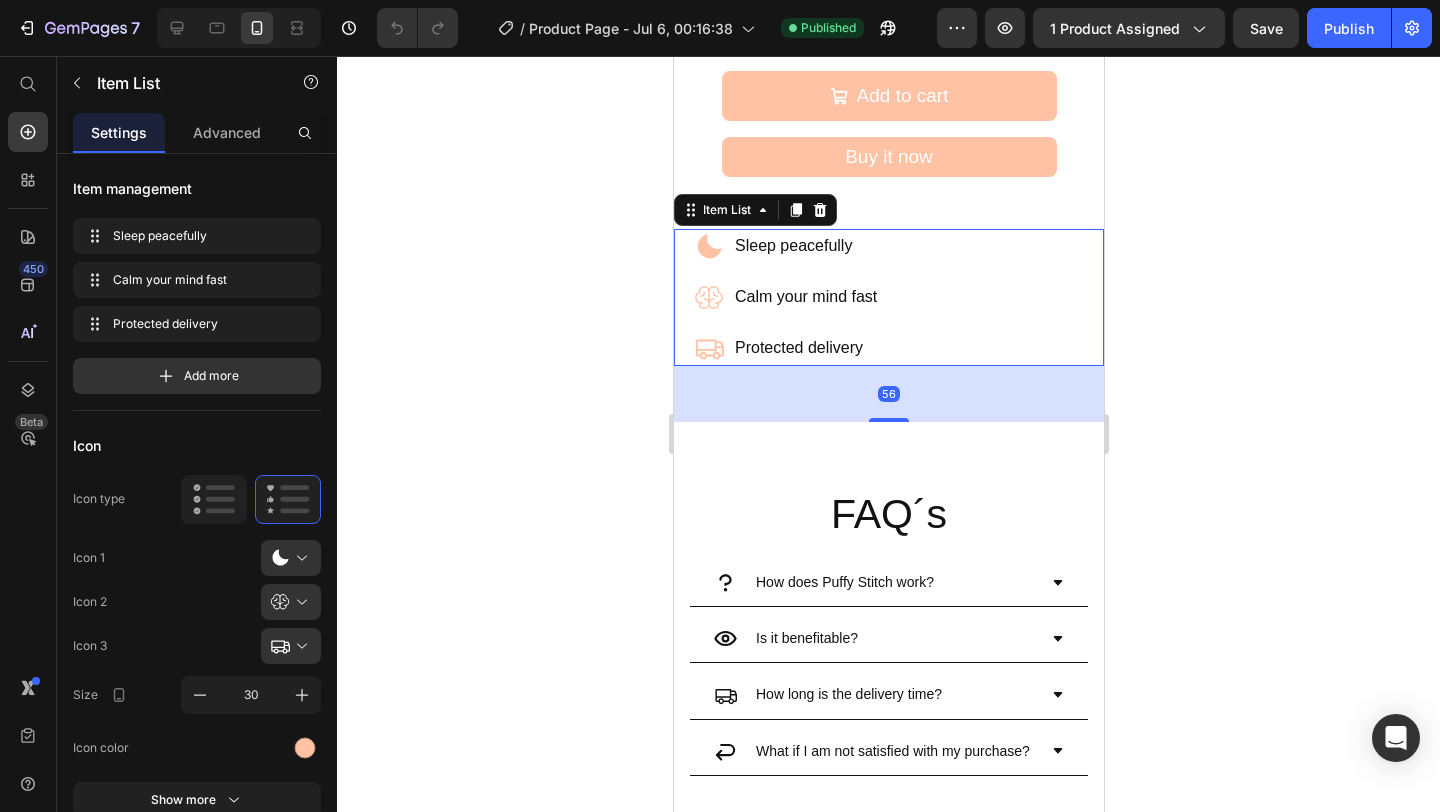 click on "Sleep peacefully
Calm your mind fast
Protected delivery" at bounding box center (898, 297) 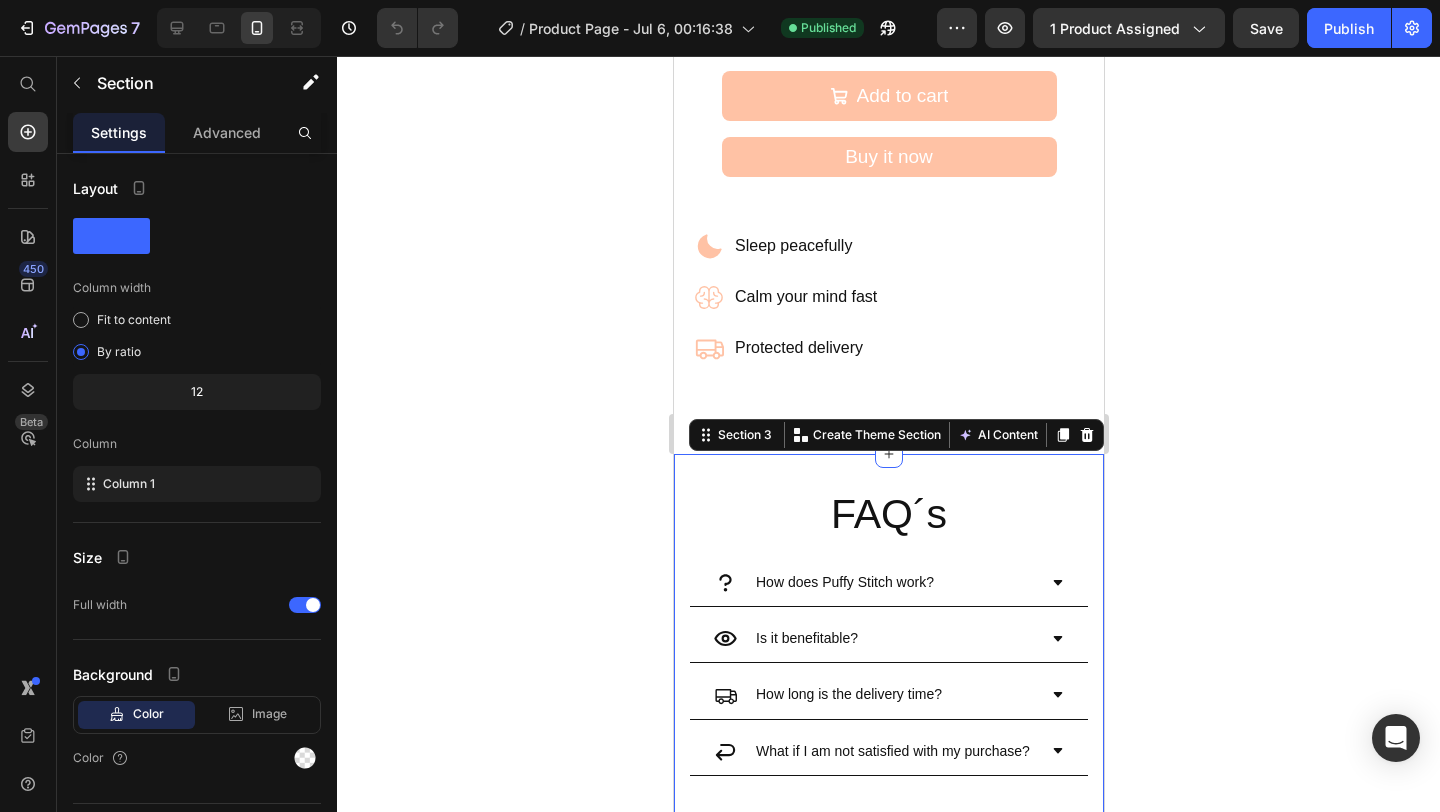 click on "FAQ´s Heading
How does Puffy Stitch work?
Is it benefitable?
How long is the delivery time?
What if I am not satisfied with my purchase? Accordion Section 3   You can create reusable sections Create Theme Section AI Content Write with GemAI What would you like to describe here? Tone and Voice Persuasive Product Getting products... Show more Generate" at bounding box center (888, 652) 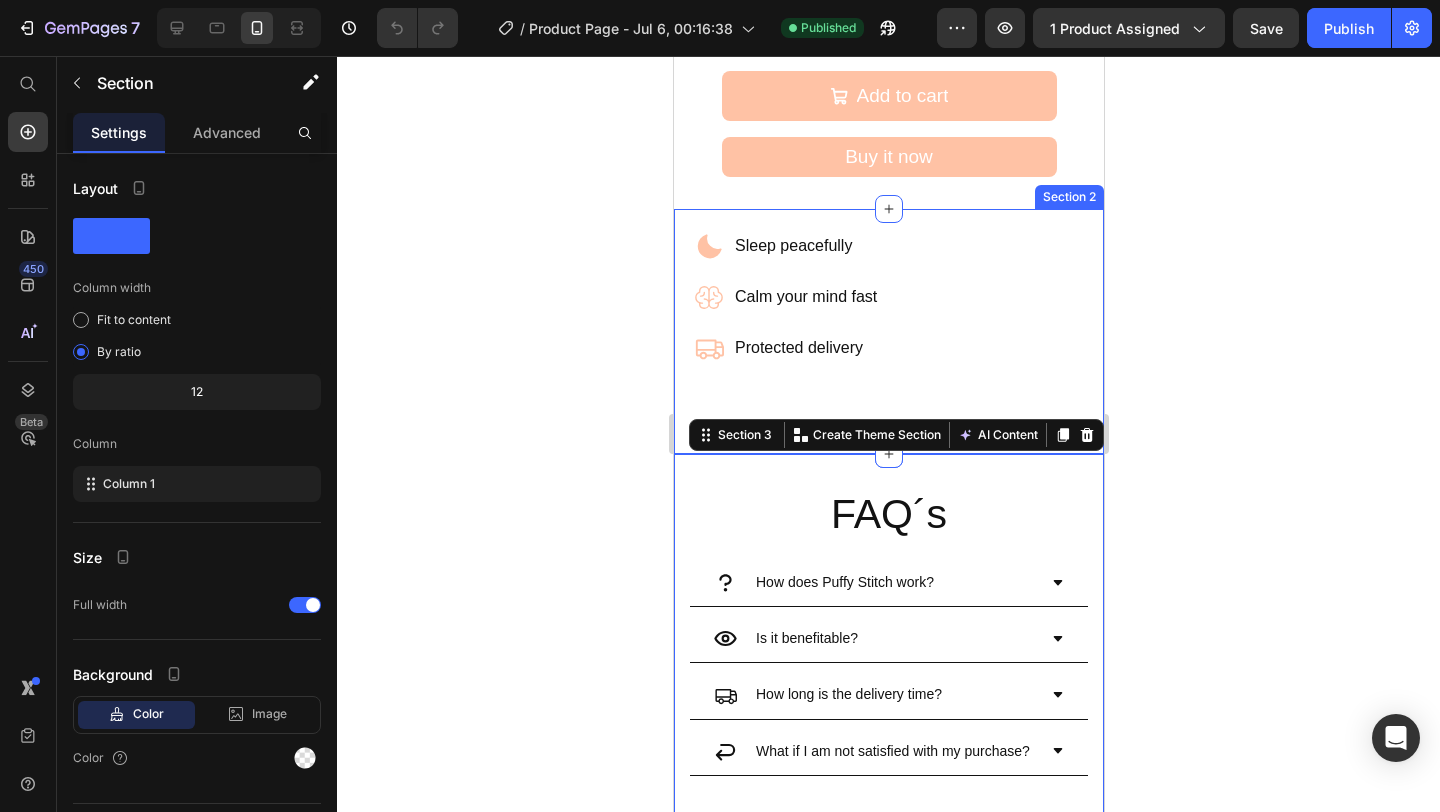 click on "Sleep peacefully
Calm your mind fast
Protected delivery Item List" at bounding box center (888, 325) 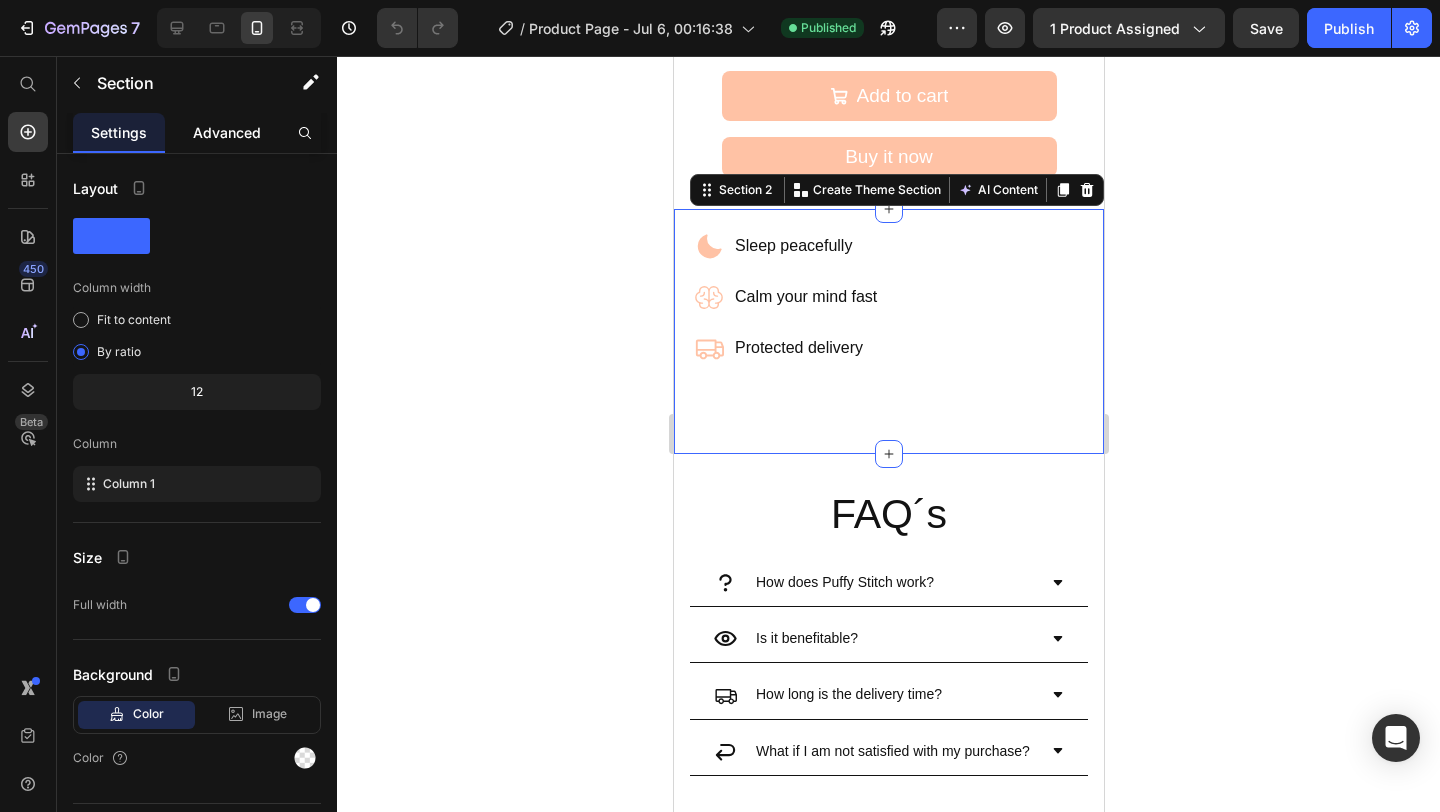 click on "Advanced" 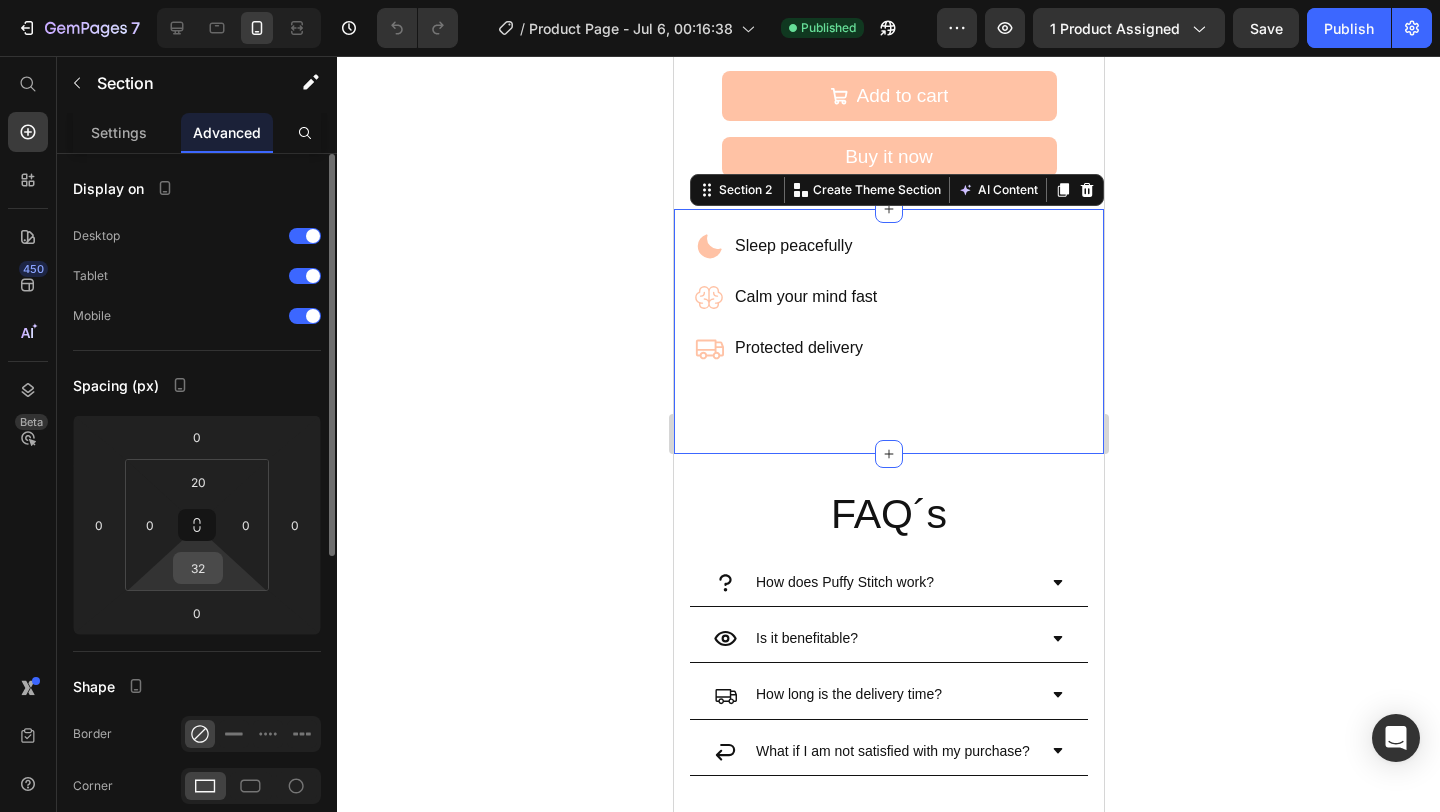 click on "32" at bounding box center [198, 568] 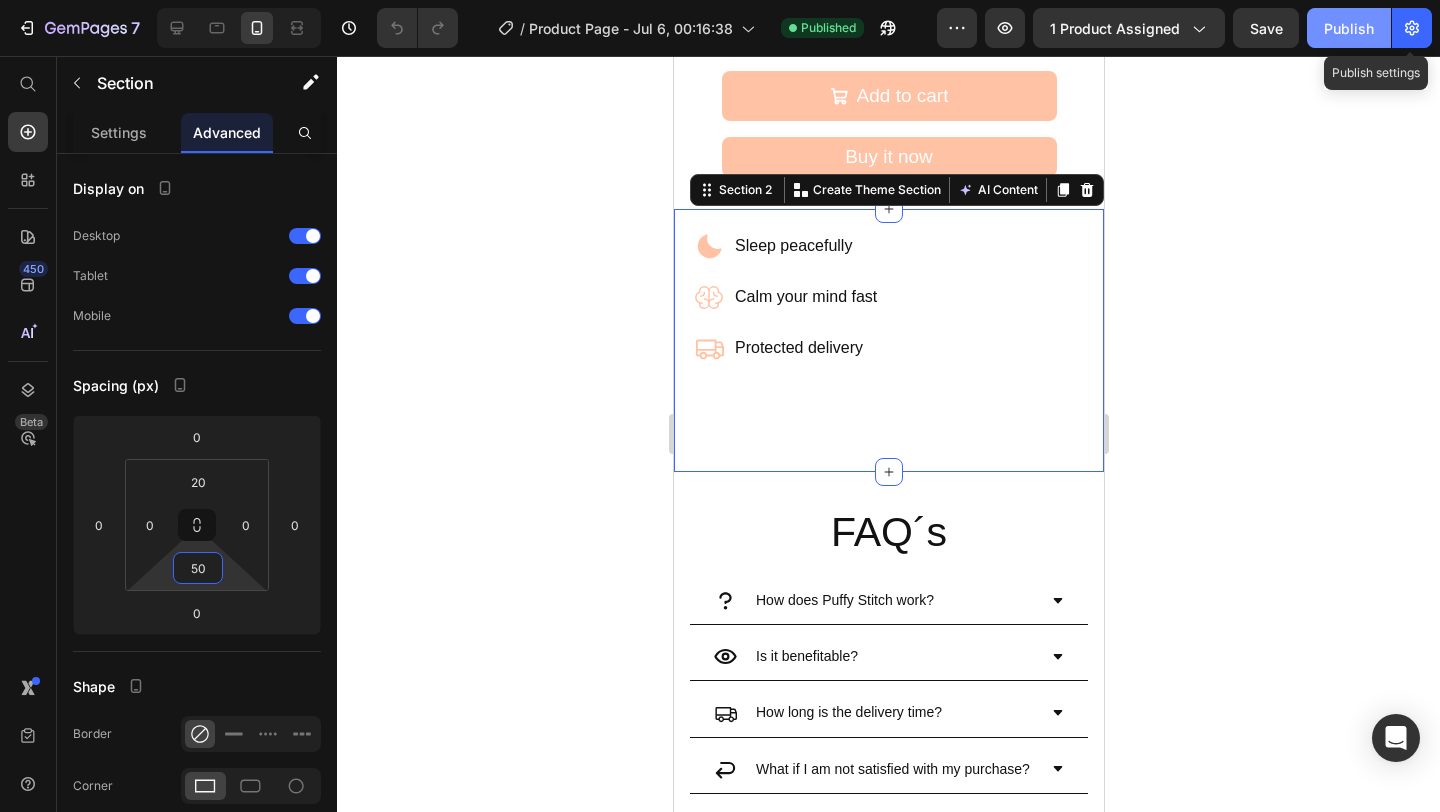 type on "50" 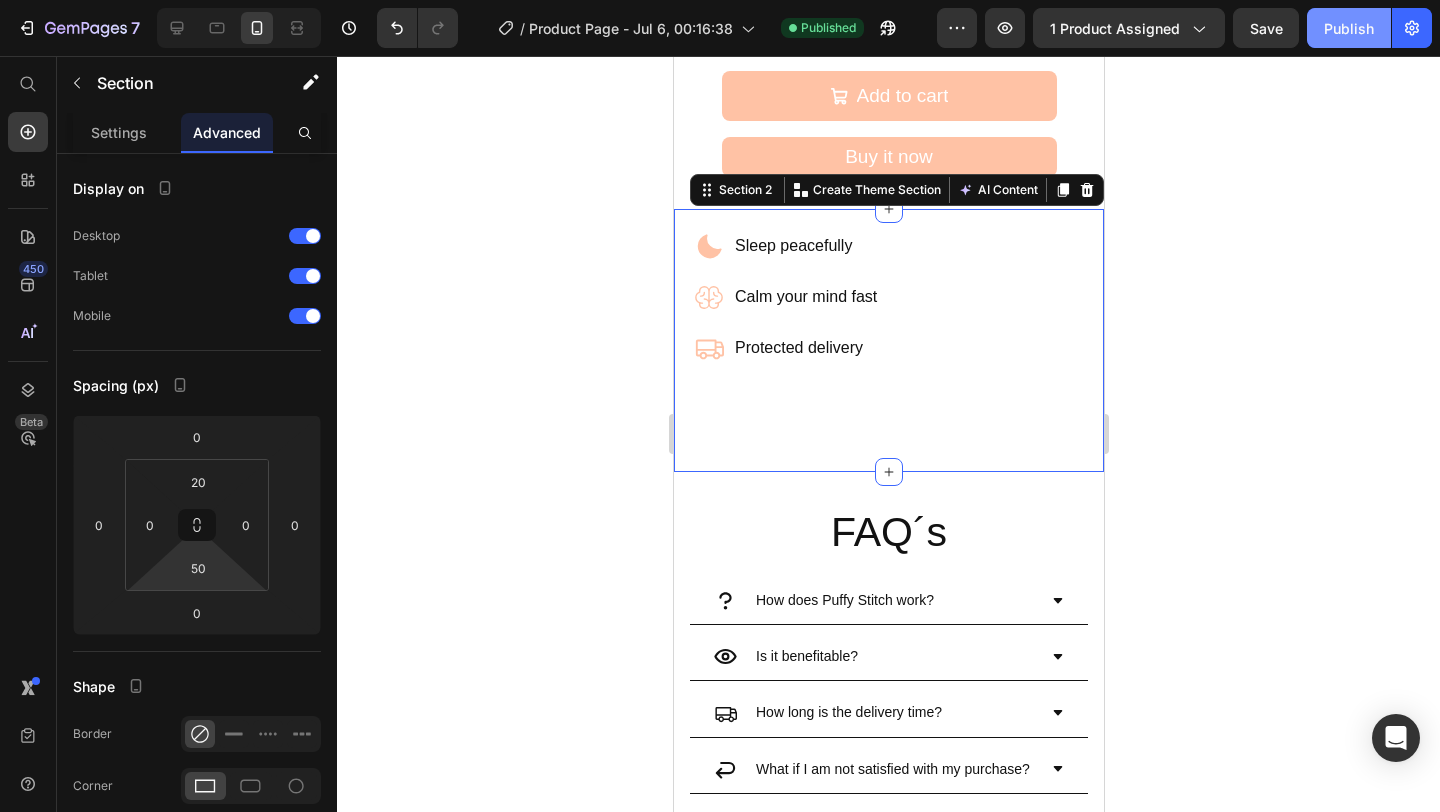 click on "Publish" at bounding box center [1349, 28] 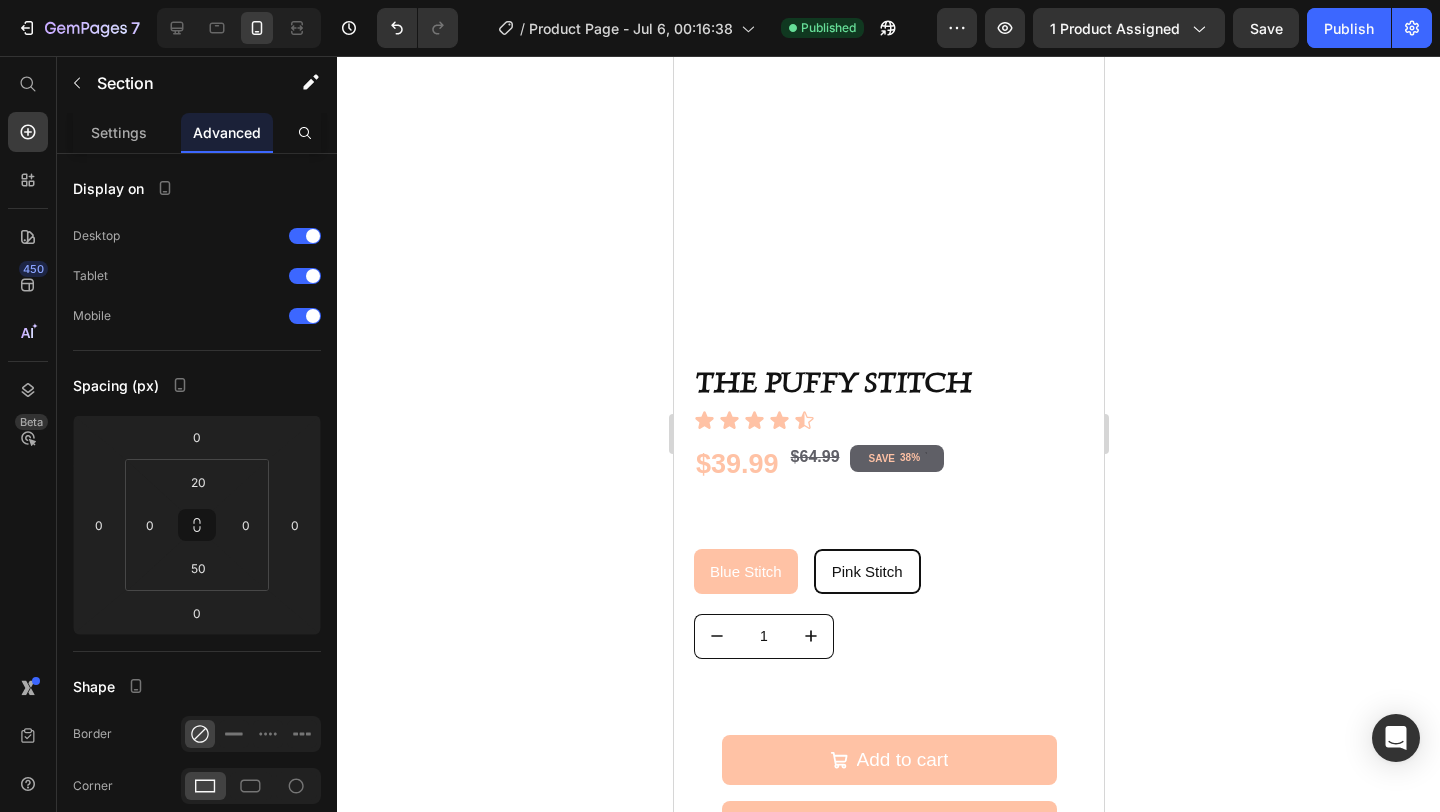 scroll, scrollTop: 290, scrollLeft: 0, axis: vertical 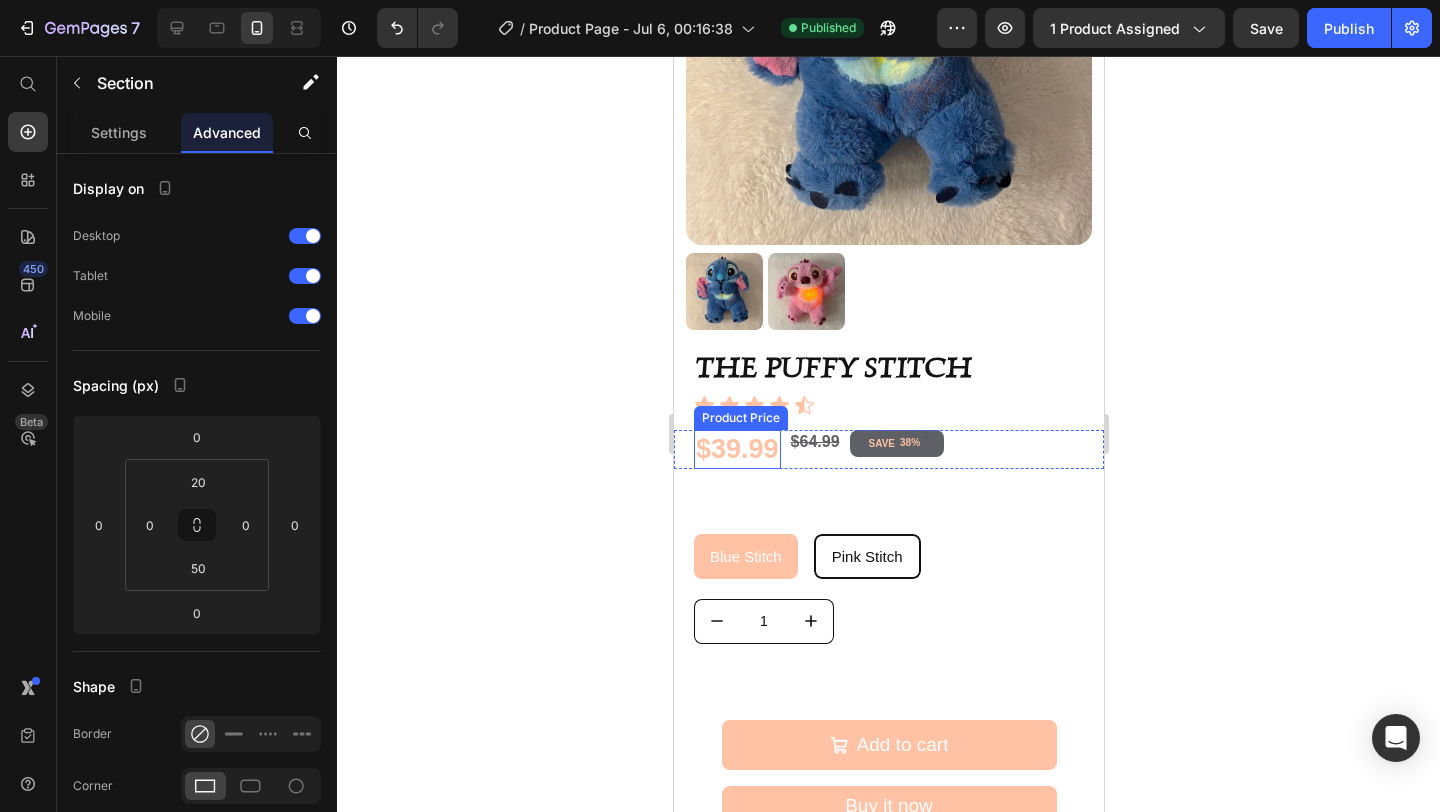 click on "$39.99" at bounding box center [736, 449] 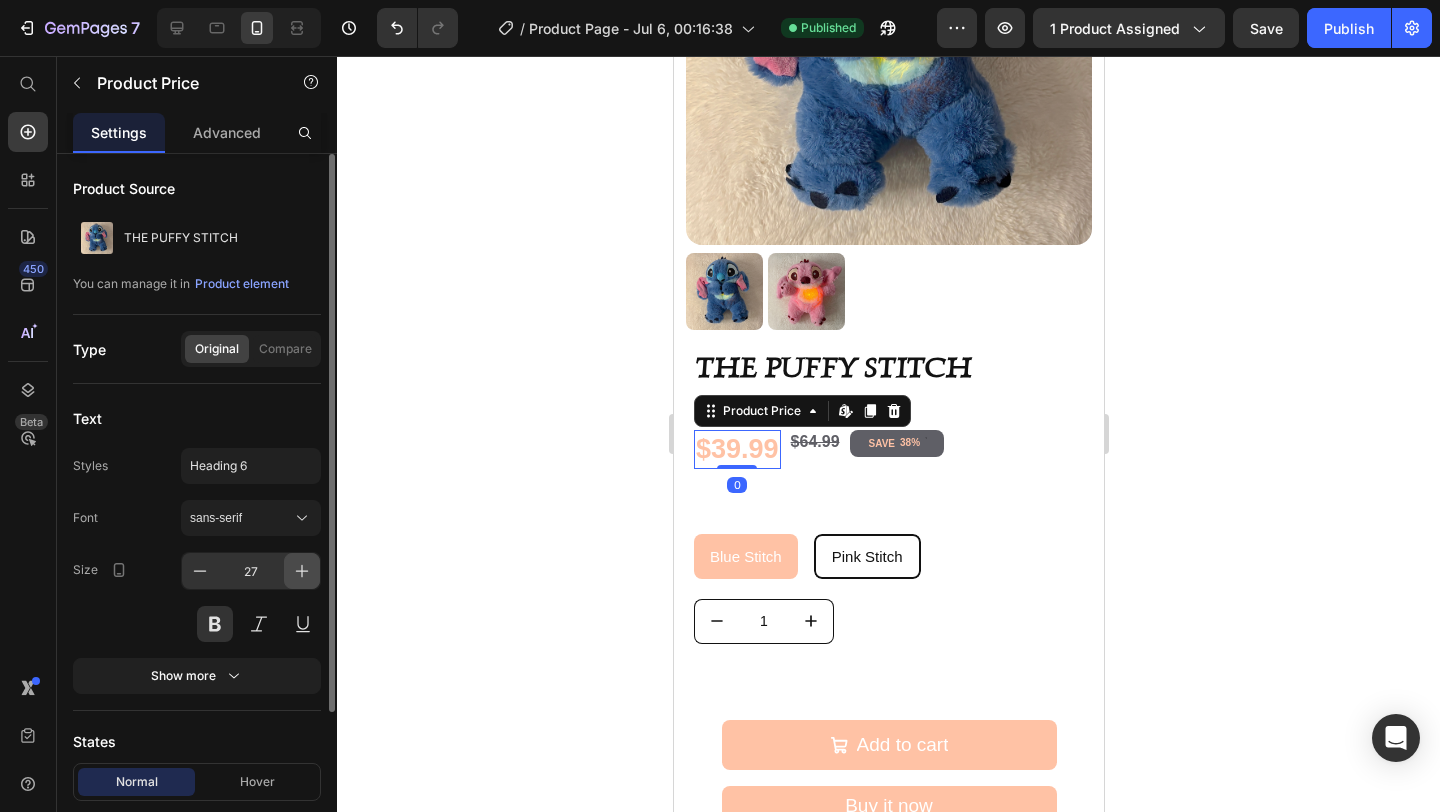 click at bounding box center [302, 571] 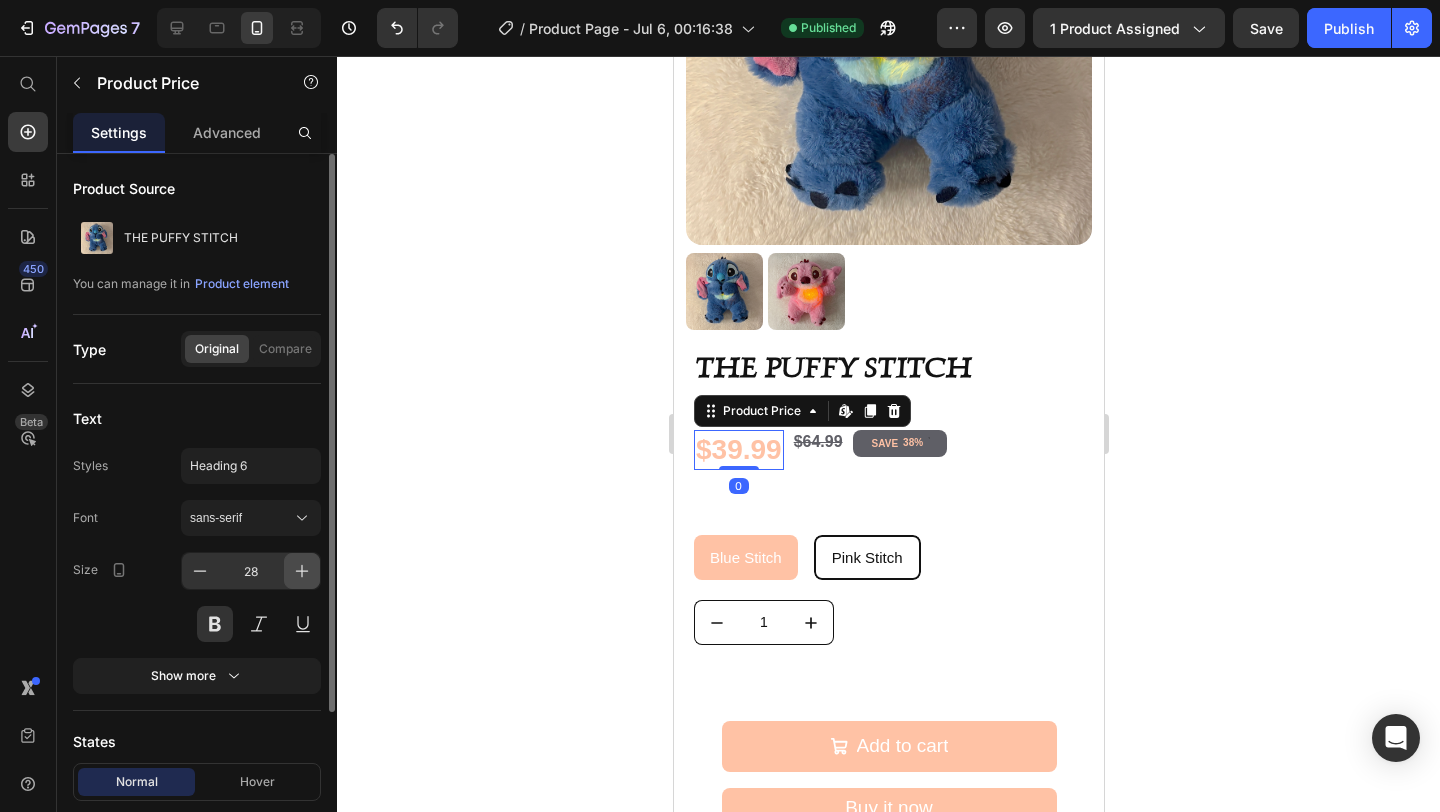 click at bounding box center [302, 571] 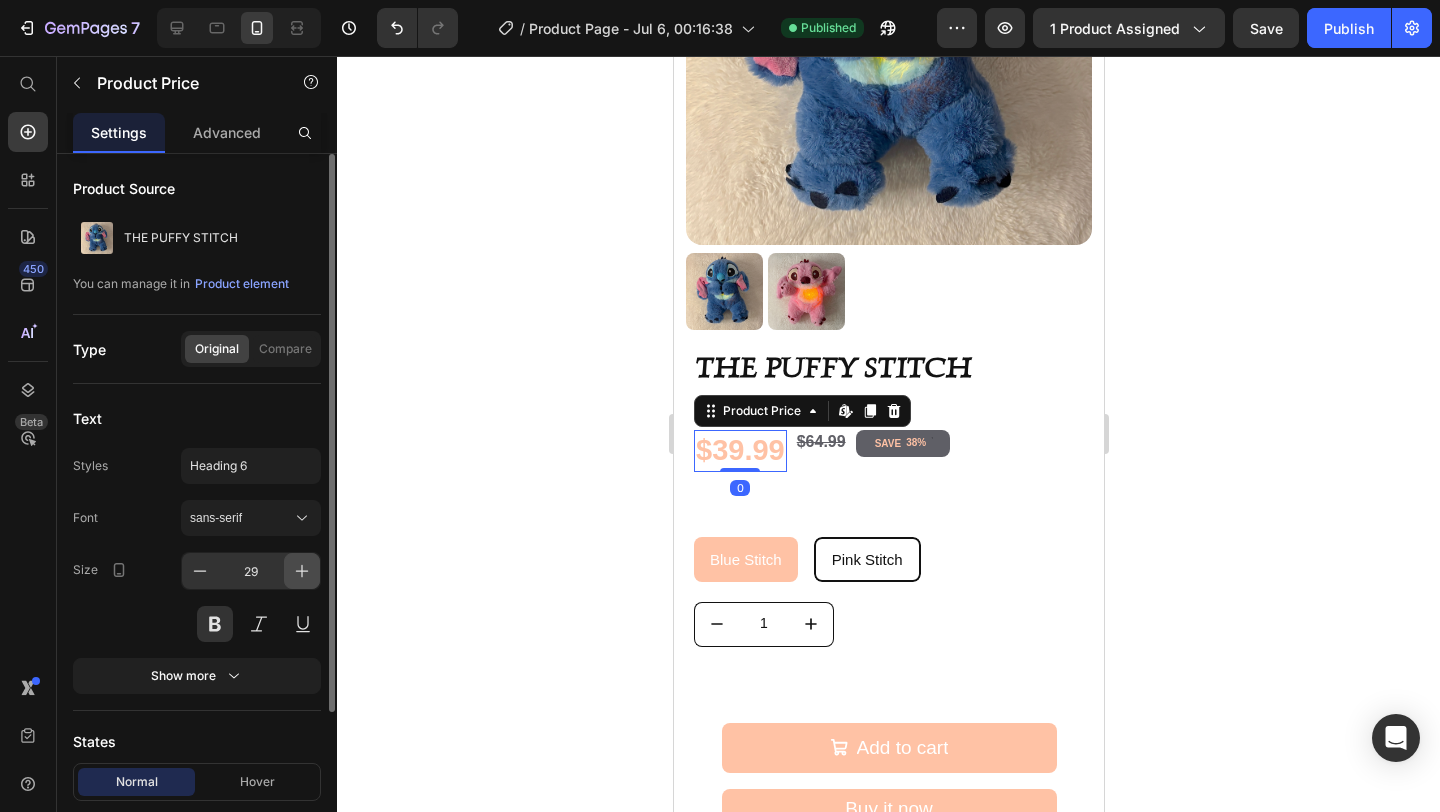 click at bounding box center (302, 571) 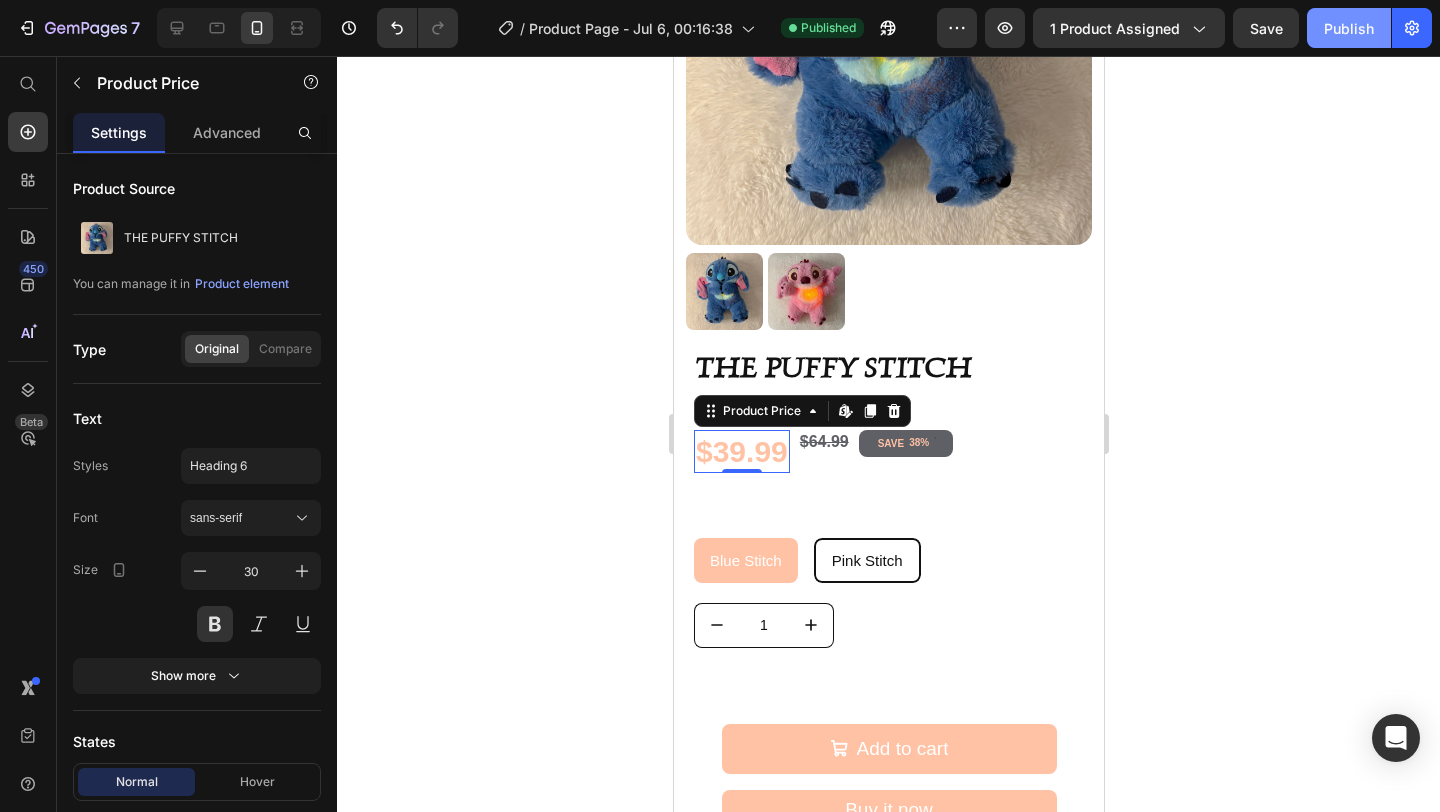 click on "Publish" 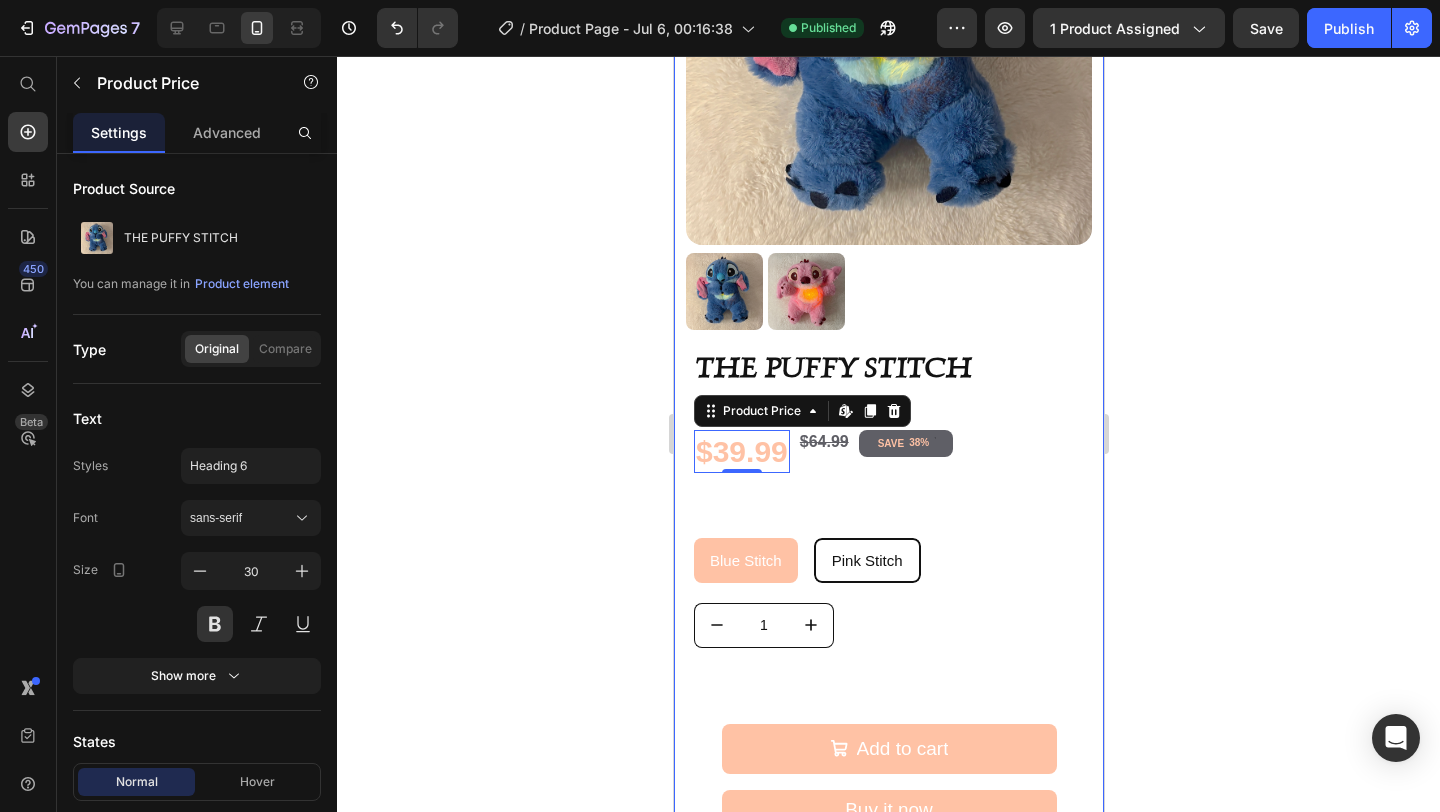 click on "THE PUFFY STITCH" at bounding box center [898, 367] 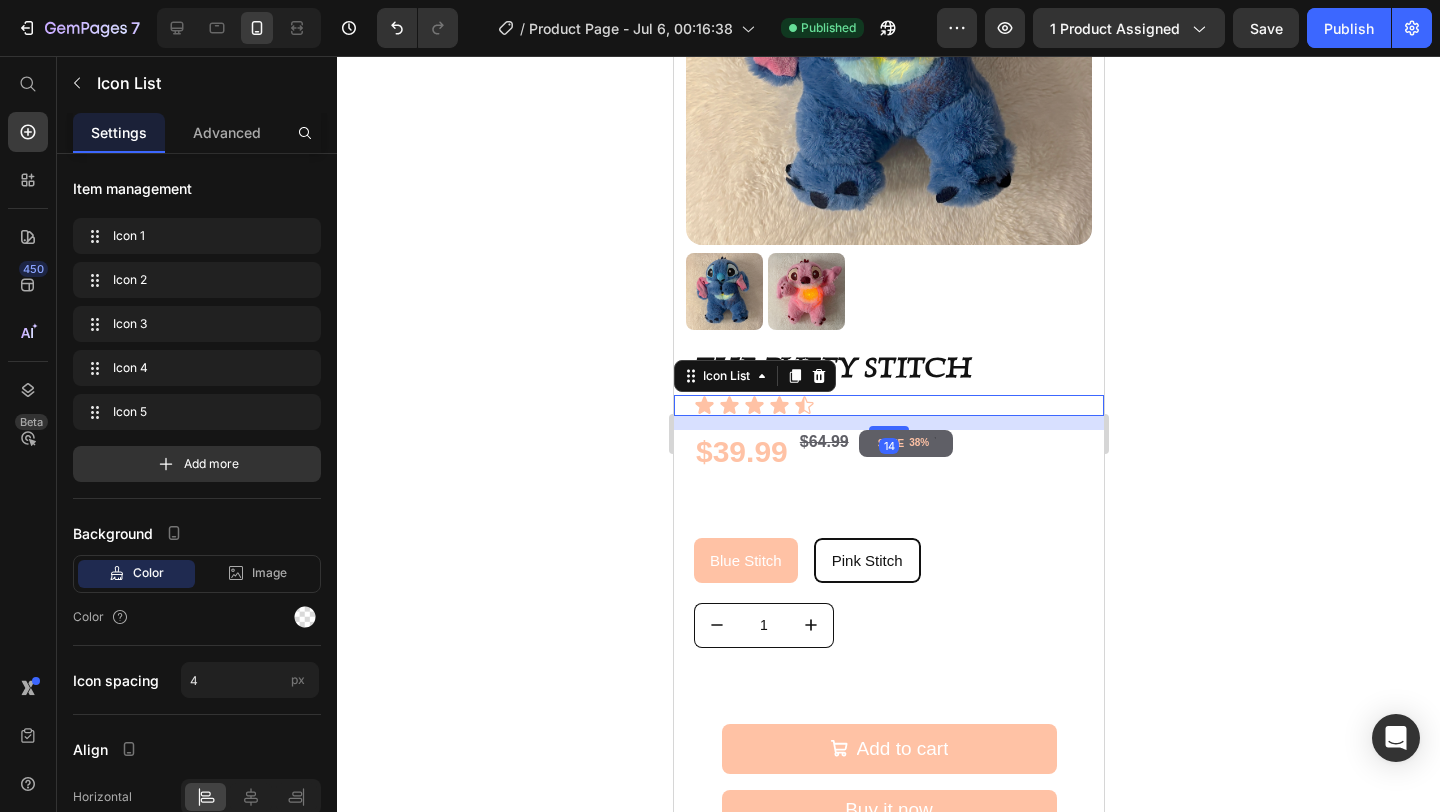 click on "Icon Icon Icon Icon Icon" at bounding box center [898, 405] 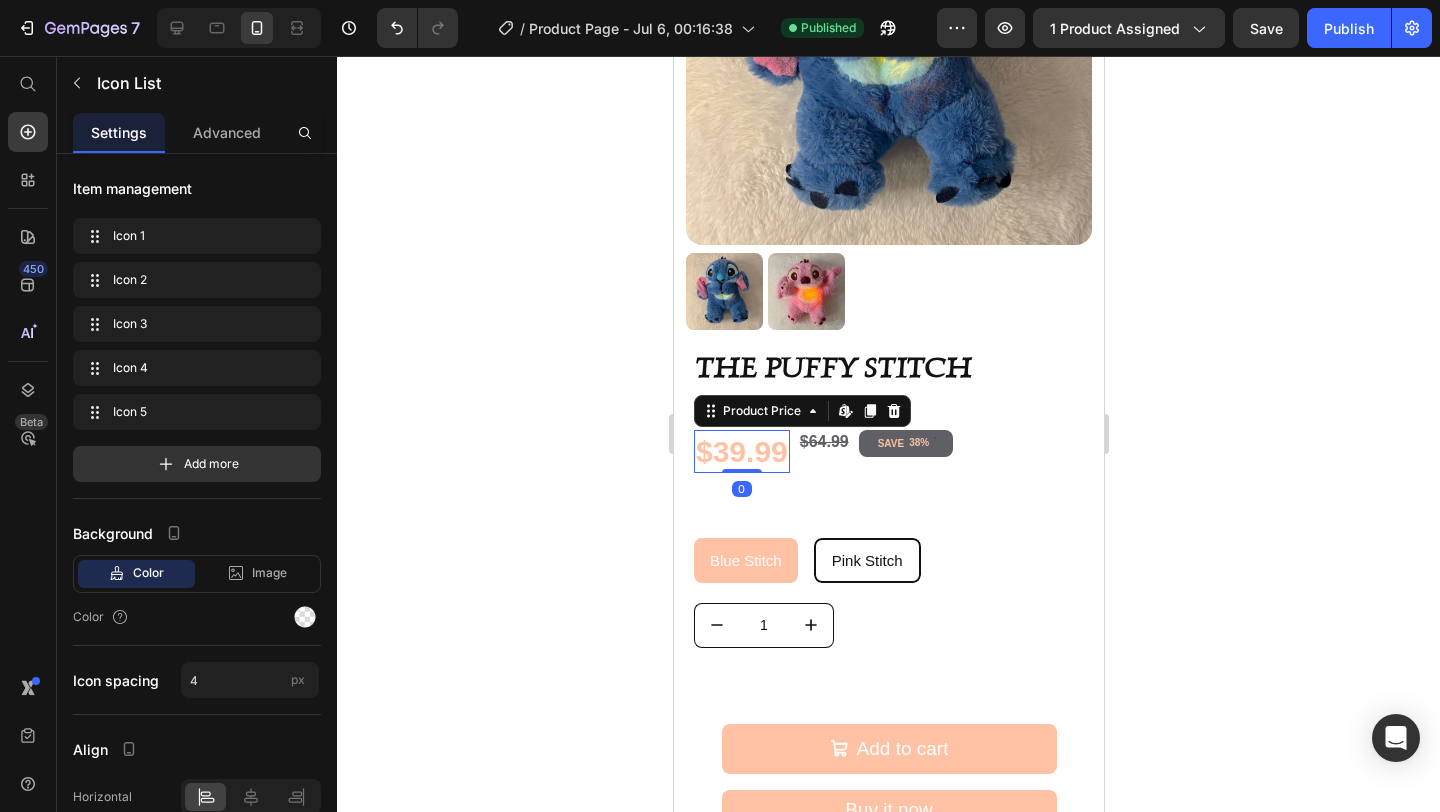 click on "$39.99" at bounding box center (741, 451) 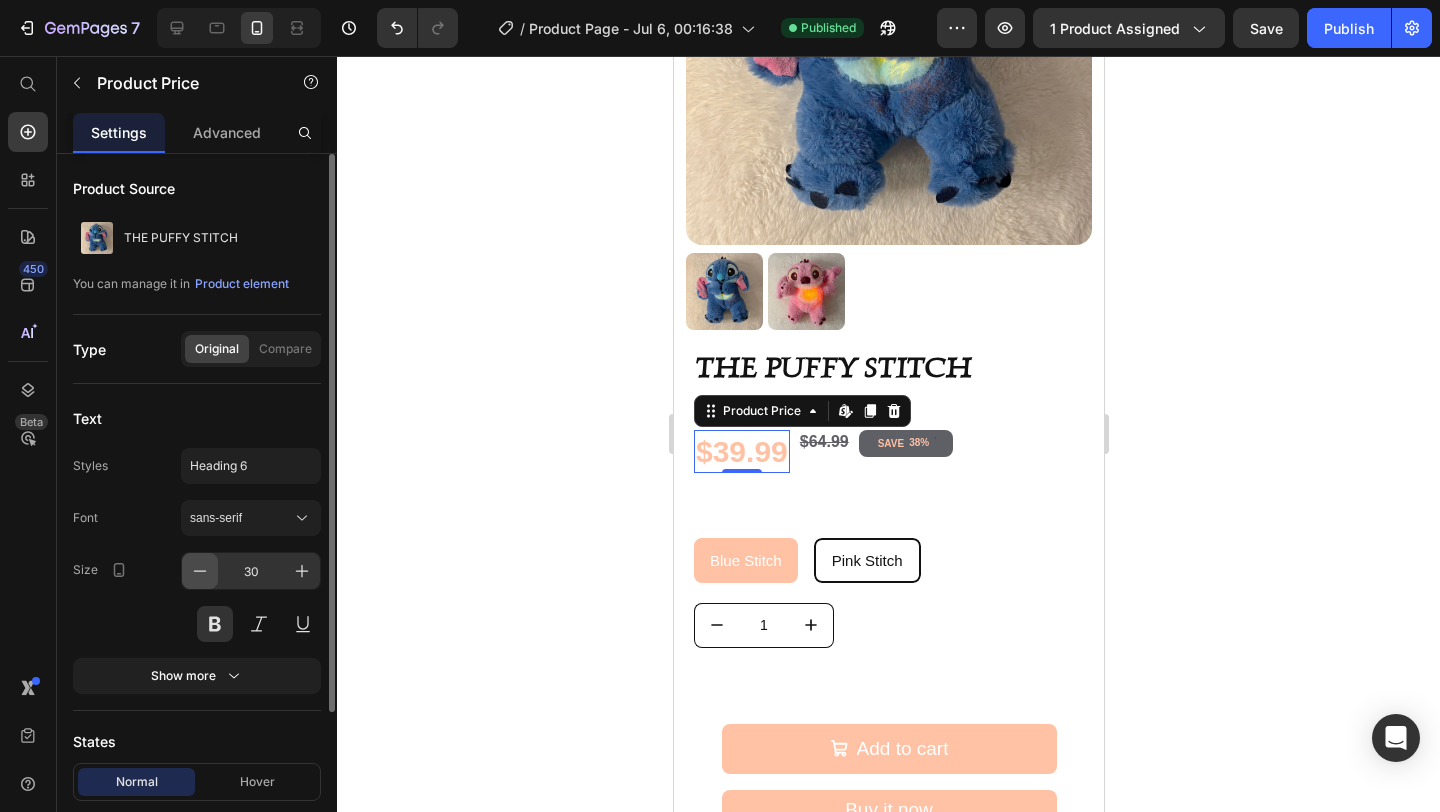 click 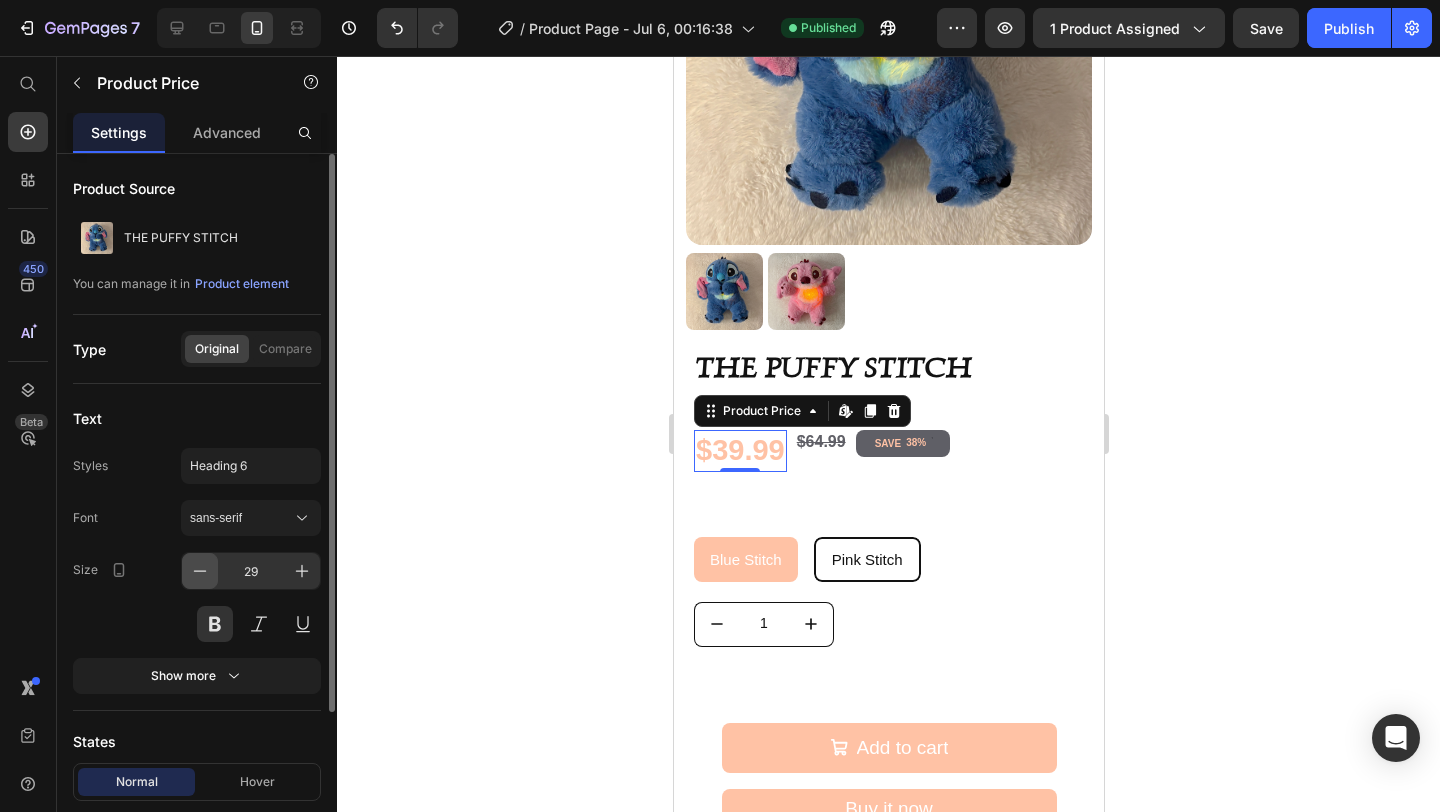 click 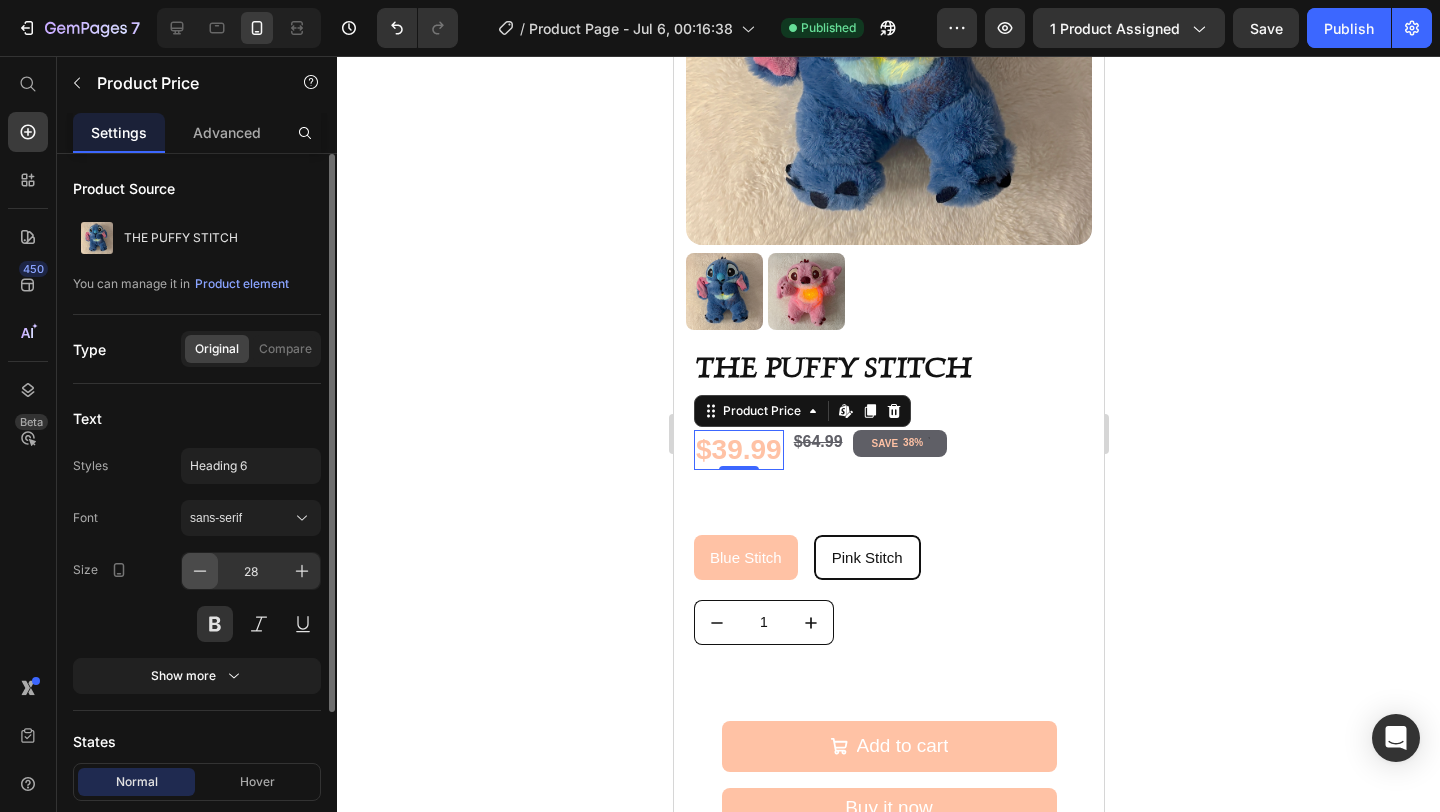 click 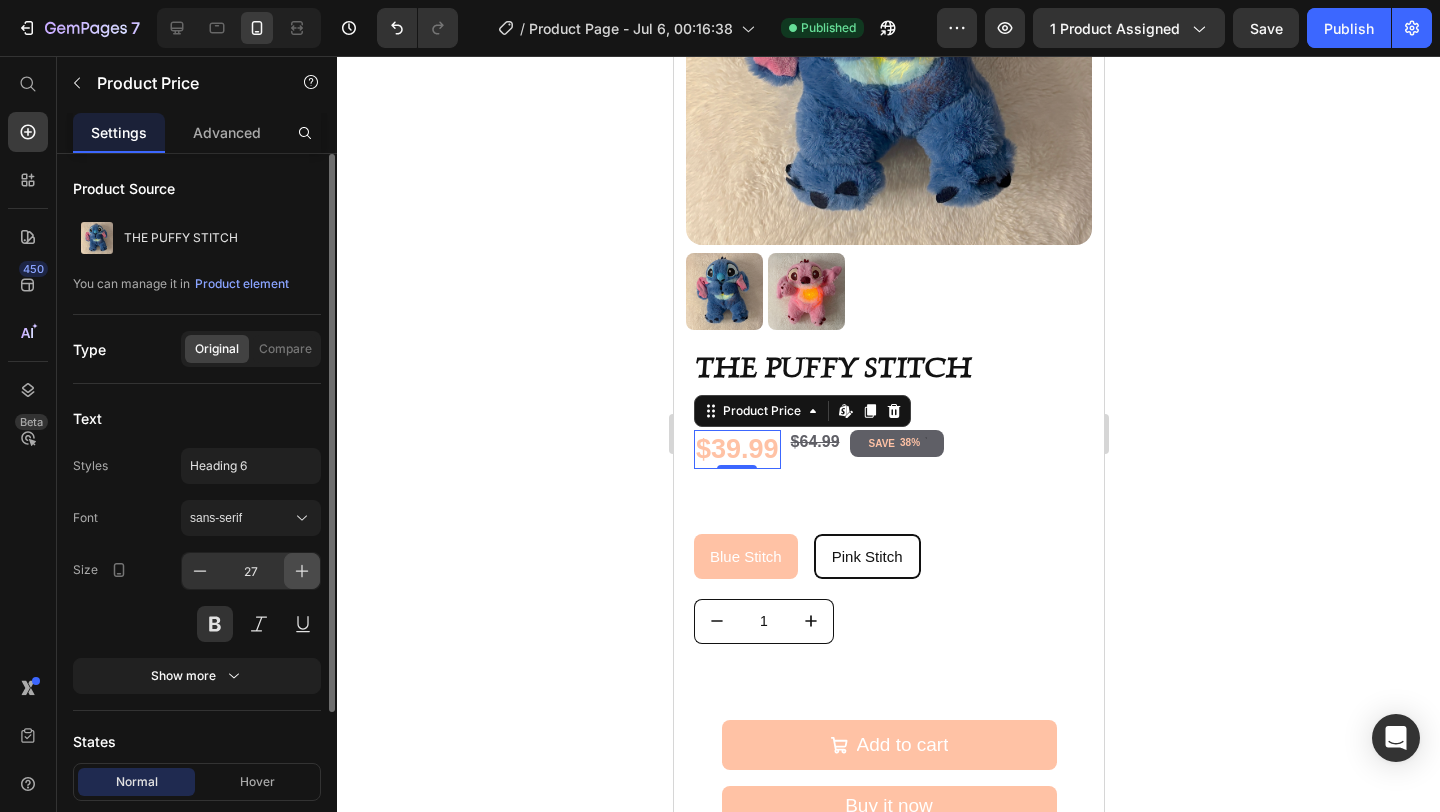 click 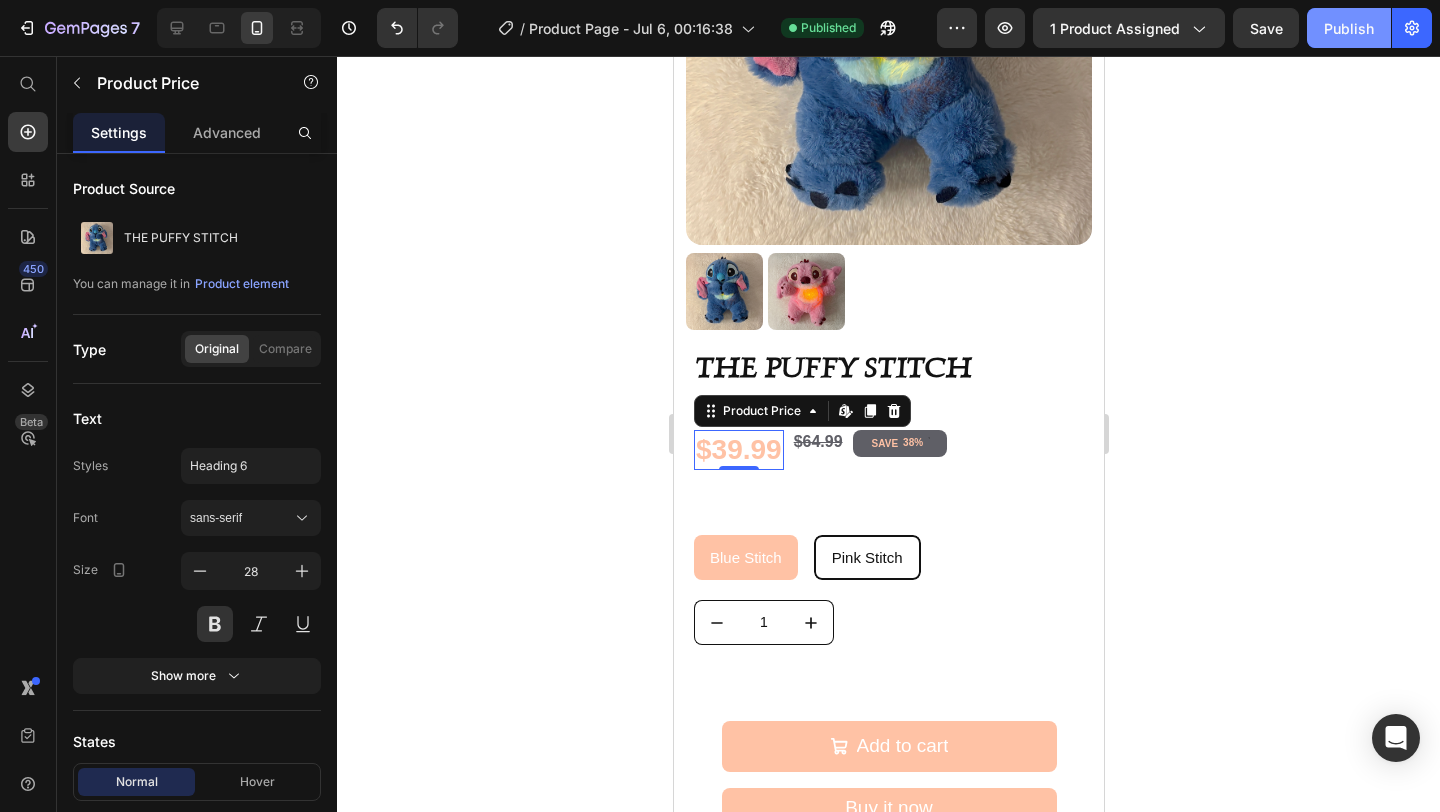 click on "Publish" at bounding box center (1349, 28) 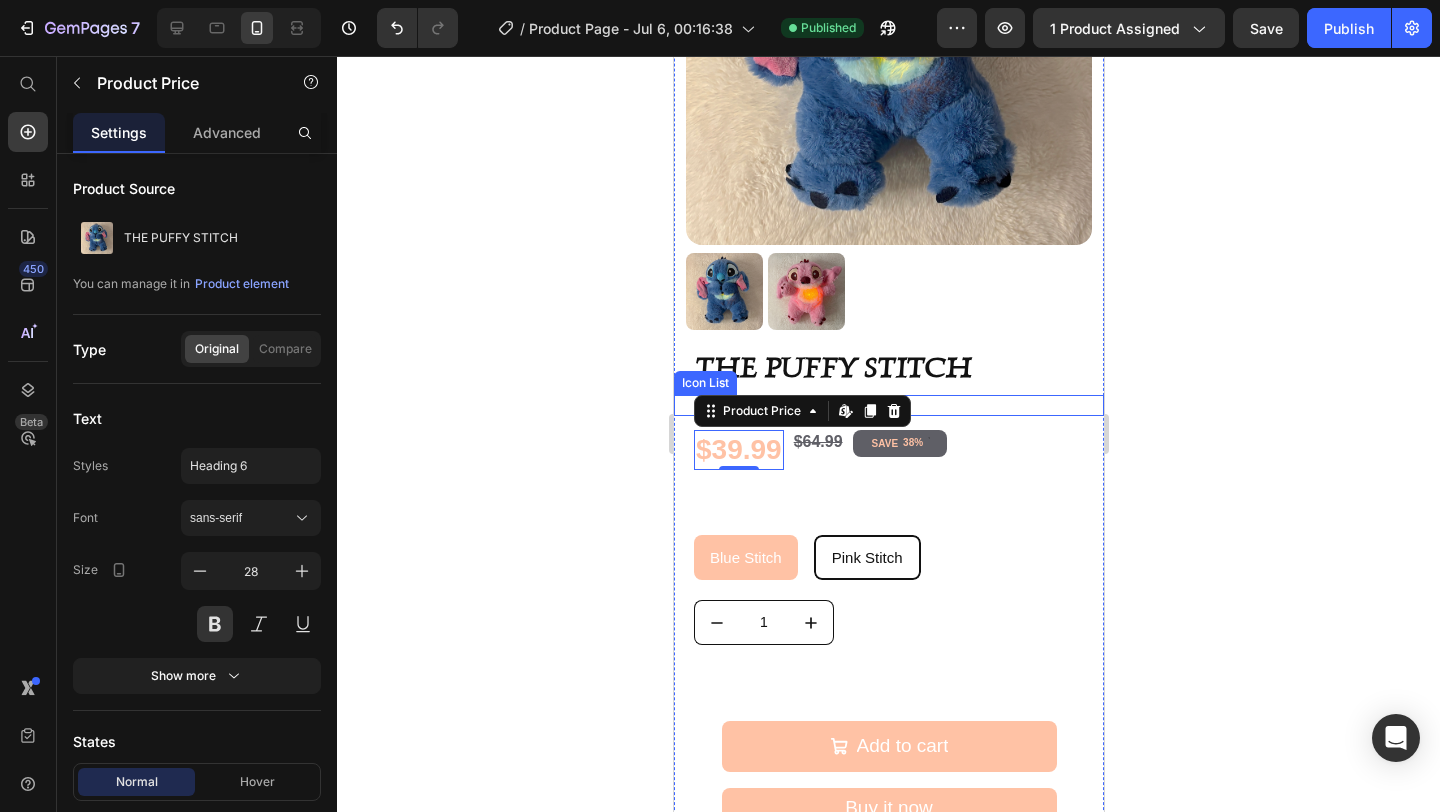 click on "Icon Icon Icon Icon Icon" at bounding box center (898, 405) 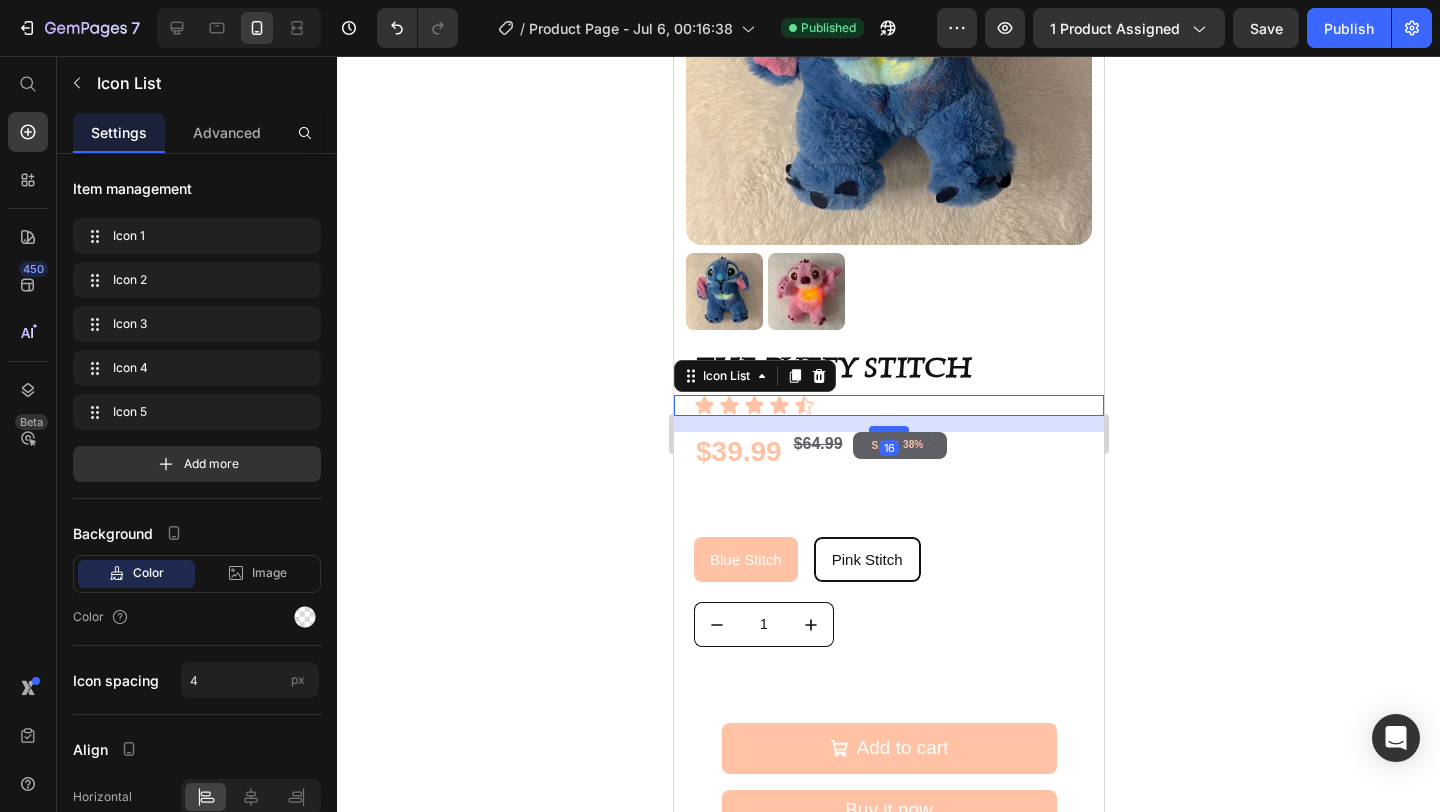click at bounding box center (888, 429) 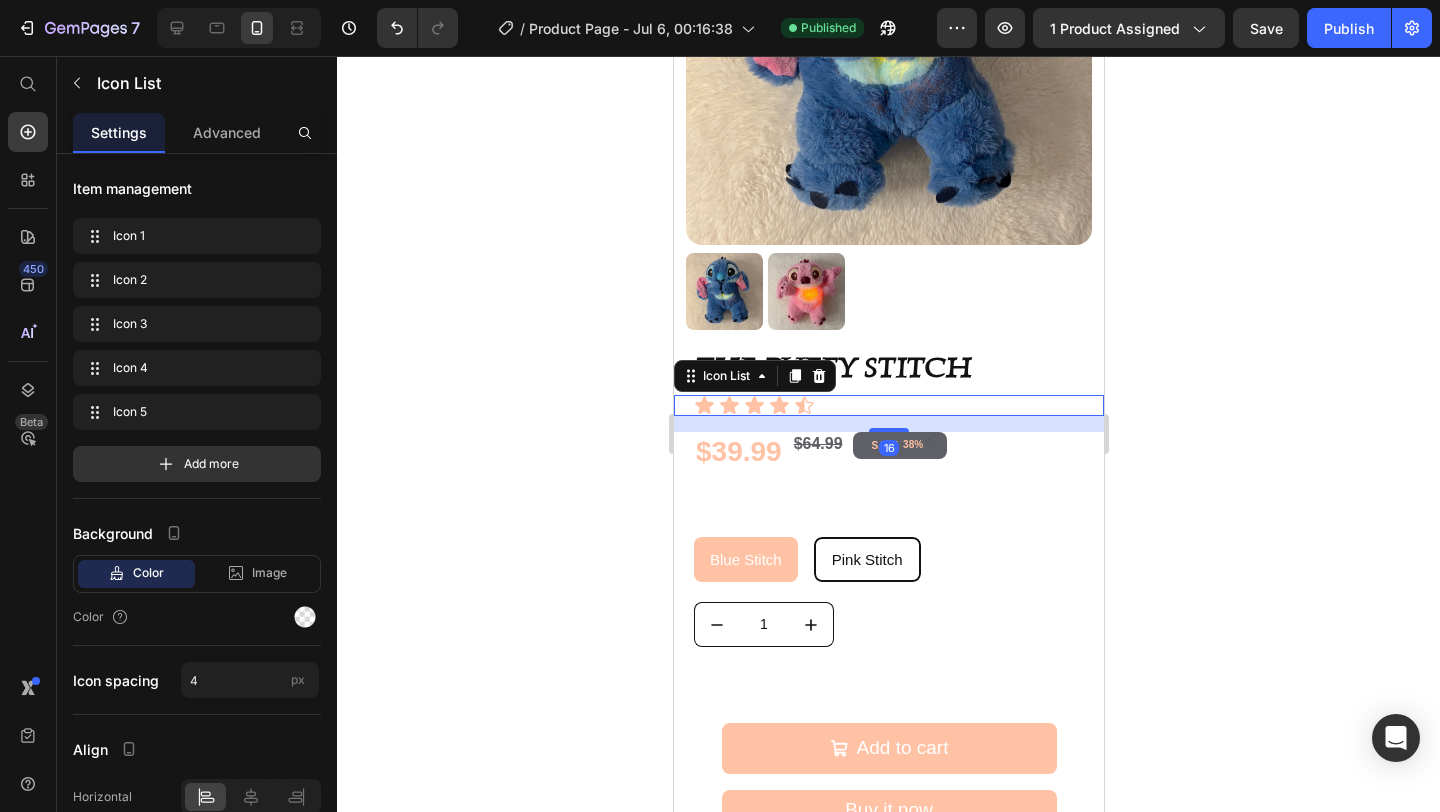 click 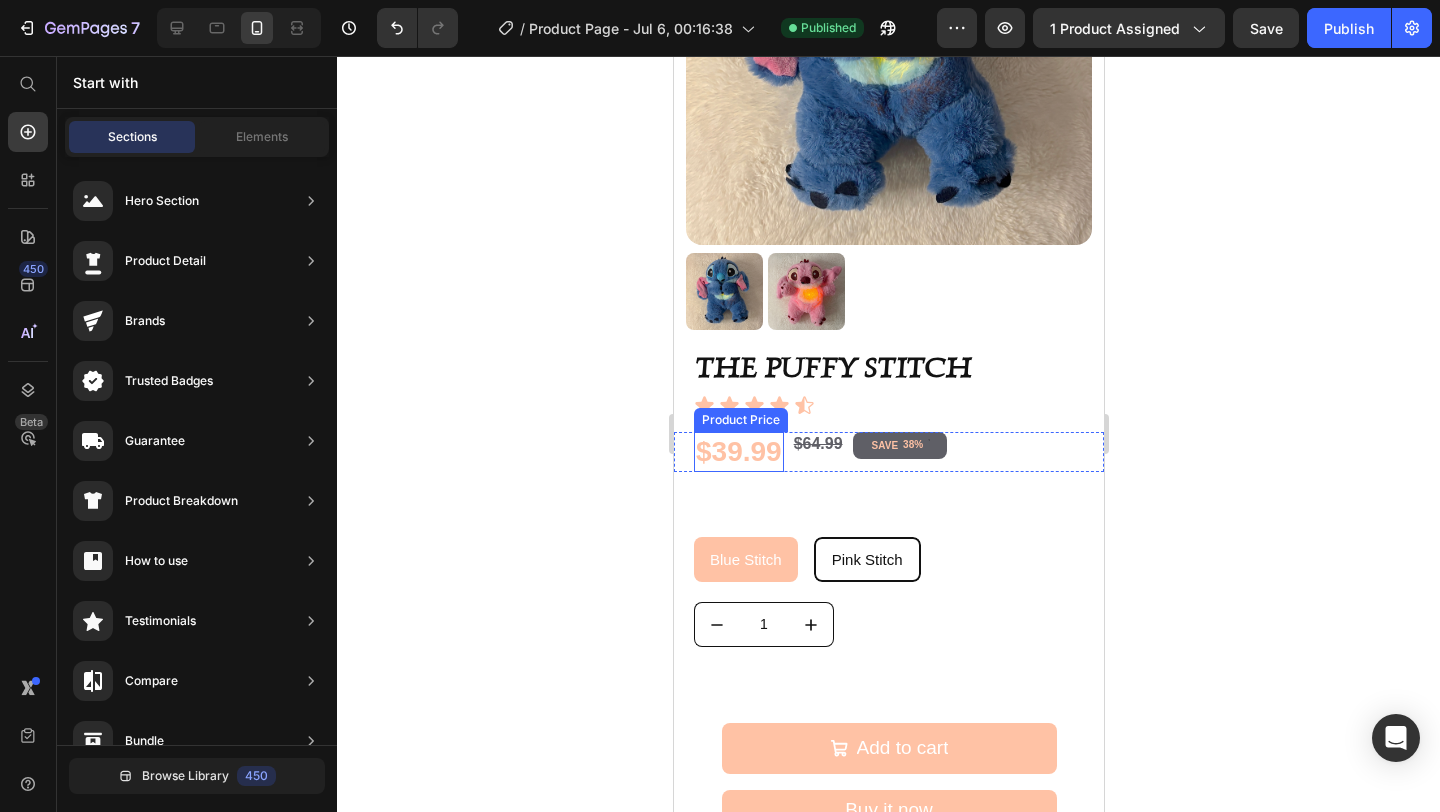 click on "$39.99" at bounding box center [738, 452] 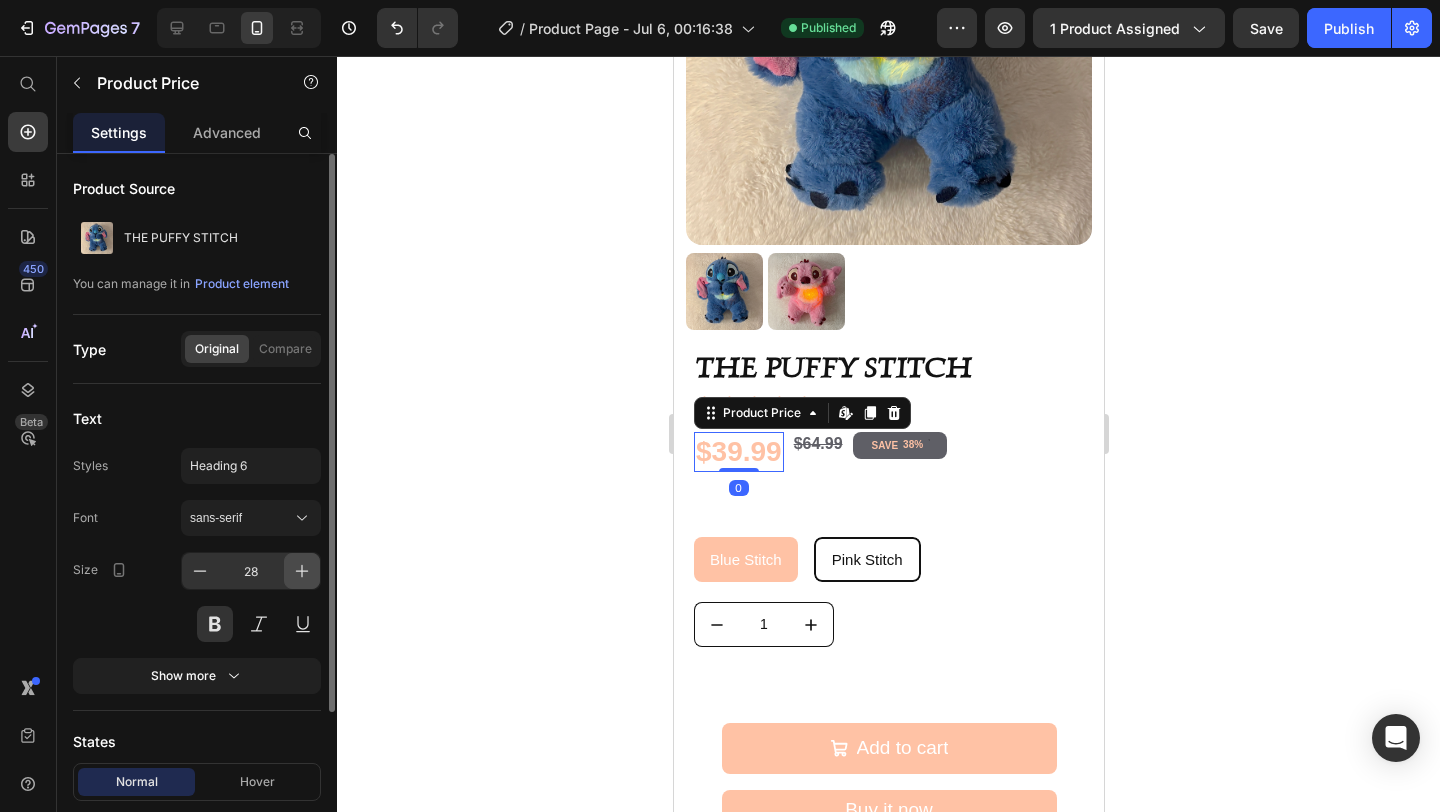 click 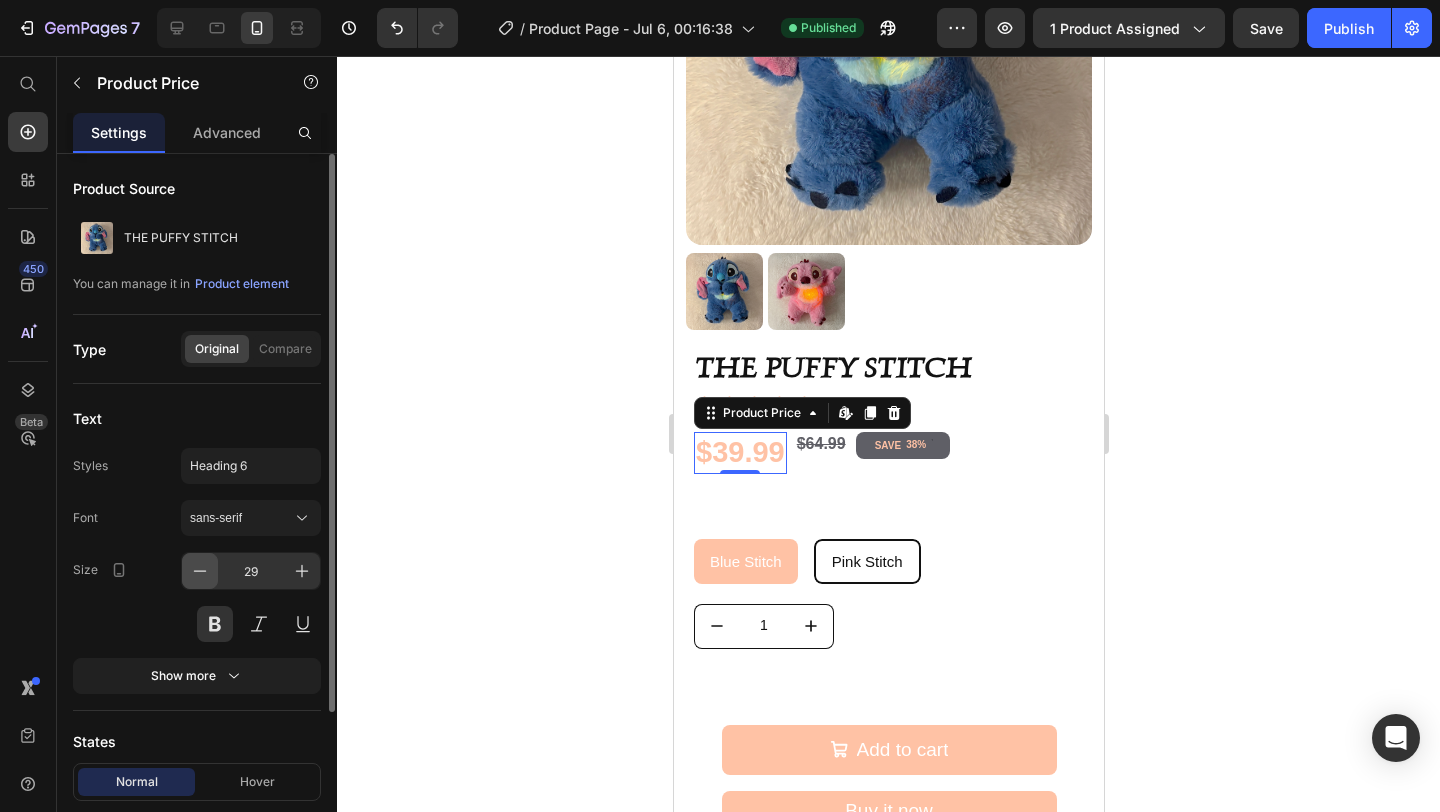click 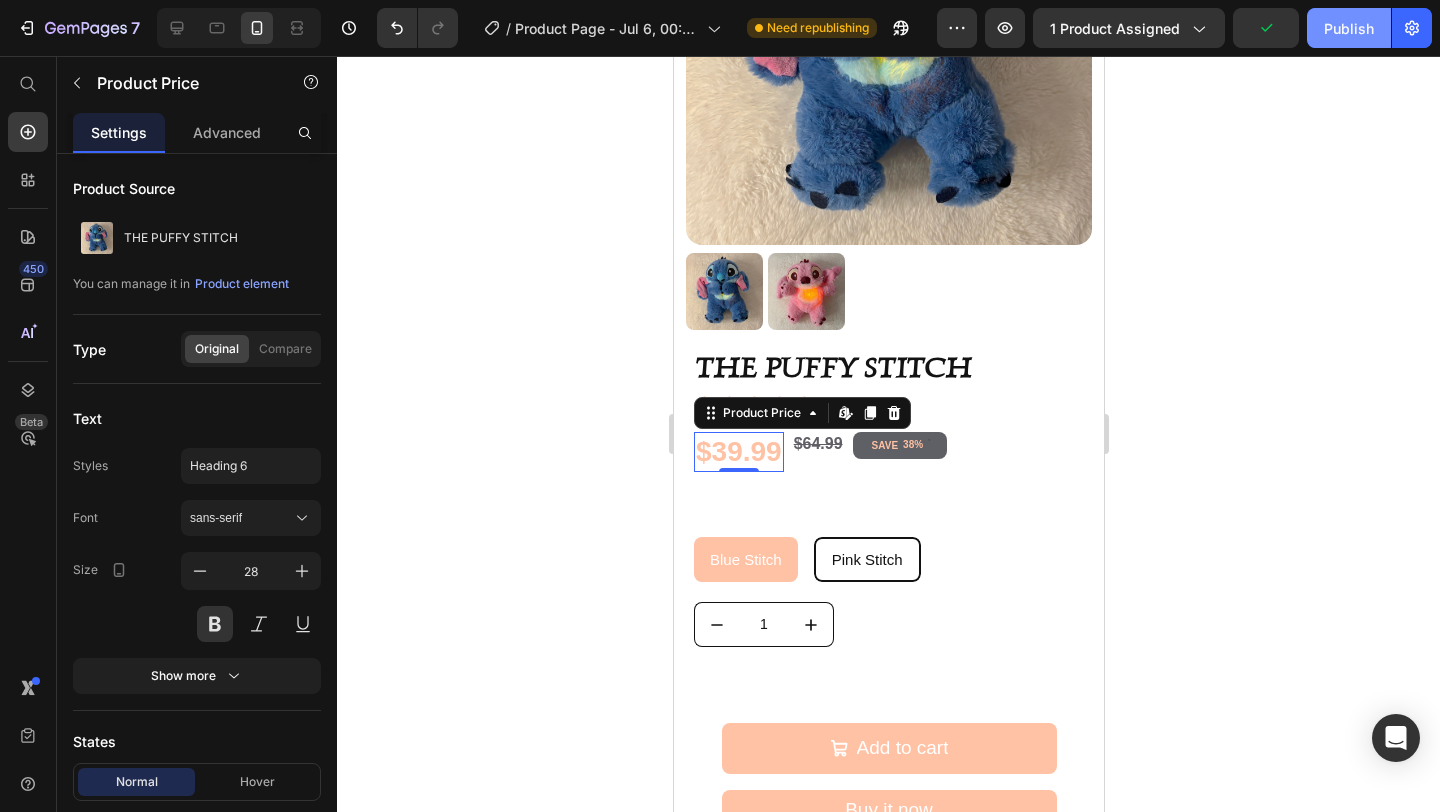 click on "Publish" at bounding box center (1349, 28) 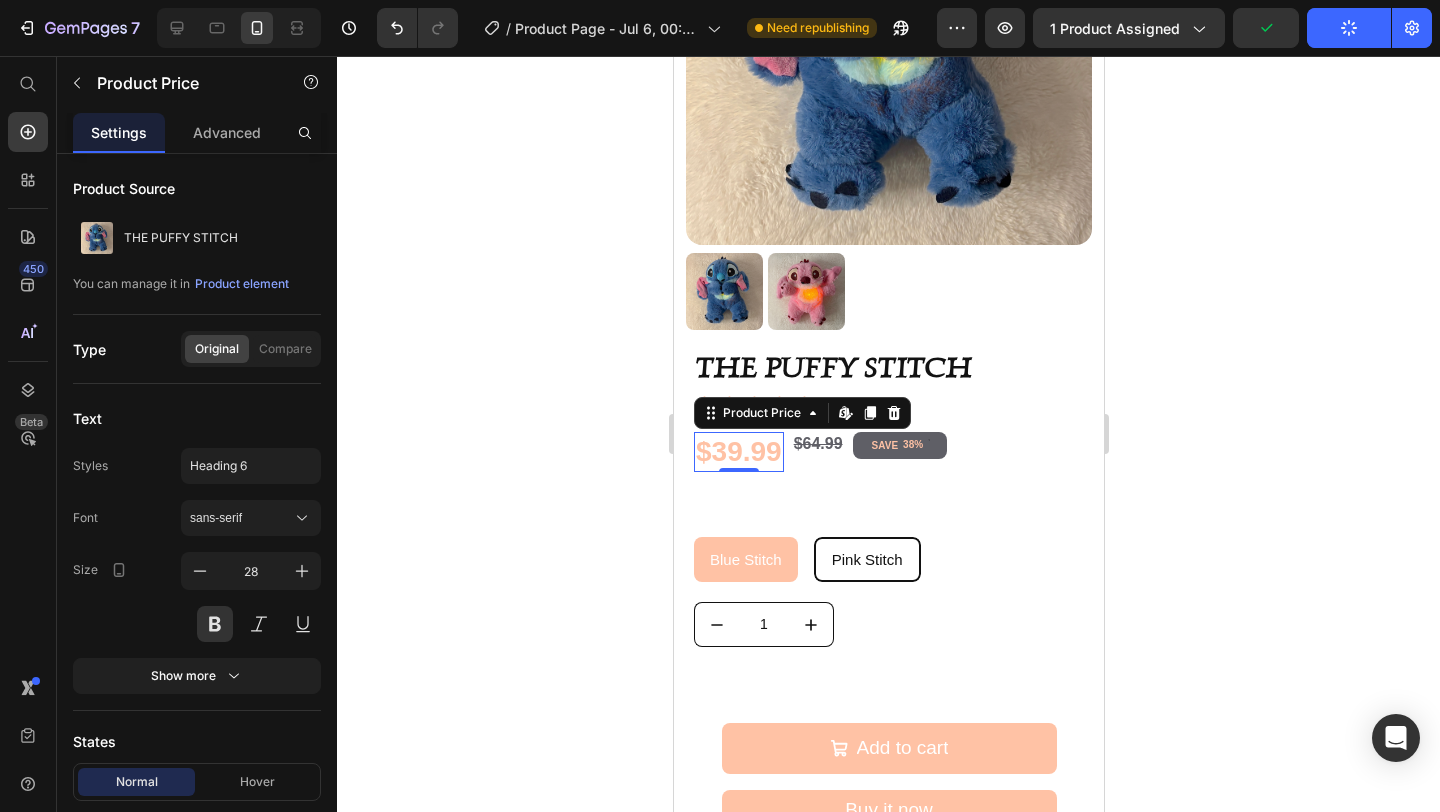 click 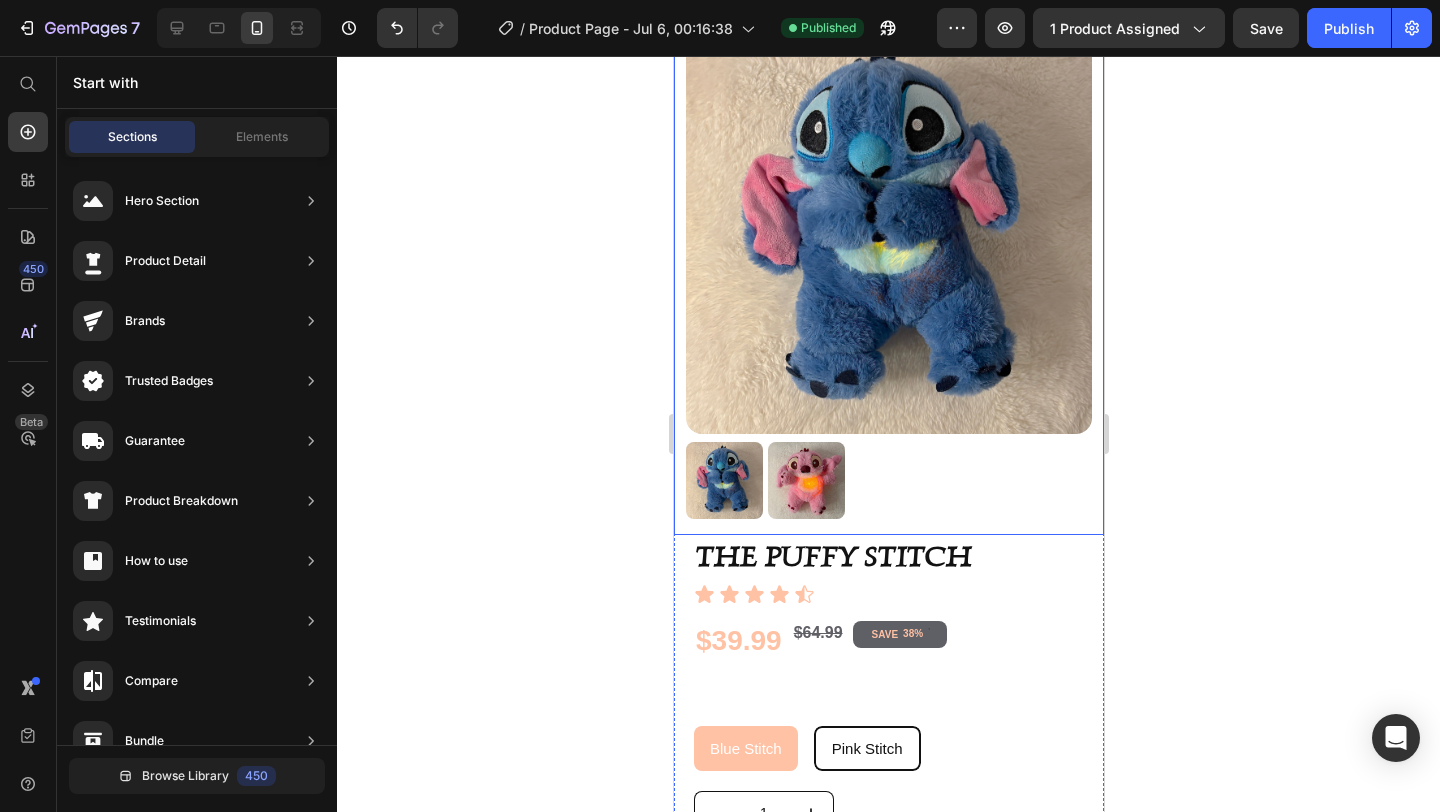 scroll, scrollTop: 0, scrollLeft: 0, axis: both 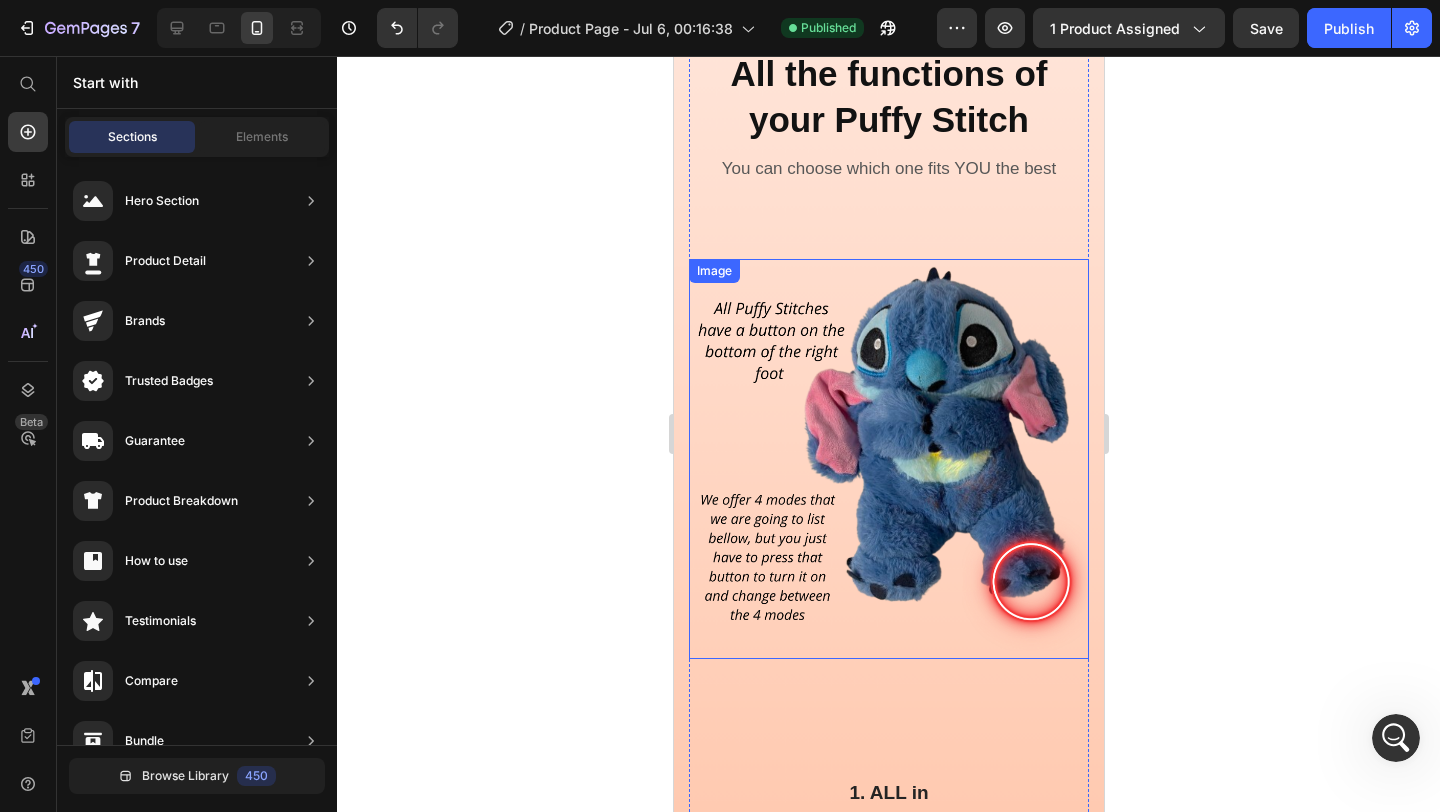 click at bounding box center [888, 459] 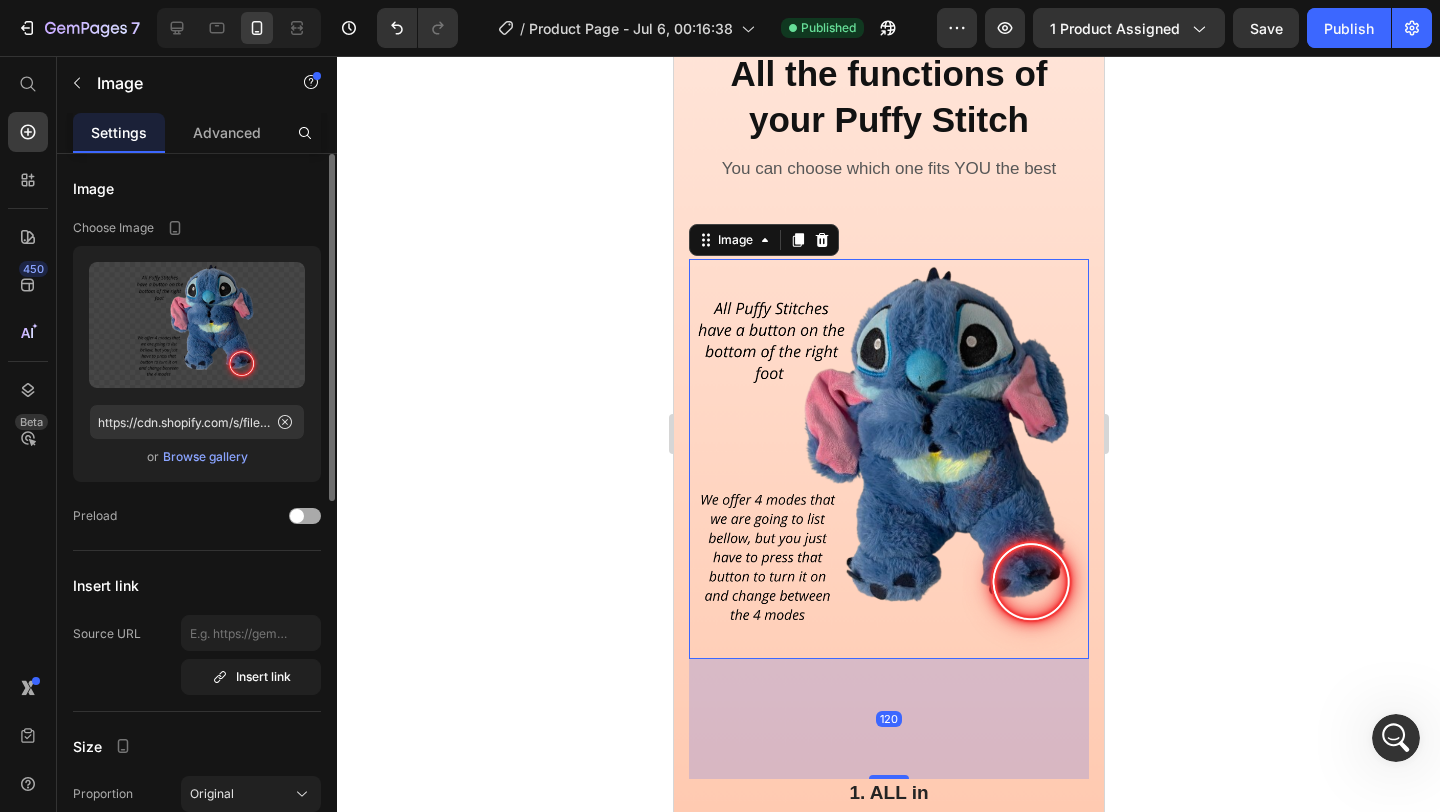 click at bounding box center (305, 516) 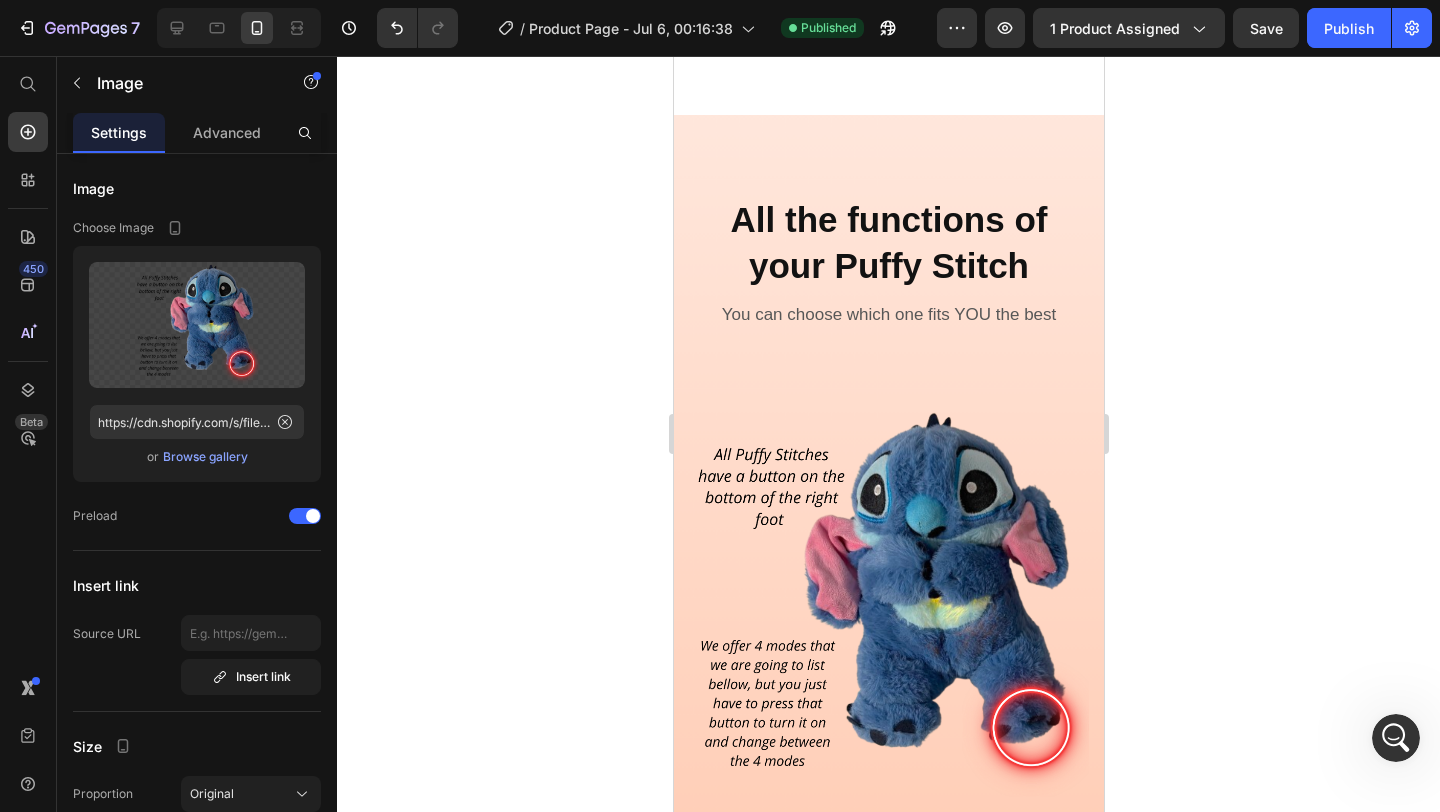 scroll, scrollTop: 1713, scrollLeft: 0, axis: vertical 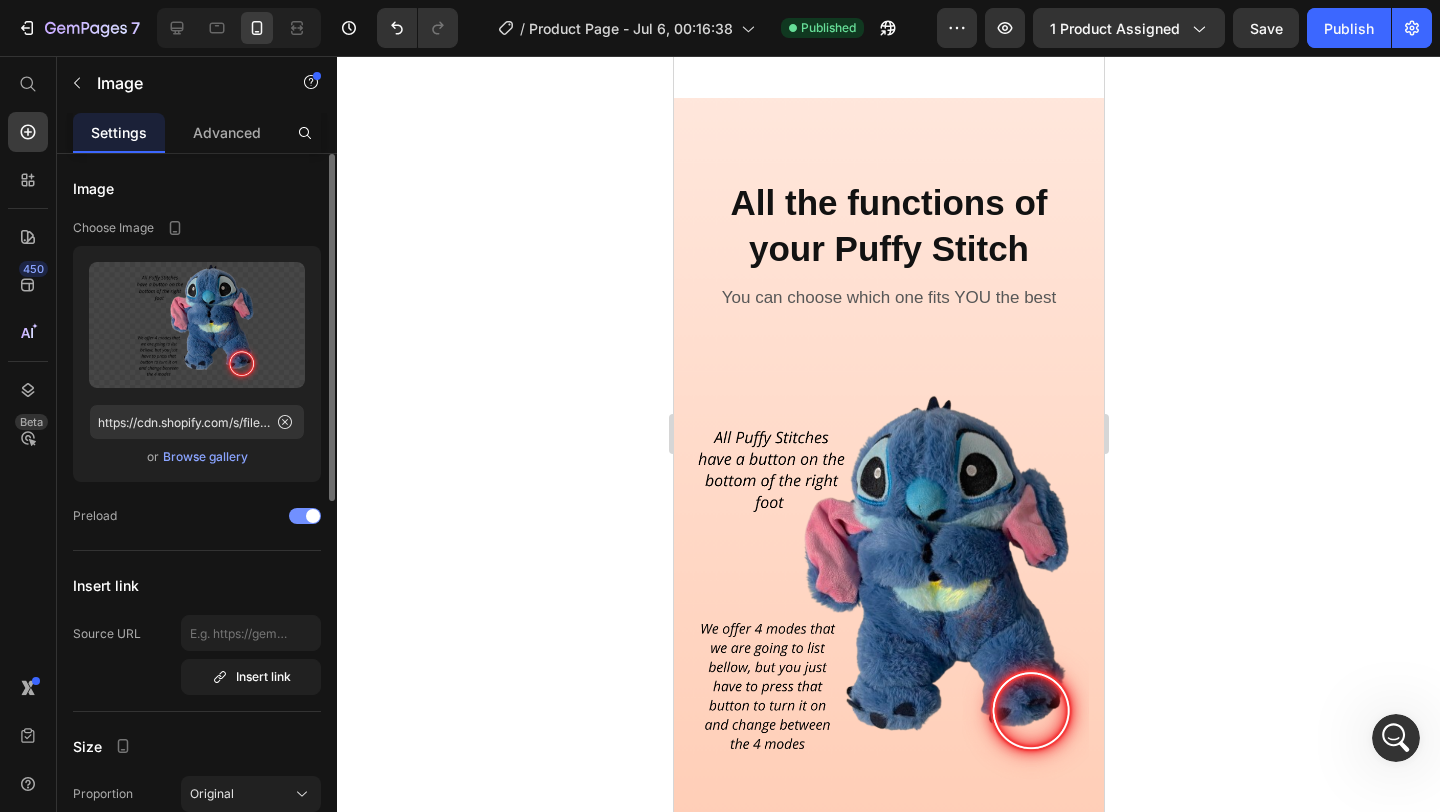 click at bounding box center (313, 516) 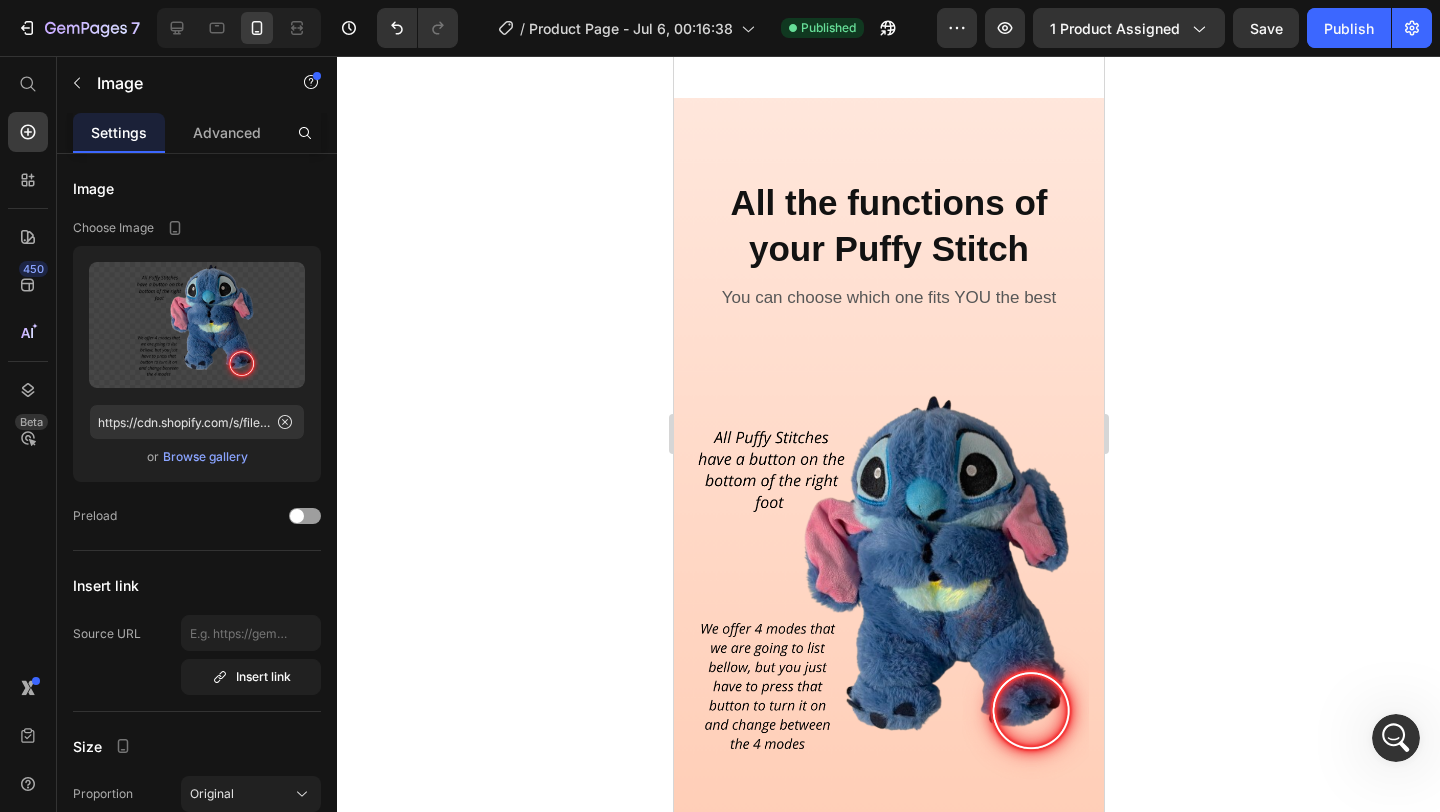 click 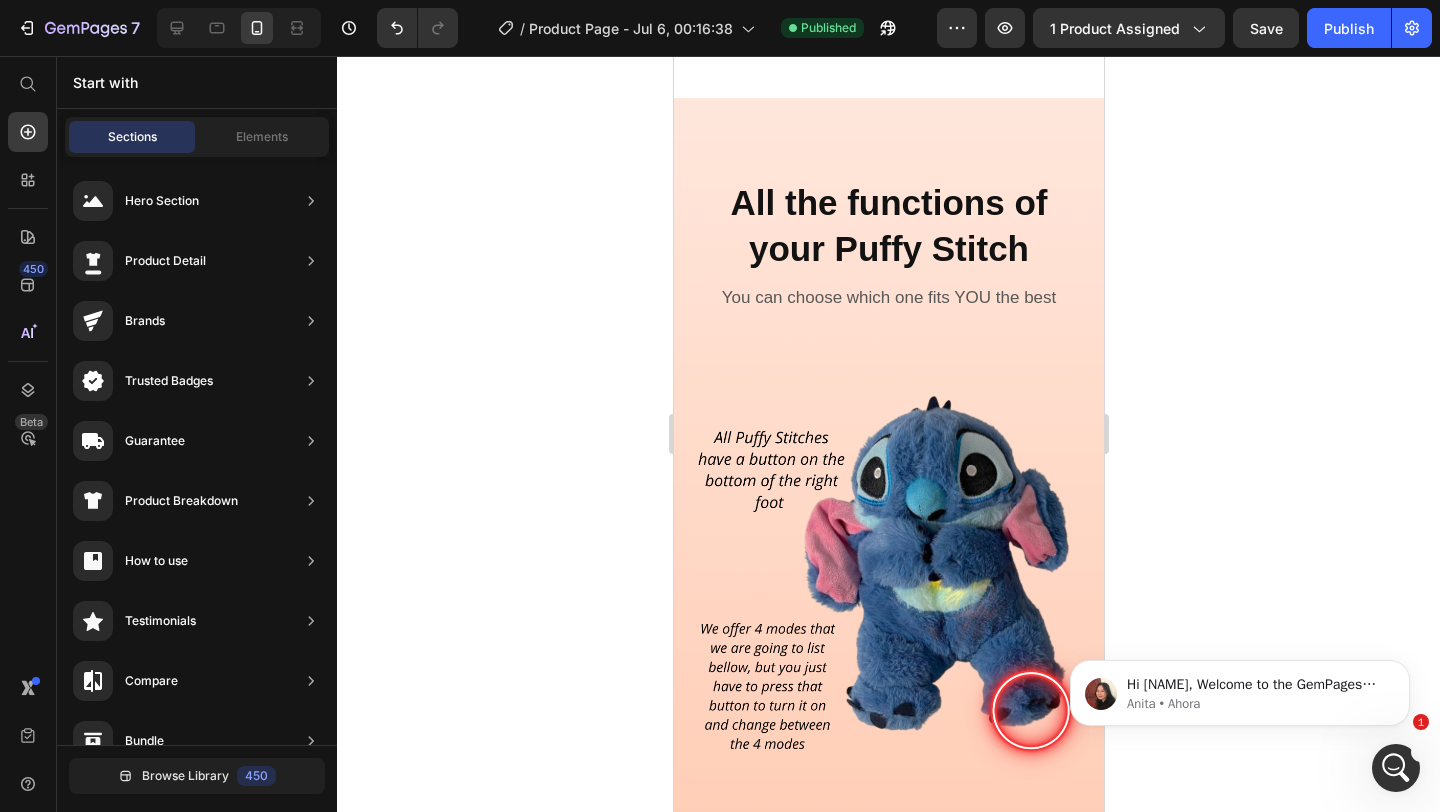 scroll, scrollTop: 0, scrollLeft: 0, axis: both 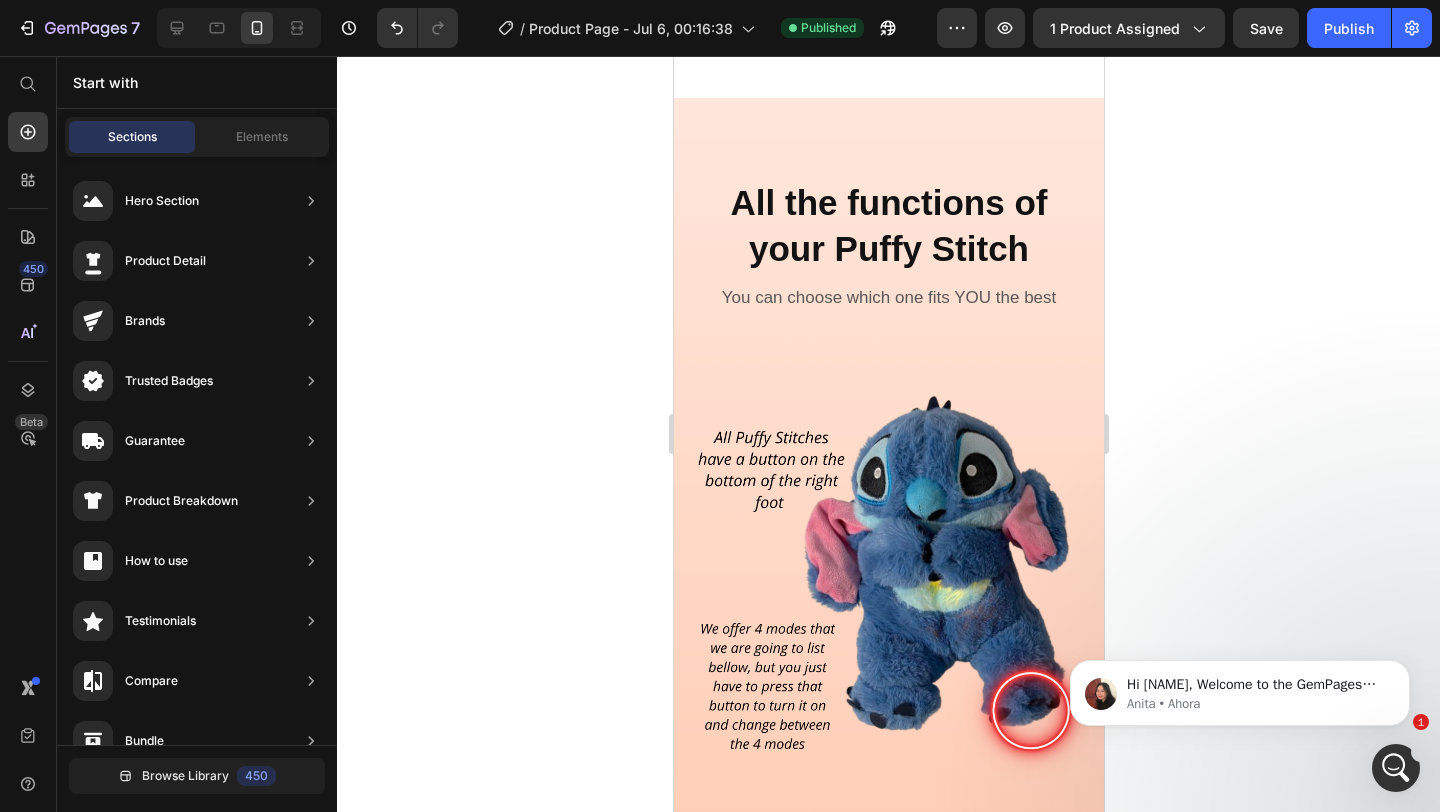 click 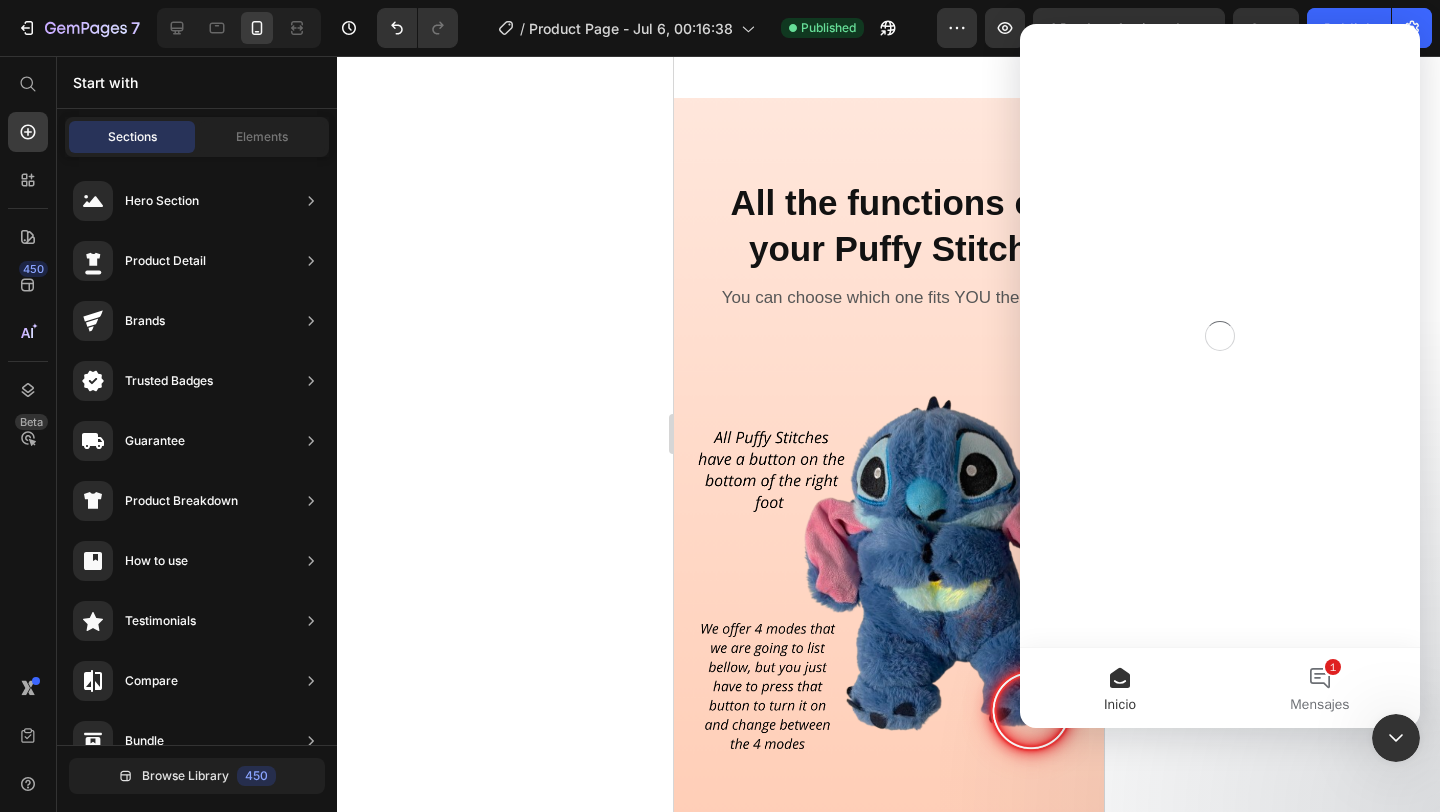 scroll, scrollTop: 0, scrollLeft: 0, axis: both 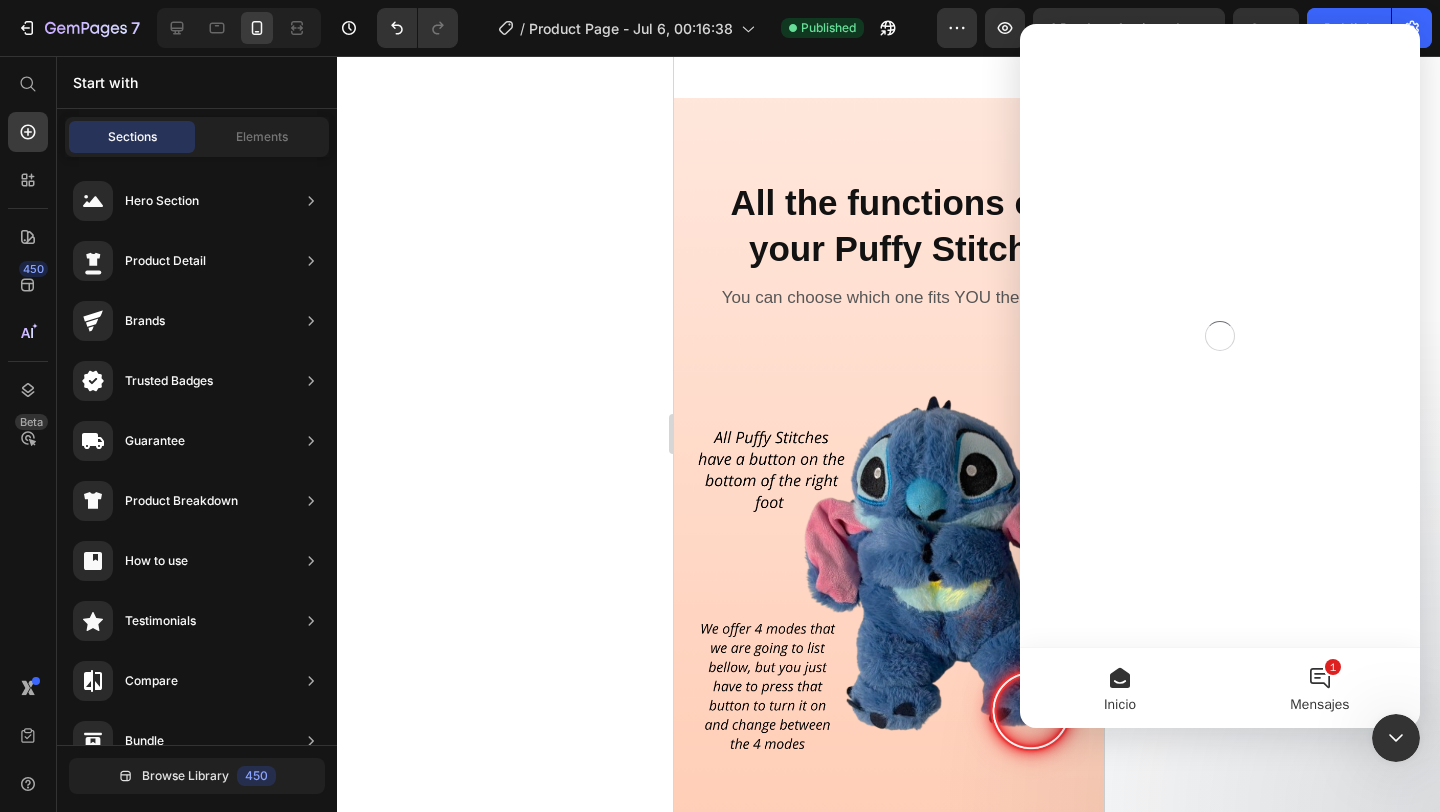 click on "1 Mensajes" at bounding box center [1320, 688] 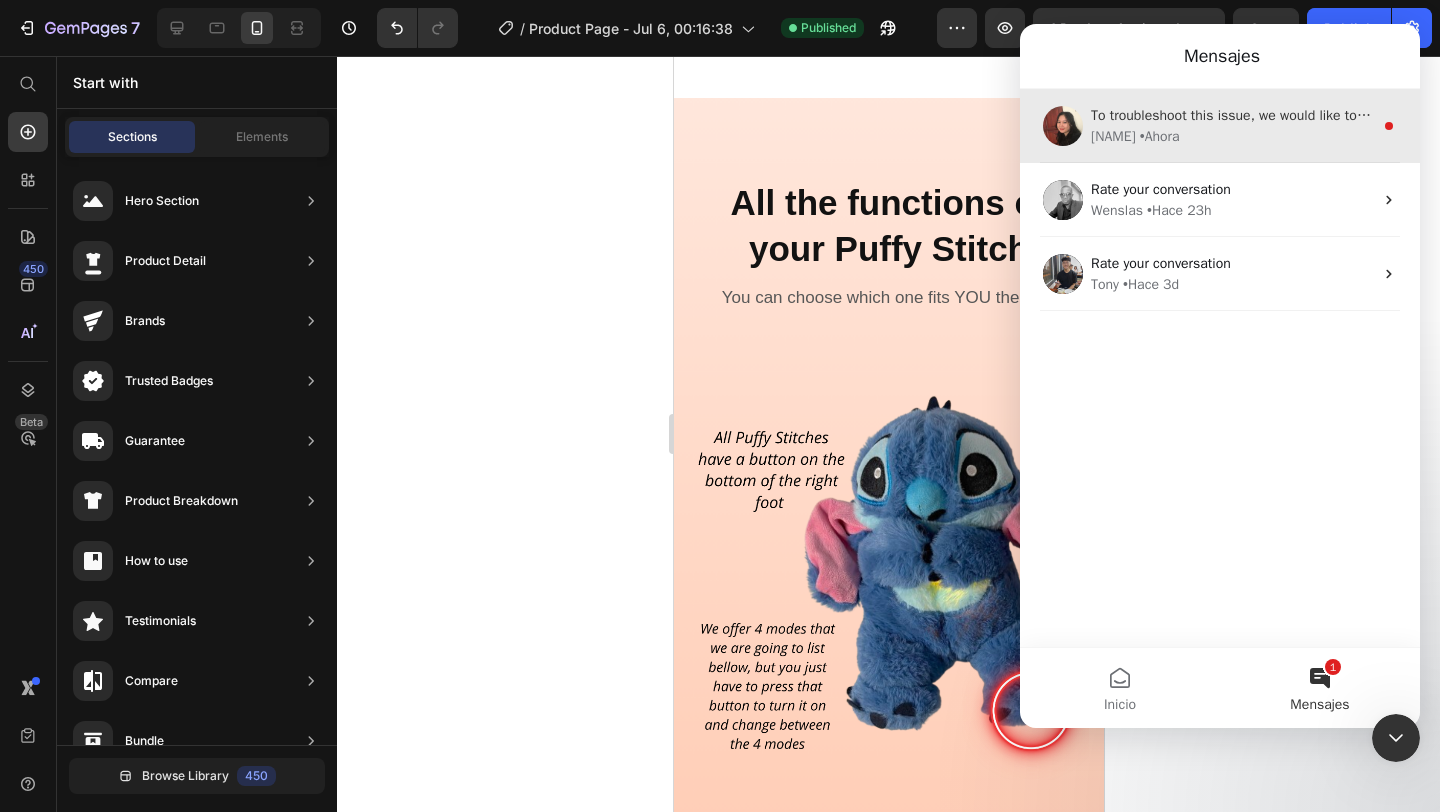 click on "To troubleshoot this issue, we would like to have temporary access to your store via Shopify collaborator access. The access is strictly for support purposes only. You can refer here for our Data Privacy. ​﻿ ﻿Please provide the Collaborator Code so I can send you the access request.  ﻿You can find this code in Shopify Admin > Settings > Users > Security Let us know if there is anything unclear!" at bounding box center [2283, 115] 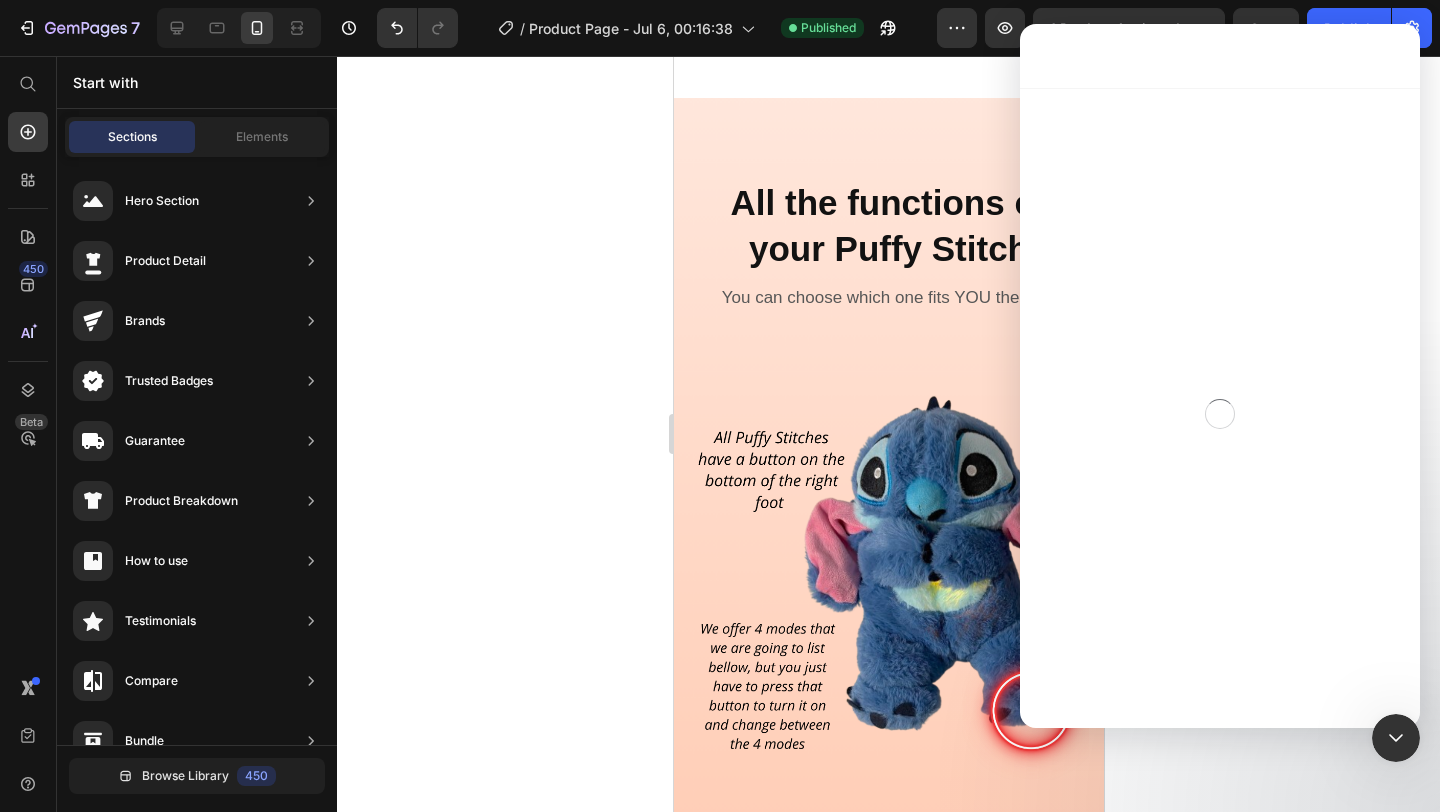 scroll, scrollTop: 3, scrollLeft: 0, axis: vertical 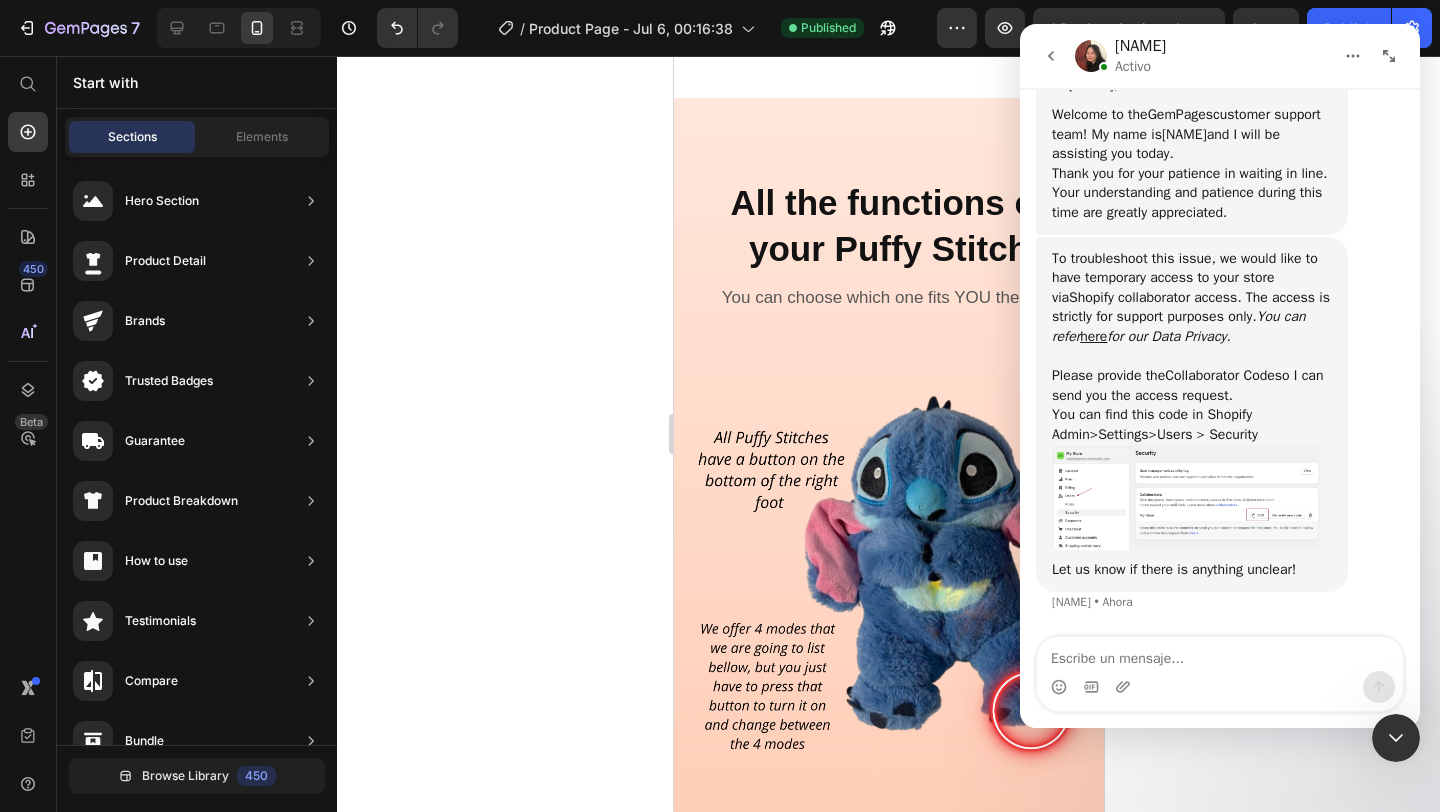 click at bounding box center (1186, 498) 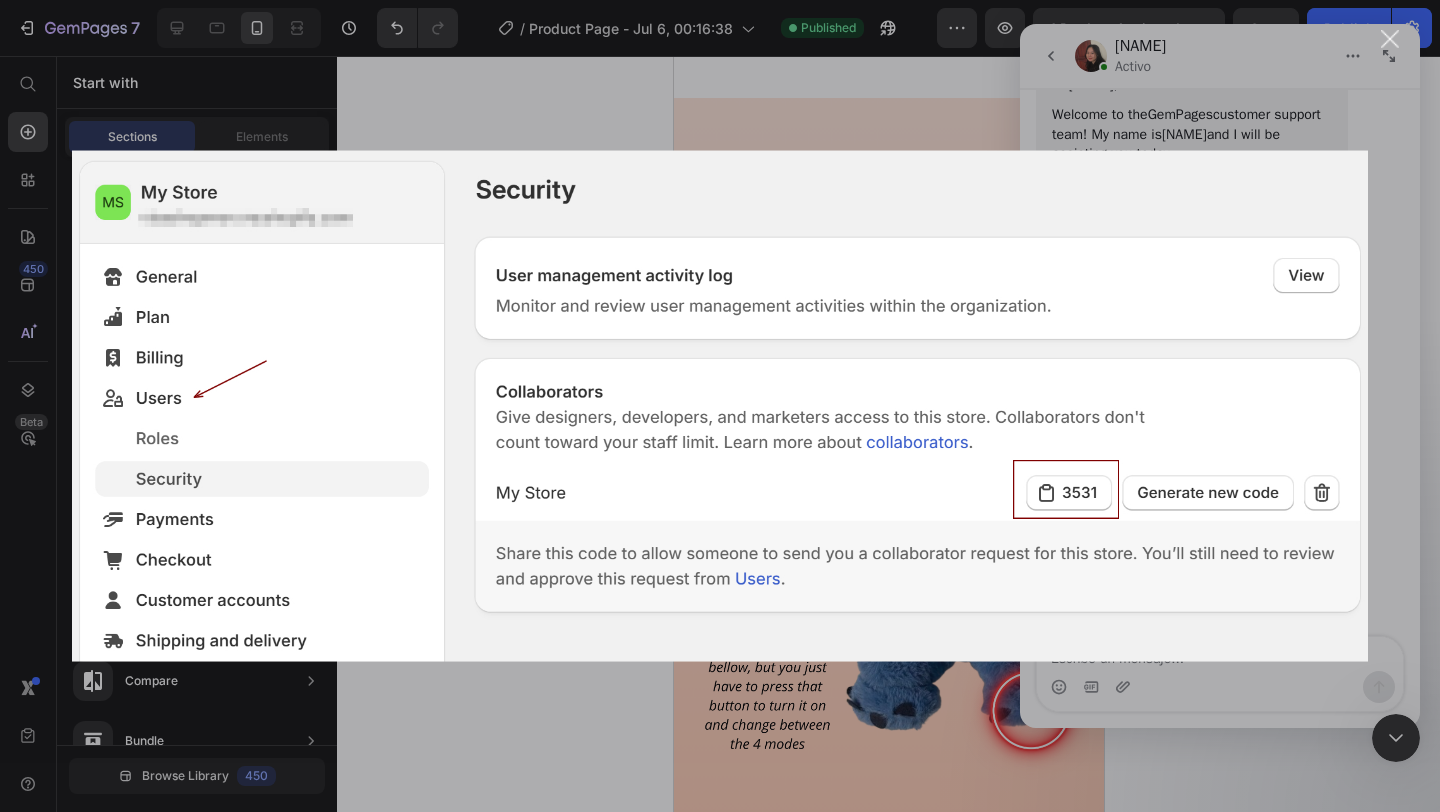 click at bounding box center [720, 406] 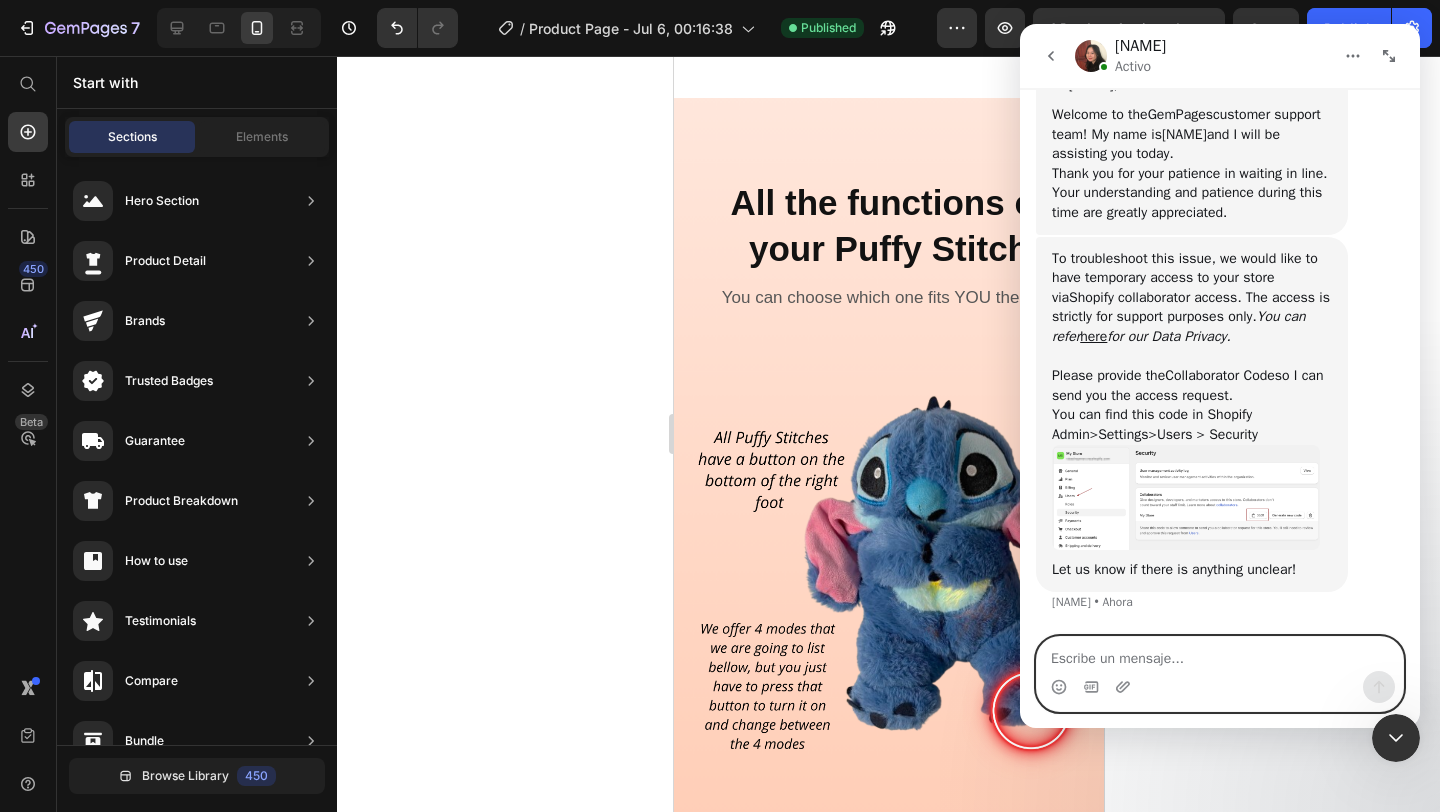click at bounding box center (1220, 654) 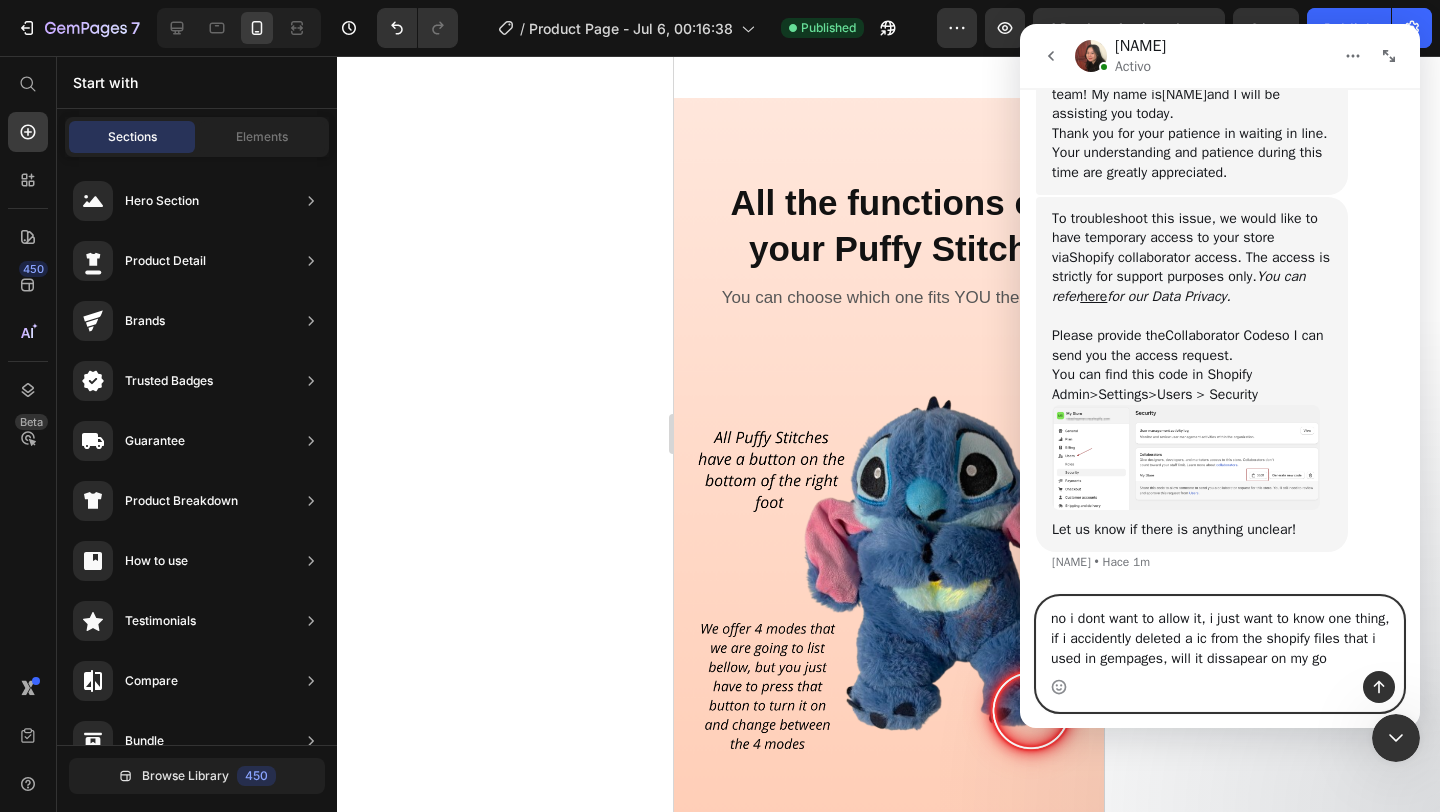 scroll, scrollTop: 1118, scrollLeft: 0, axis: vertical 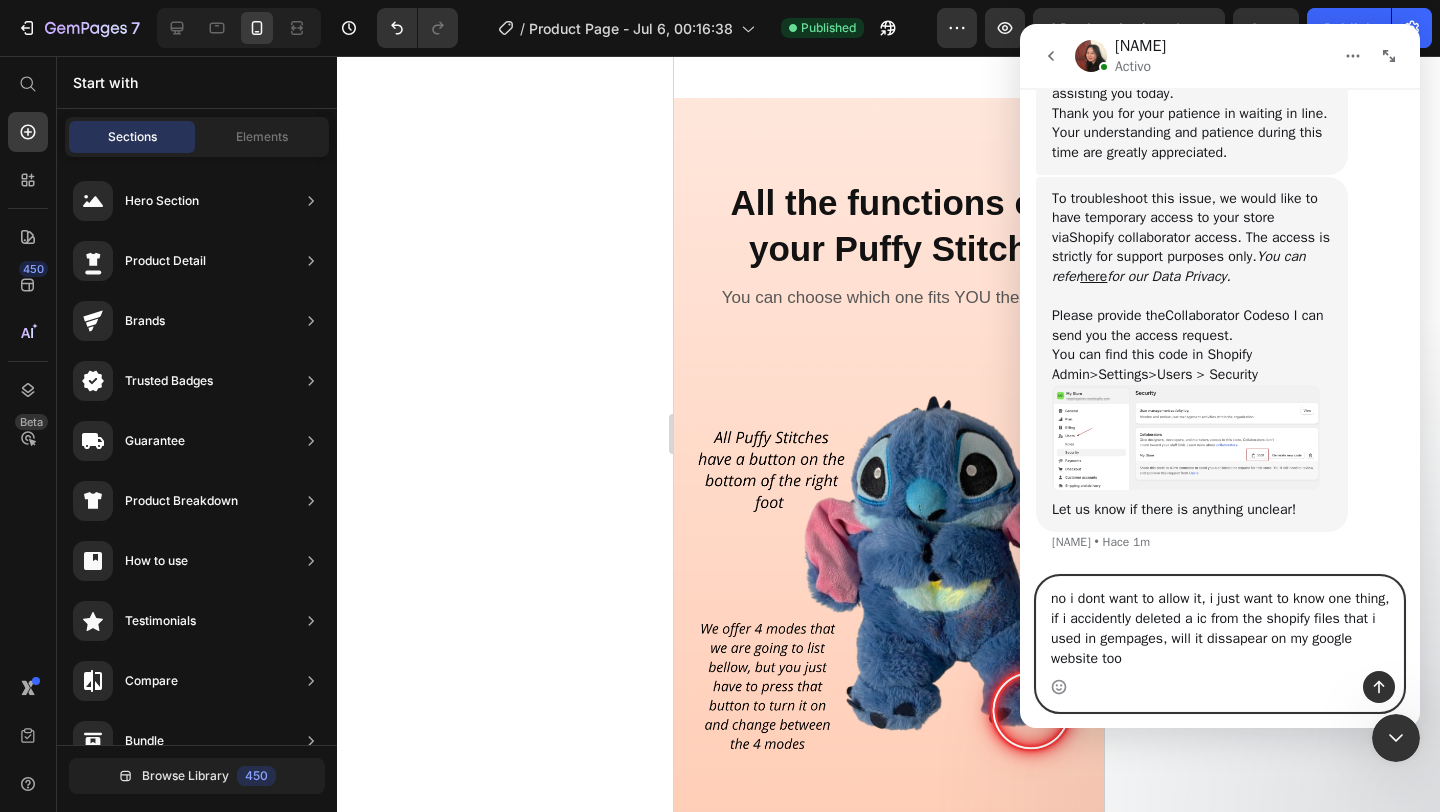 type on "no i dont want to allow it, i just want to know one thing, if i accidently deleted a ic from the shopify files that i used in gempages, will it dissapear on my google website too?" 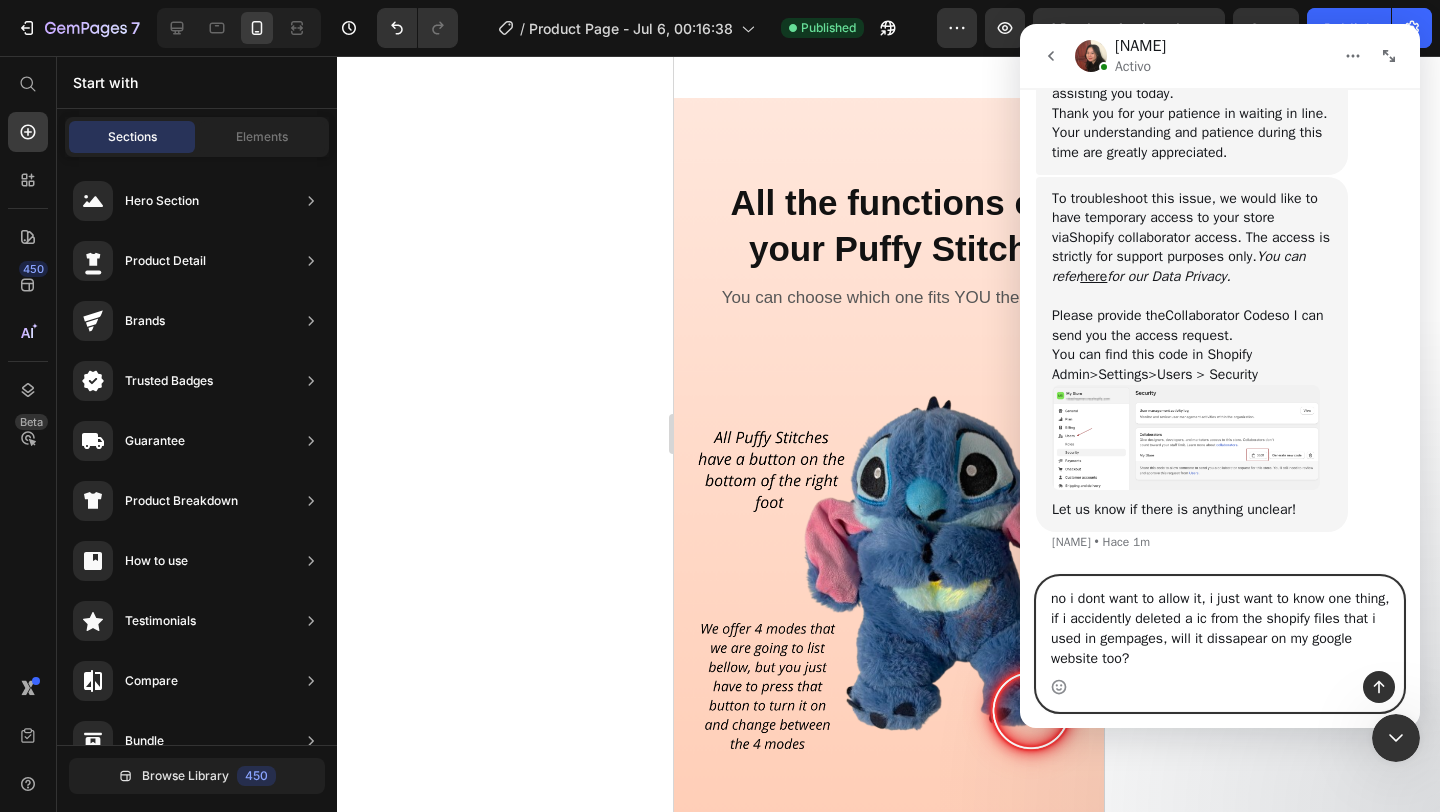type 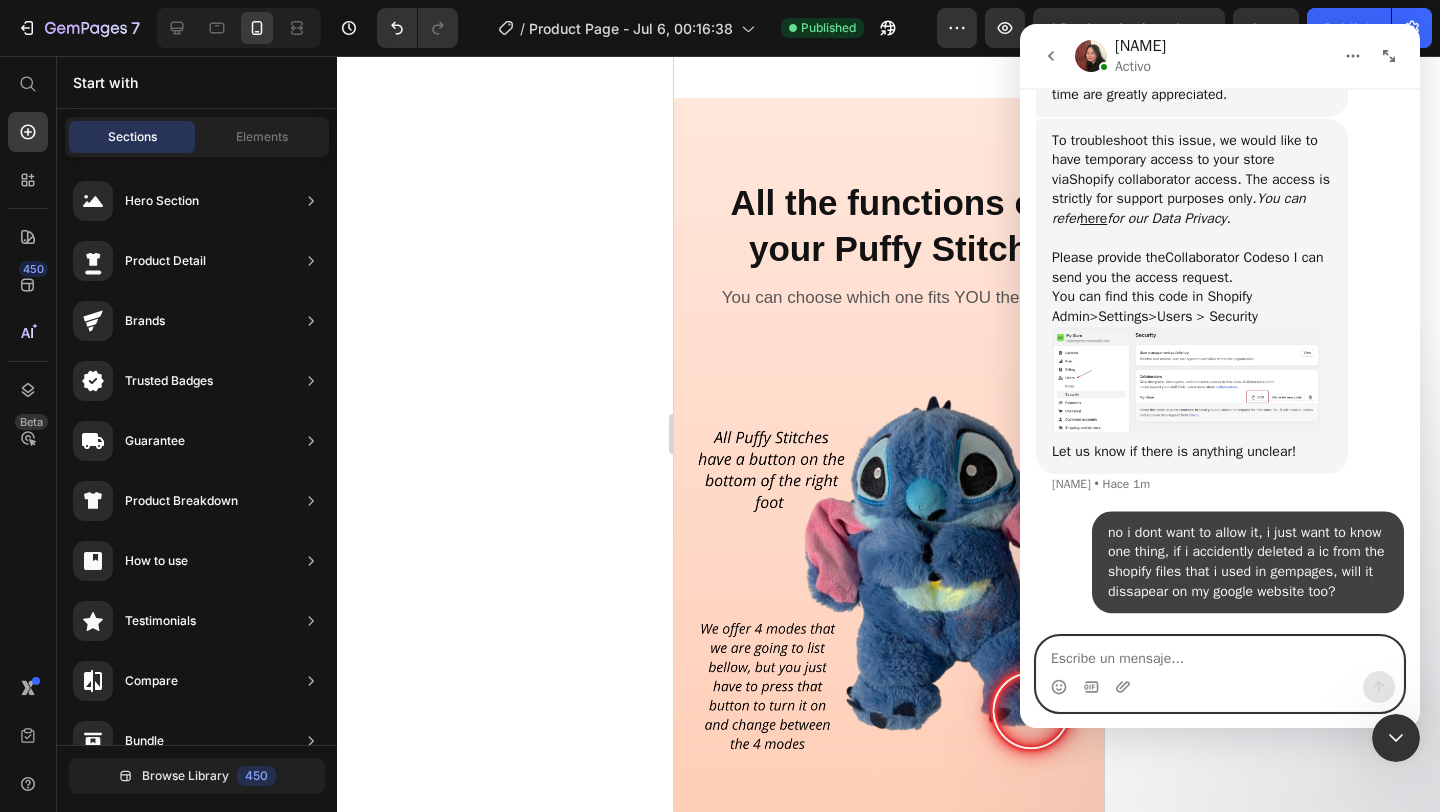 scroll, scrollTop: 1163, scrollLeft: 0, axis: vertical 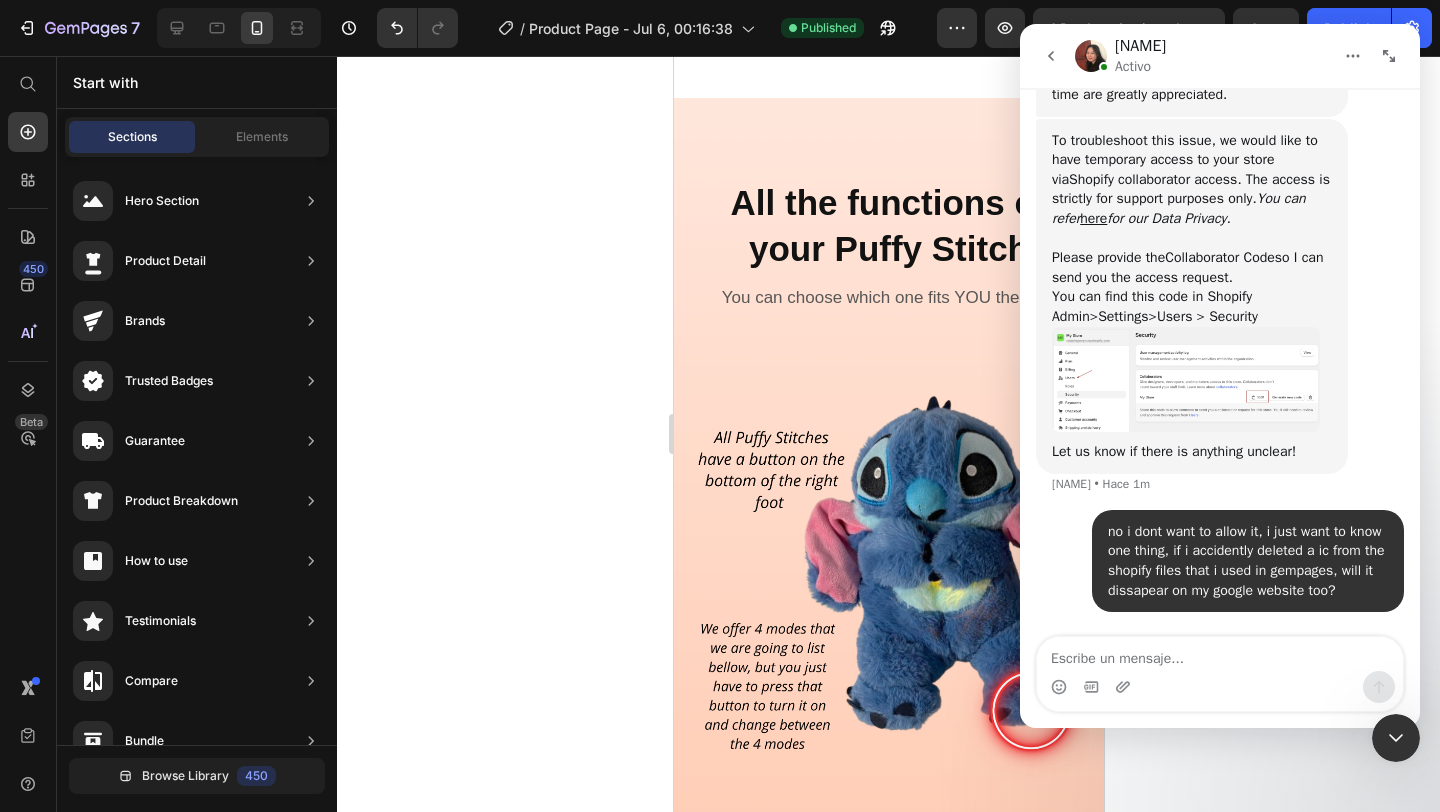 click 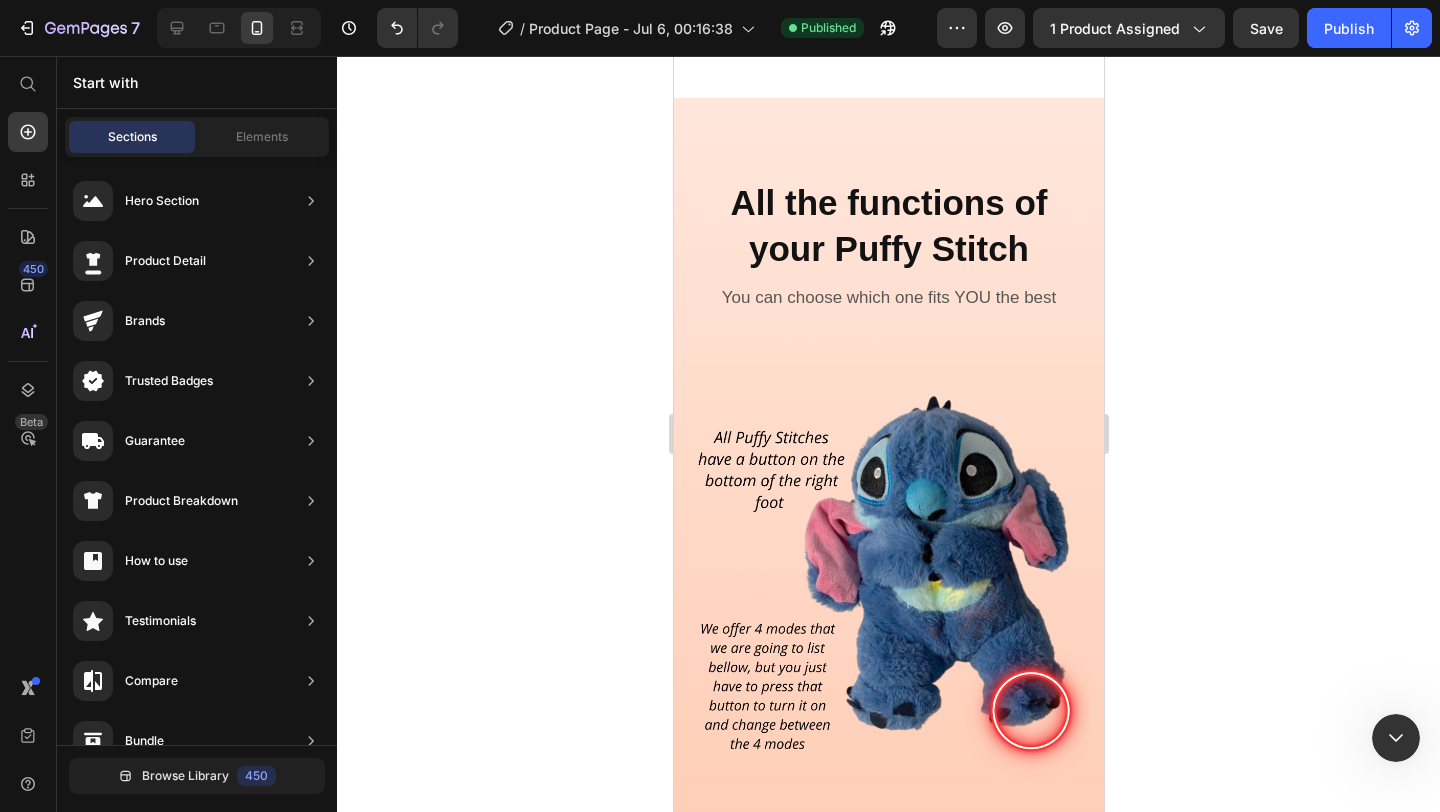 scroll, scrollTop: 0, scrollLeft: 0, axis: both 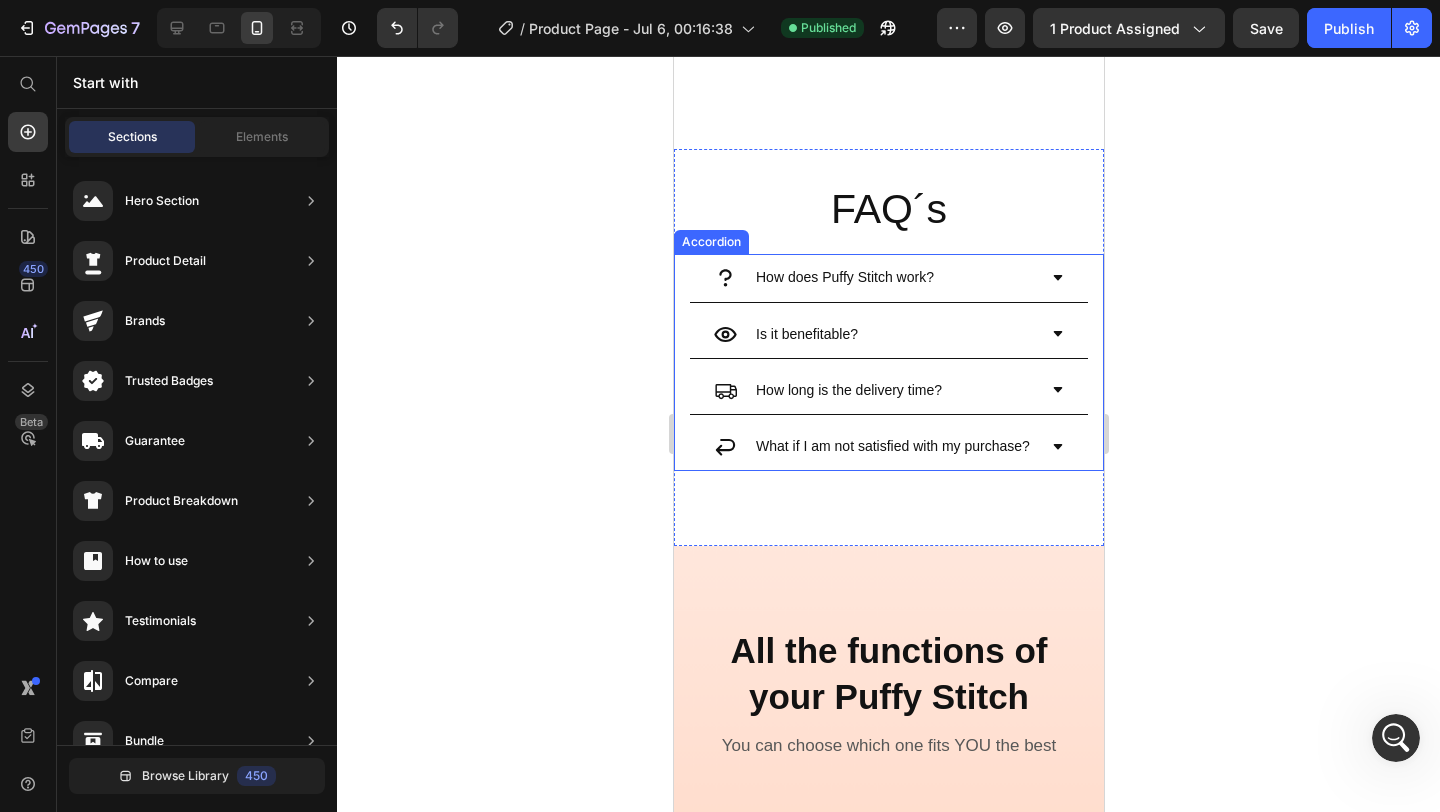 click on "How does Puffy Stitch work?" at bounding box center (888, 278) 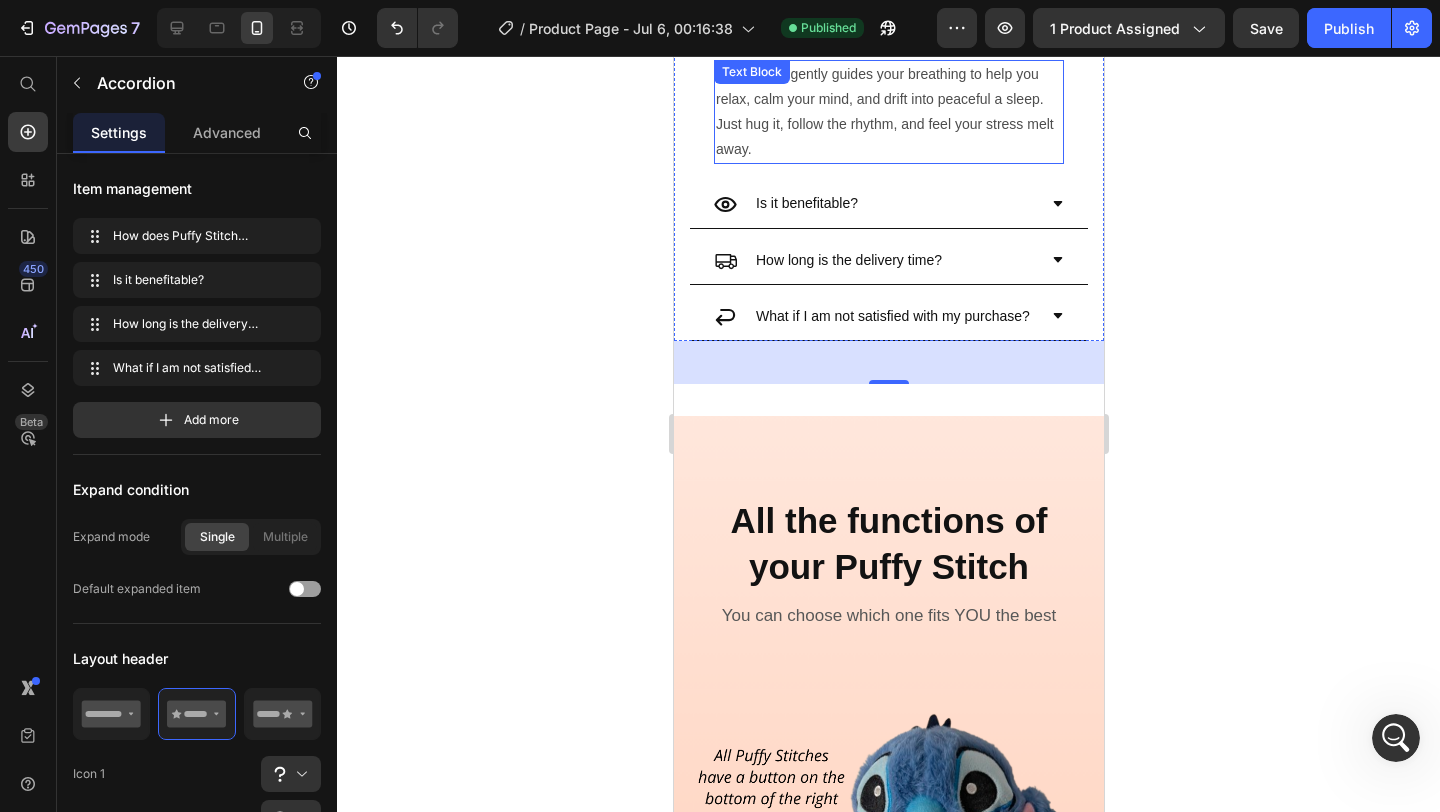 scroll, scrollTop: 1517, scrollLeft: 0, axis: vertical 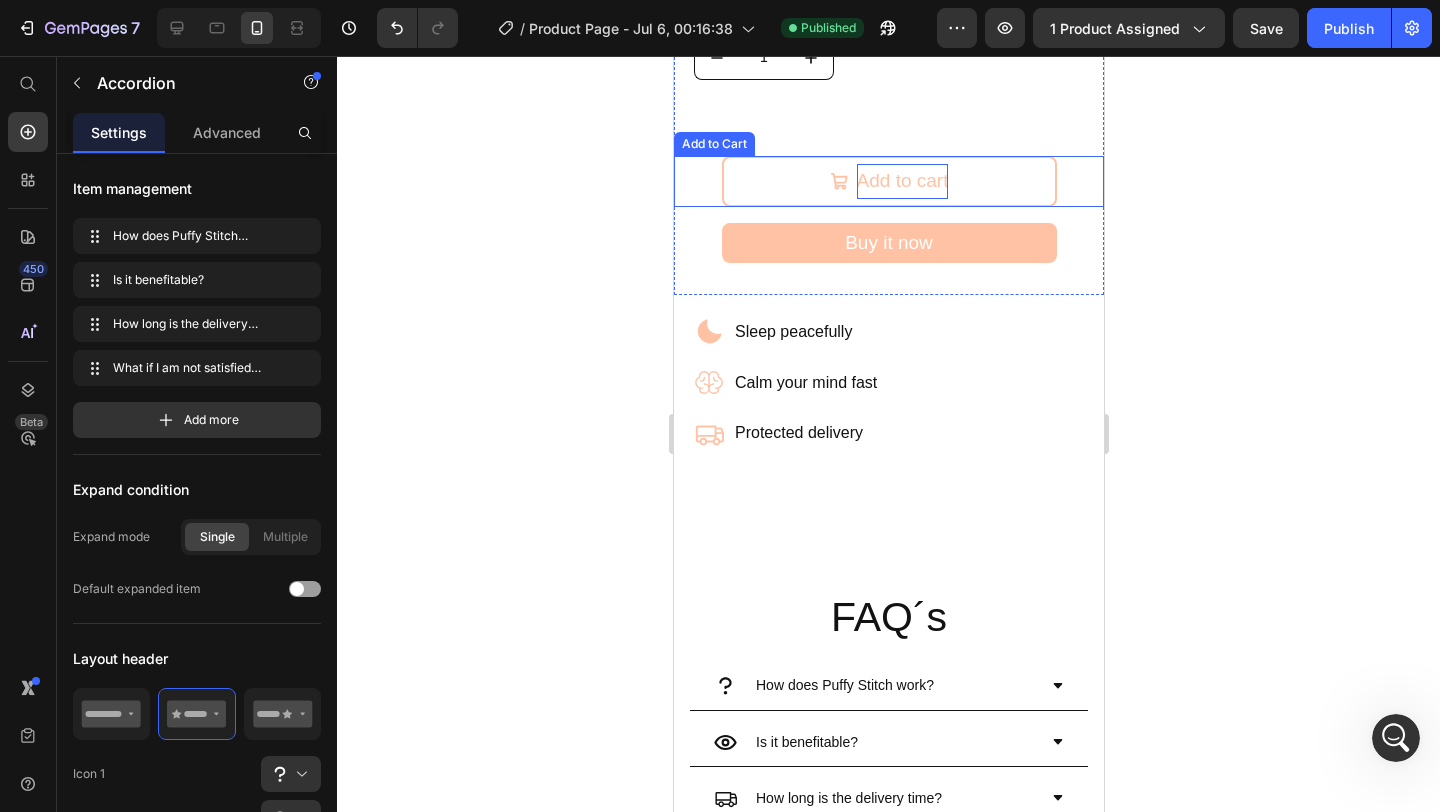 click on "Add to cart" at bounding box center (902, 181) 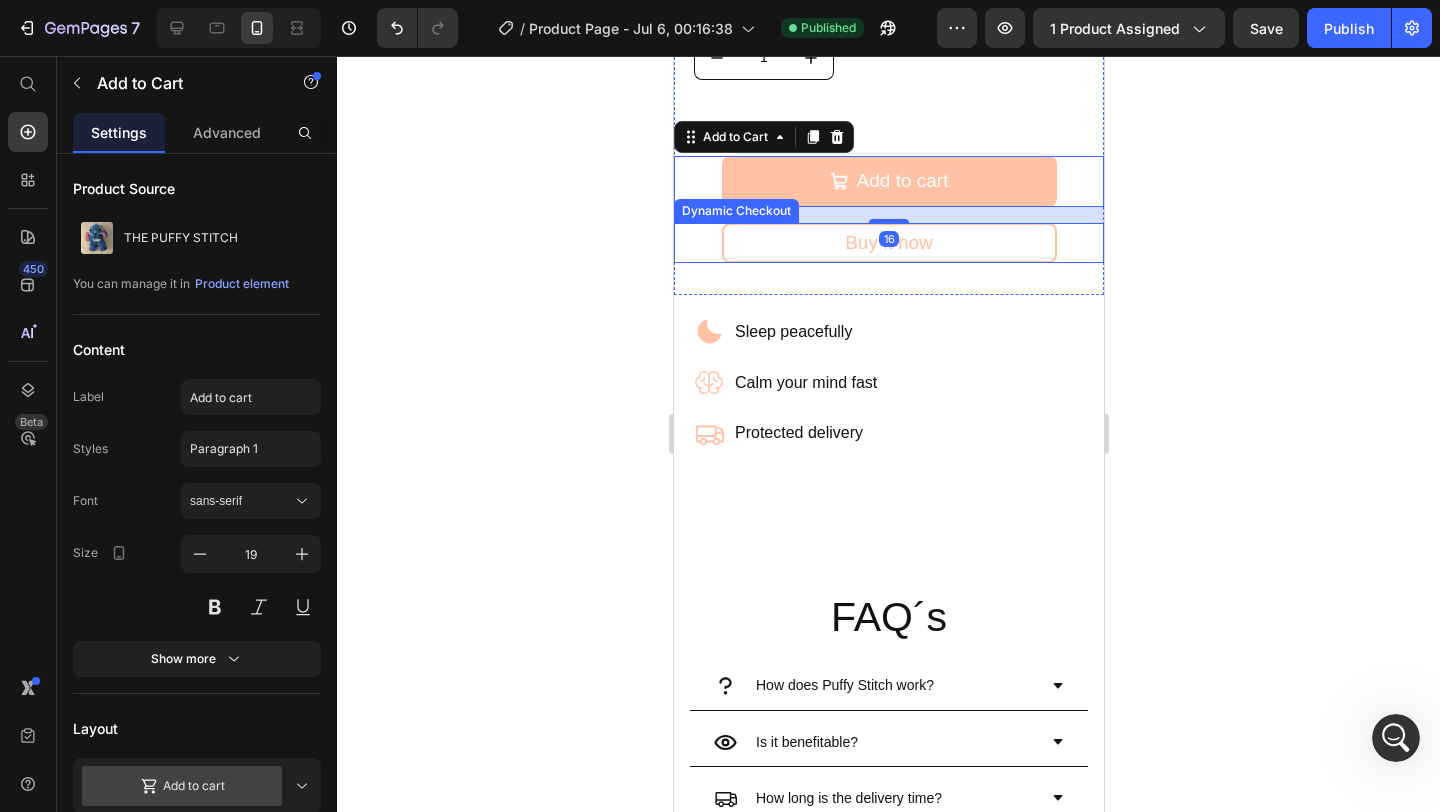click on "Buy it now" at bounding box center [888, 243] 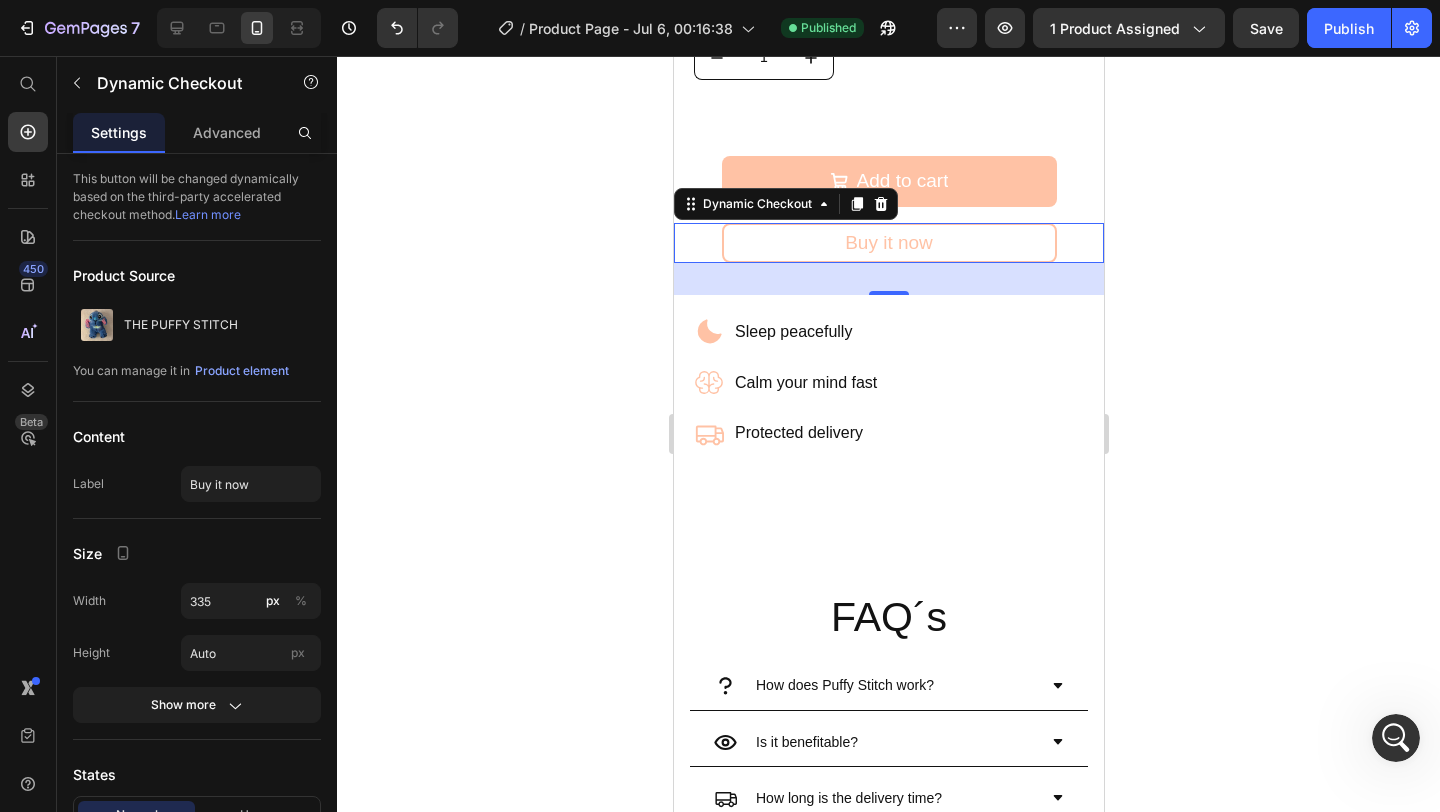 click on "Buy it now" at bounding box center [888, 243] 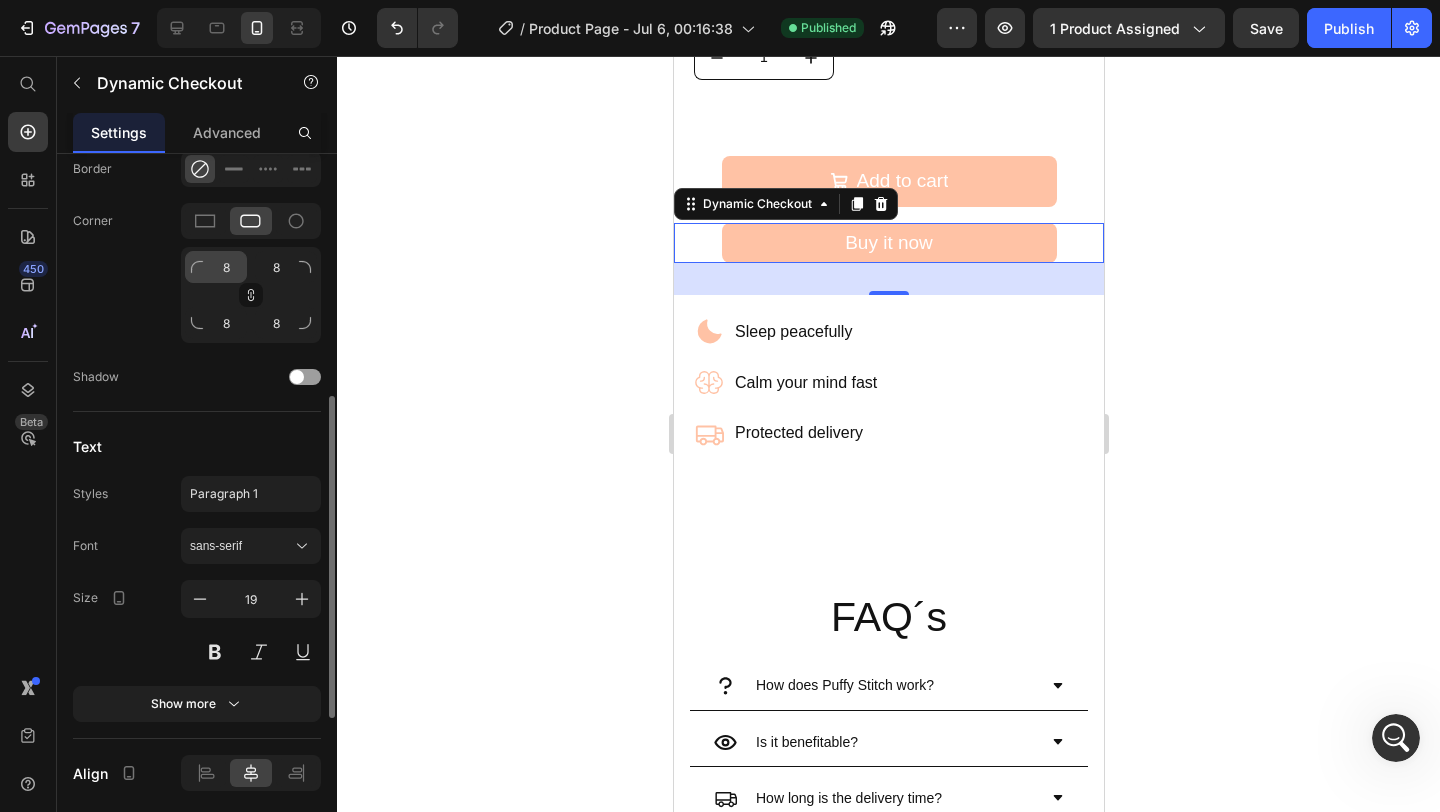 scroll, scrollTop: 869, scrollLeft: 0, axis: vertical 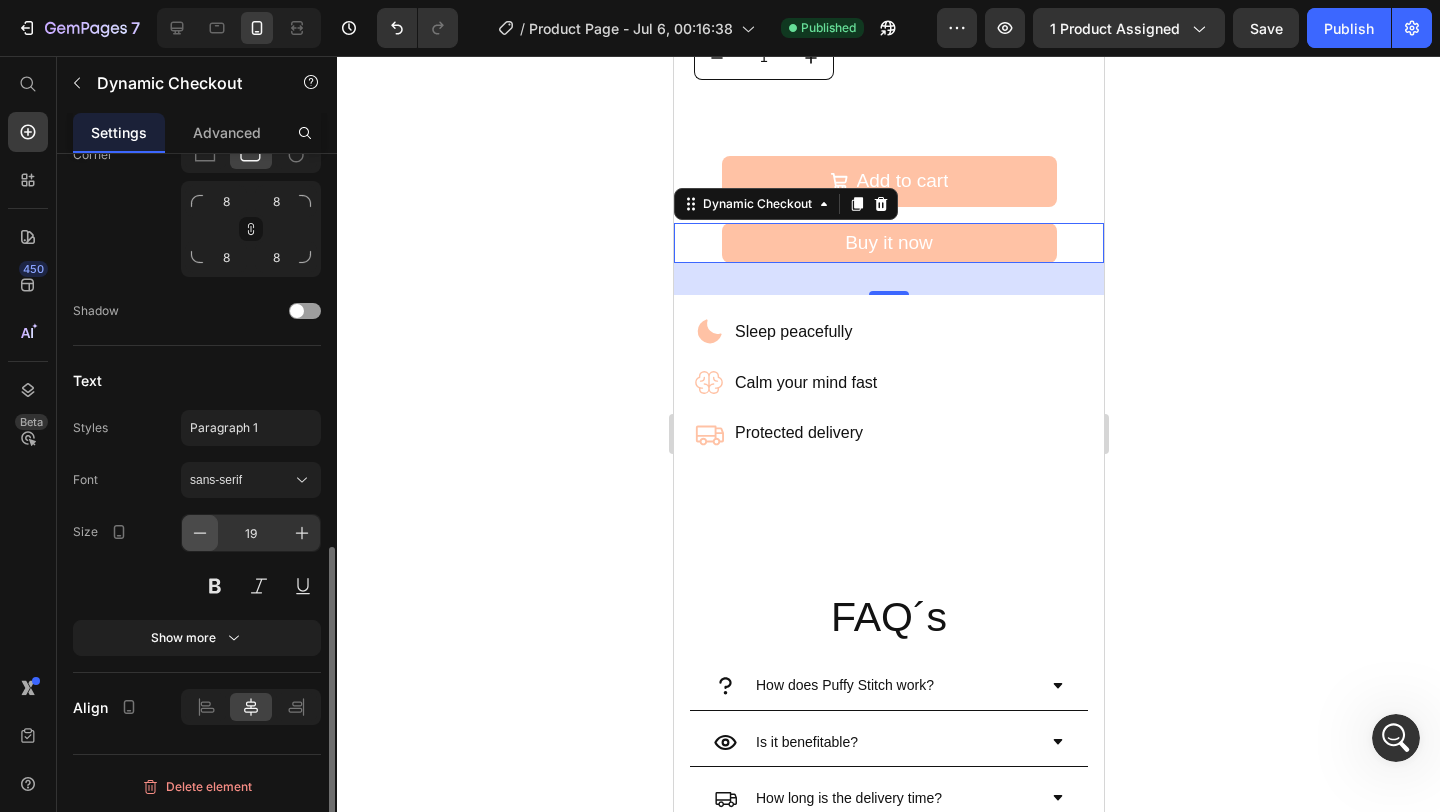 click 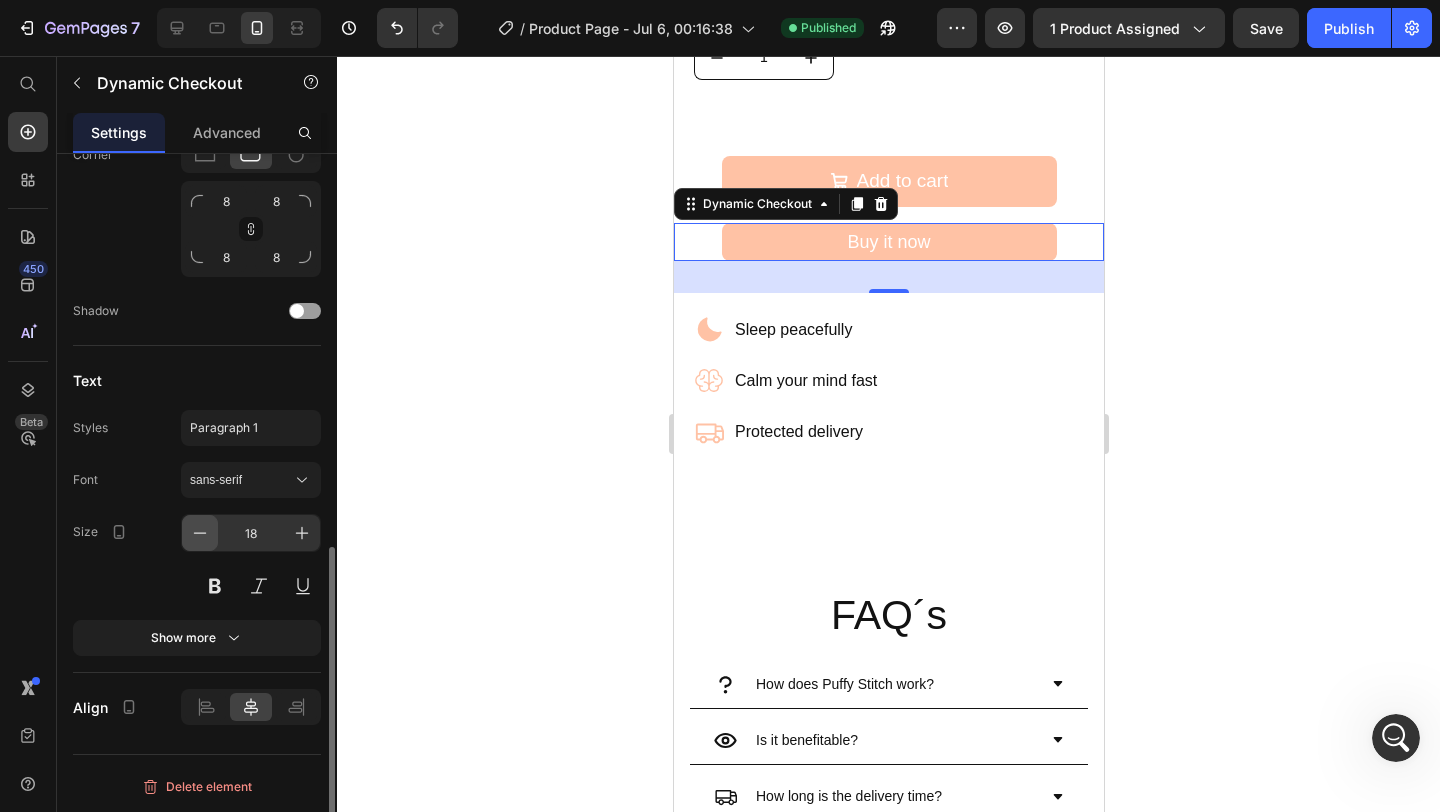 click 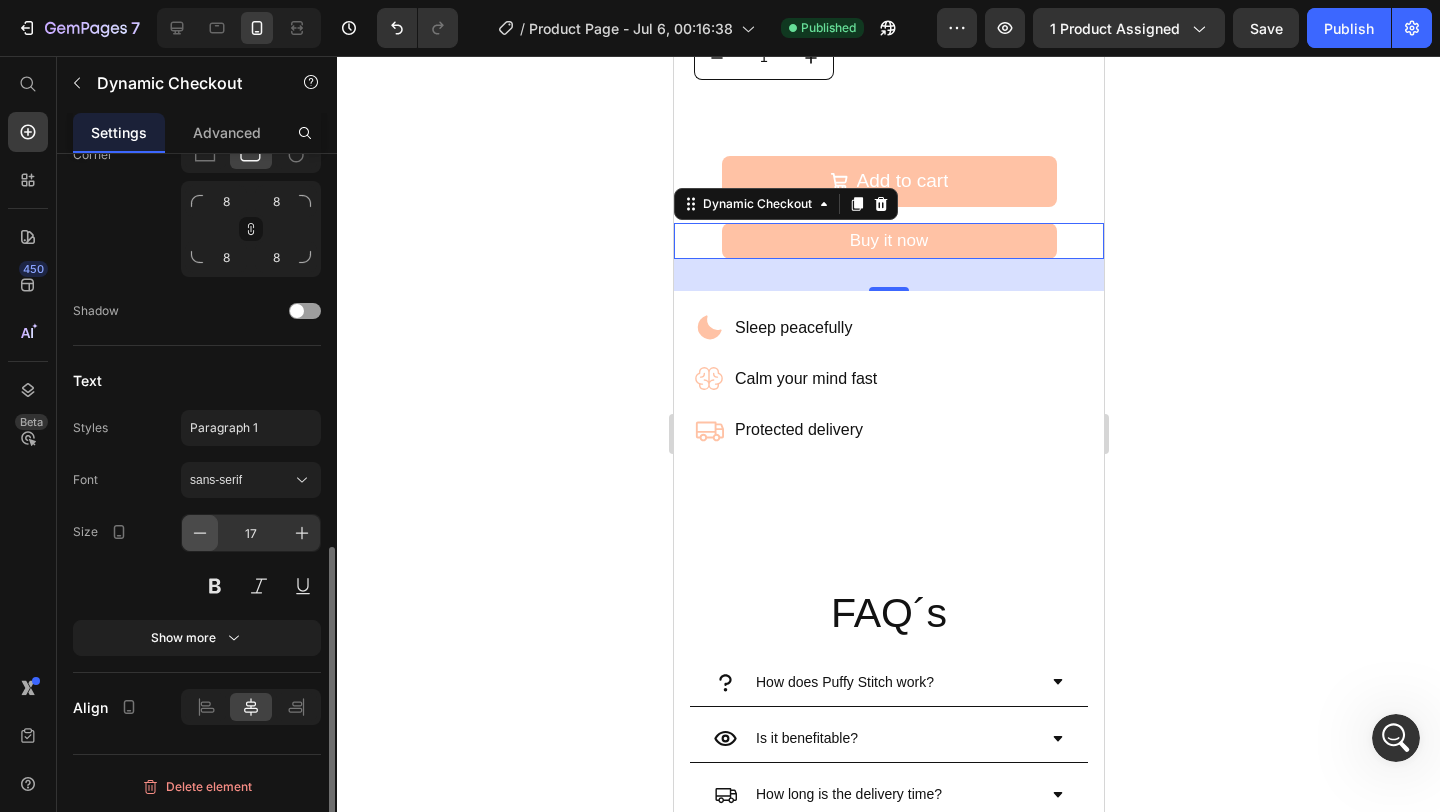 click 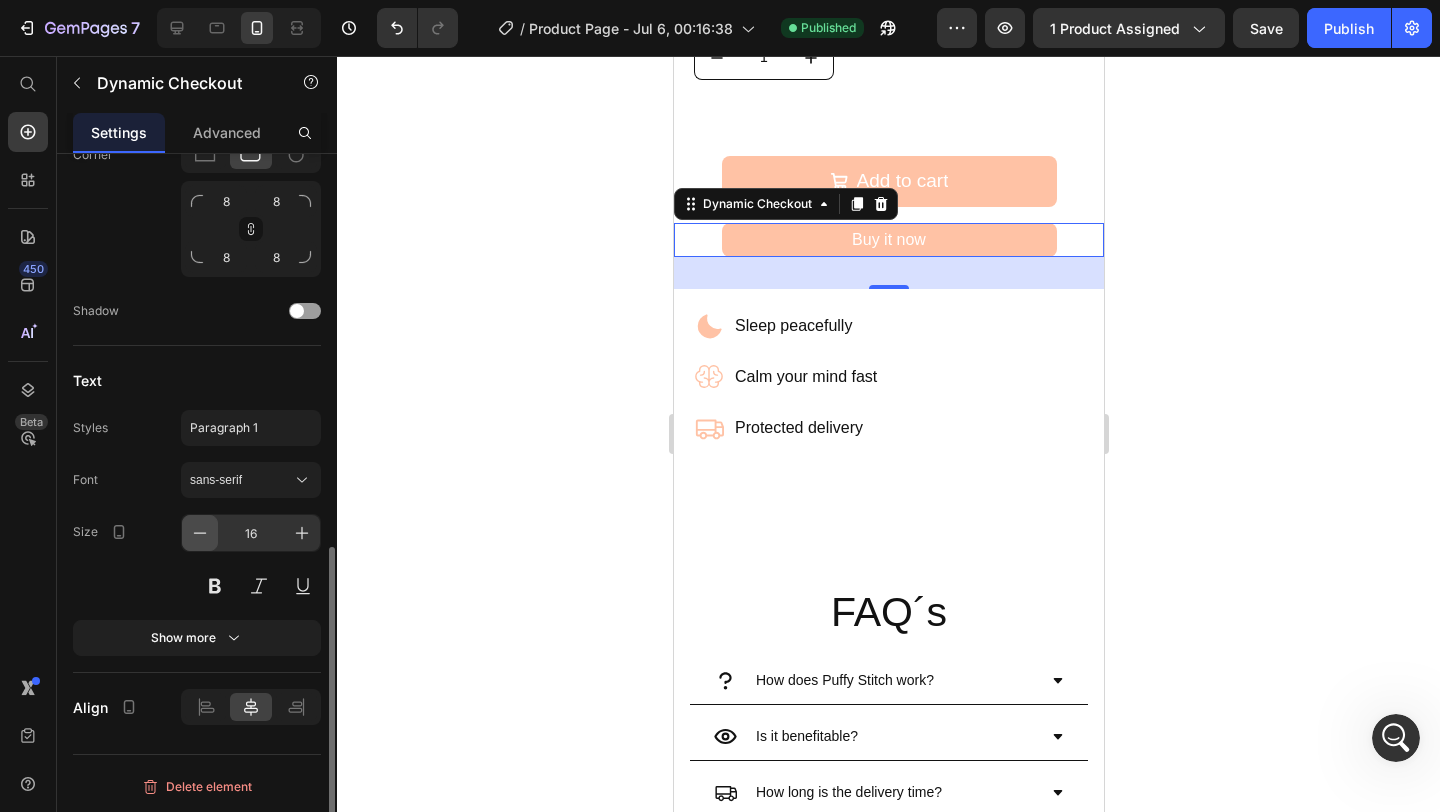 click 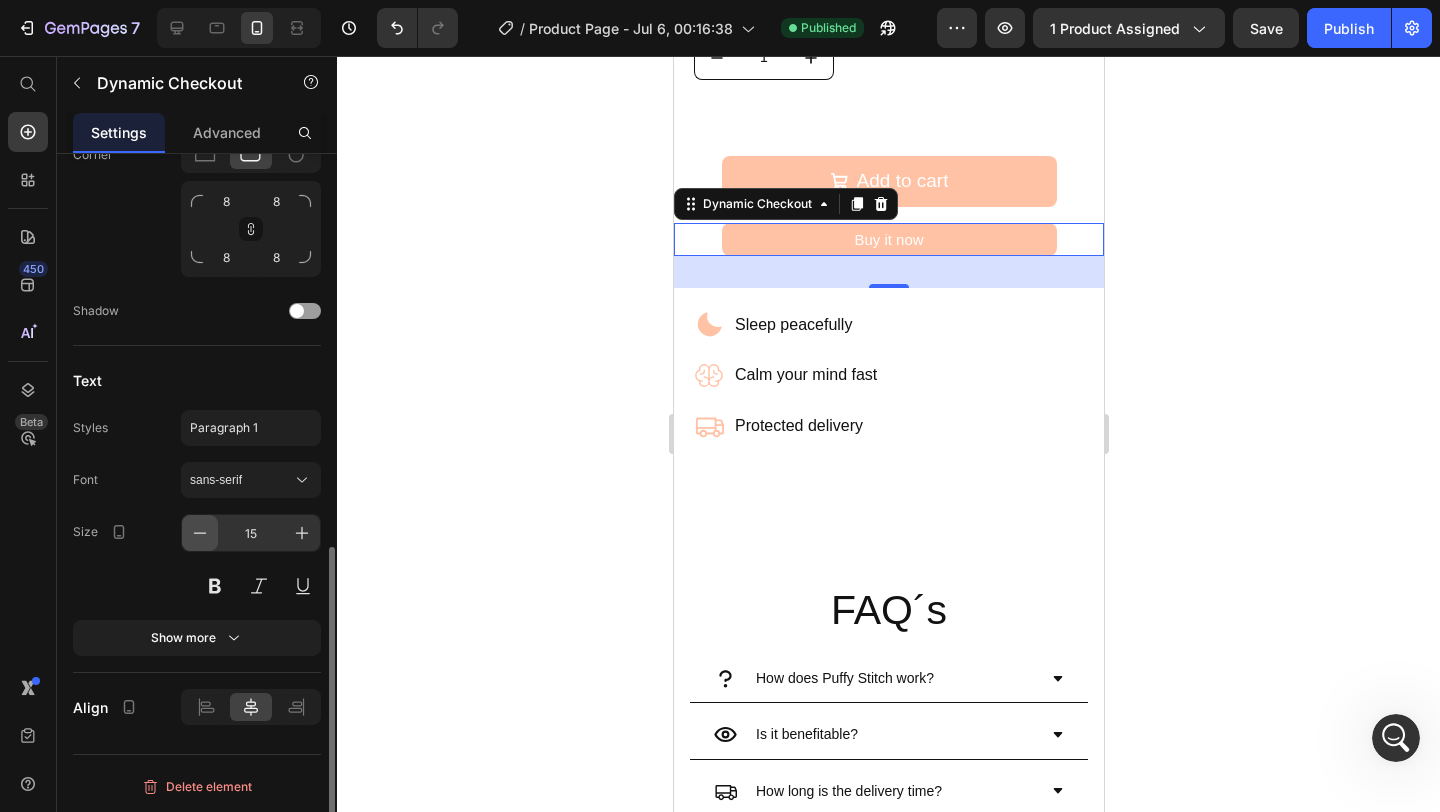 click 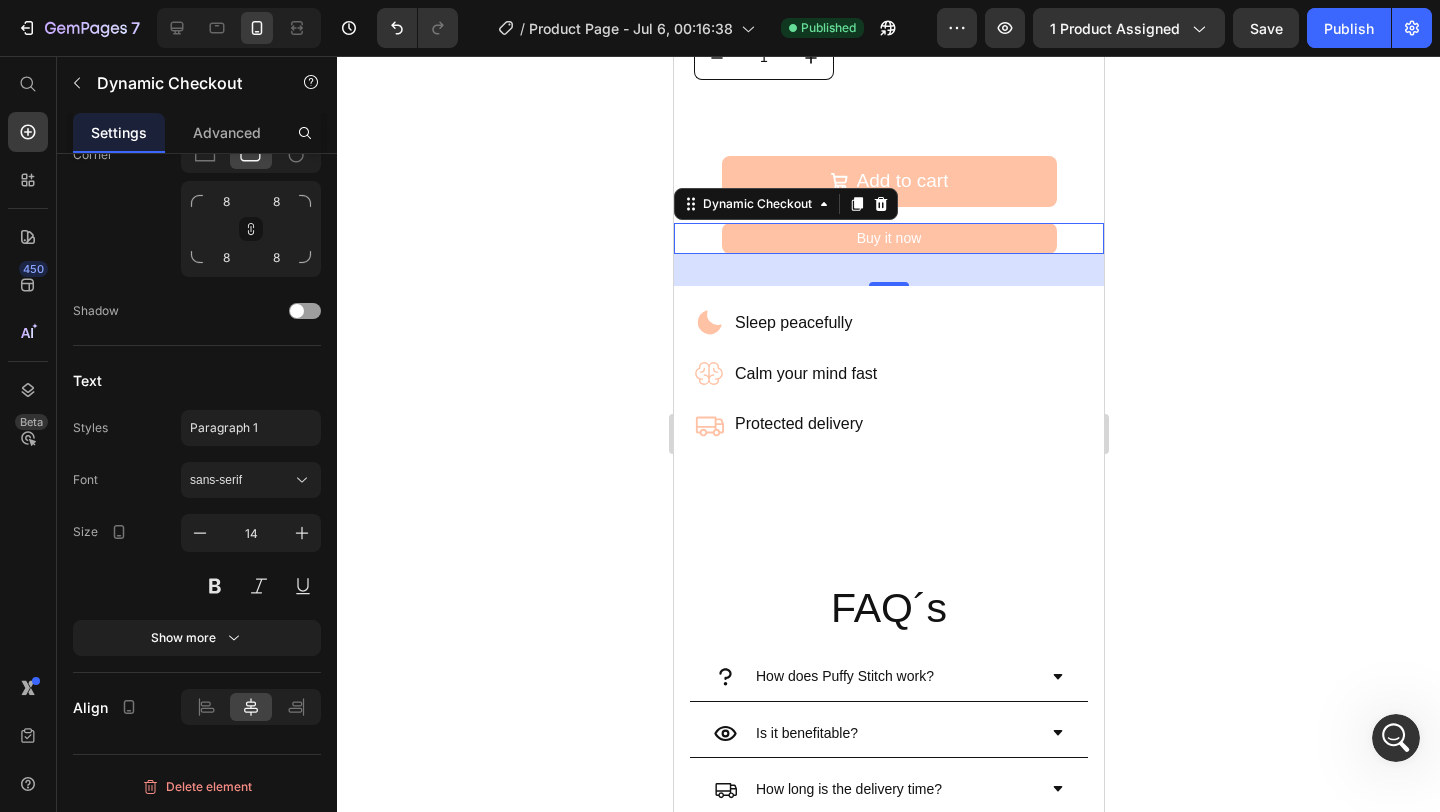 click 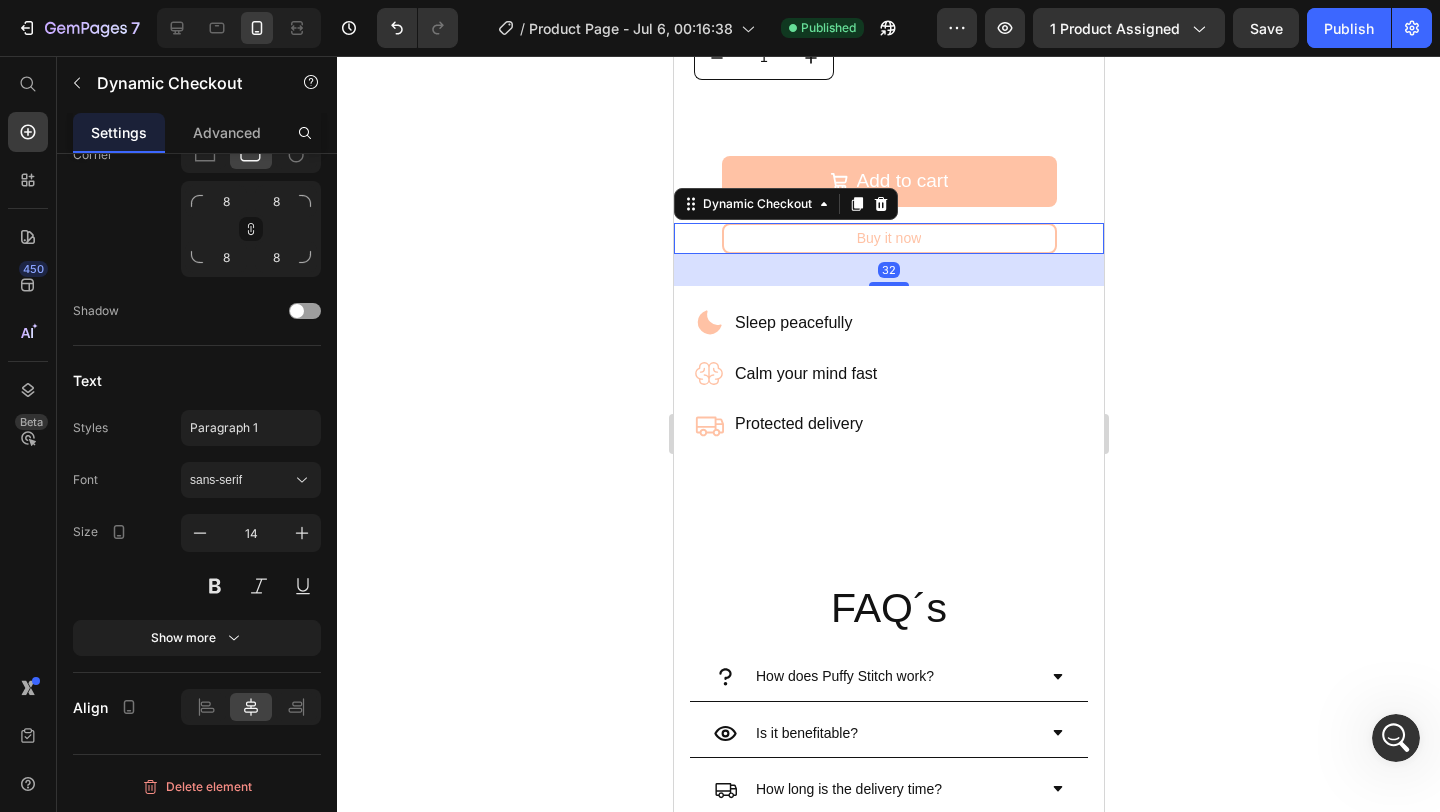 click on "Buy it now" at bounding box center (888, 238) 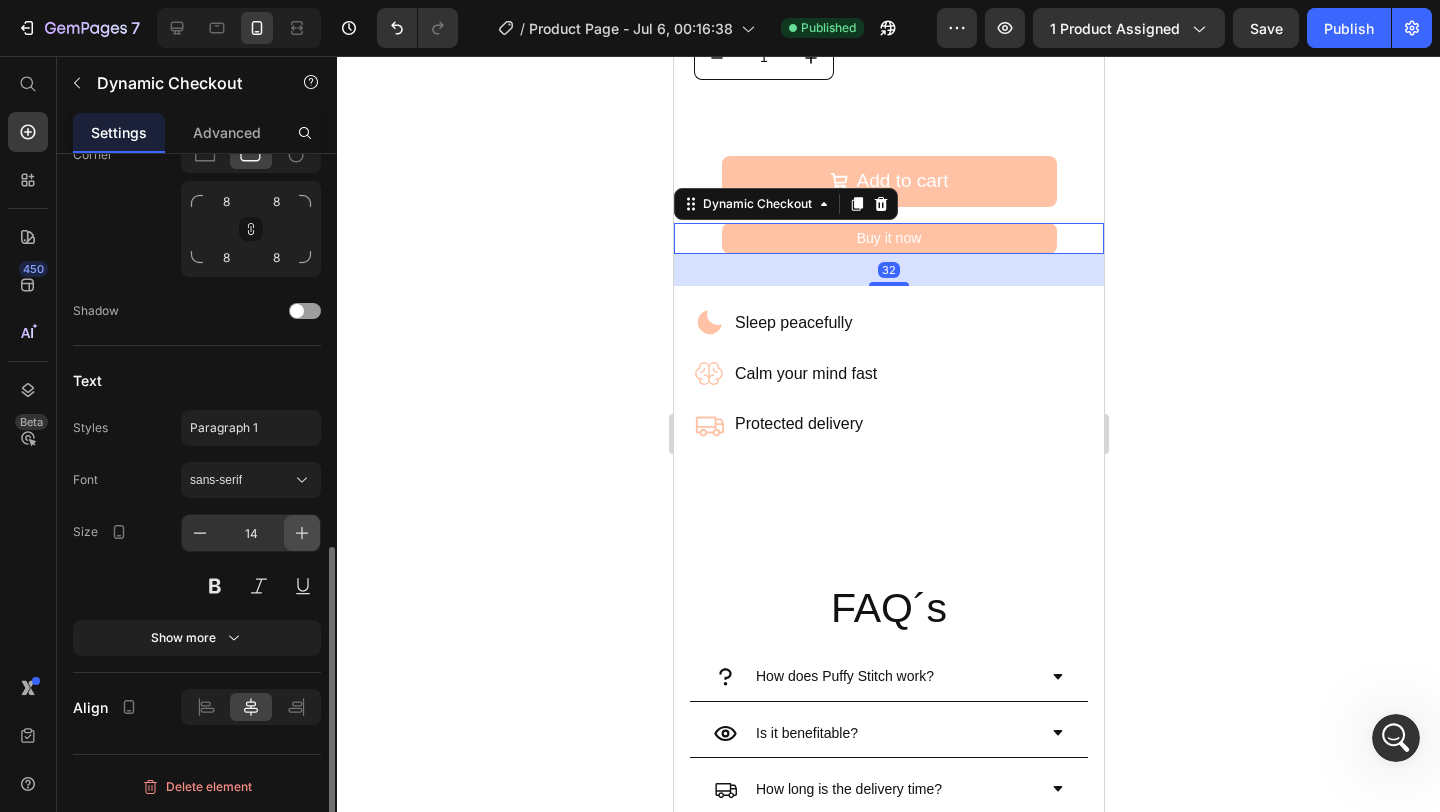 click 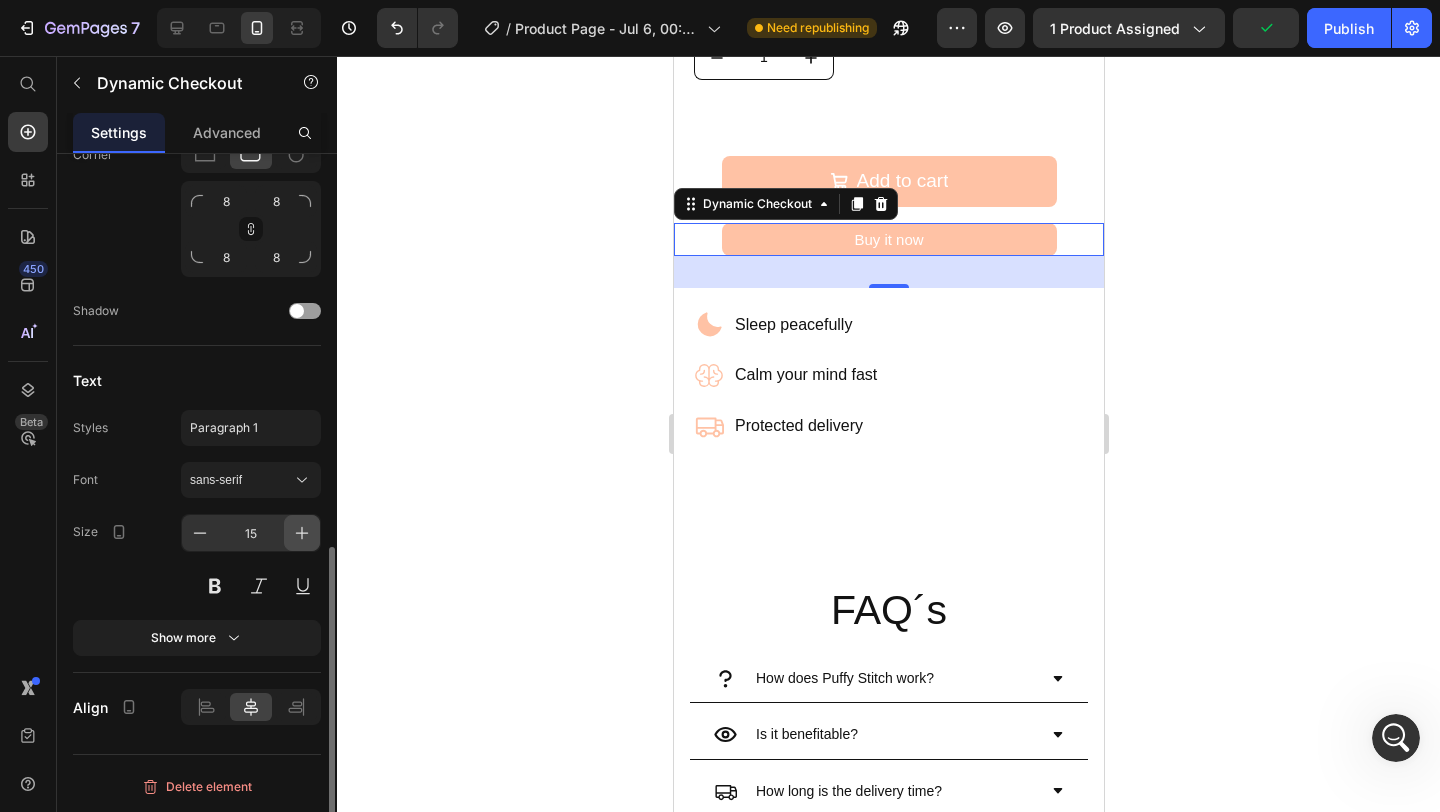click 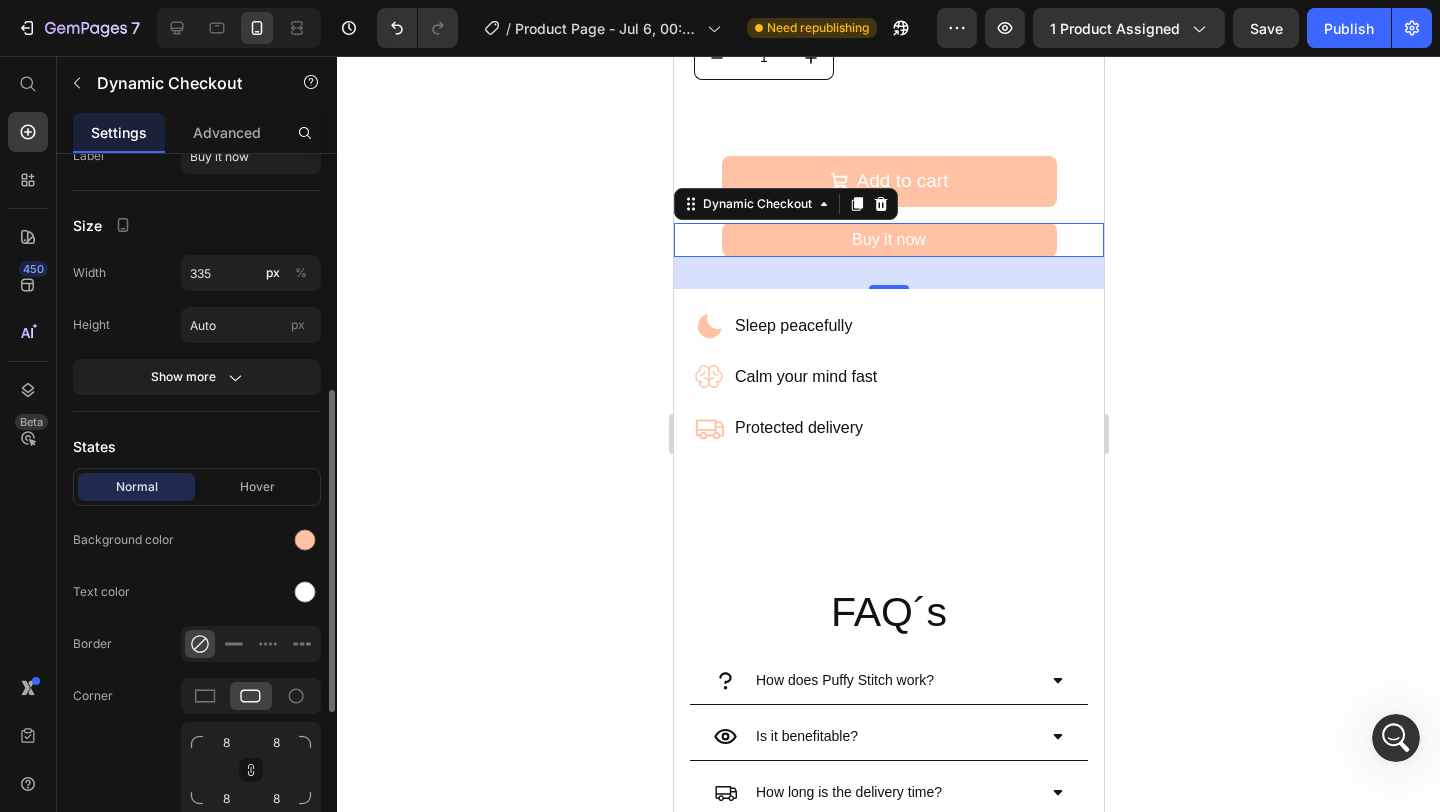 scroll, scrollTop: 268, scrollLeft: 0, axis: vertical 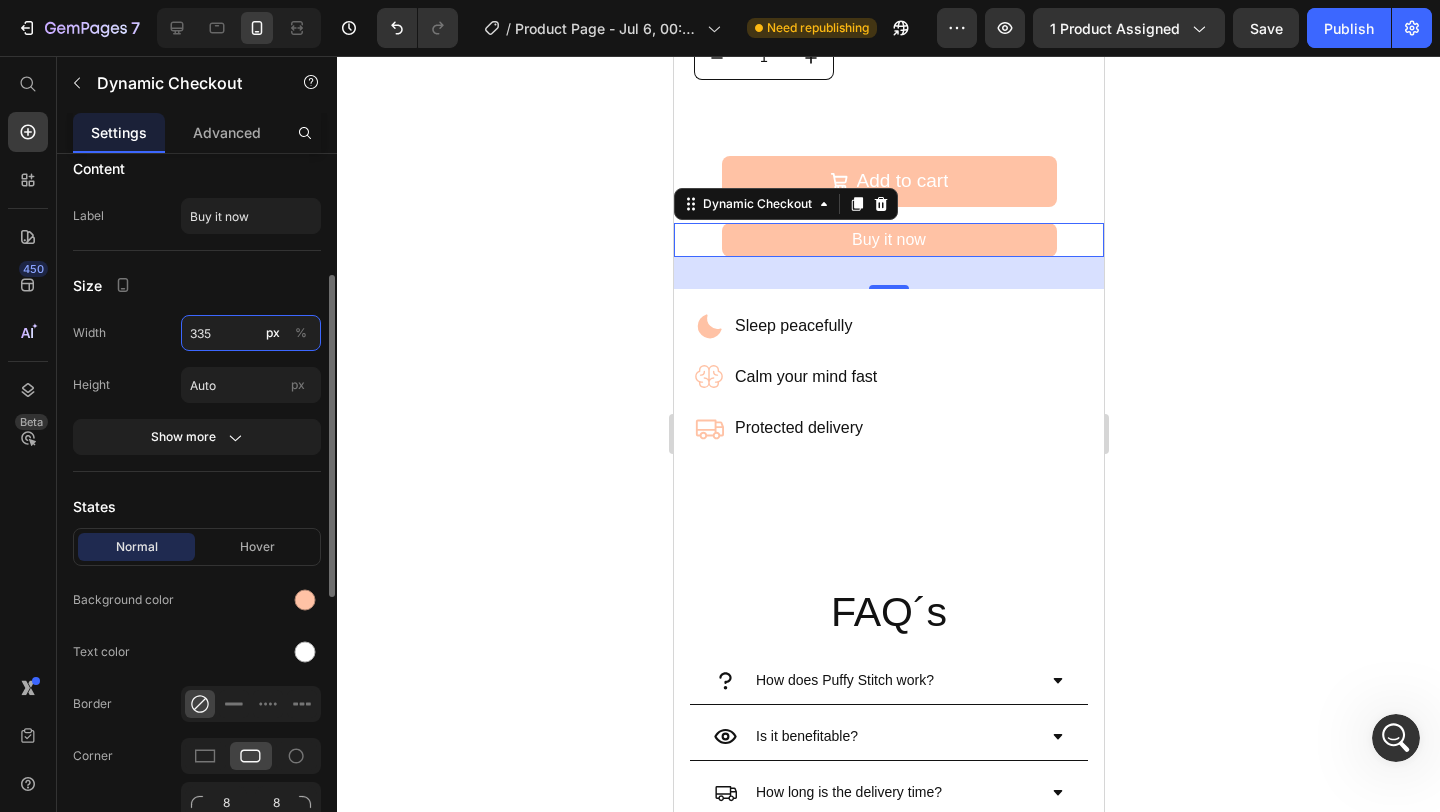 click on "335" at bounding box center (251, 333) 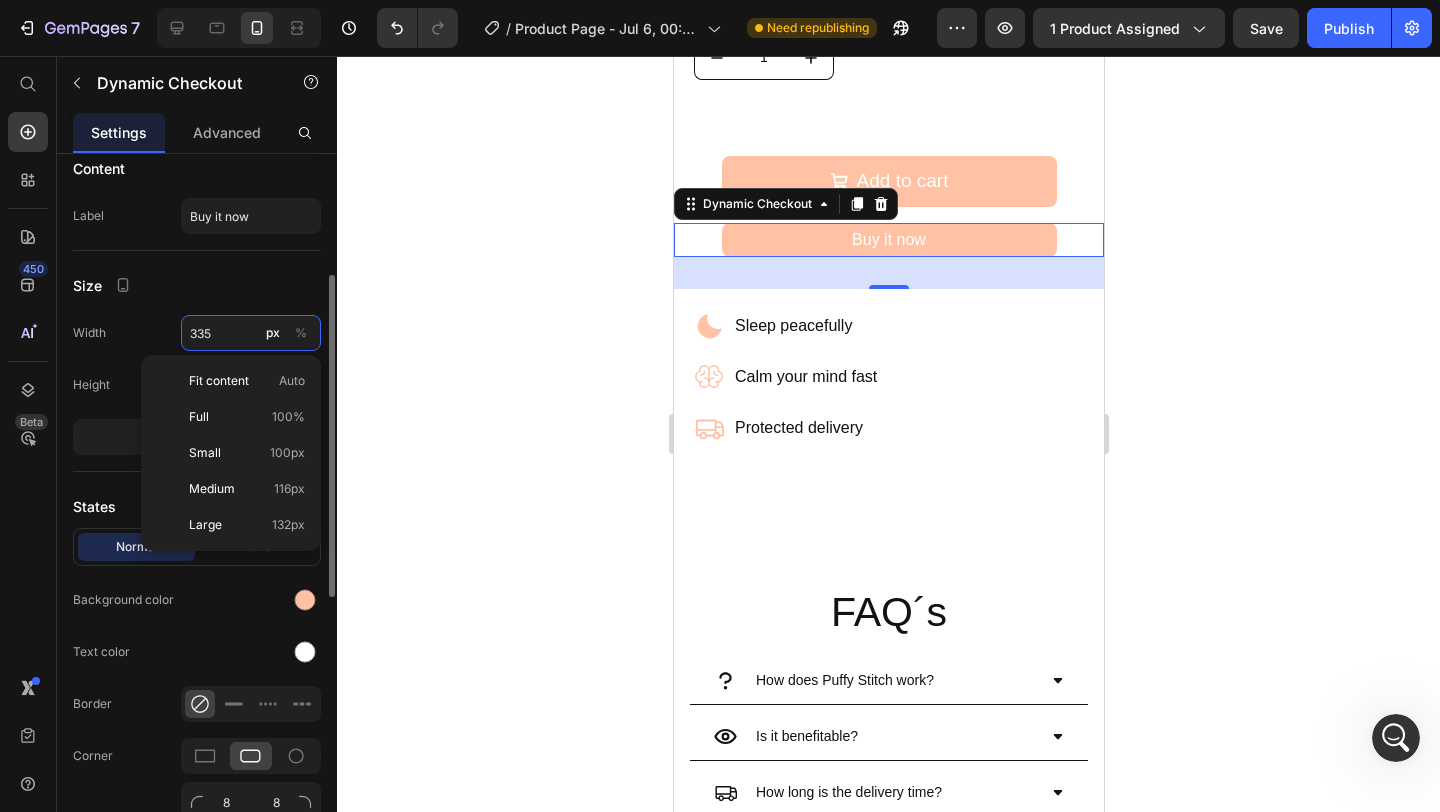 click on "335" at bounding box center [251, 333] 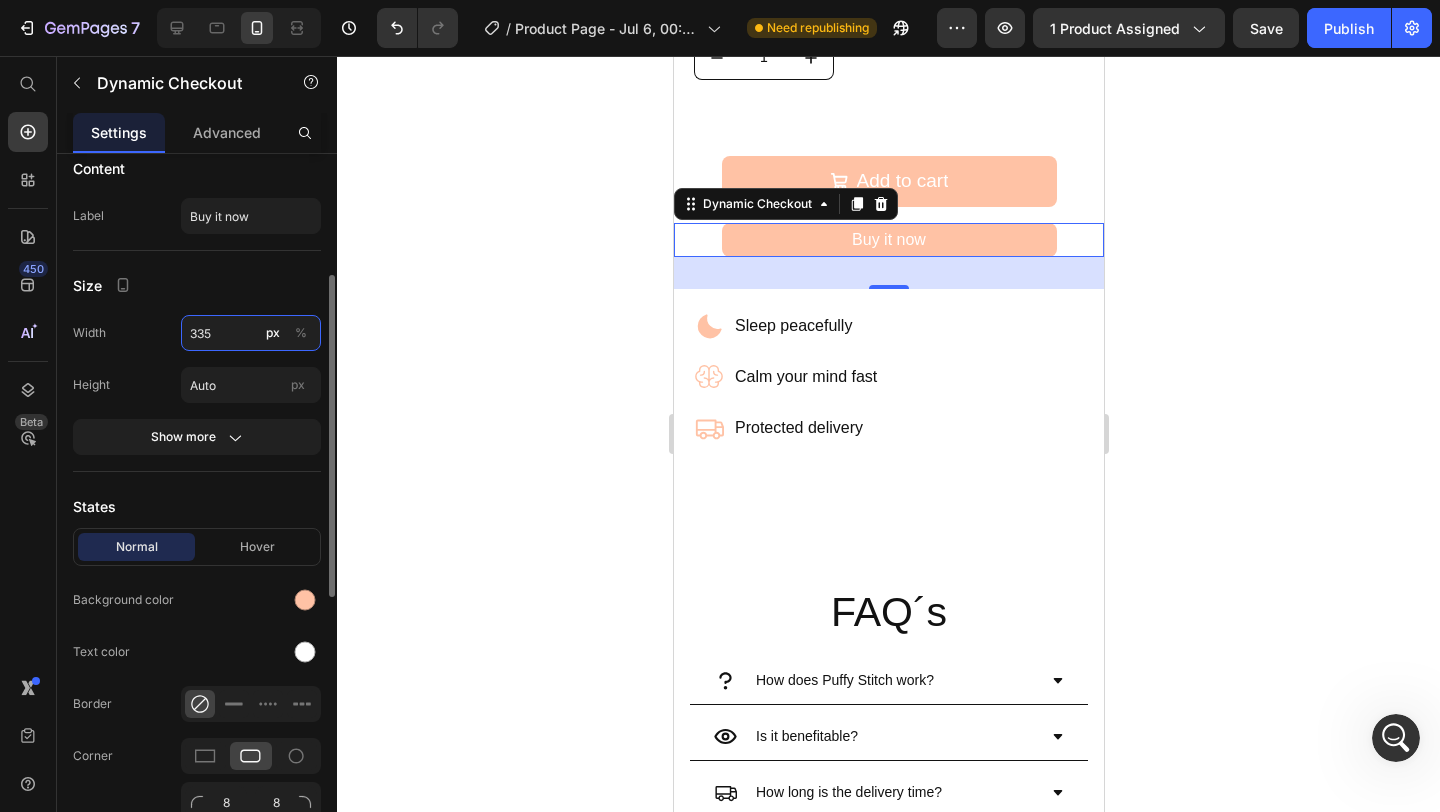 click on "335" at bounding box center [251, 333] 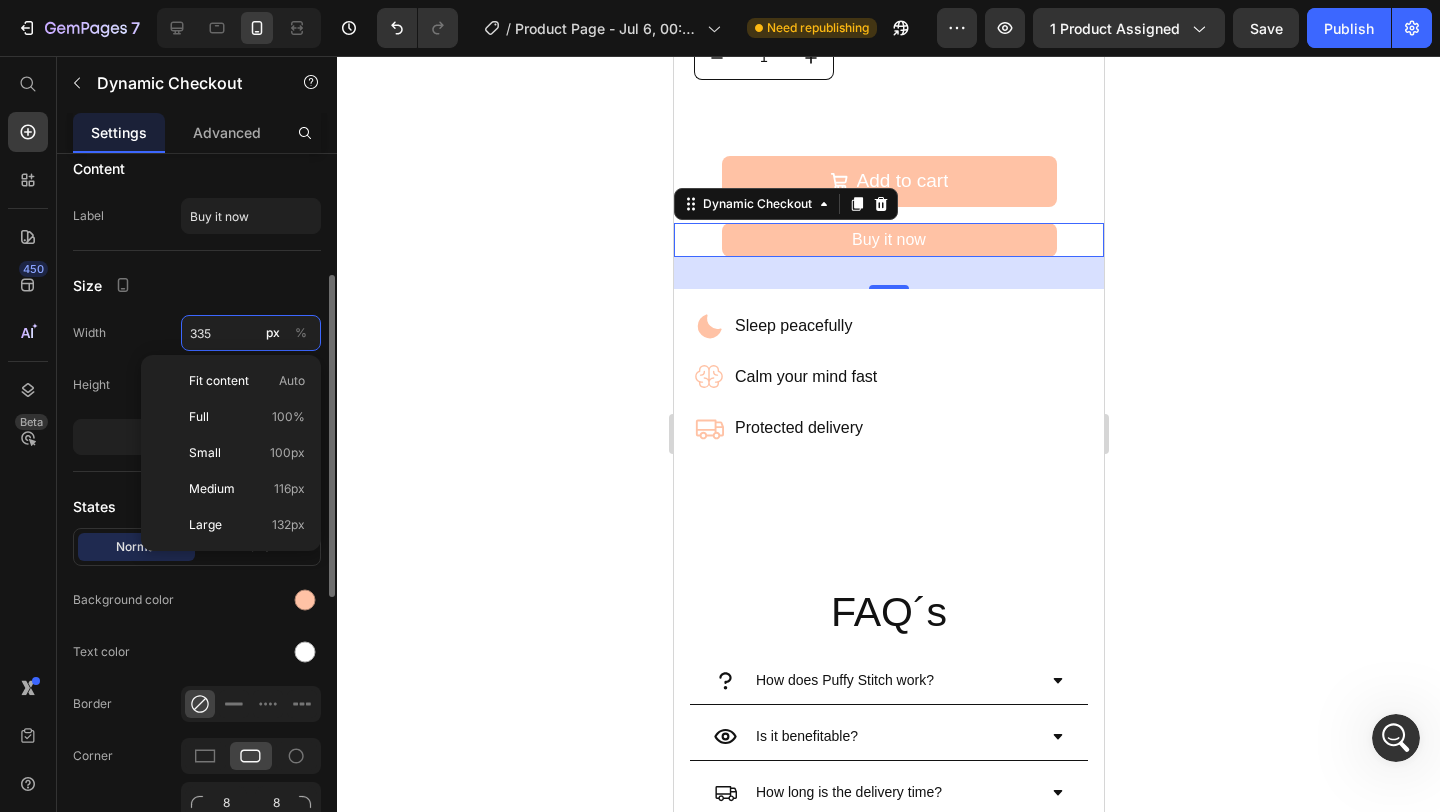 click on "335" at bounding box center (251, 333) 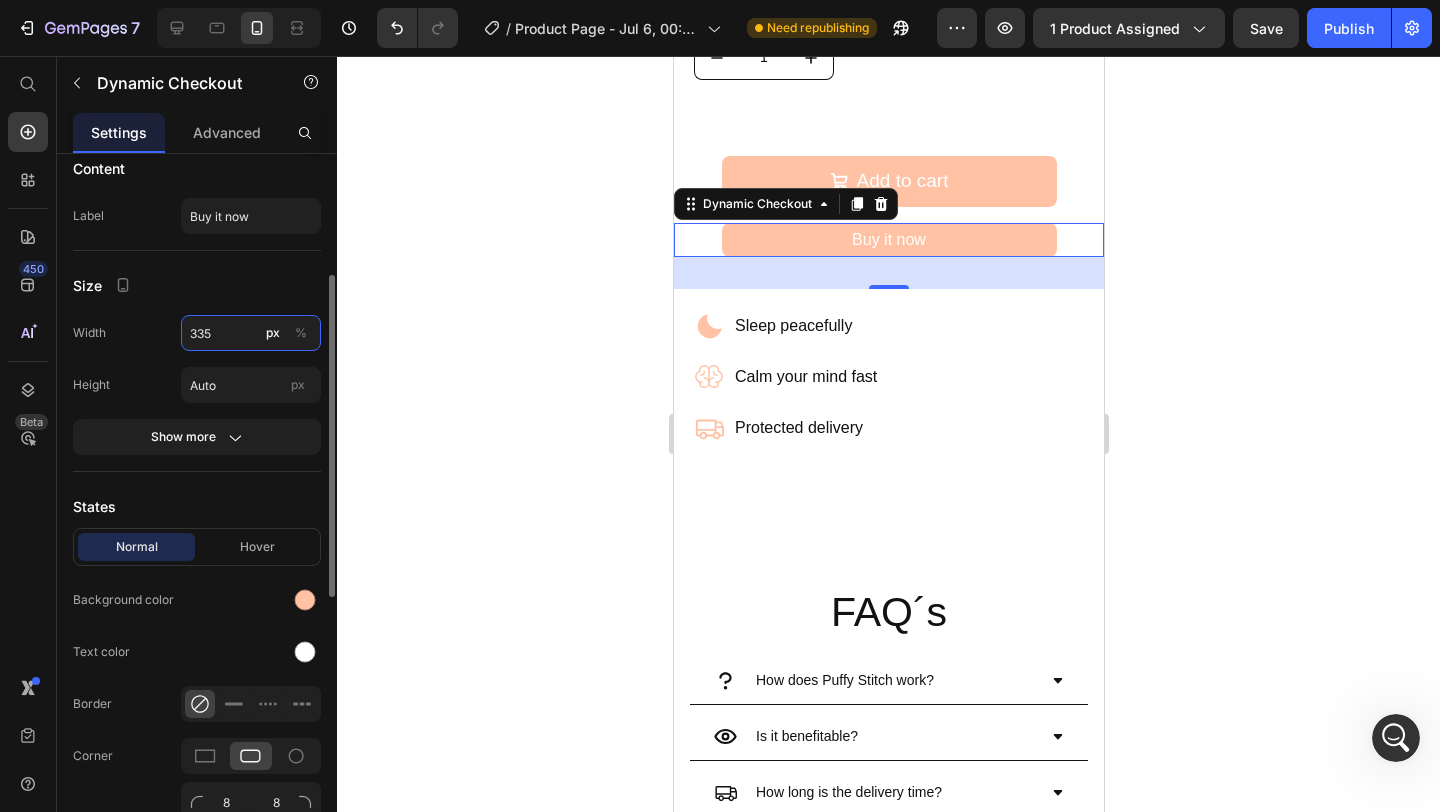 click on "335" at bounding box center (251, 333) 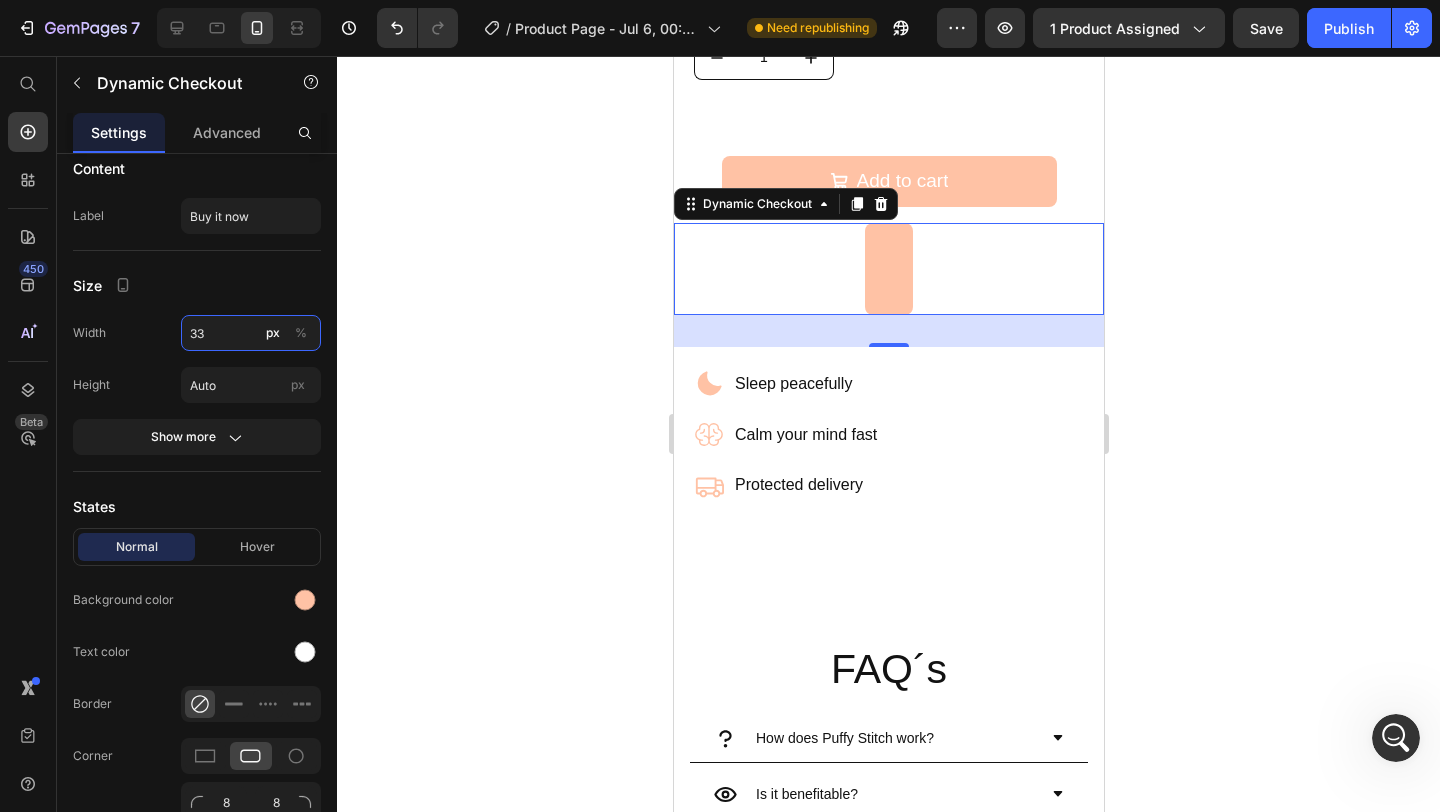type on "336" 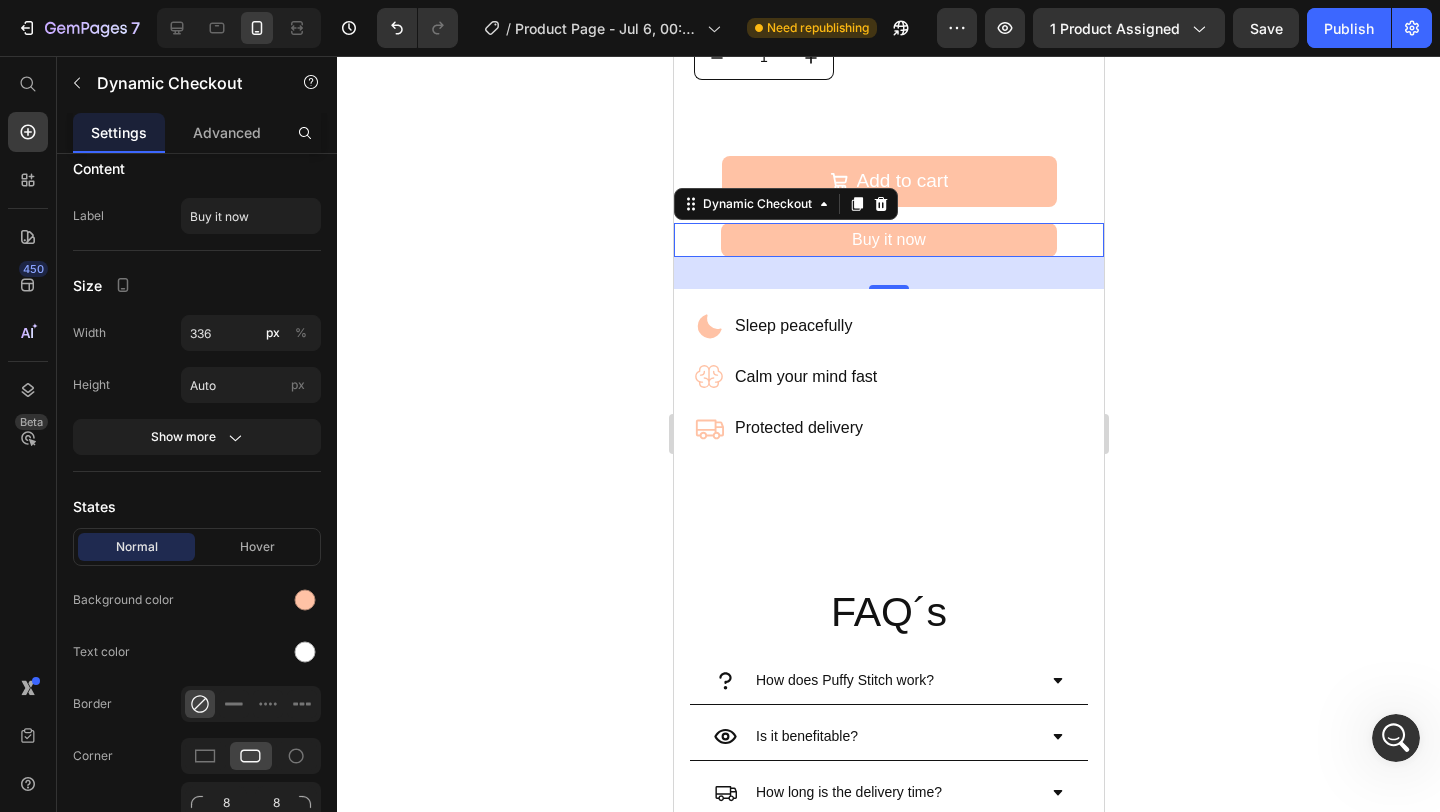 click 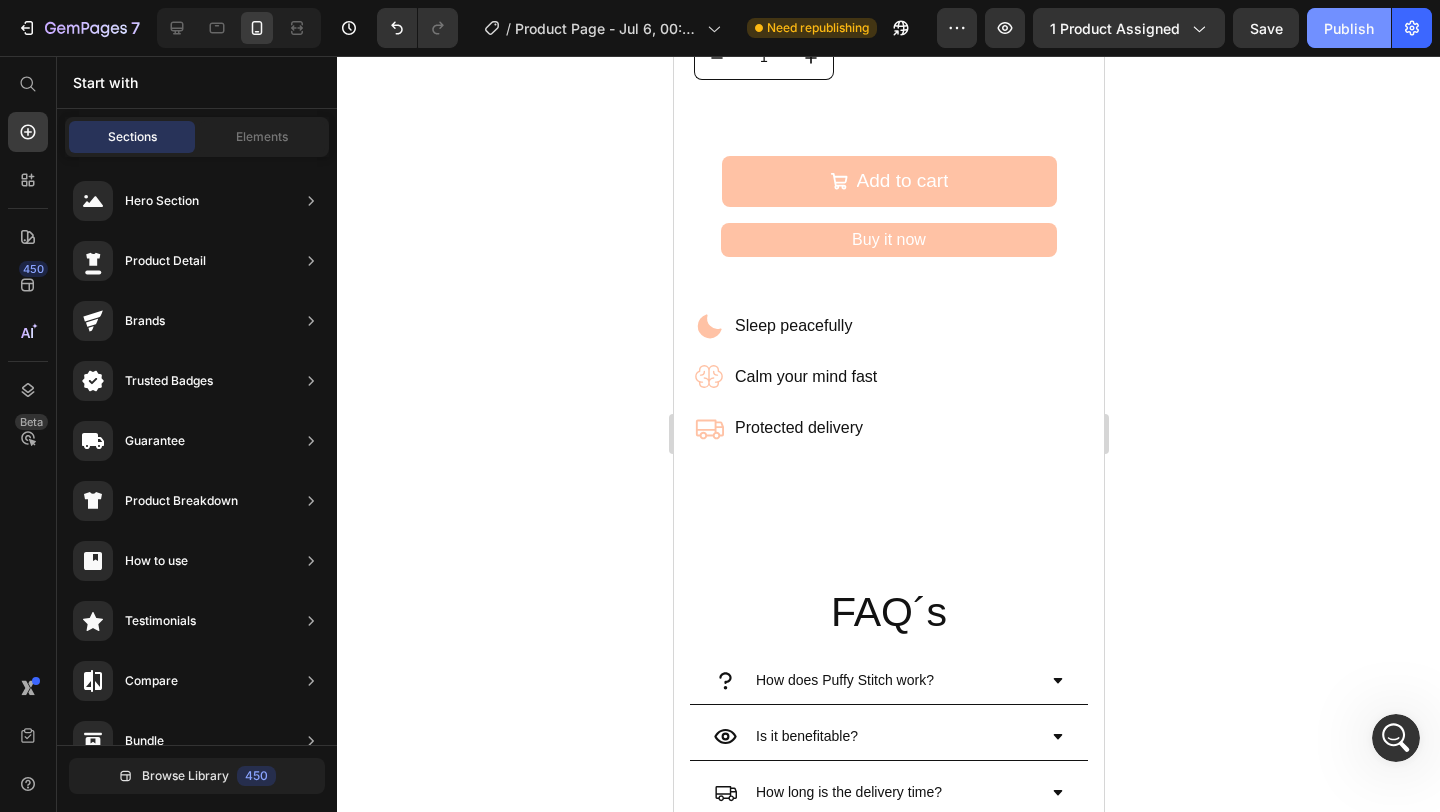 click on "Publish" 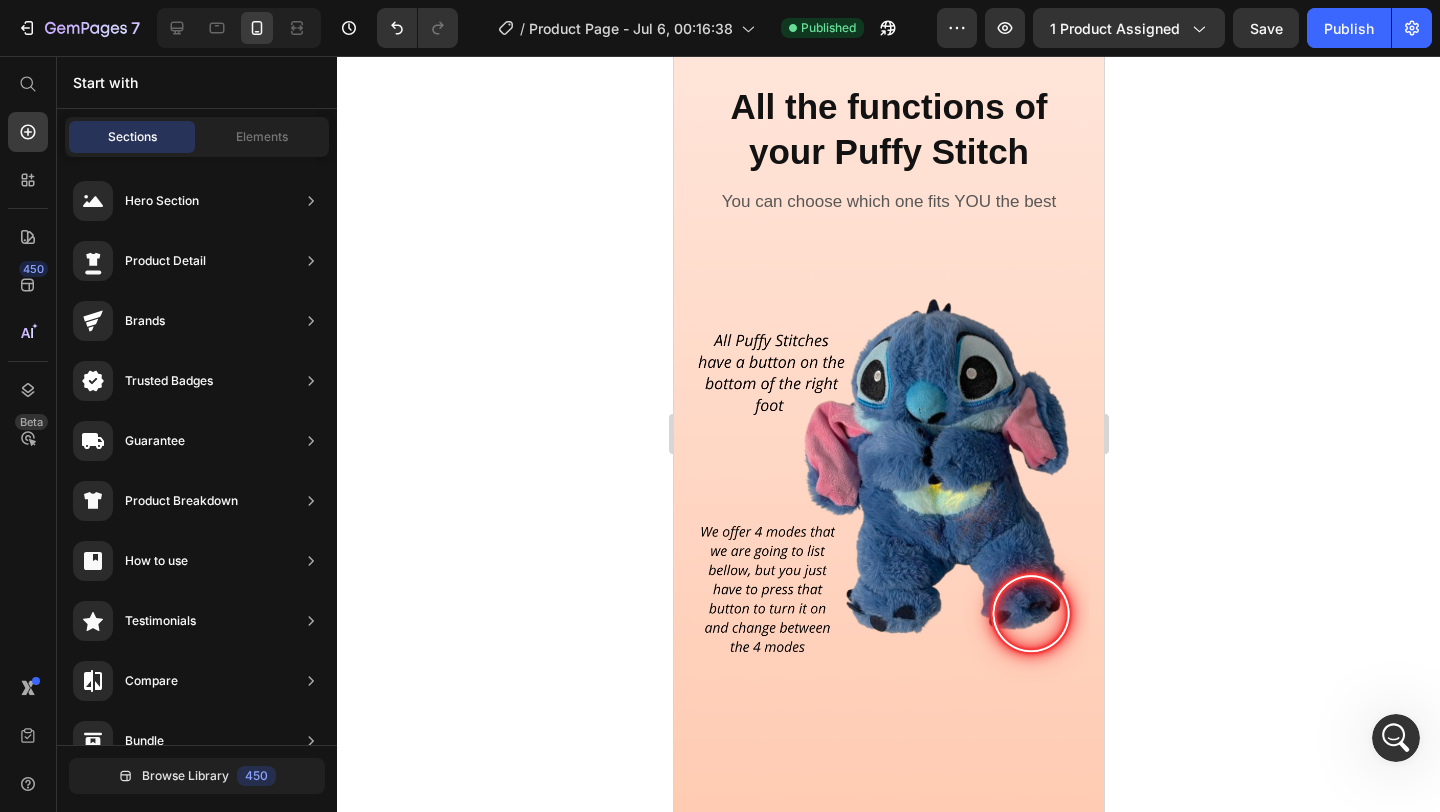 scroll, scrollTop: 1807, scrollLeft: 0, axis: vertical 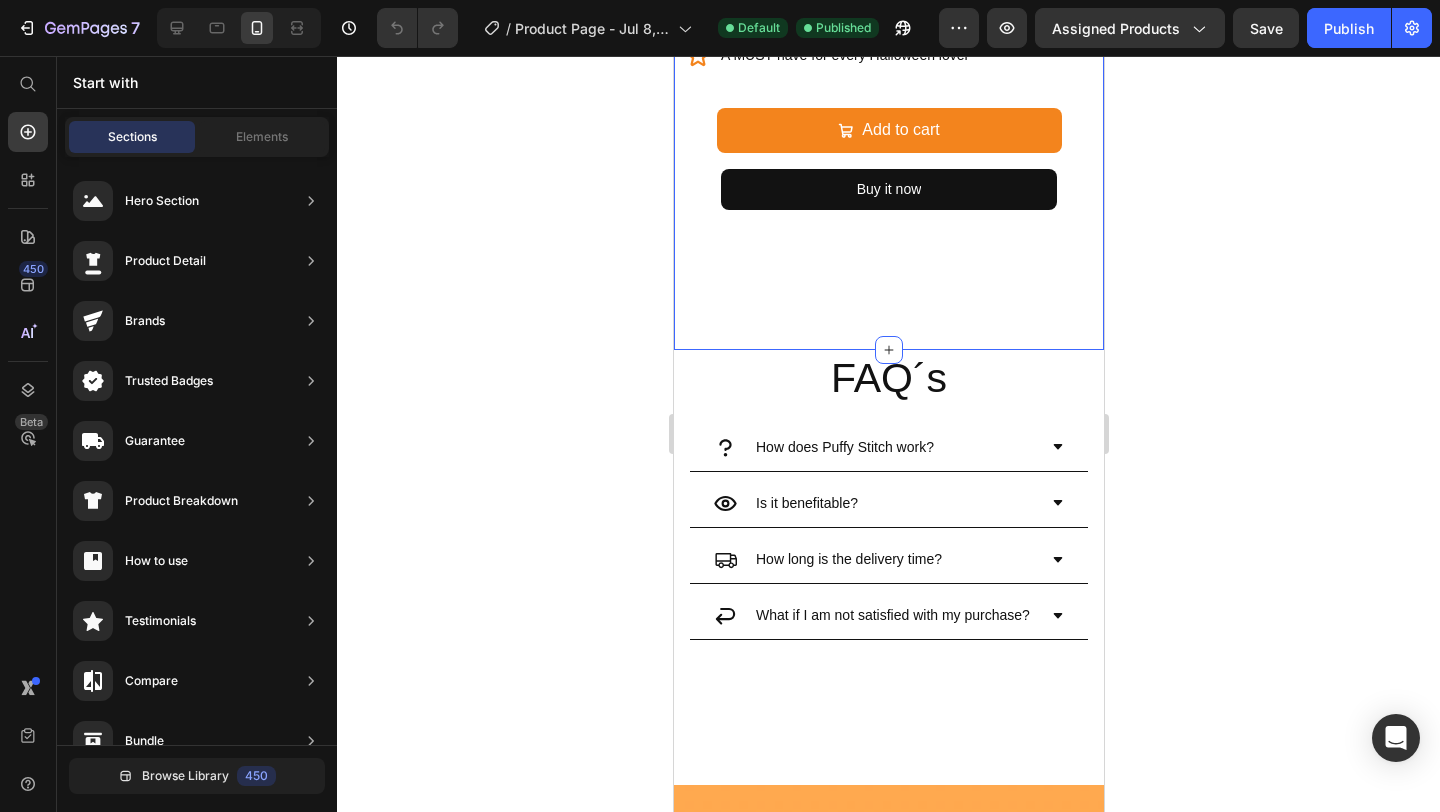 click on "Product Images HALLOWEEN STITCH Product Title $44.99 Product Price $79.00 Product Price Row 1 Product Quantity
Bring home the Halloween Magic. No tricks, just  treats
Soft, comforting, and totally huggable
A MUST-have for every Halloween lover Item List
Add to cart Add to Cart Buy it now Dynamic Checkout Product" at bounding box center [888, -176] 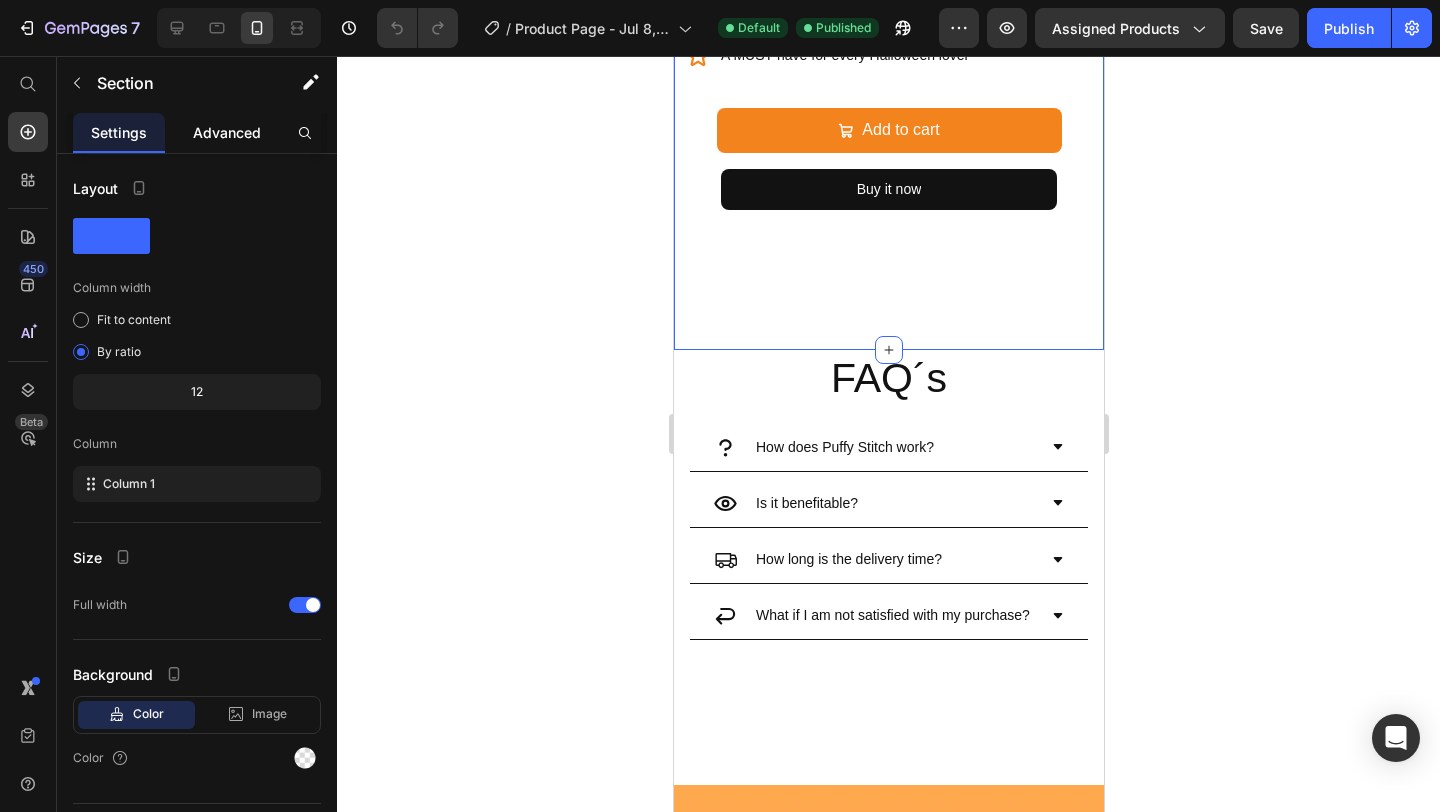 click on "Advanced" 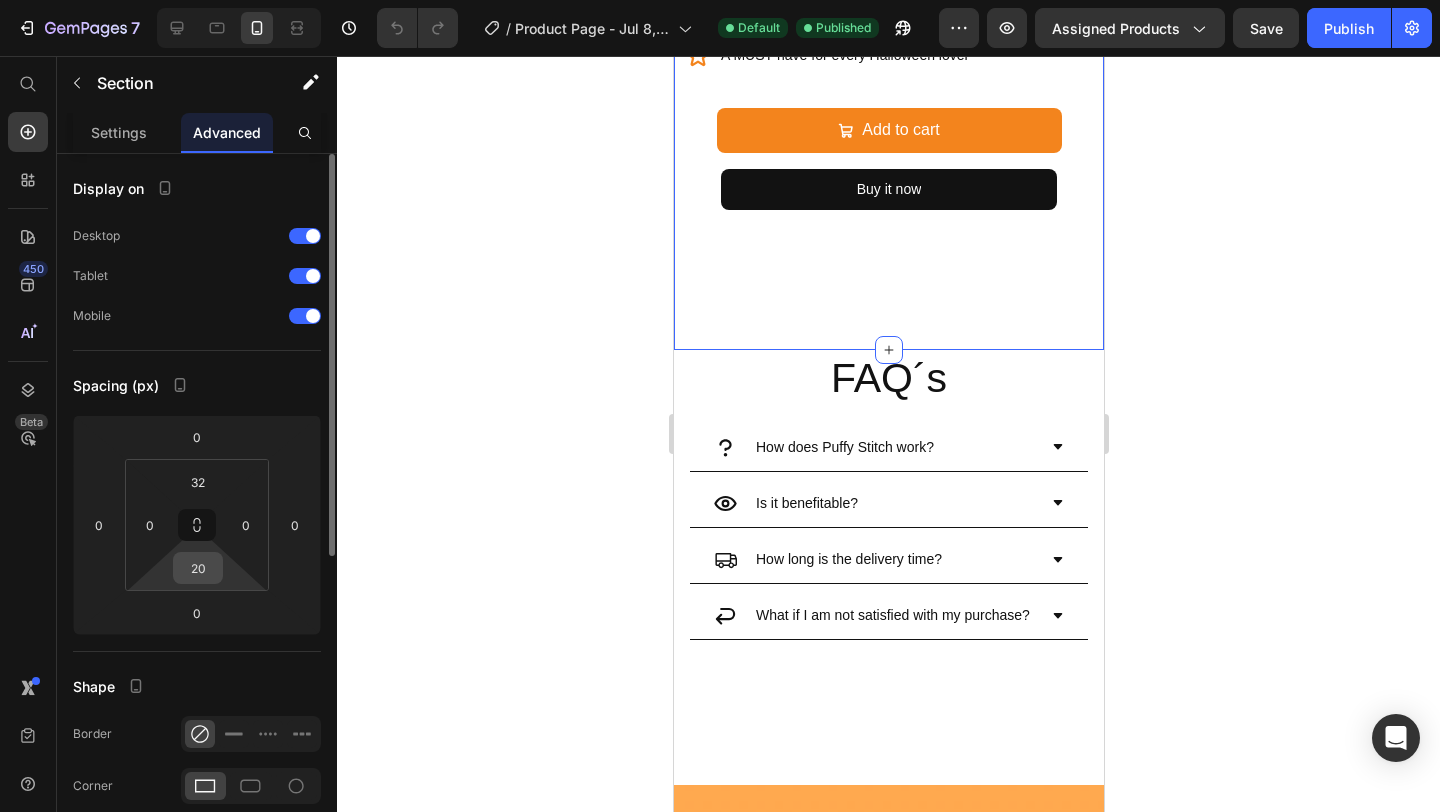 click on "20" at bounding box center (198, 568) 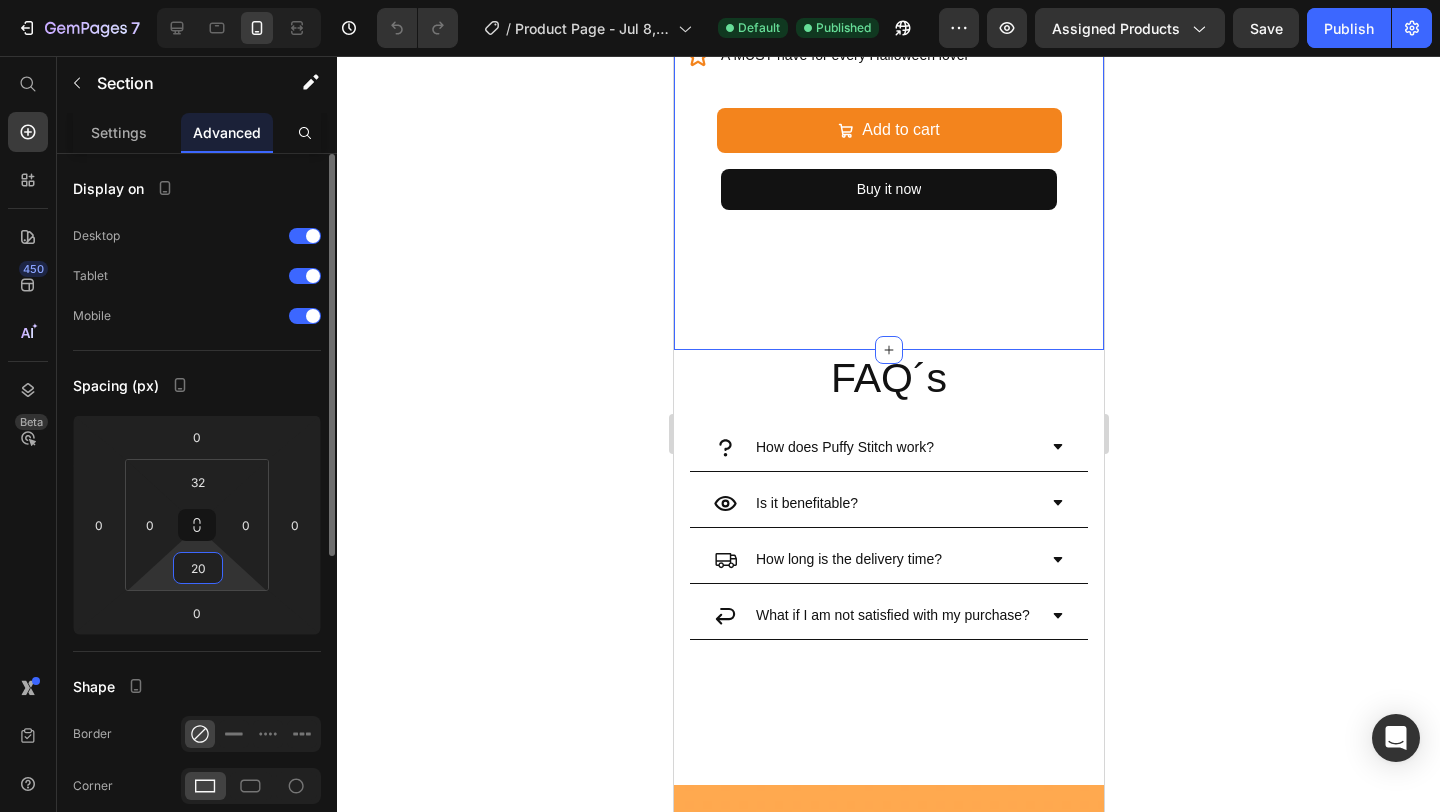 click on "20" at bounding box center (198, 568) 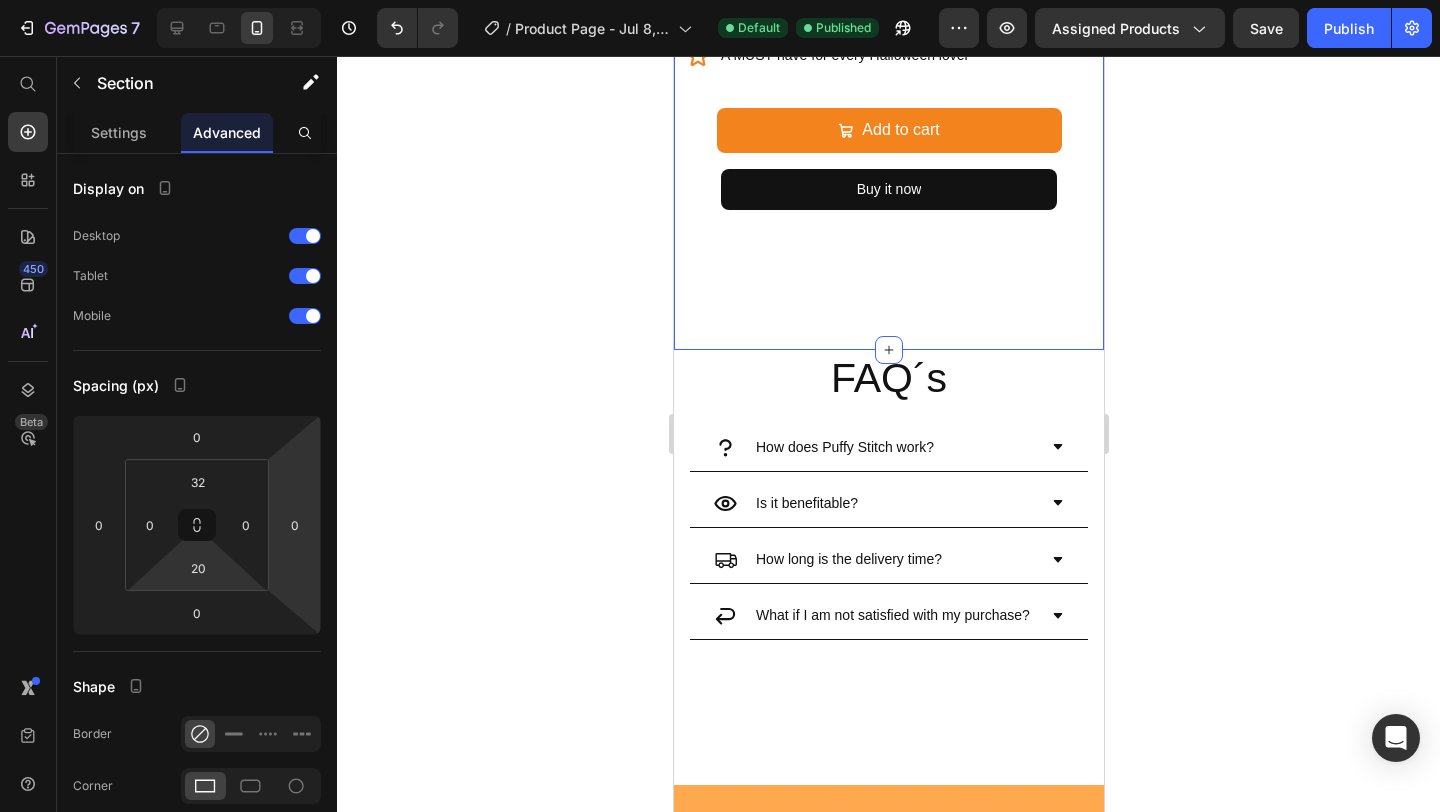 click 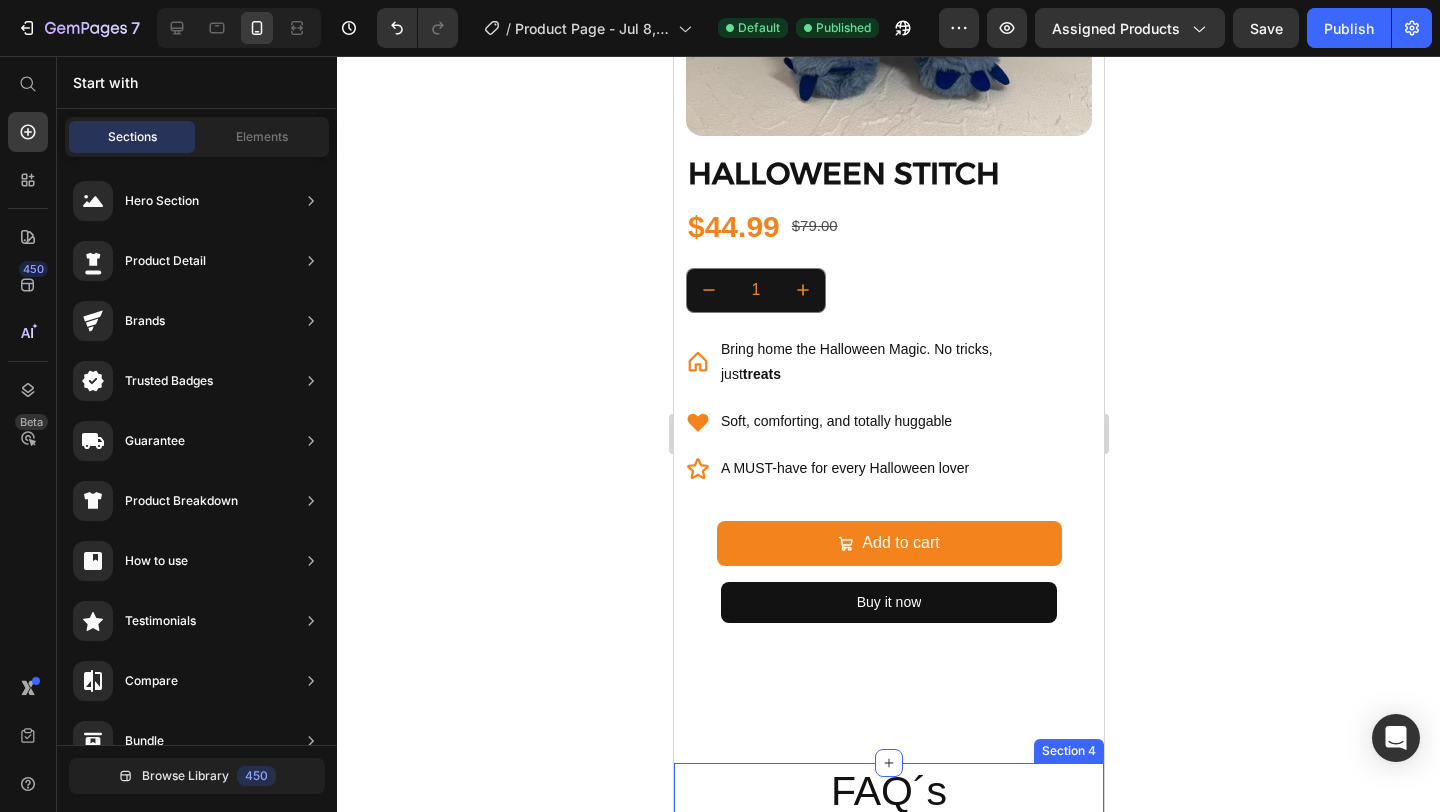 scroll, scrollTop: 1376, scrollLeft: 0, axis: vertical 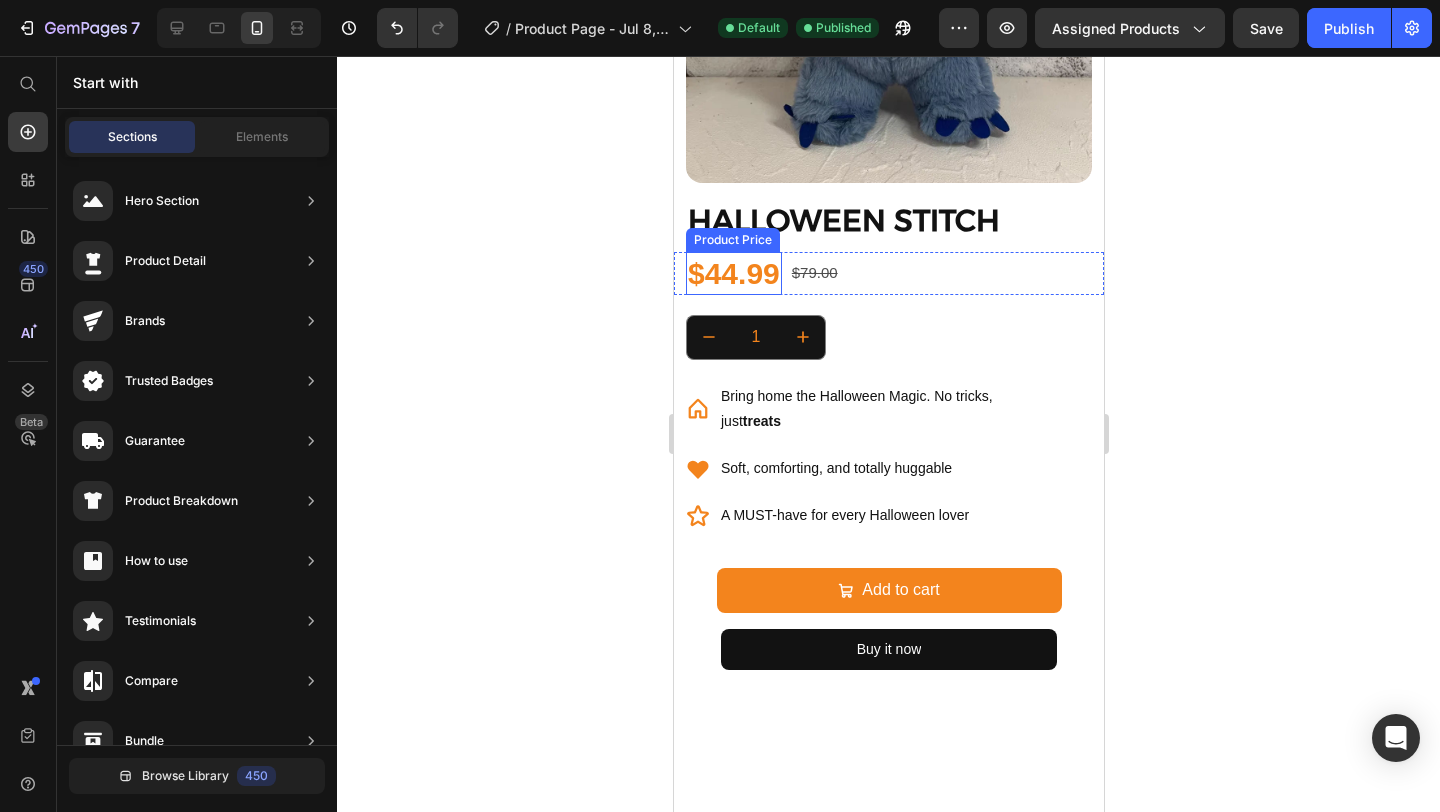 click on "$44.99" at bounding box center [733, 273] 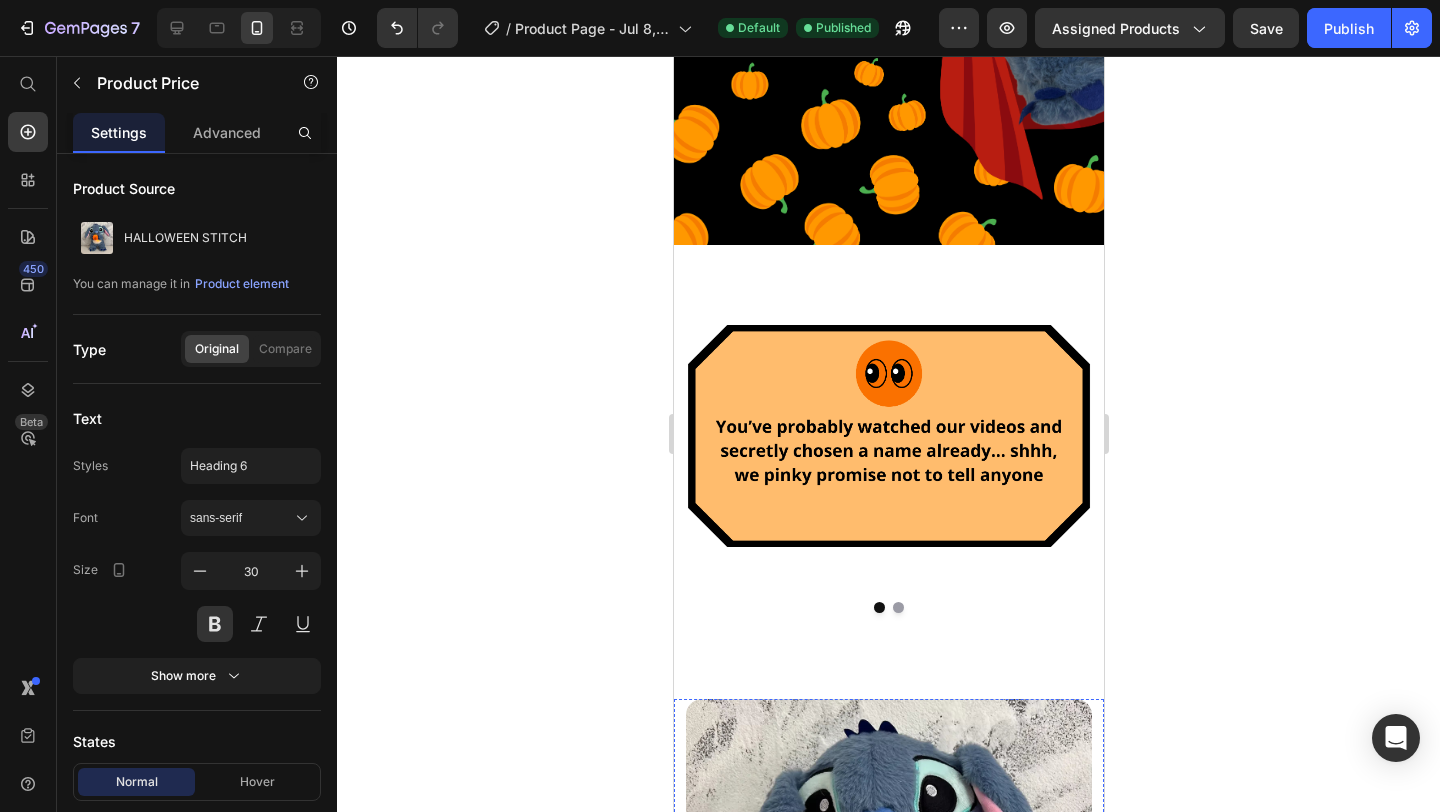 scroll, scrollTop: 0, scrollLeft: 0, axis: both 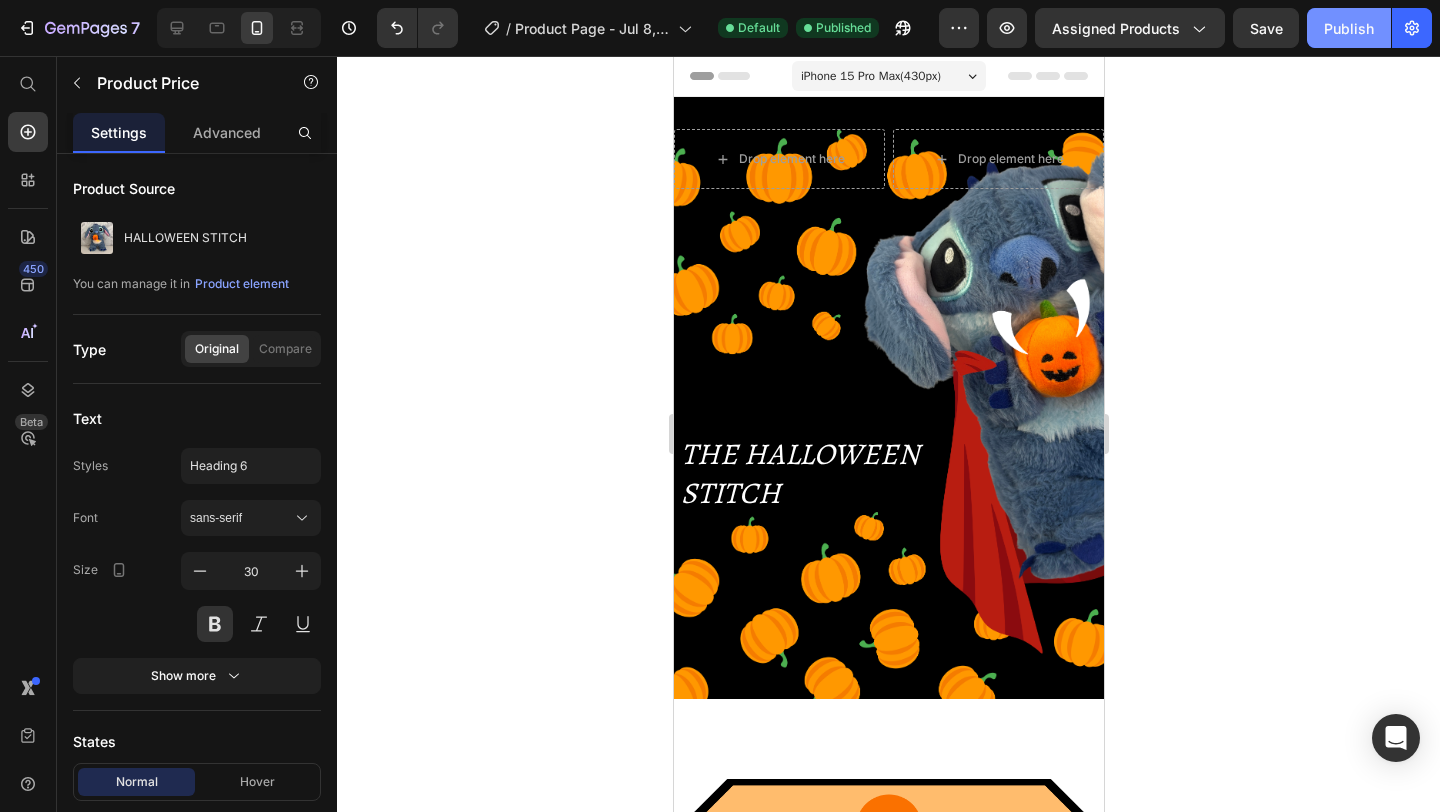 click on "Publish" at bounding box center (1349, 28) 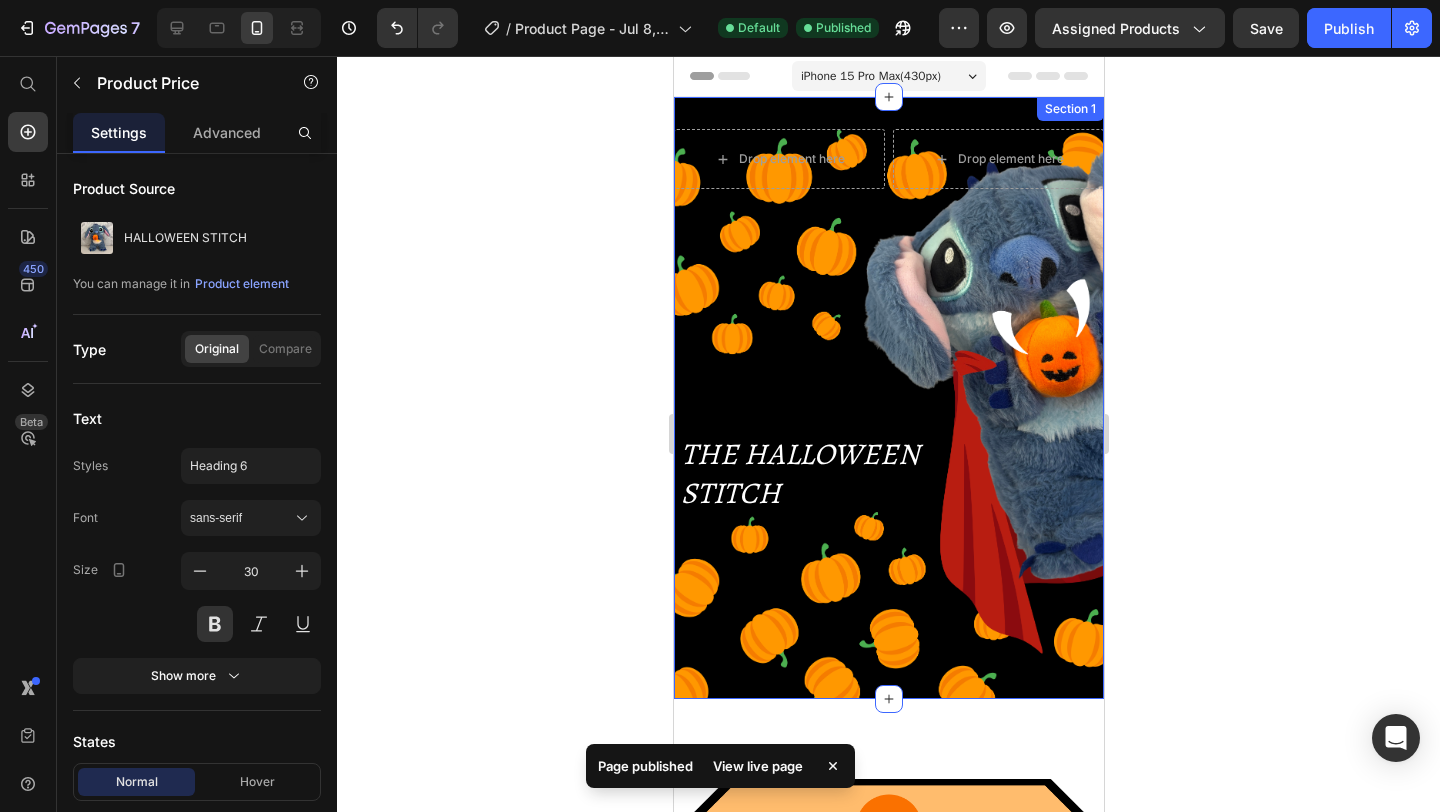 click on "Drop element here
Drop element here Row THE HALLOWEEN  STITCH Heading" at bounding box center (888, 413) 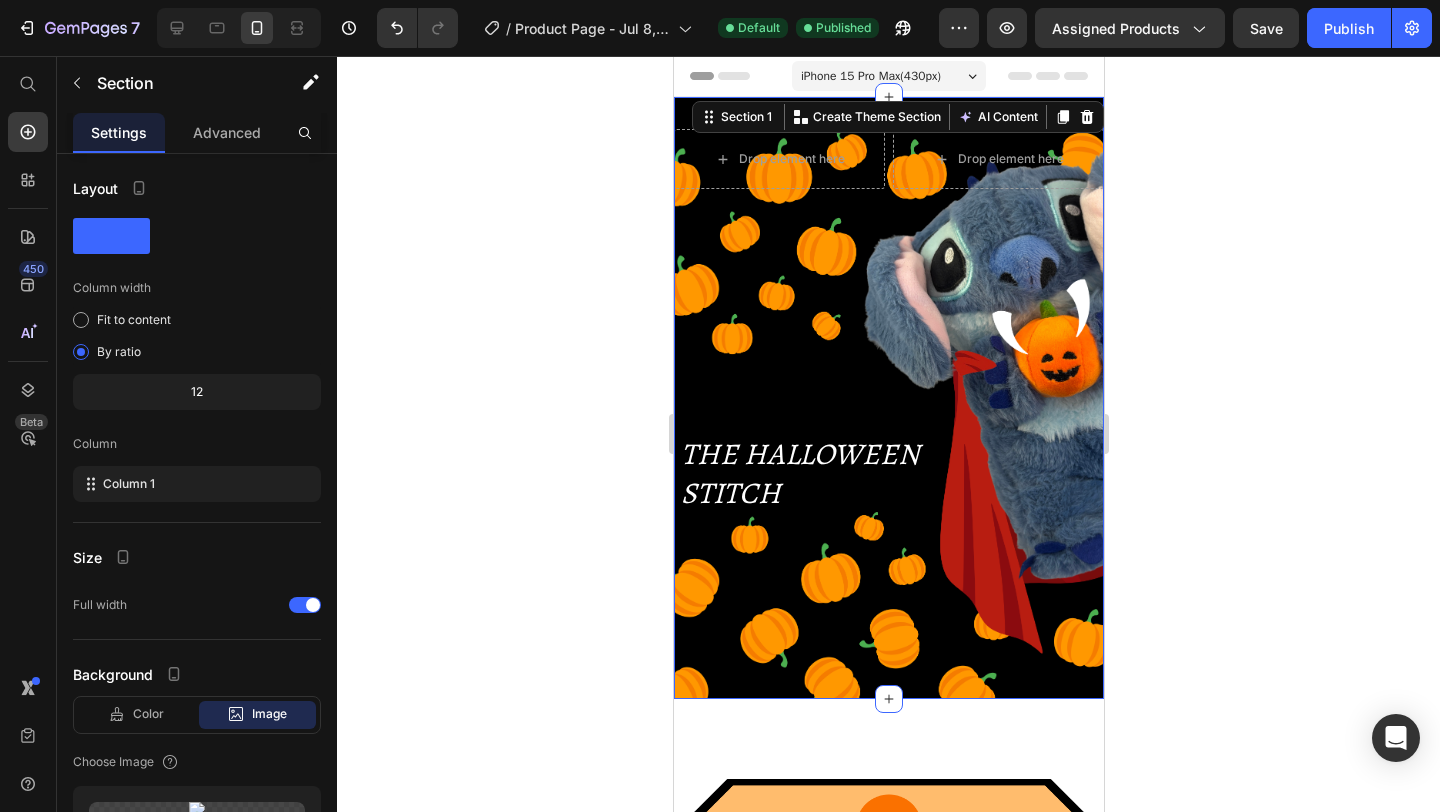 click on "Drop element here
Drop element here Row THE HALLOWEEN  STITCH Heading" at bounding box center (888, 413) 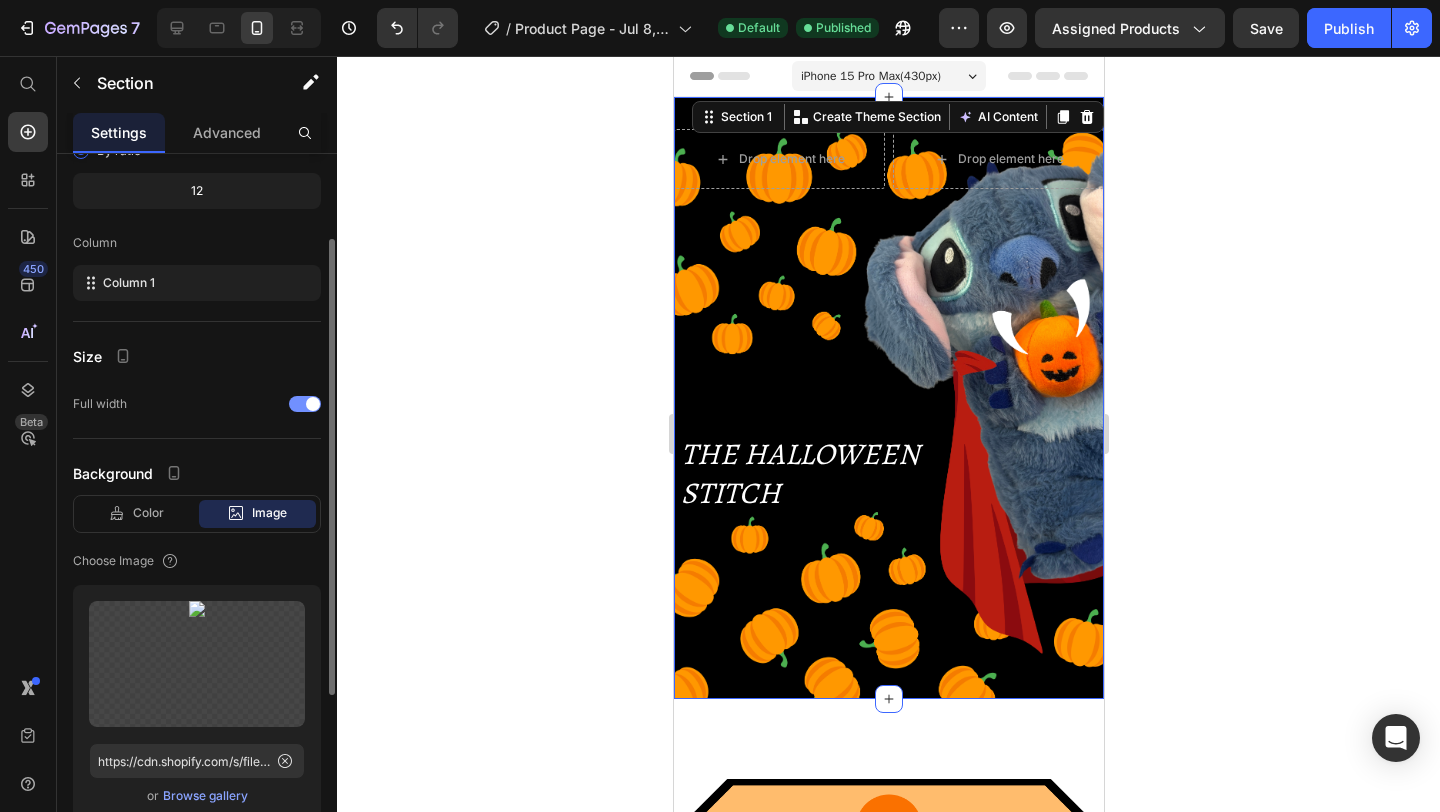 scroll, scrollTop: 405, scrollLeft: 0, axis: vertical 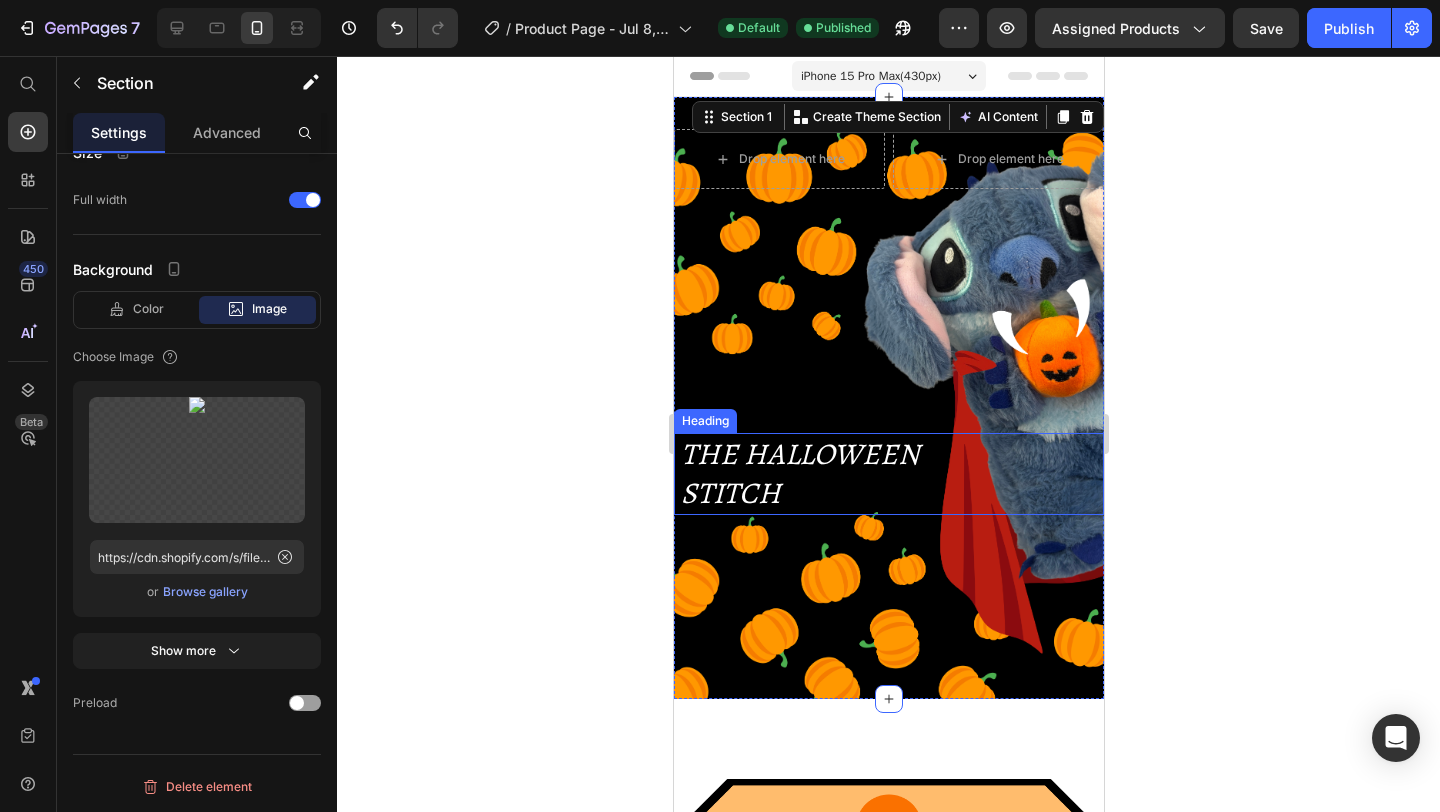 click on "THE HALLOWEEN  STITCH" at bounding box center [890, 474] 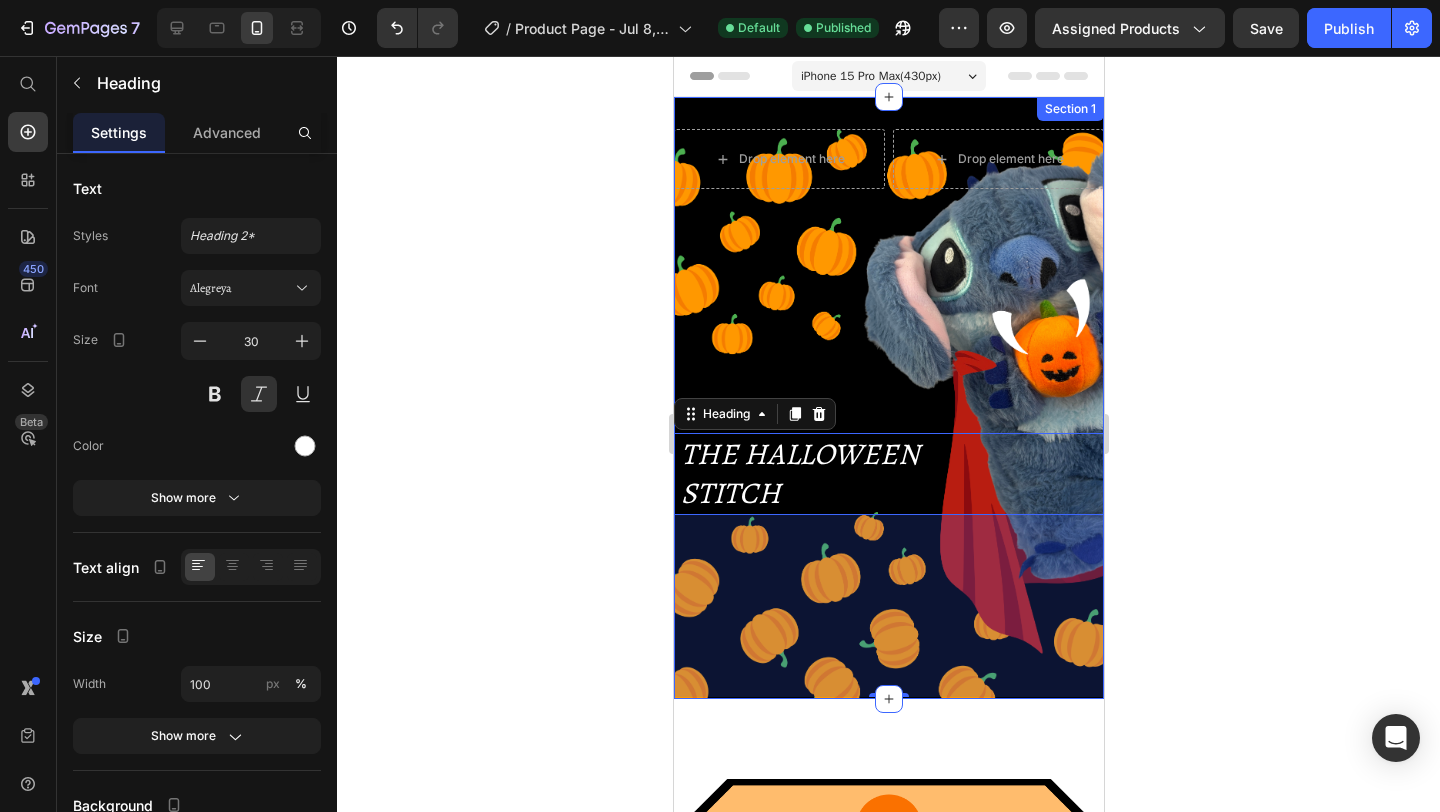 click on "Drop element here
Drop element here Row THE HALLOWEEN  STITCH Heading   182" at bounding box center (888, 413) 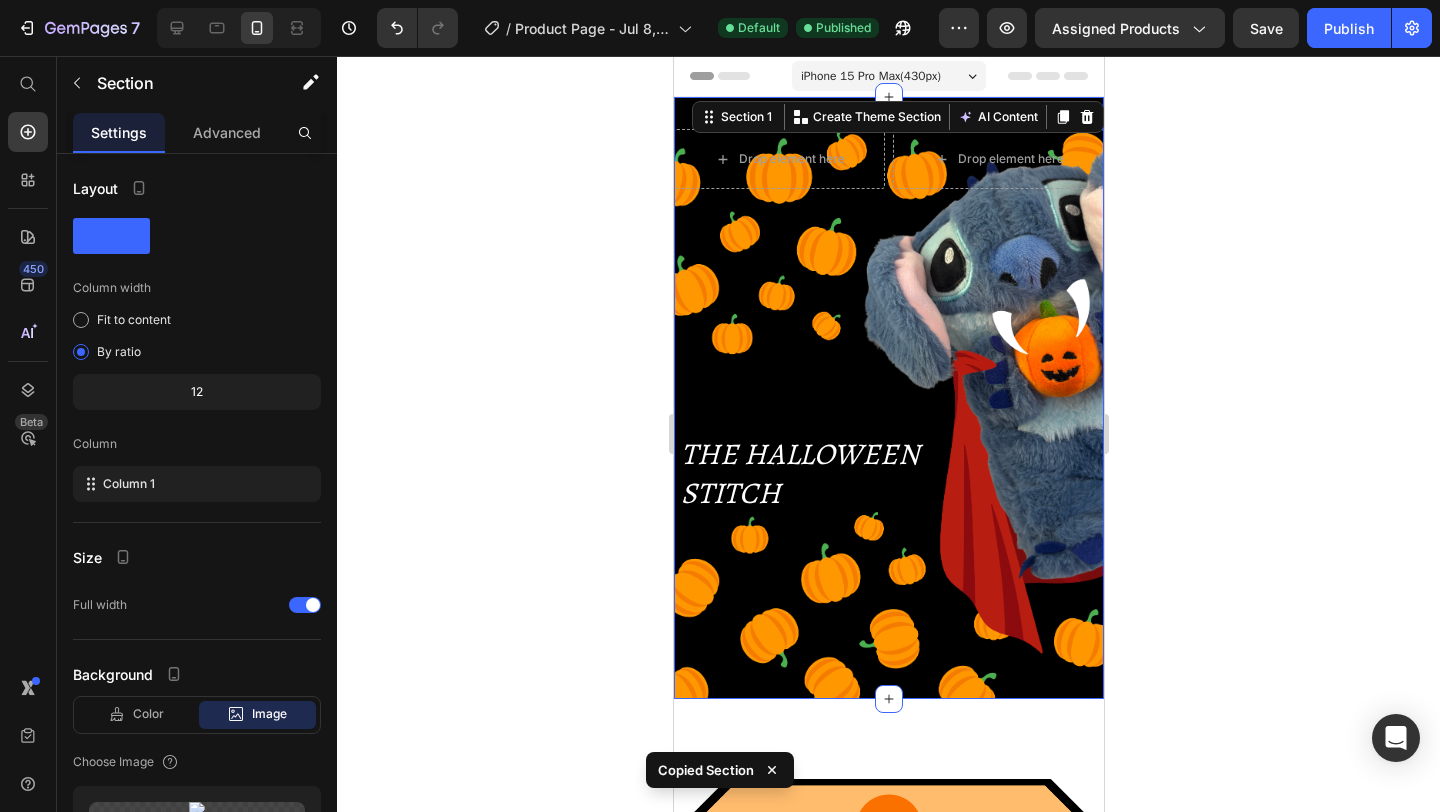 click 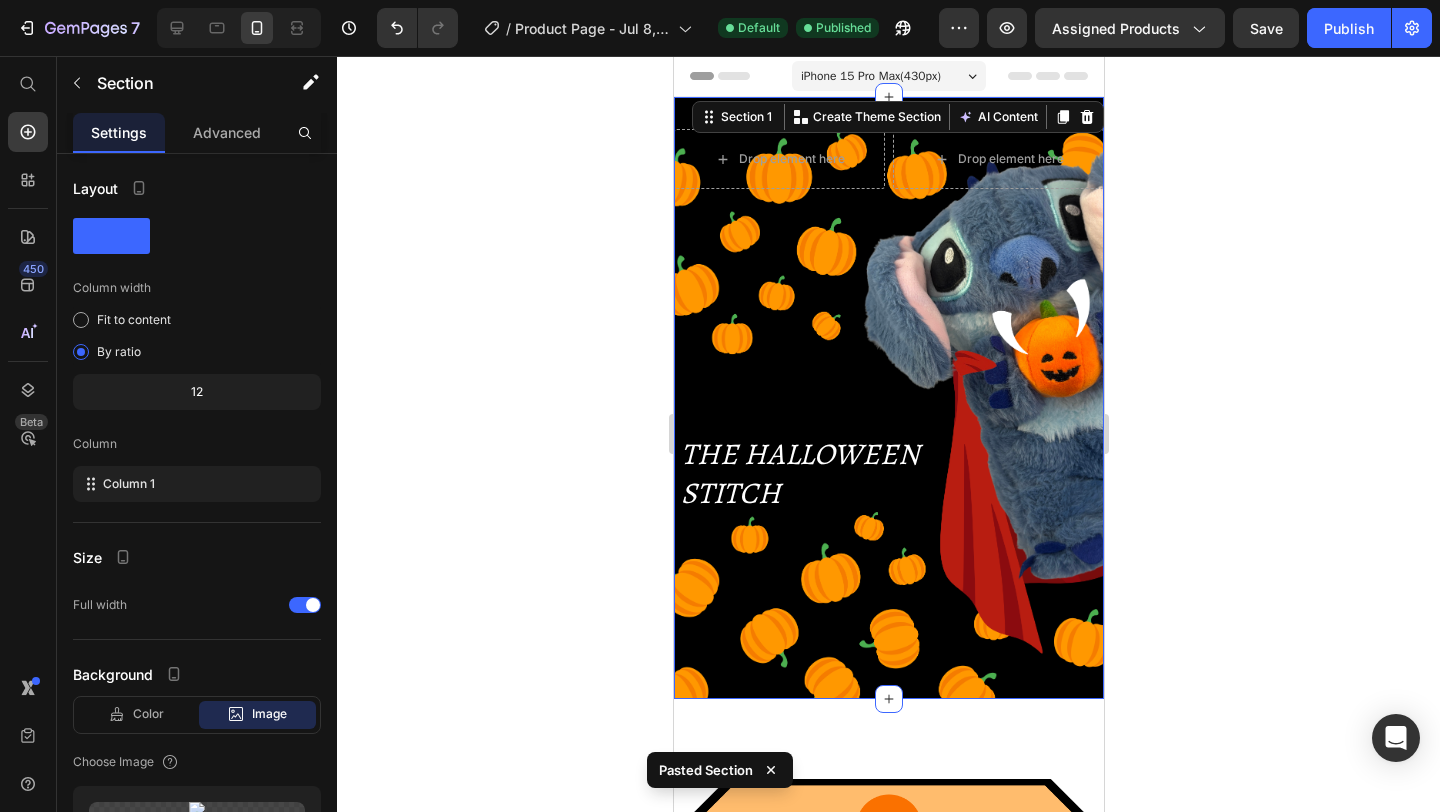 click 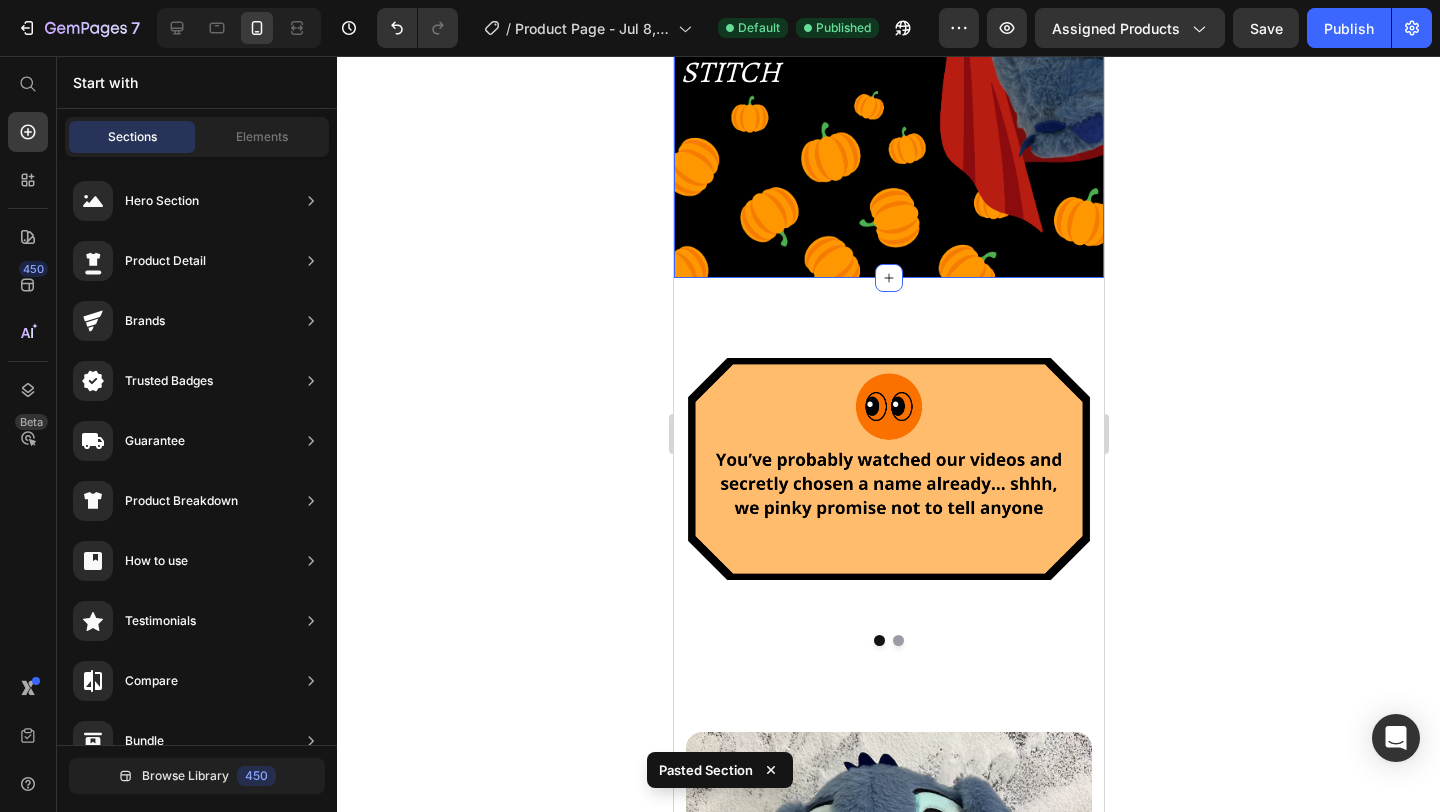 scroll, scrollTop: 439, scrollLeft: 0, axis: vertical 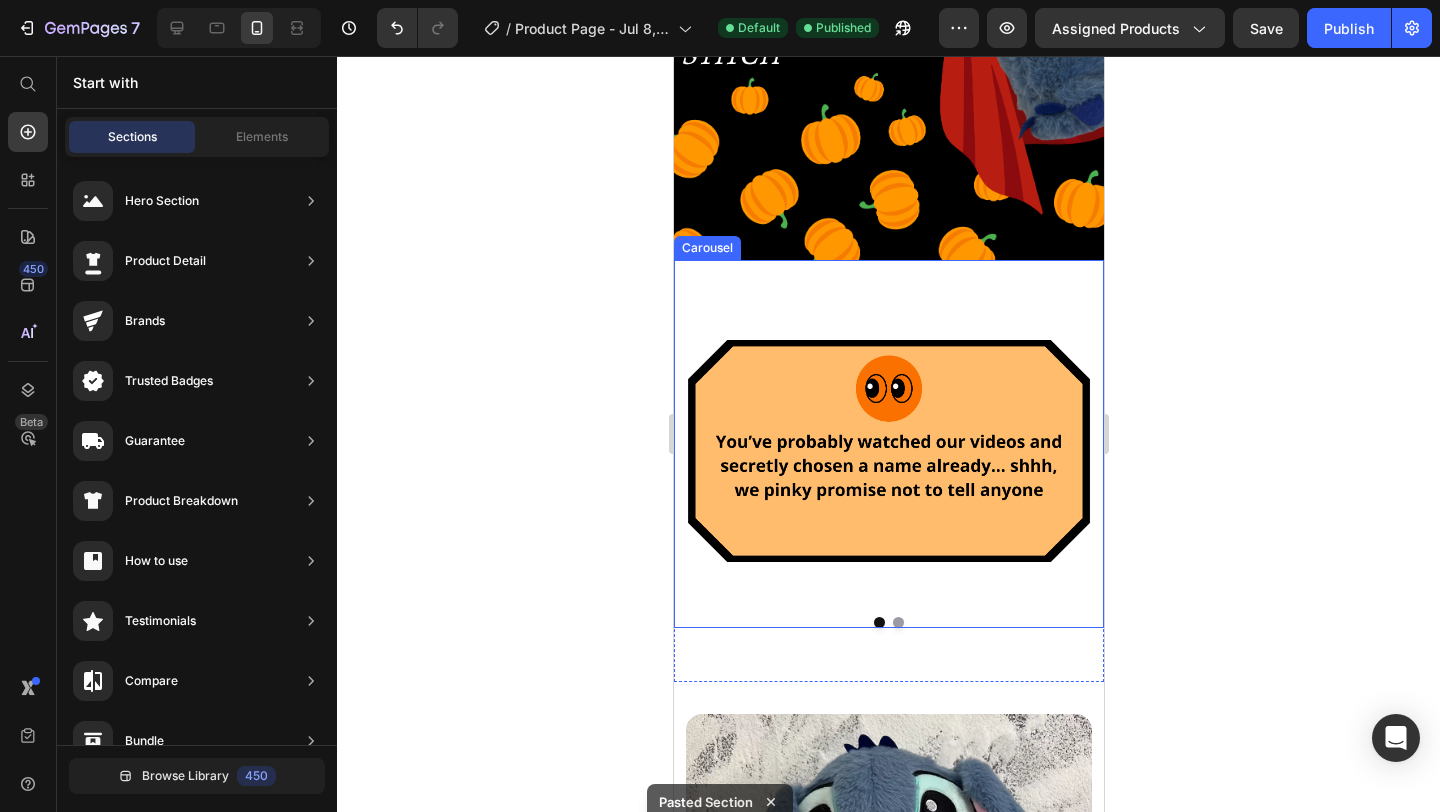 click on "Image Image Carousel" at bounding box center [888, 444] 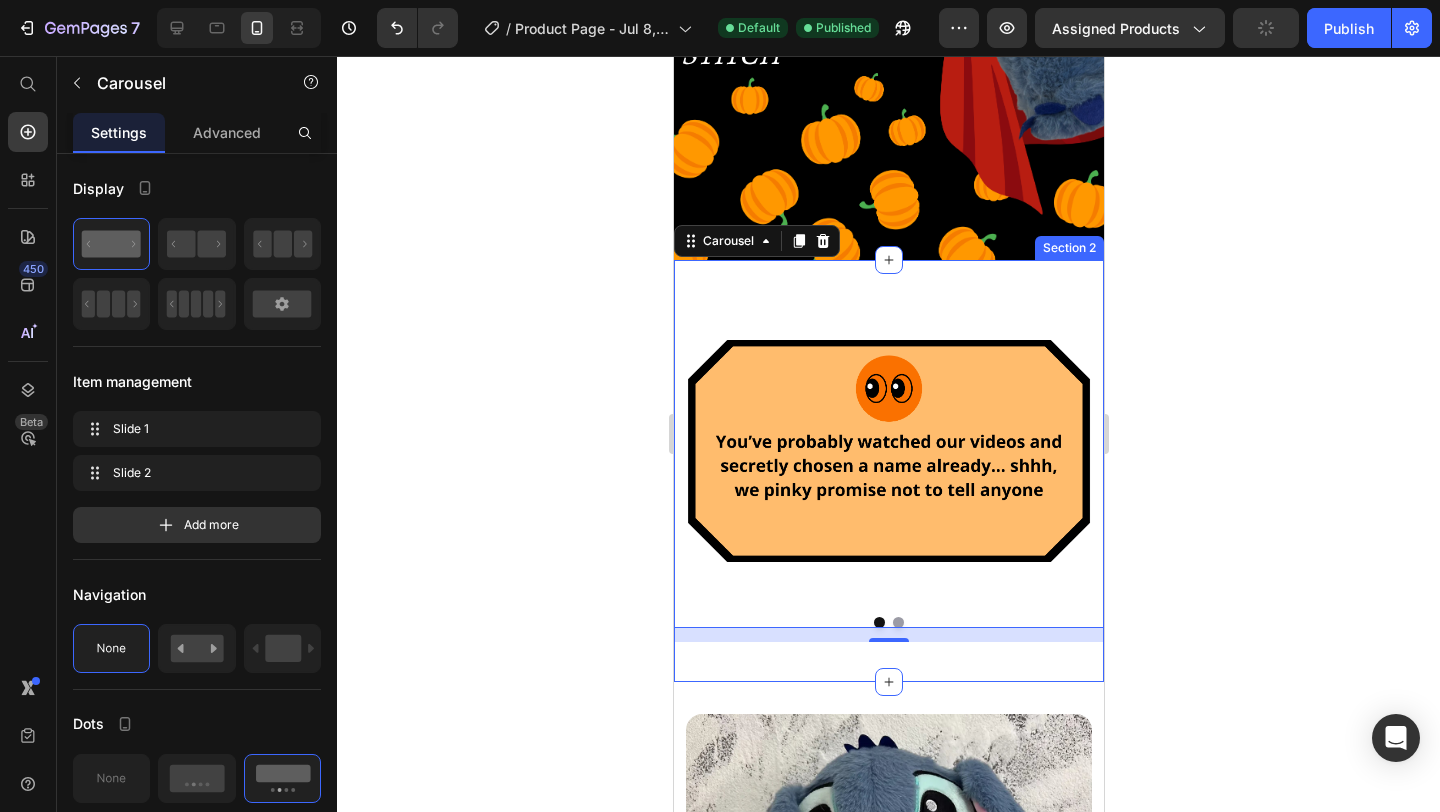 click on "Image Image Carousel   14 Section 2" at bounding box center (888, 471) 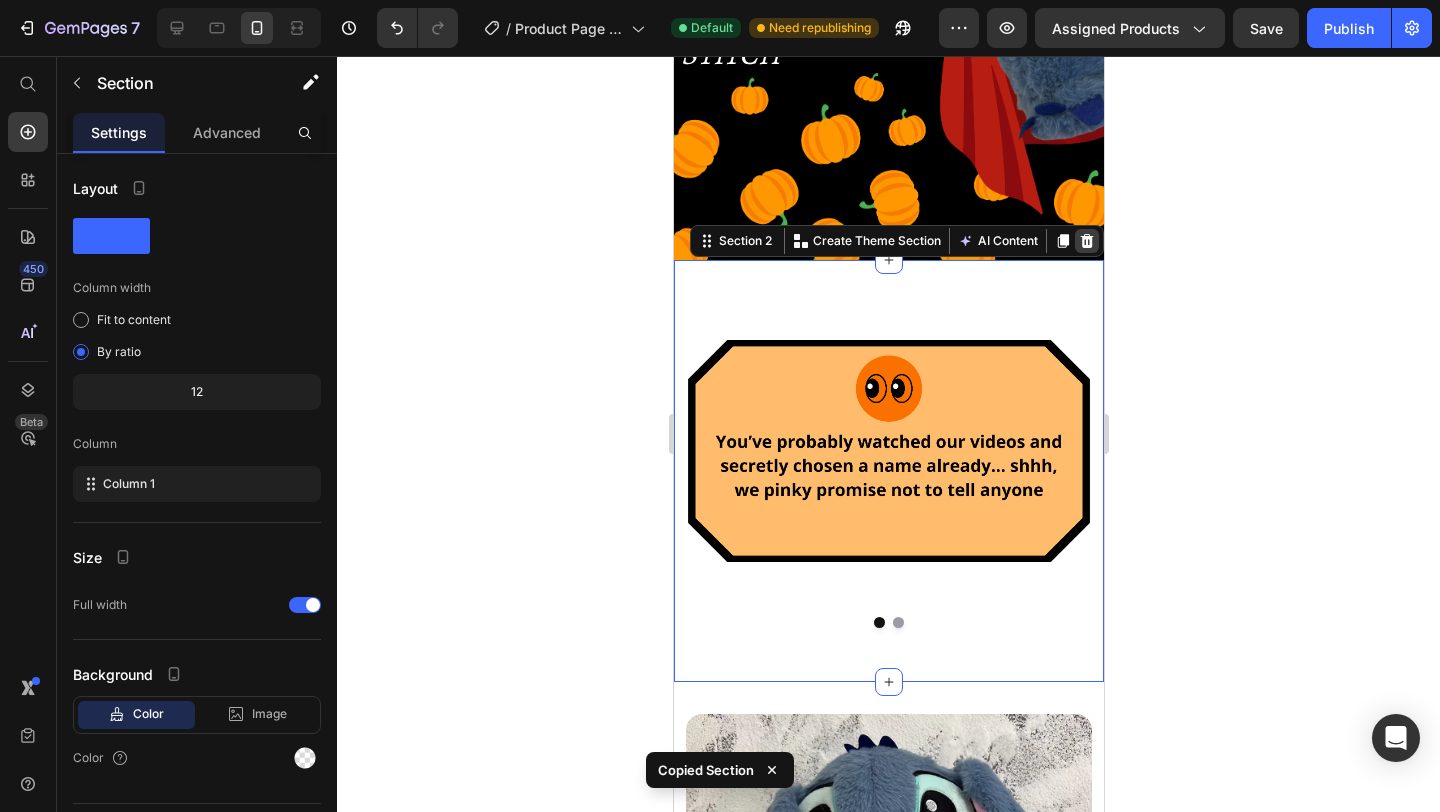 click 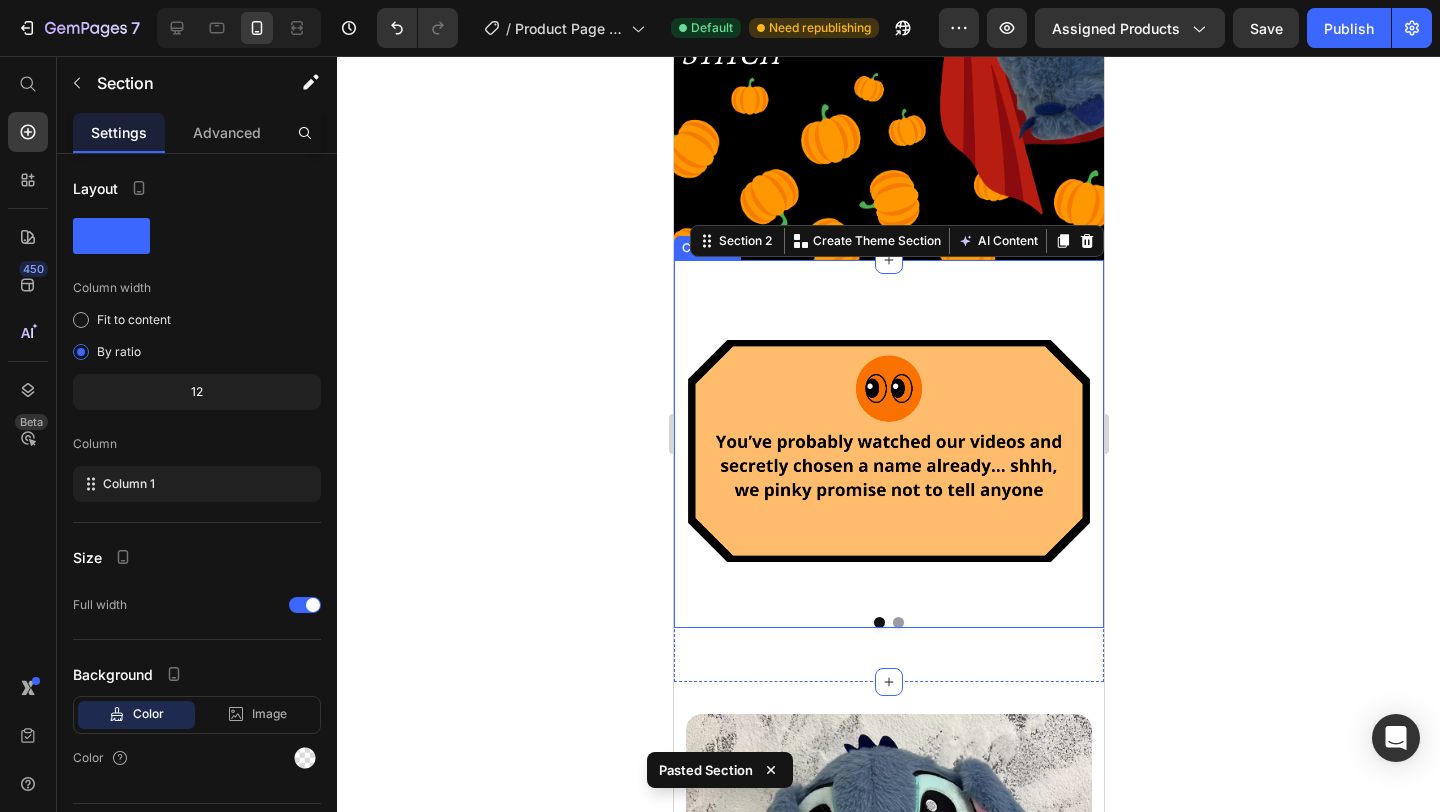 click 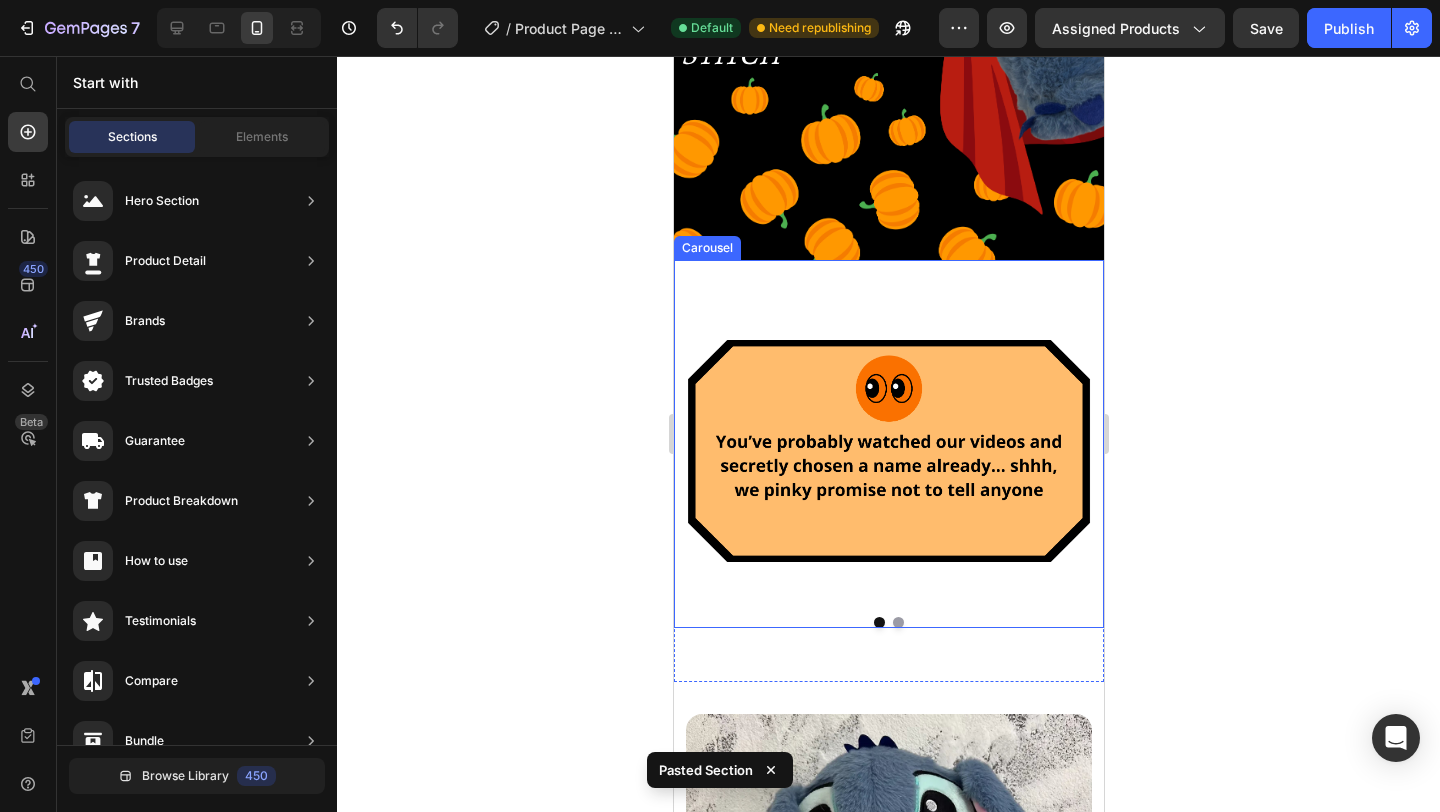 click at bounding box center (897, 622) 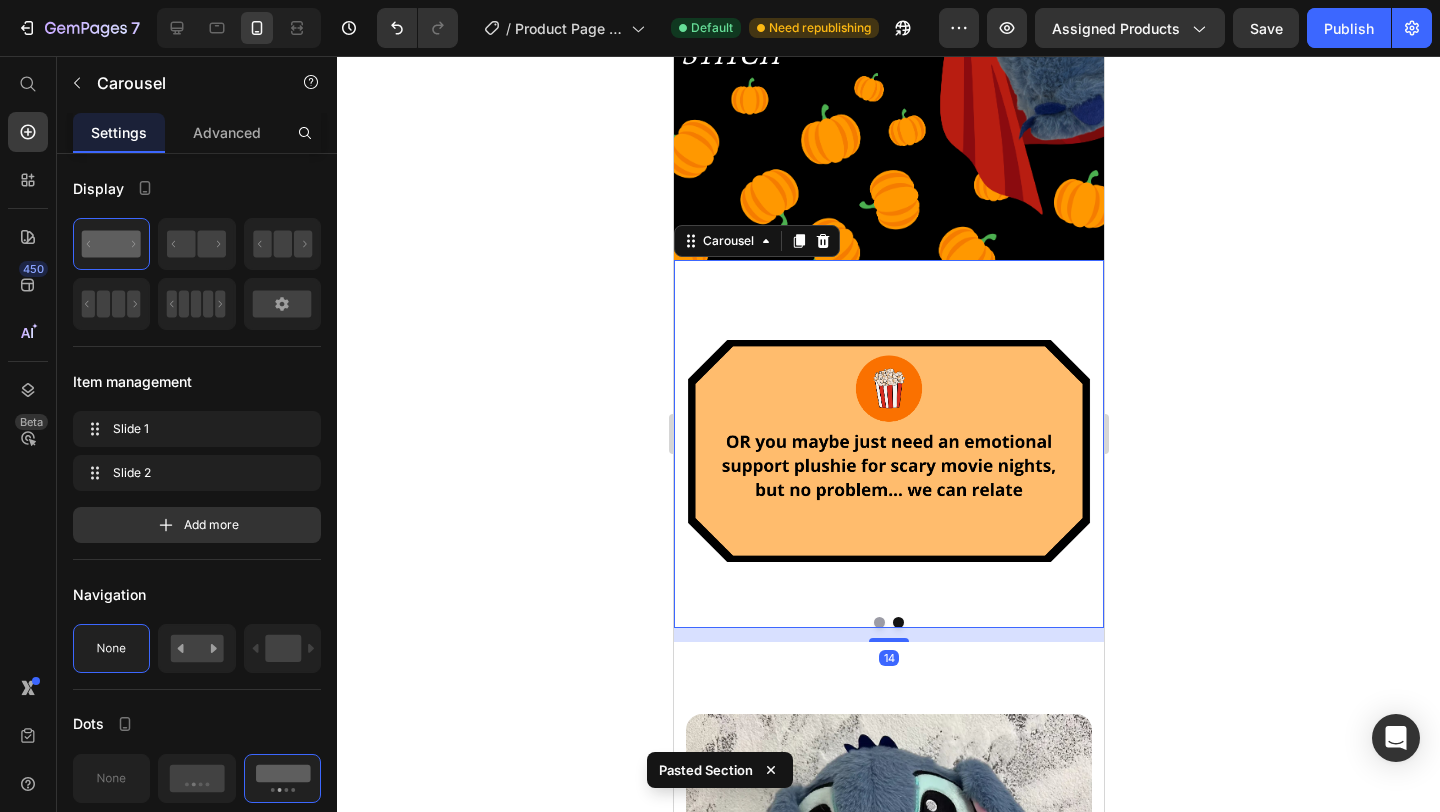 click at bounding box center [878, 622] 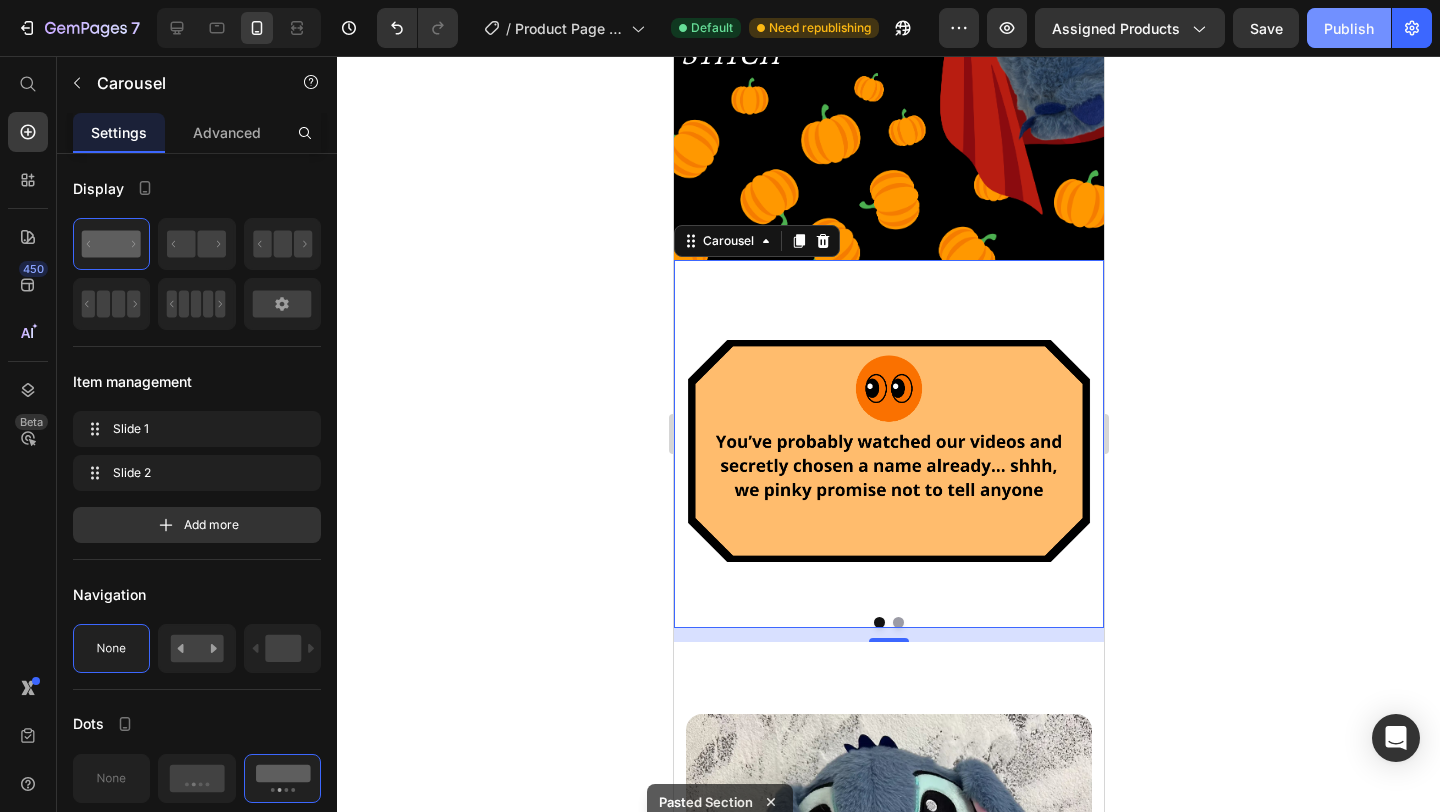 click on "Publish" at bounding box center (1349, 28) 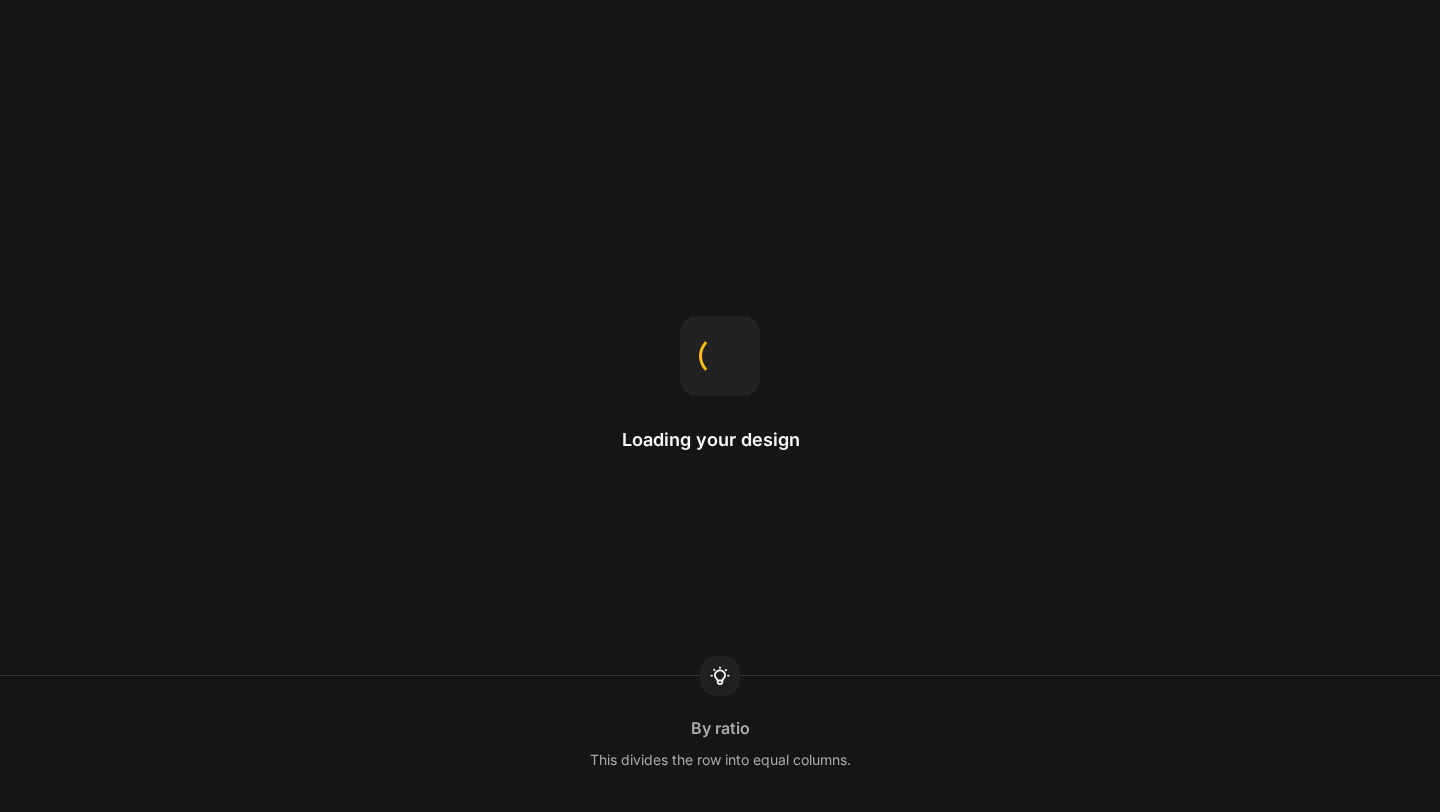 scroll, scrollTop: 0, scrollLeft: 0, axis: both 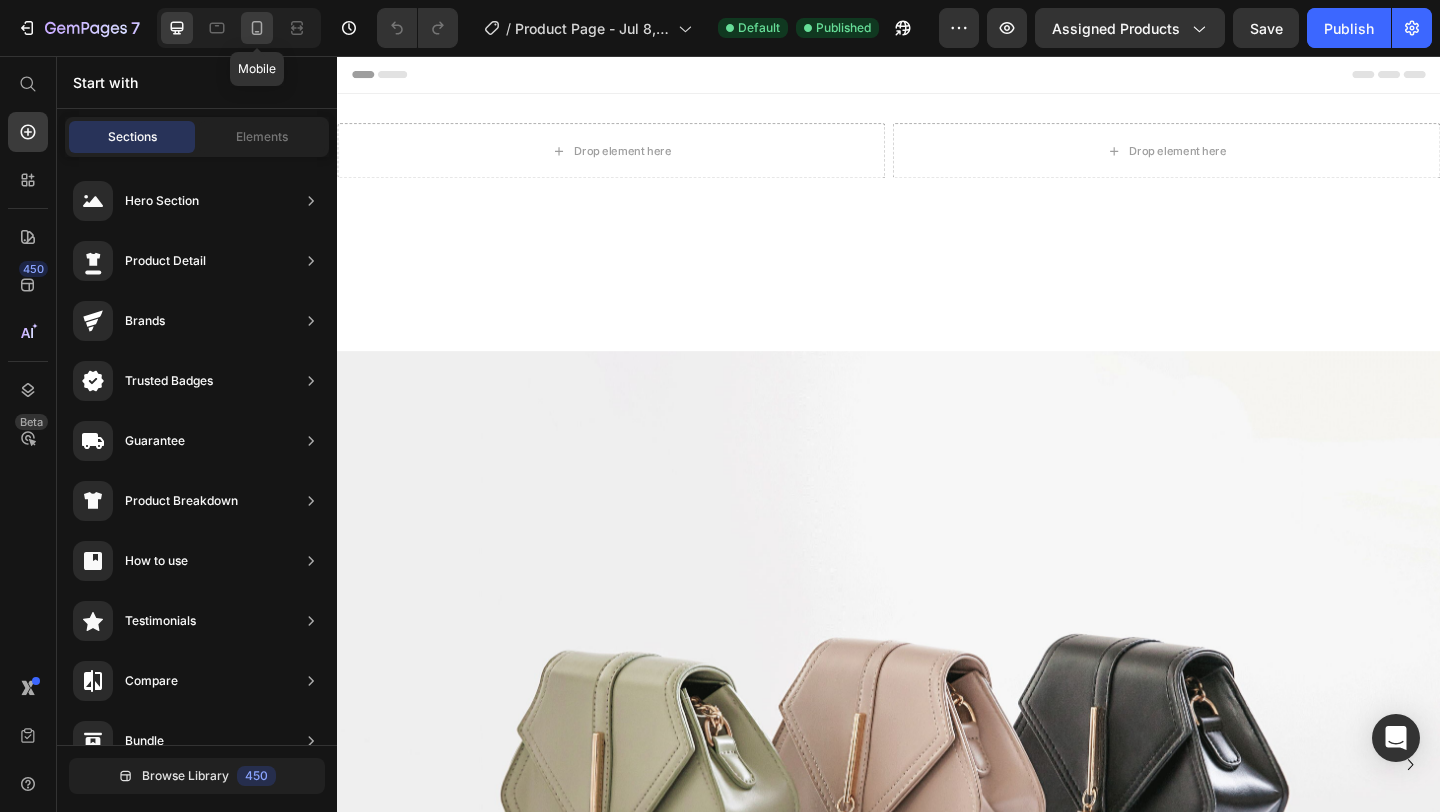 click 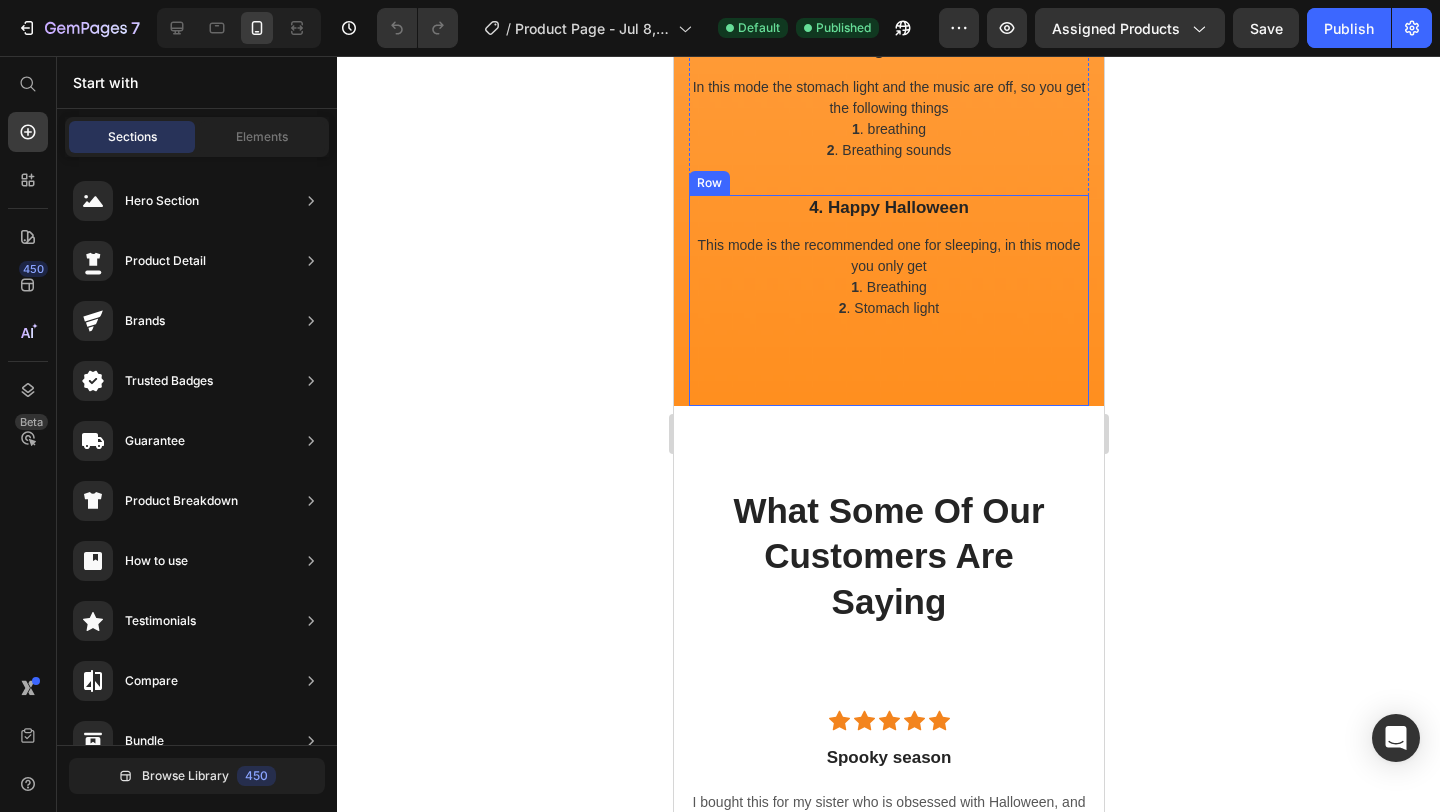 scroll, scrollTop: 3642, scrollLeft: 0, axis: vertical 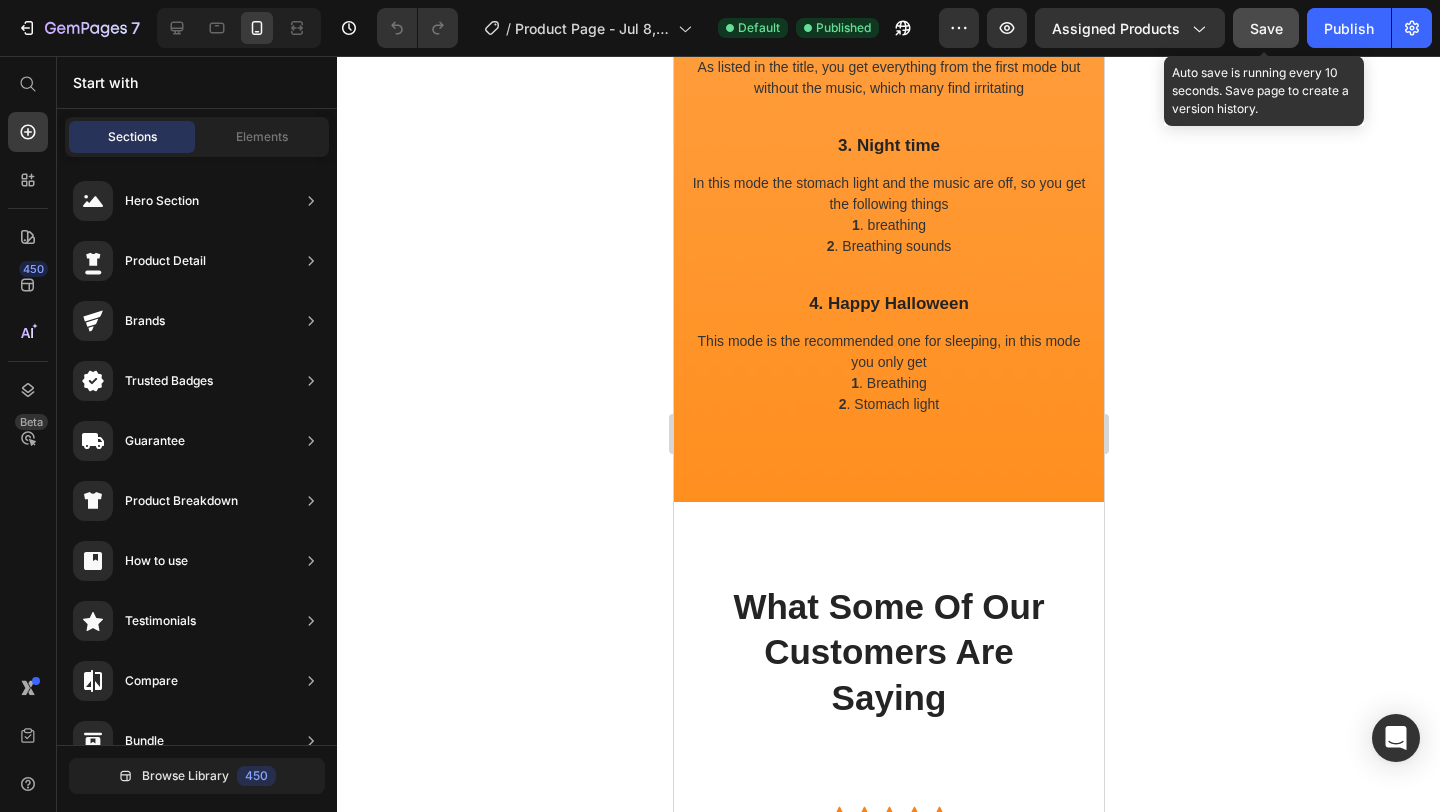 click on "Save" at bounding box center (1266, 28) 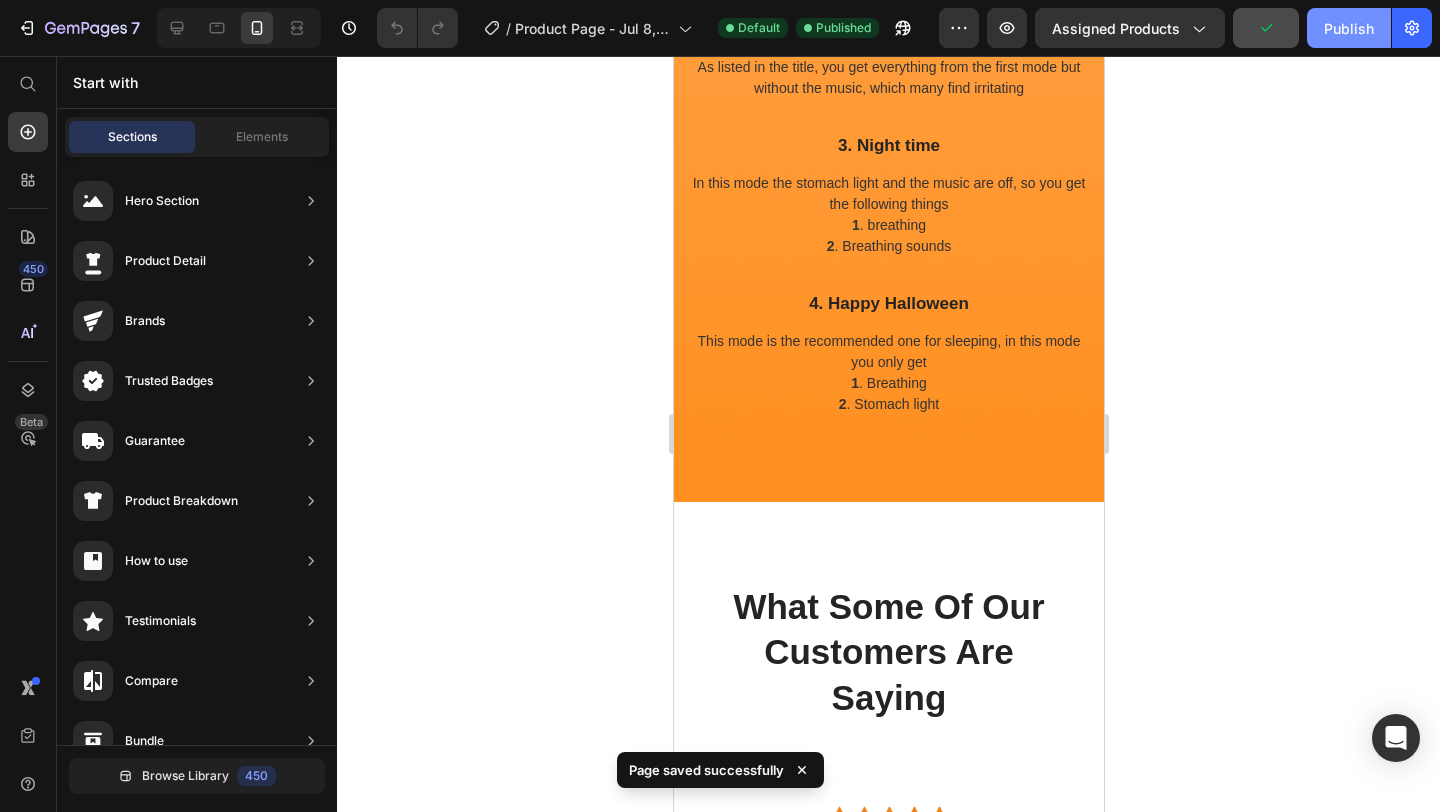 click on "Publish" at bounding box center (1349, 28) 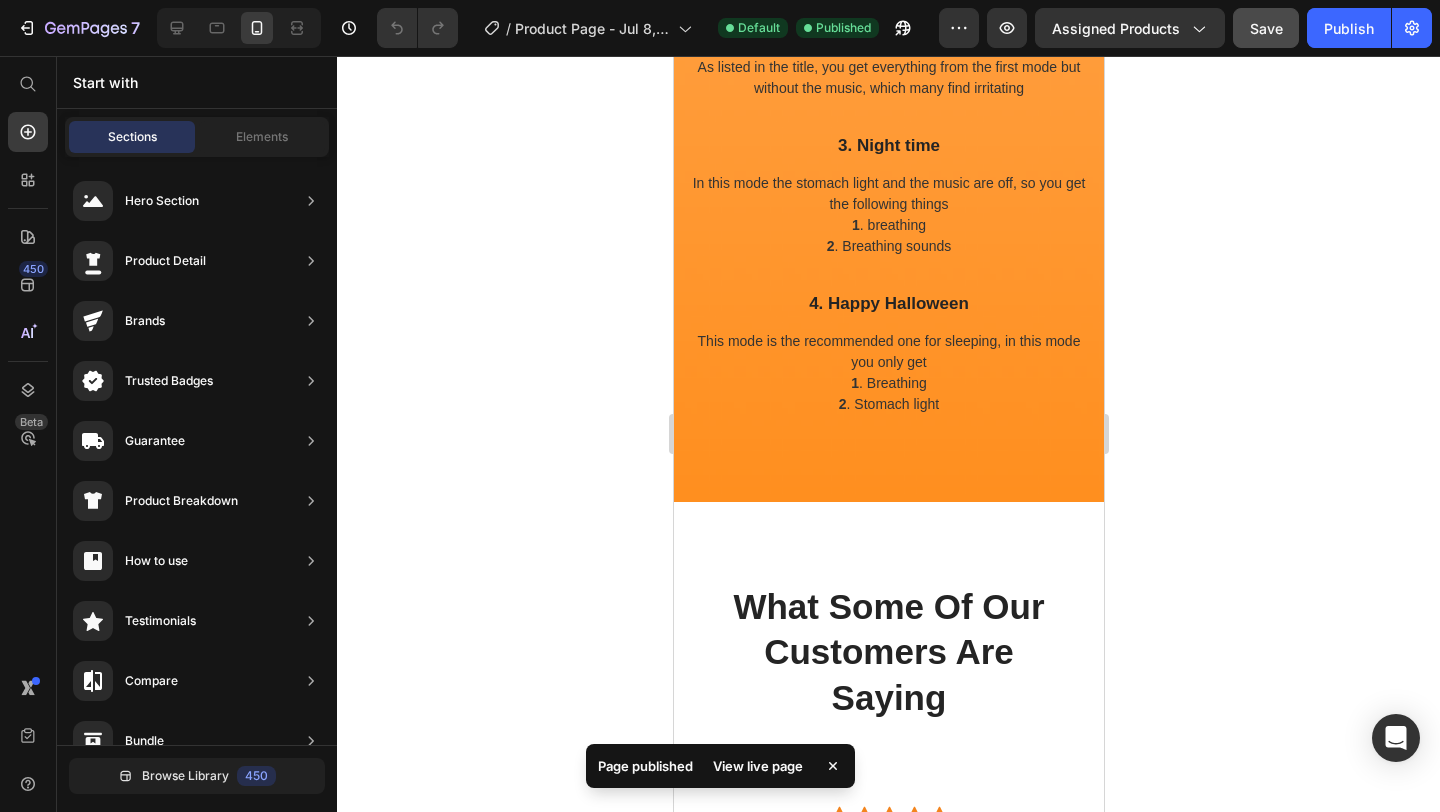 click on "View live page" at bounding box center [758, 766] 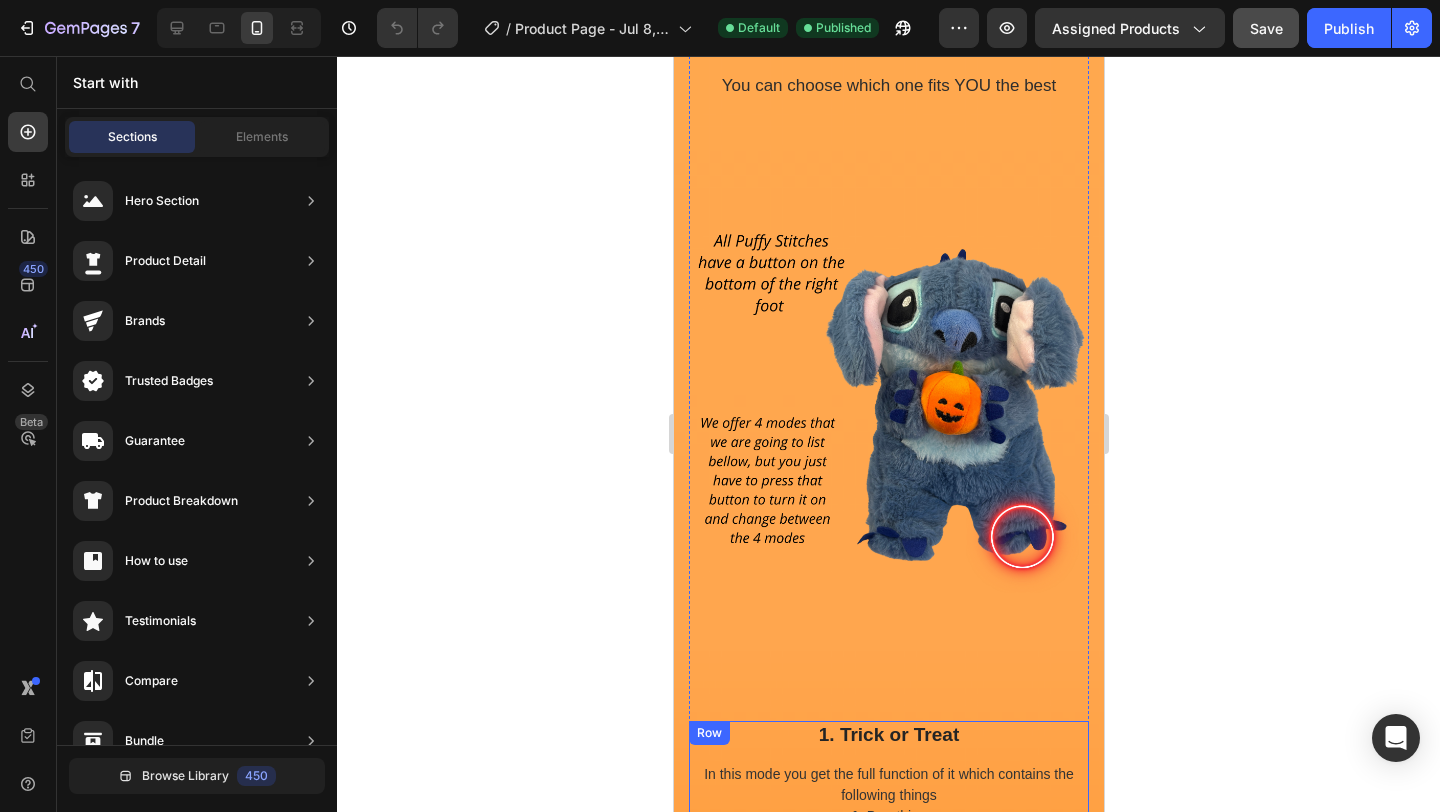 scroll, scrollTop: 2730, scrollLeft: 0, axis: vertical 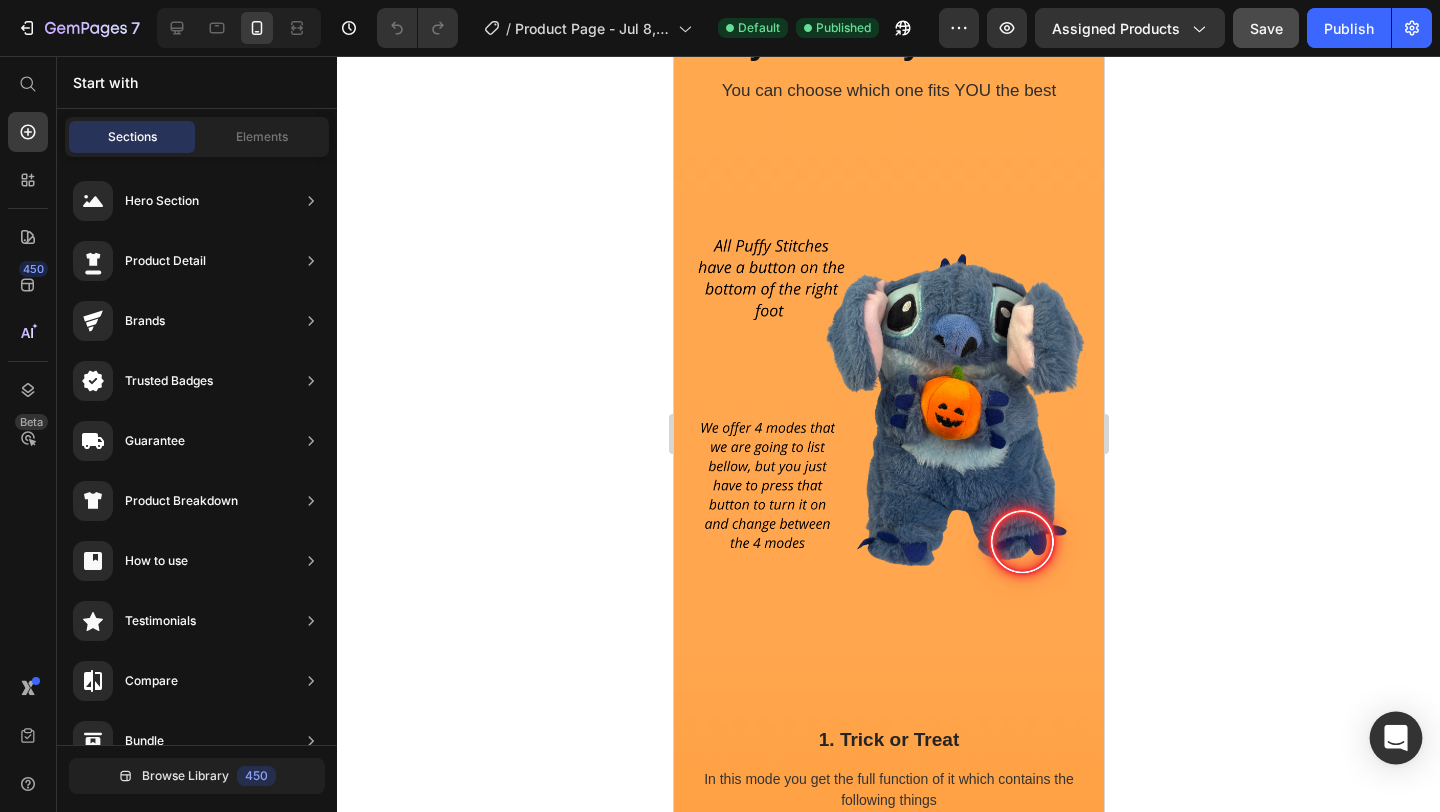 click at bounding box center (1396, 738) 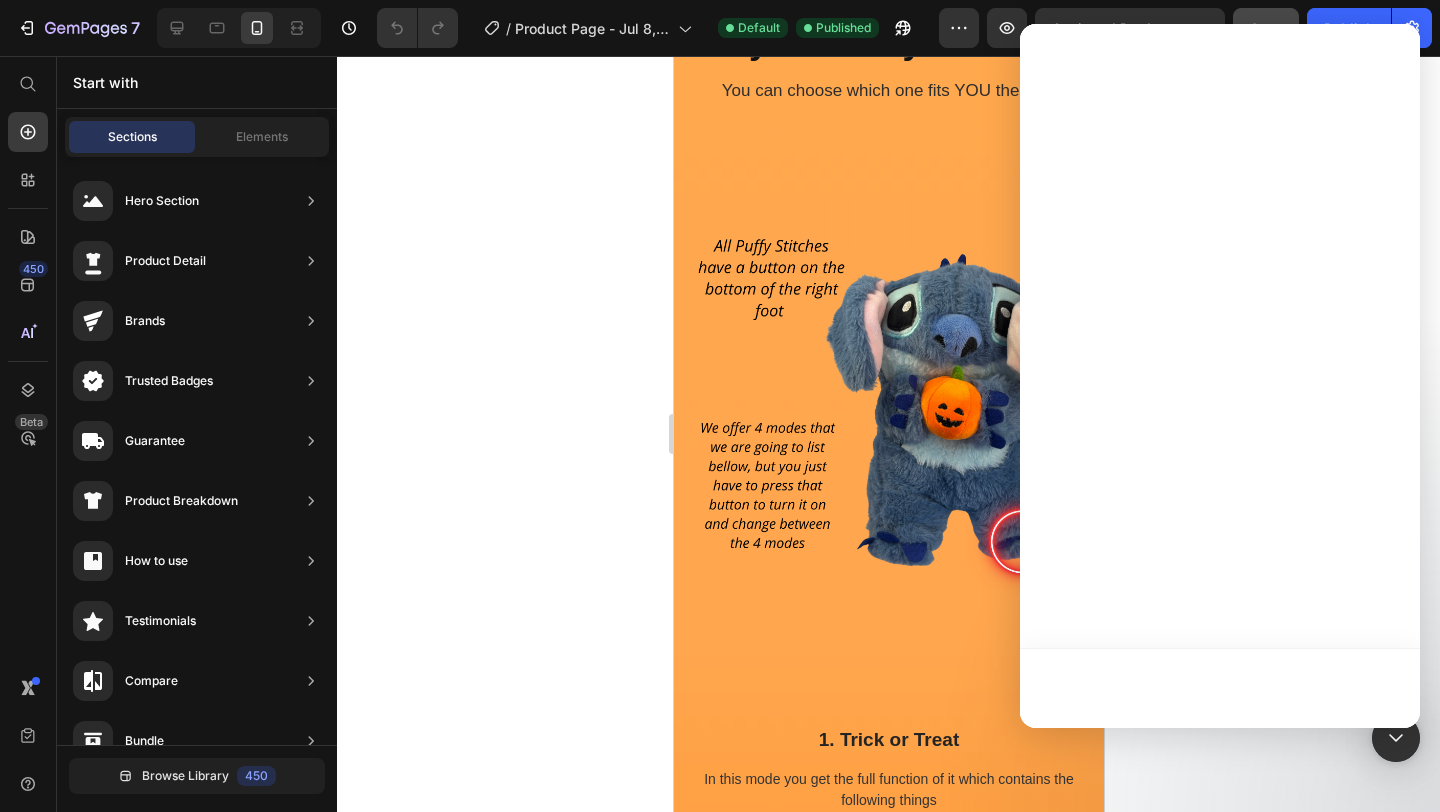 scroll, scrollTop: 0, scrollLeft: 0, axis: both 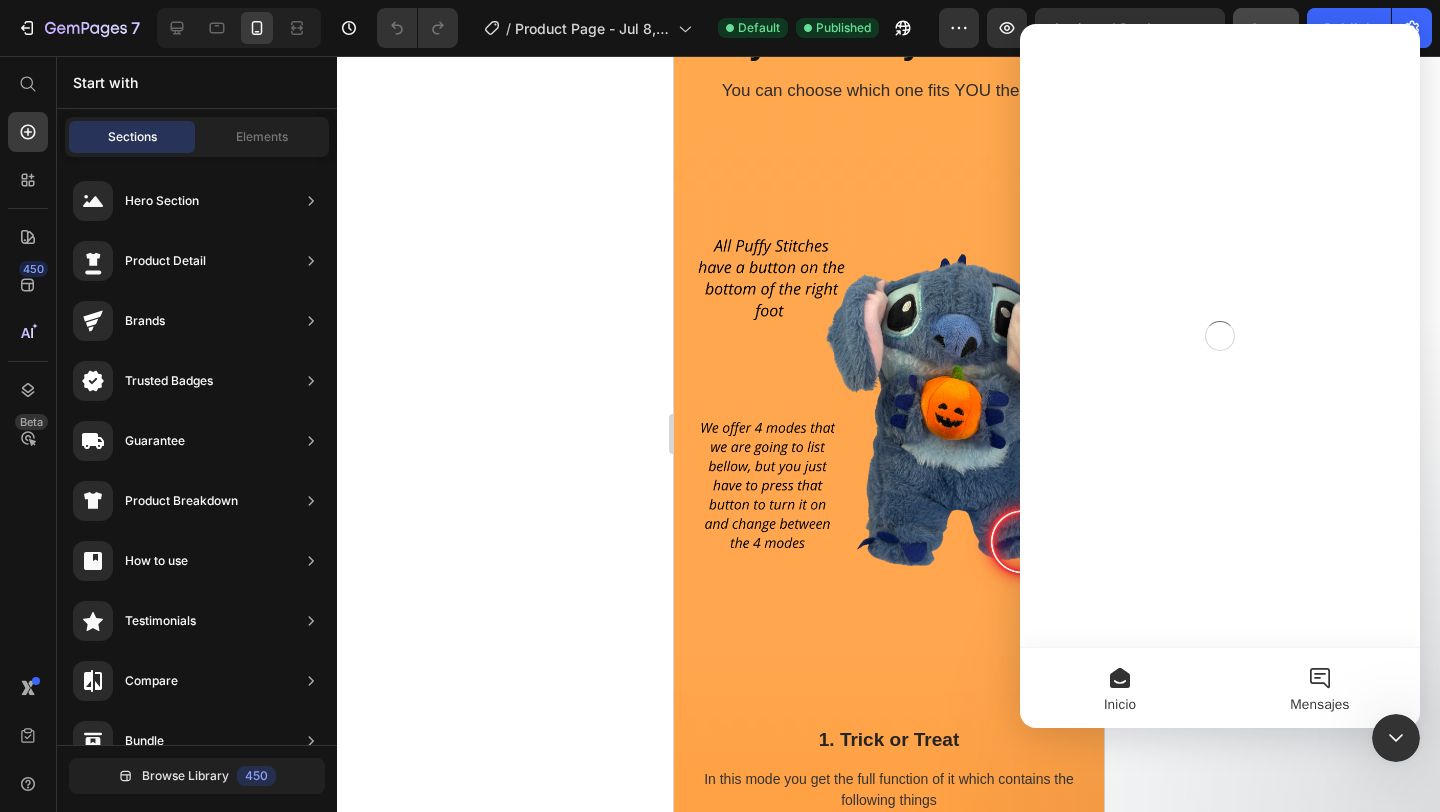click on "Mensajes" at bounding box center (1320, 688) 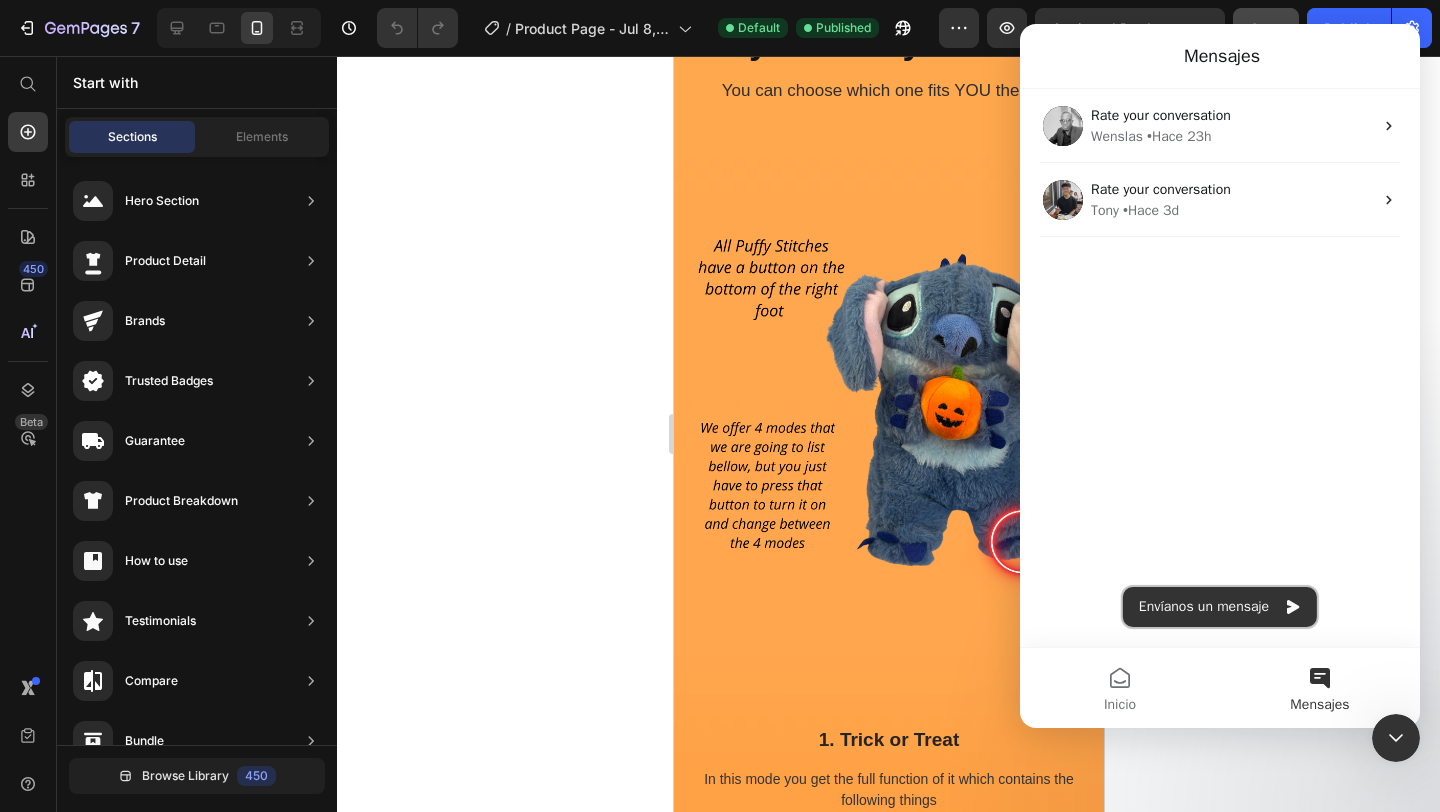 click on "Envíanos un mensaje" at bounding box center (1220, 607) 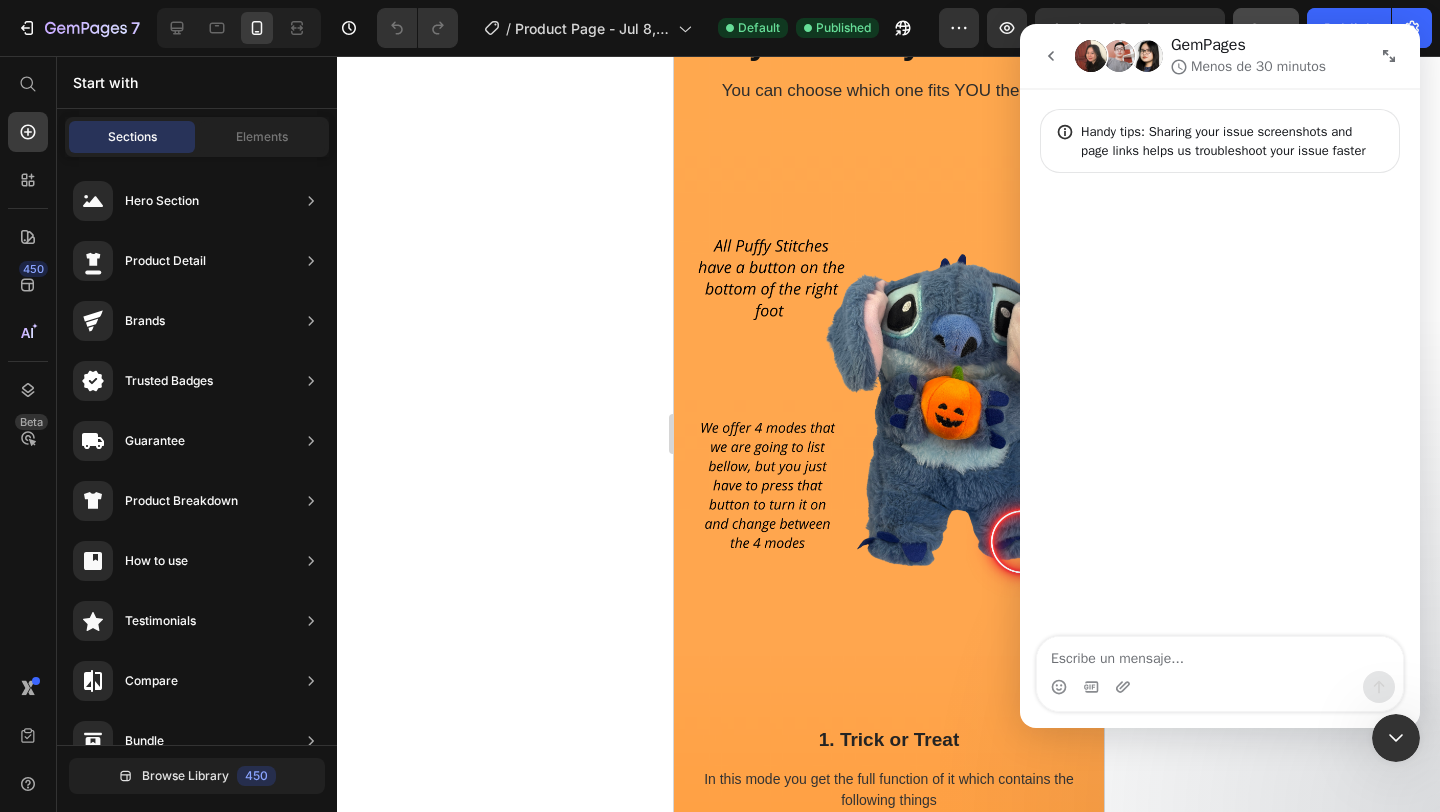 click at bounding box center [1220, 654] 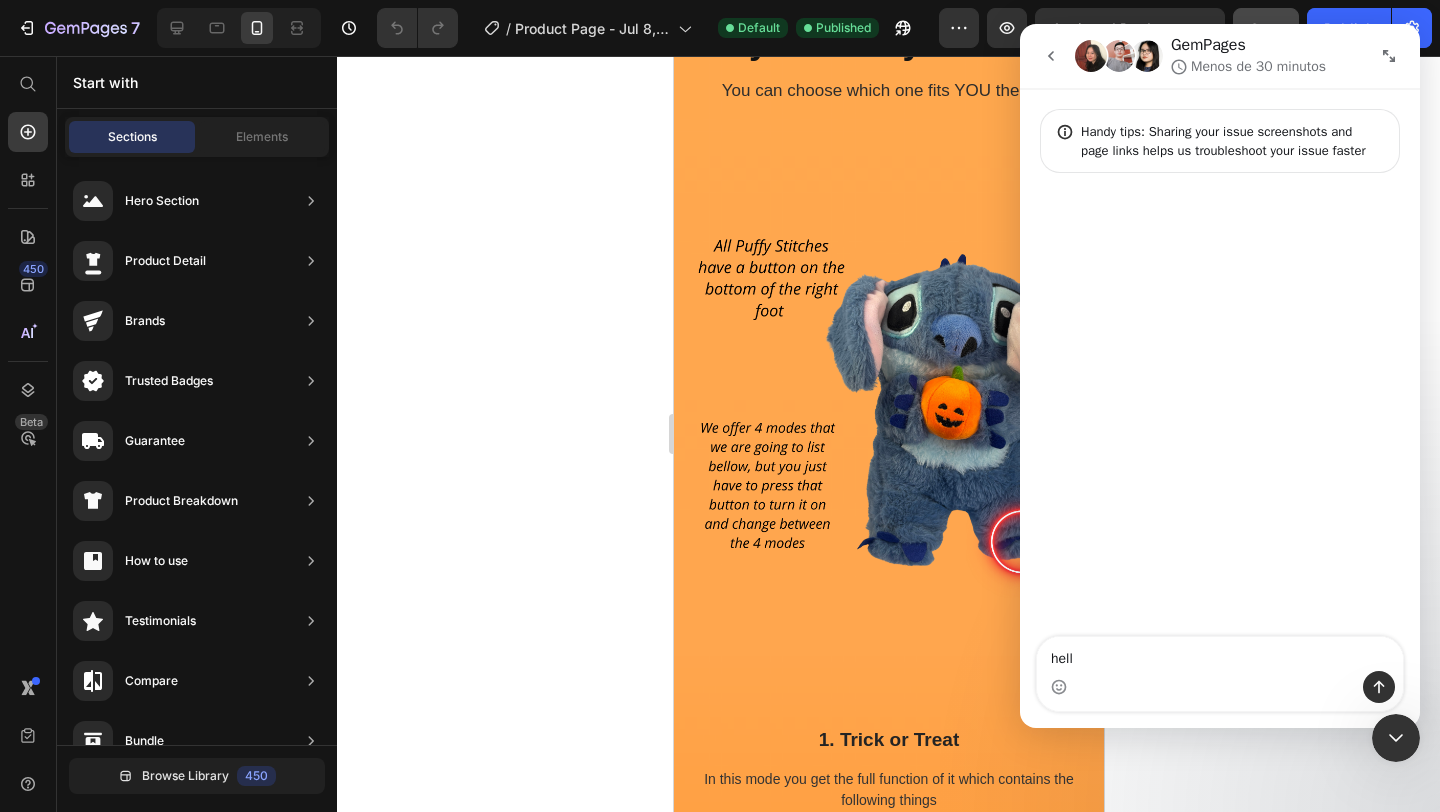 type on "hello" 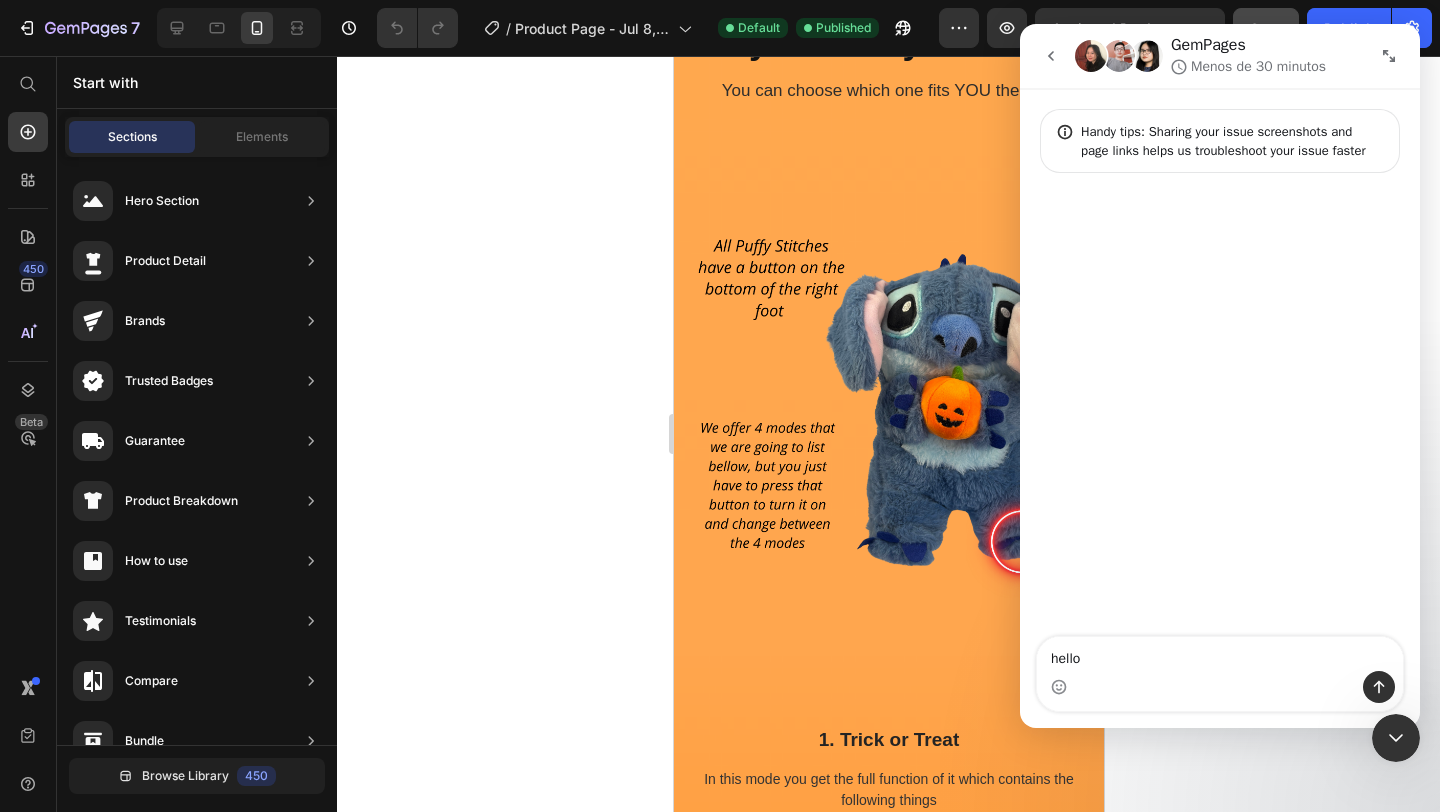 type 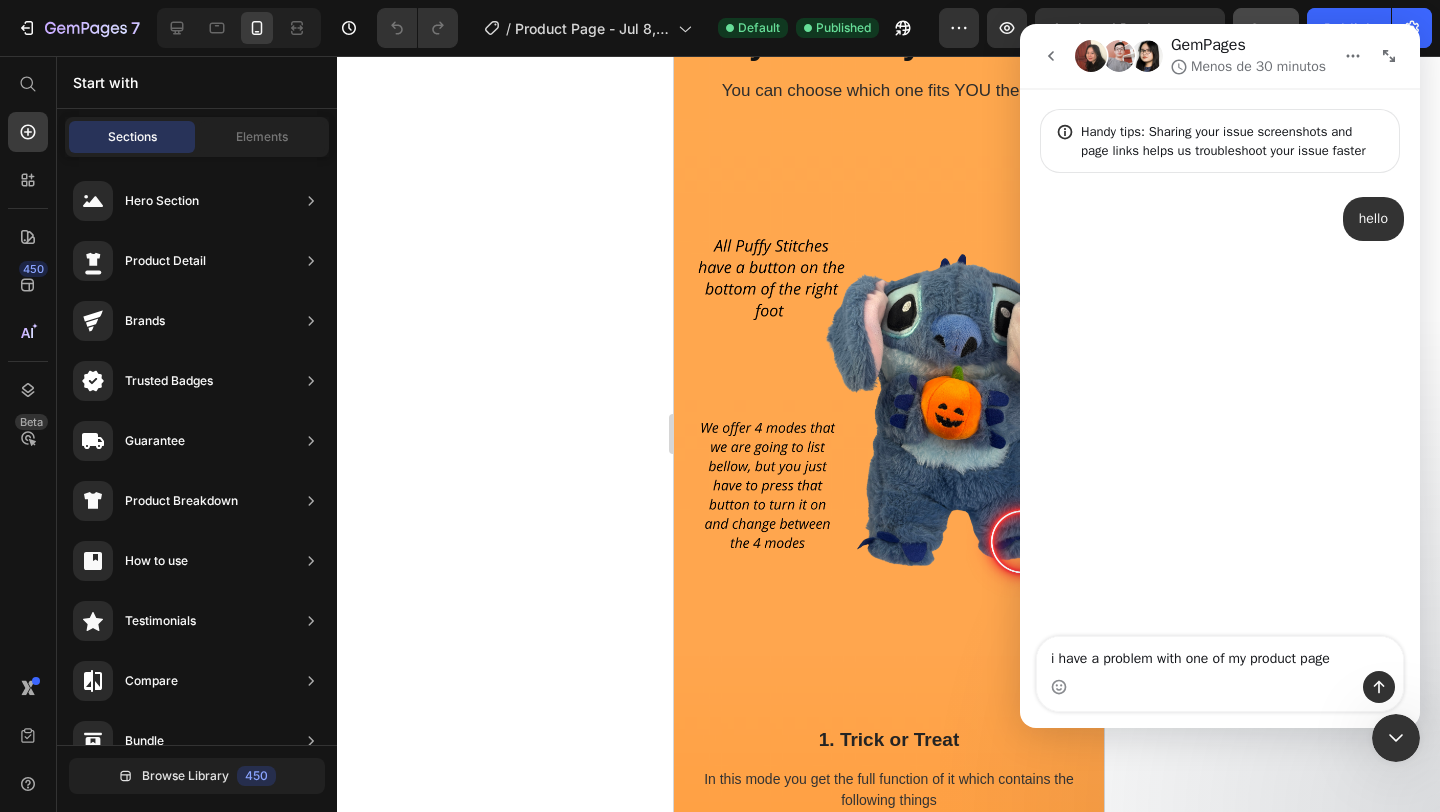 type on "i have a problem with one of my product pages" 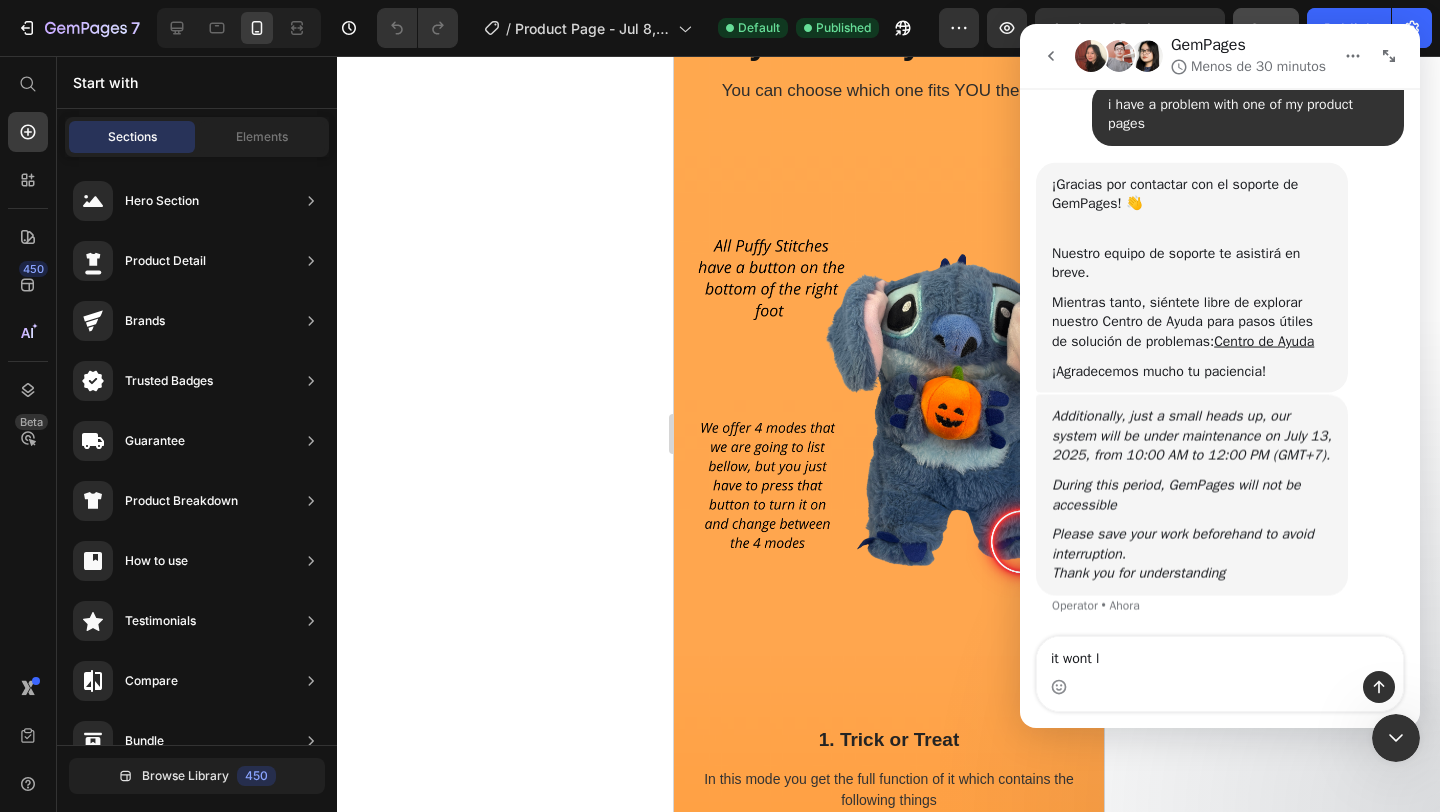 scroll, scrollTop: 203, scrollLeft: 0, axis: vertical 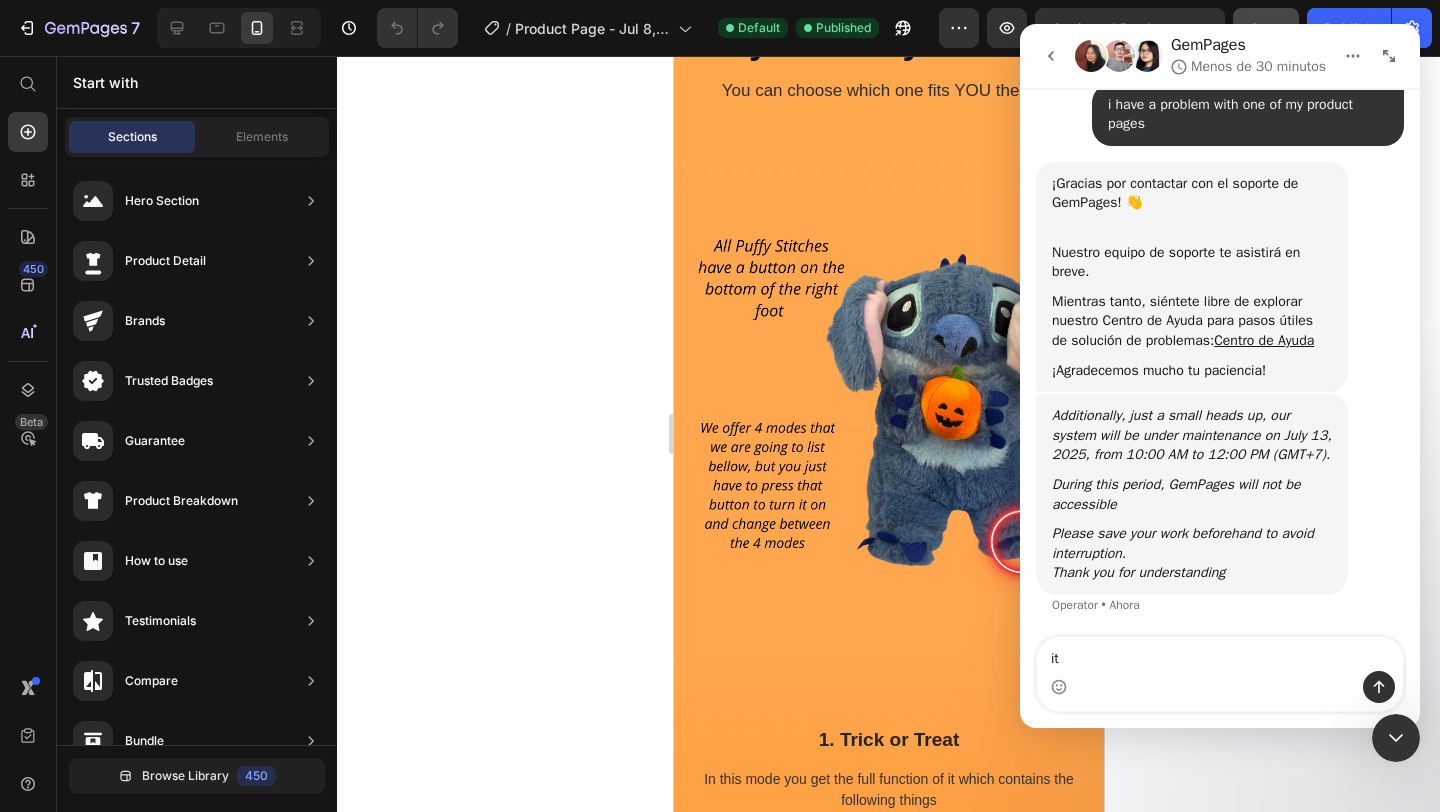 type on "i" 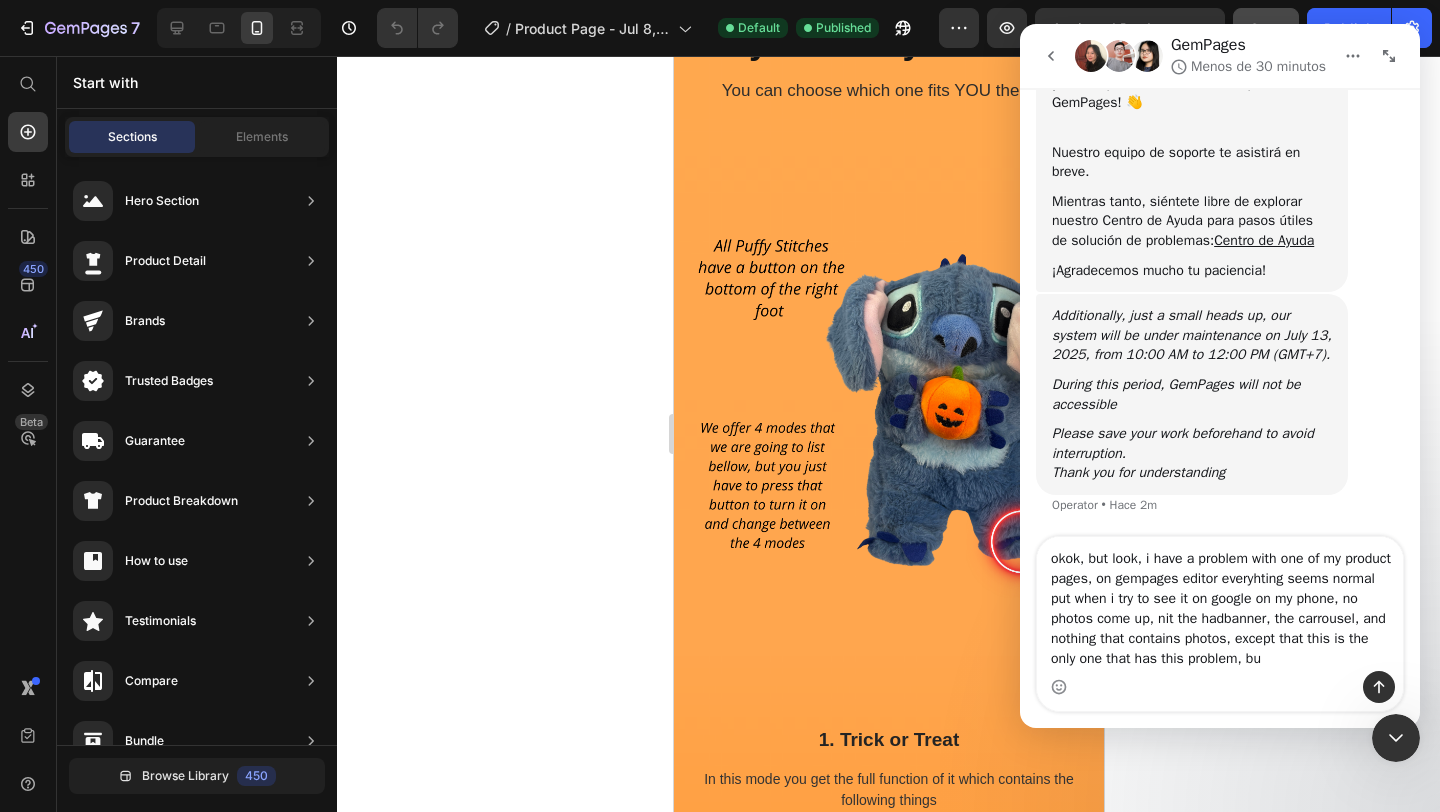 scroll, scrollTop: 323, scrollLeft: 0, axis: vertical 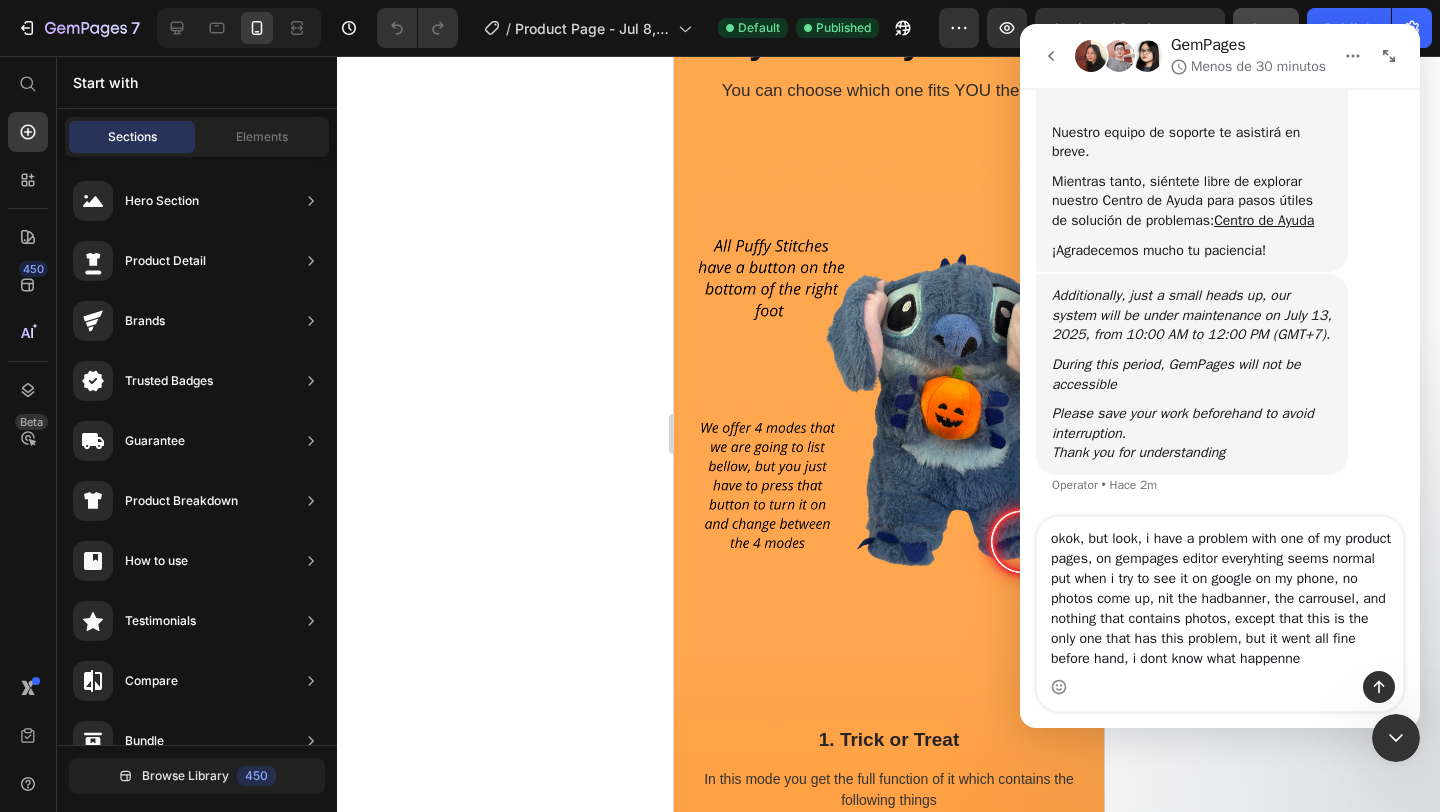 type on "okok, but look, i have a problem with one of my product pages, on gempages editor everyhting seems normal put when i try to see it on google on my phone, no photos come up, nit the hadbanner, the carrousel, and nothing that contains photos, except that this is the only one that has this problem, but it went all fine before hand, i dont know what happenned" 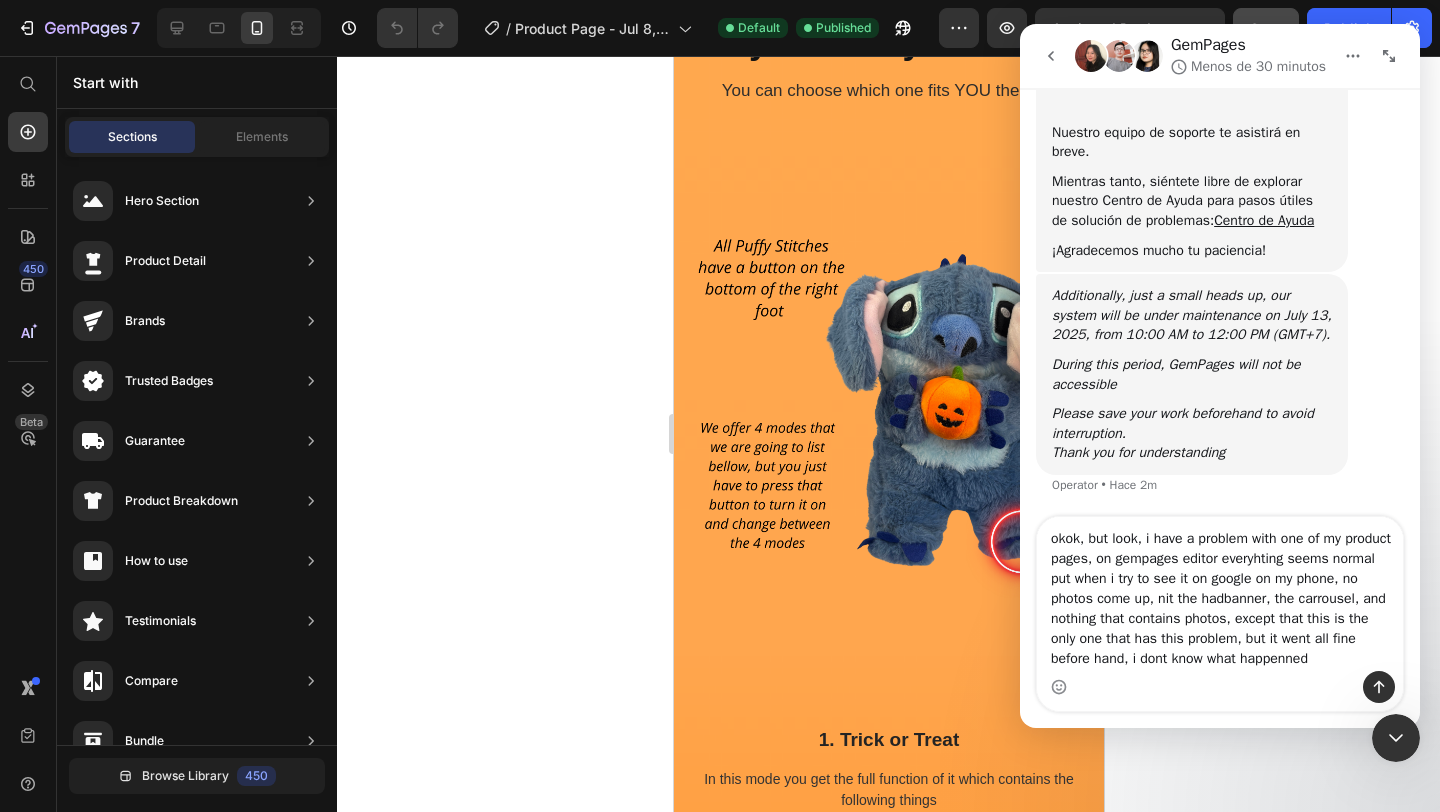 type 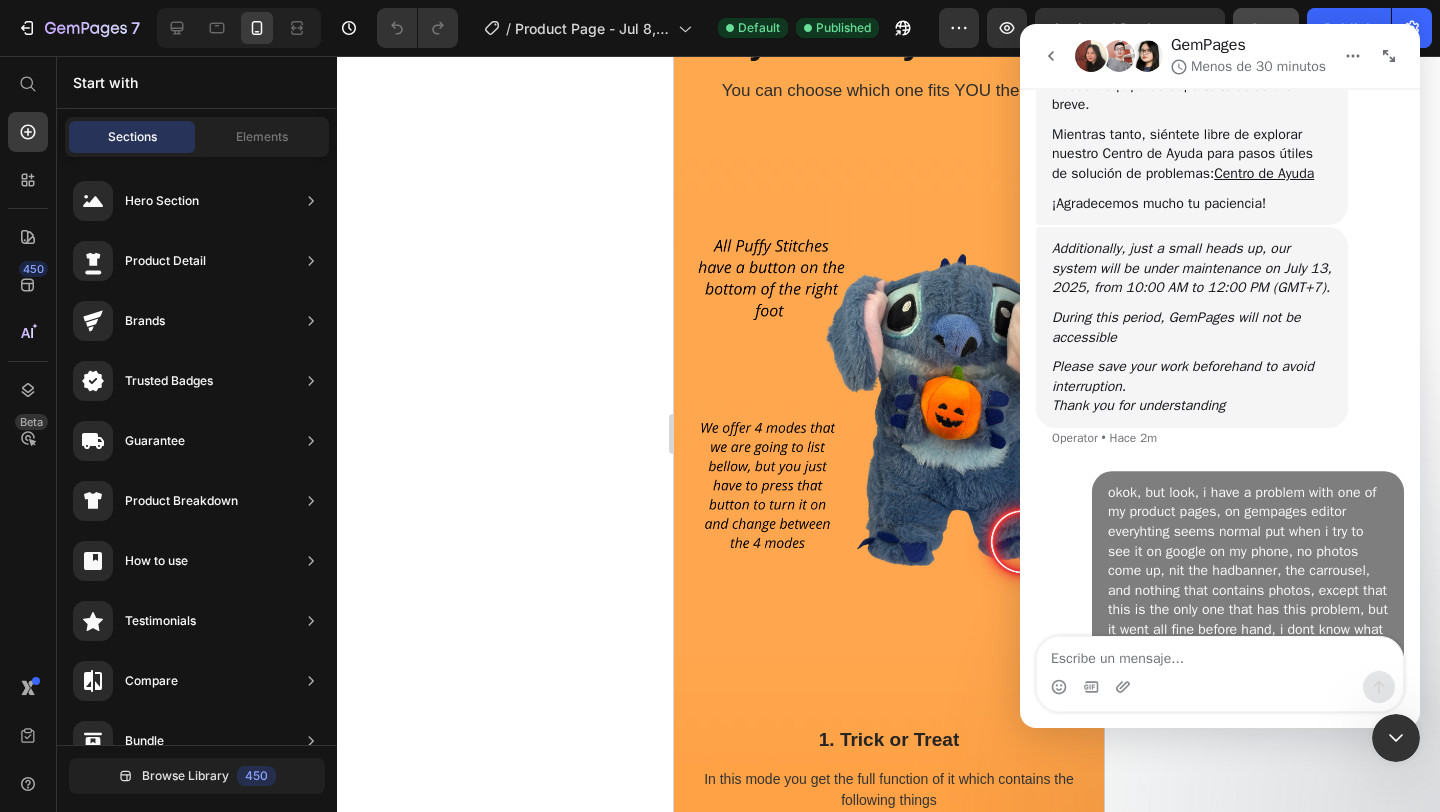 scroll, scrollTop: 0, scrollLeft: 0, axis: both 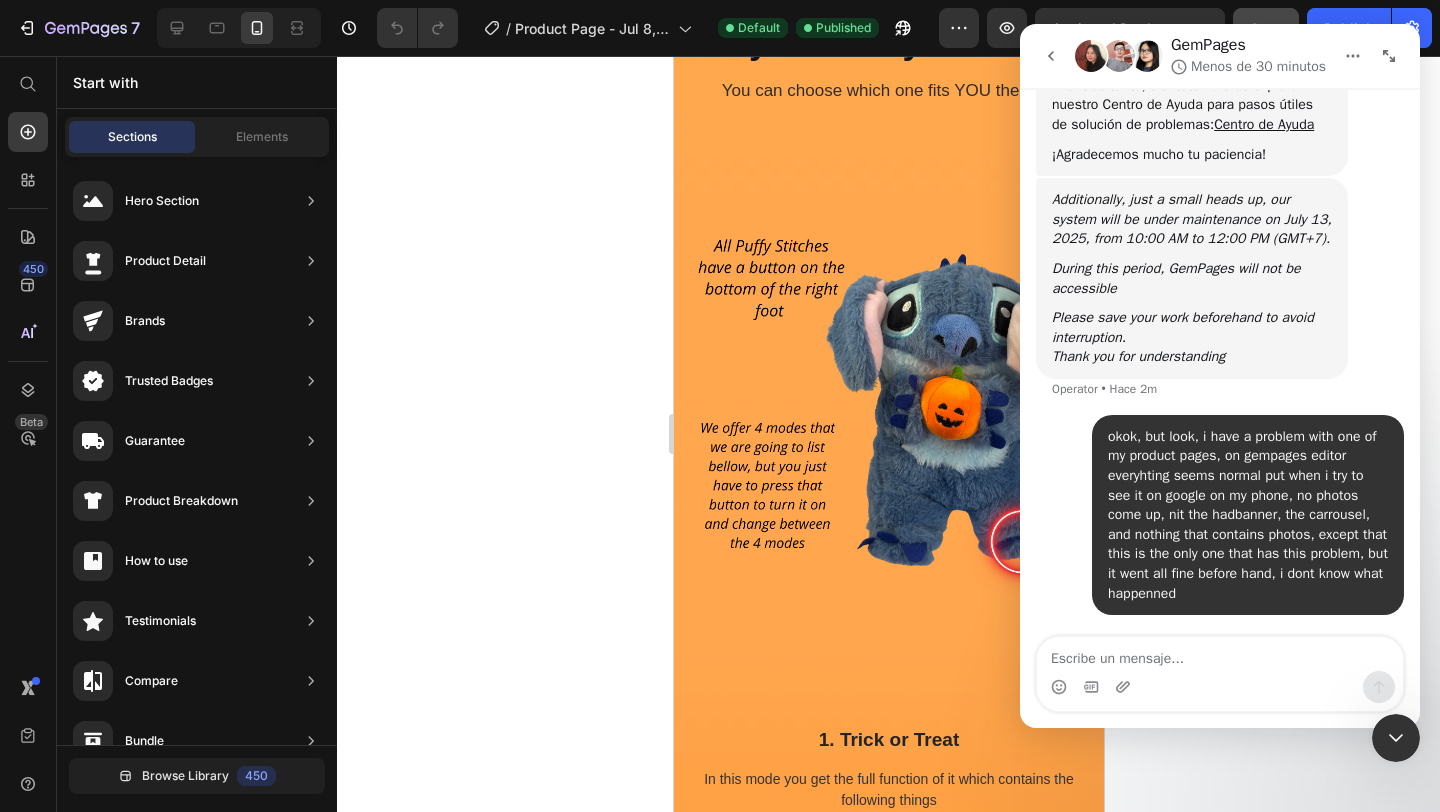 click 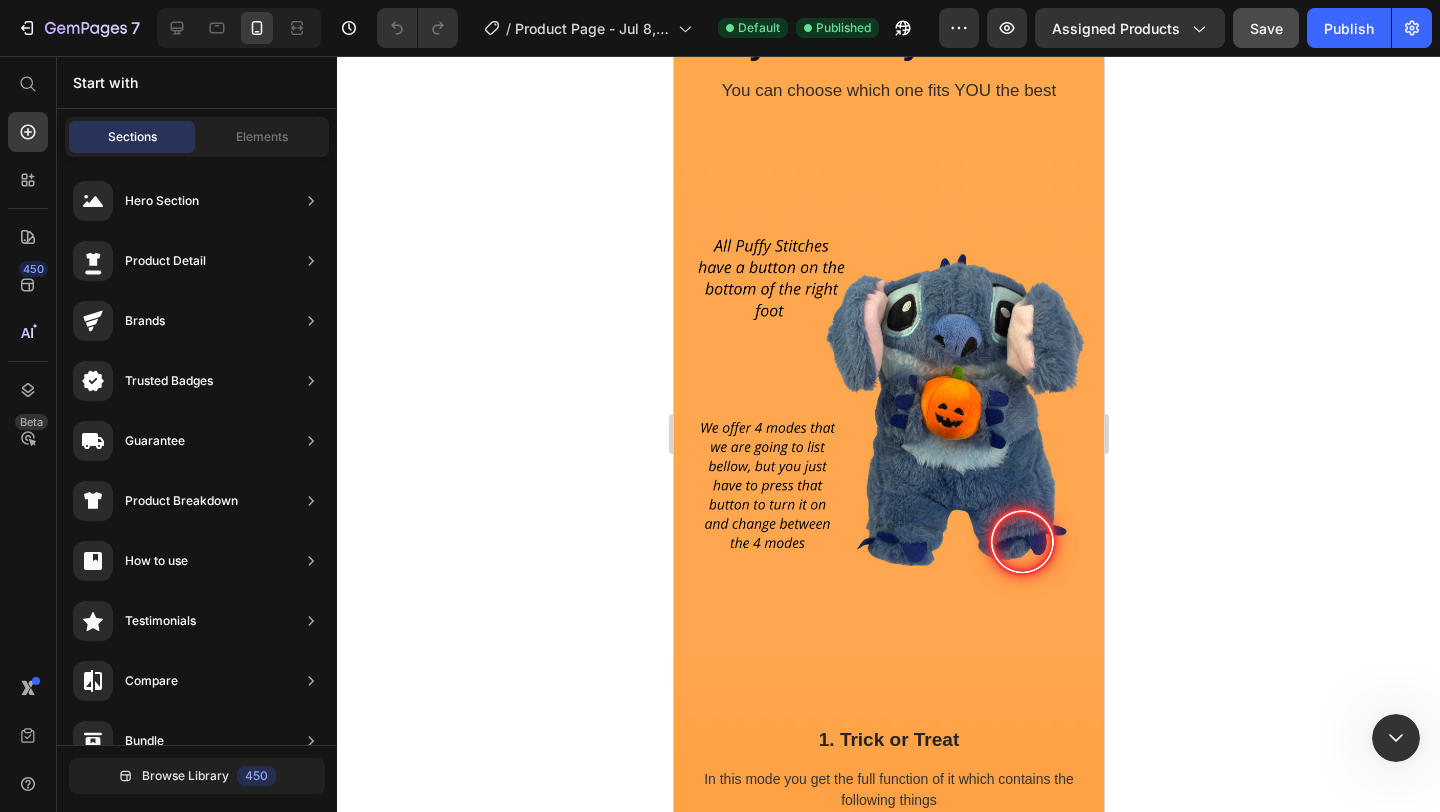 scroll, scrollTop: 0, scrollLeft: 0, axis: both 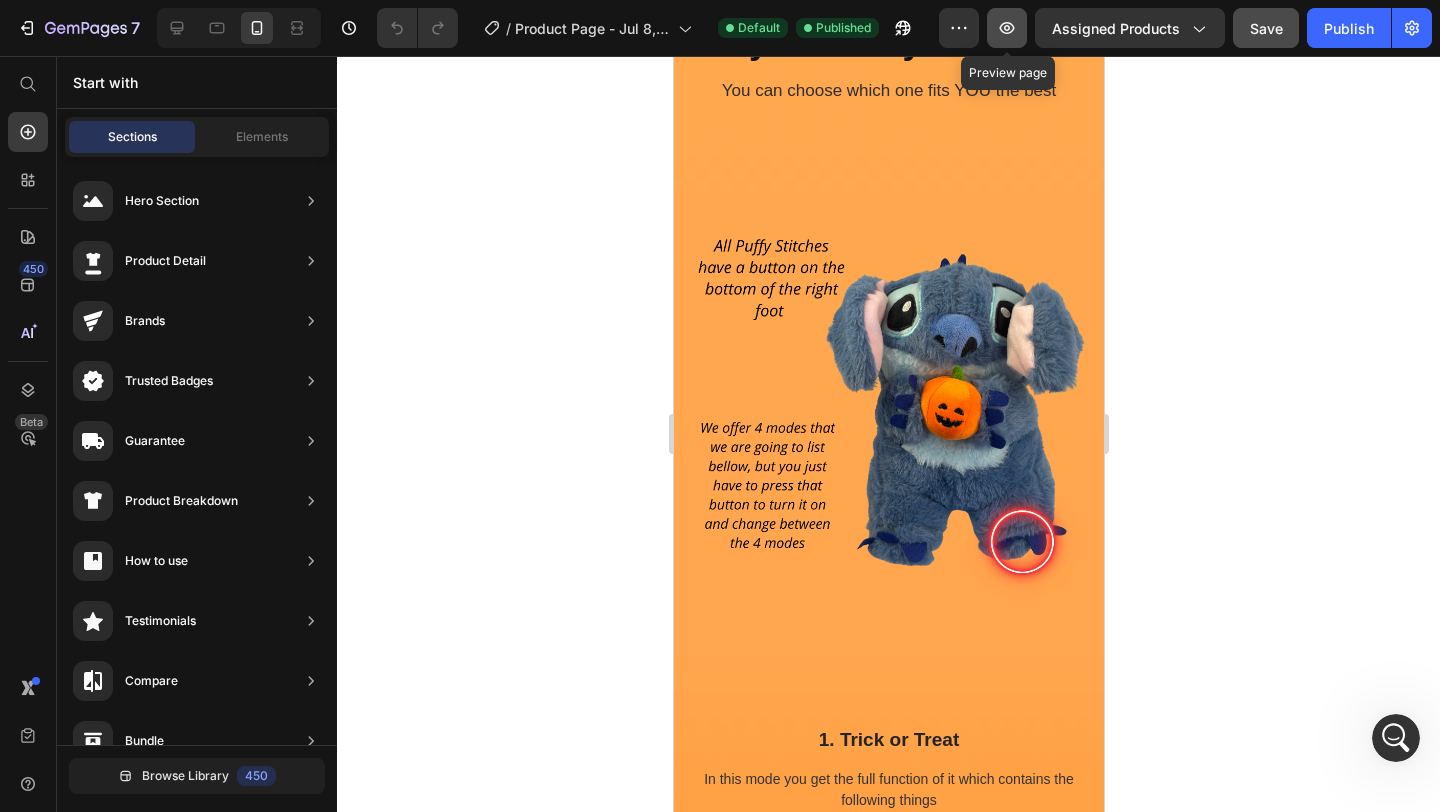 click 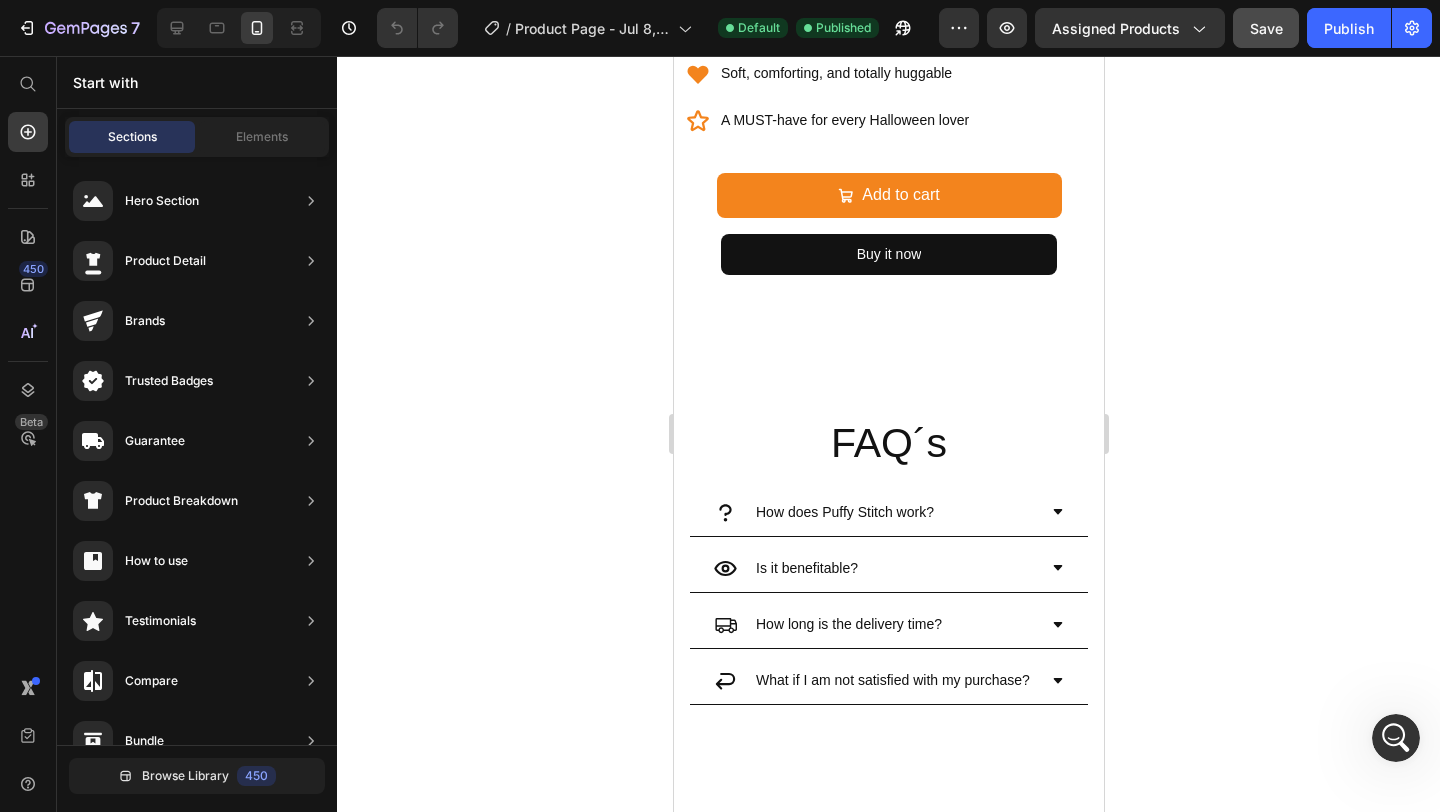 scroll, scrollTop: 980, scrollLeft: 0, axis: vertical 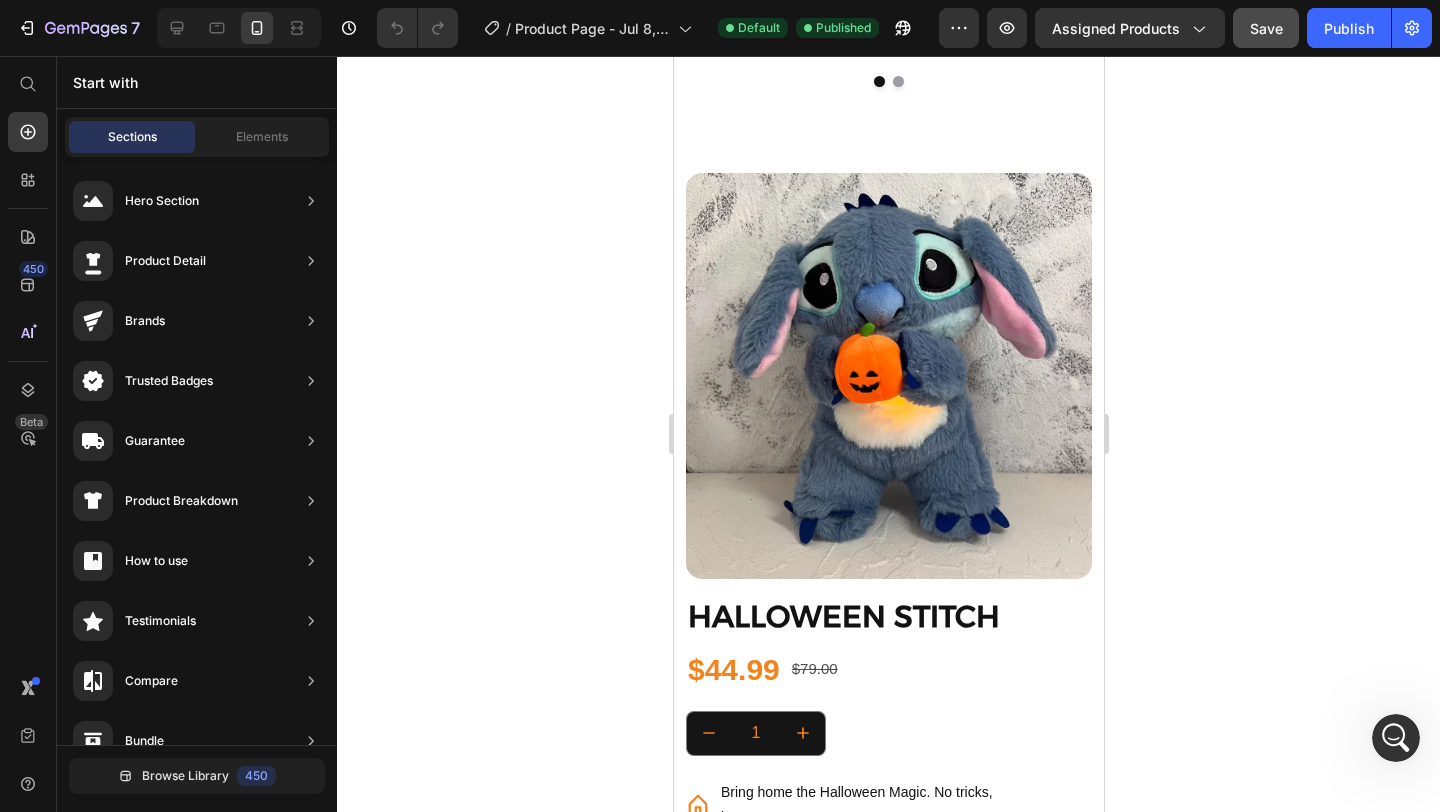 click at bounding box center (1396, 738) 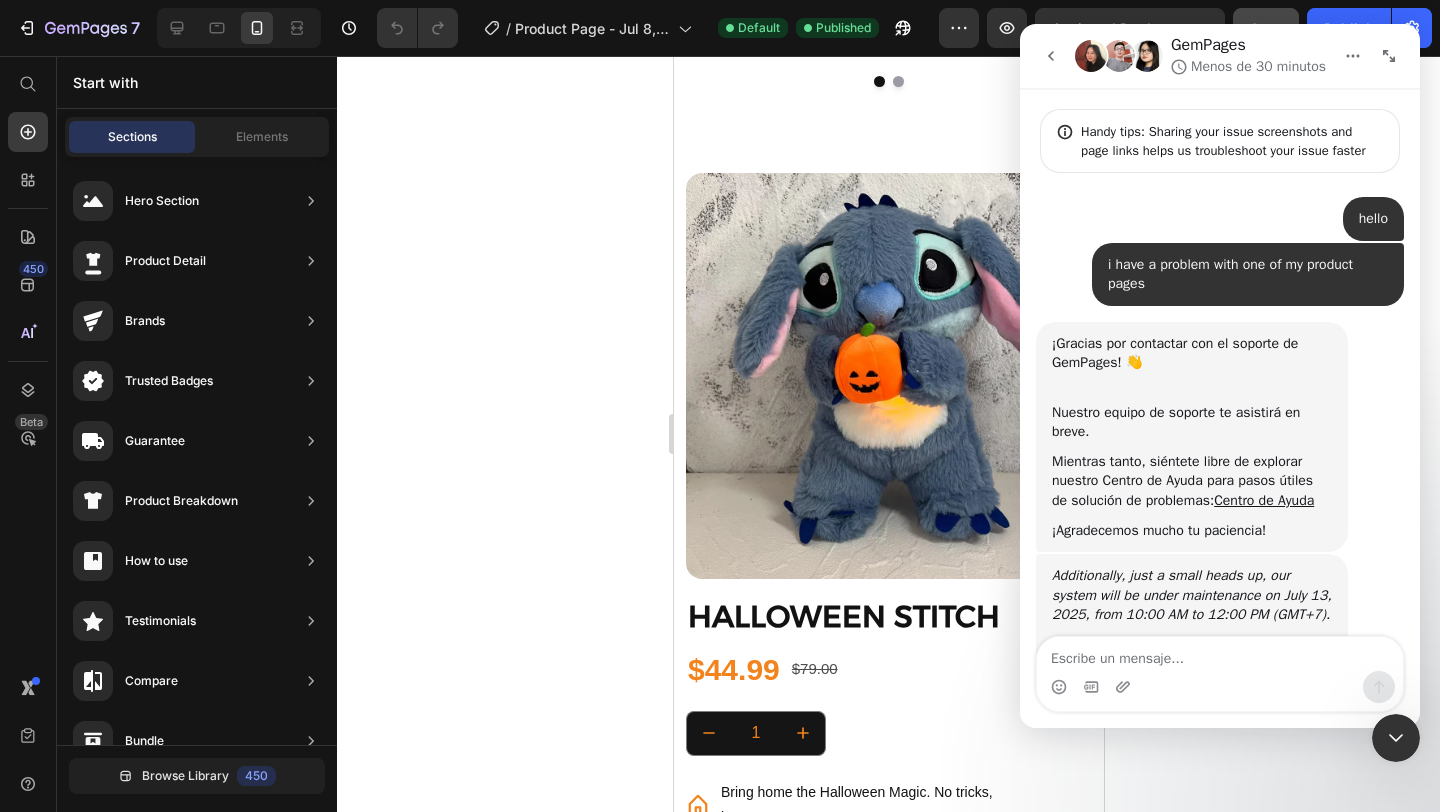 scroll, scrollTop: 420, scrollLeft: 0, axis: vertical 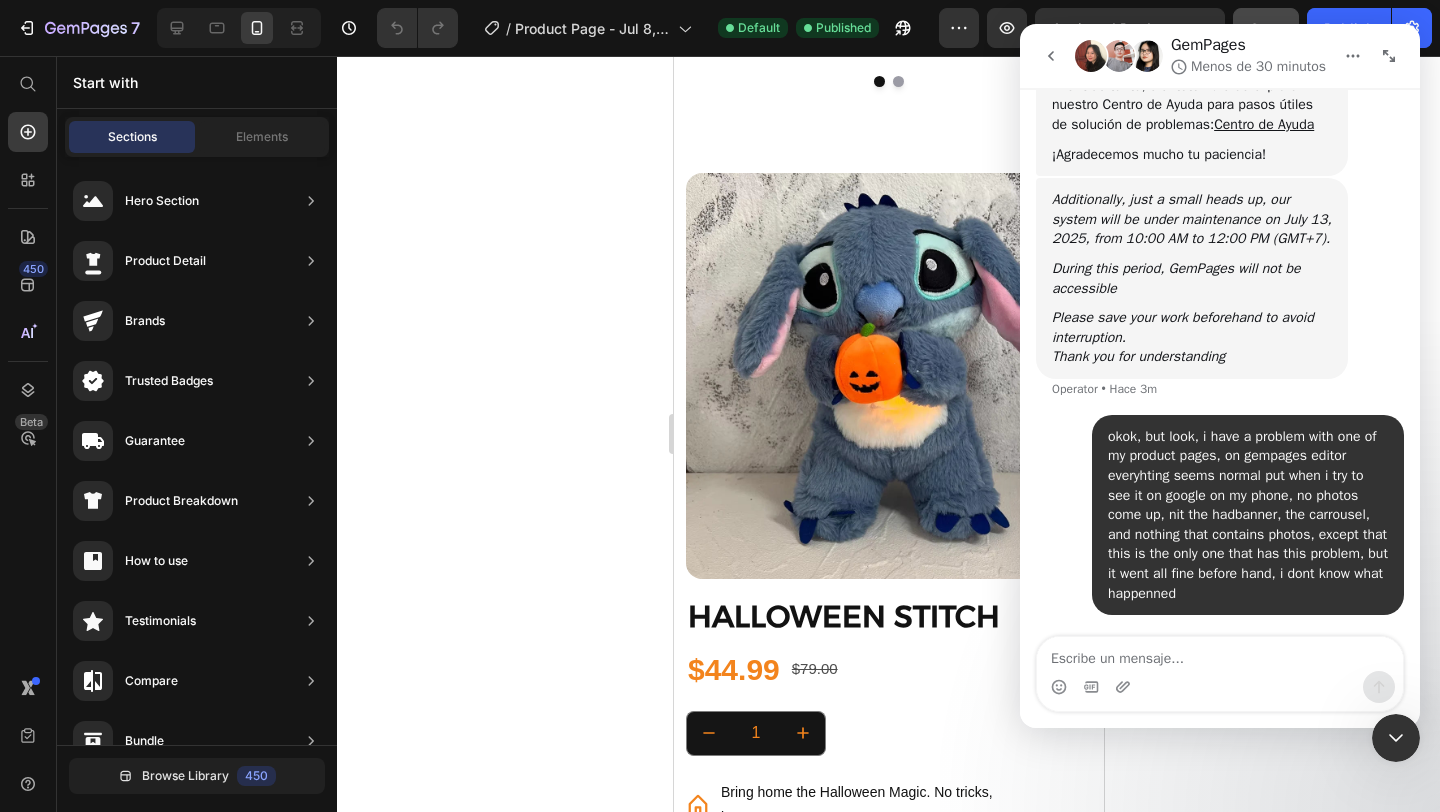 click 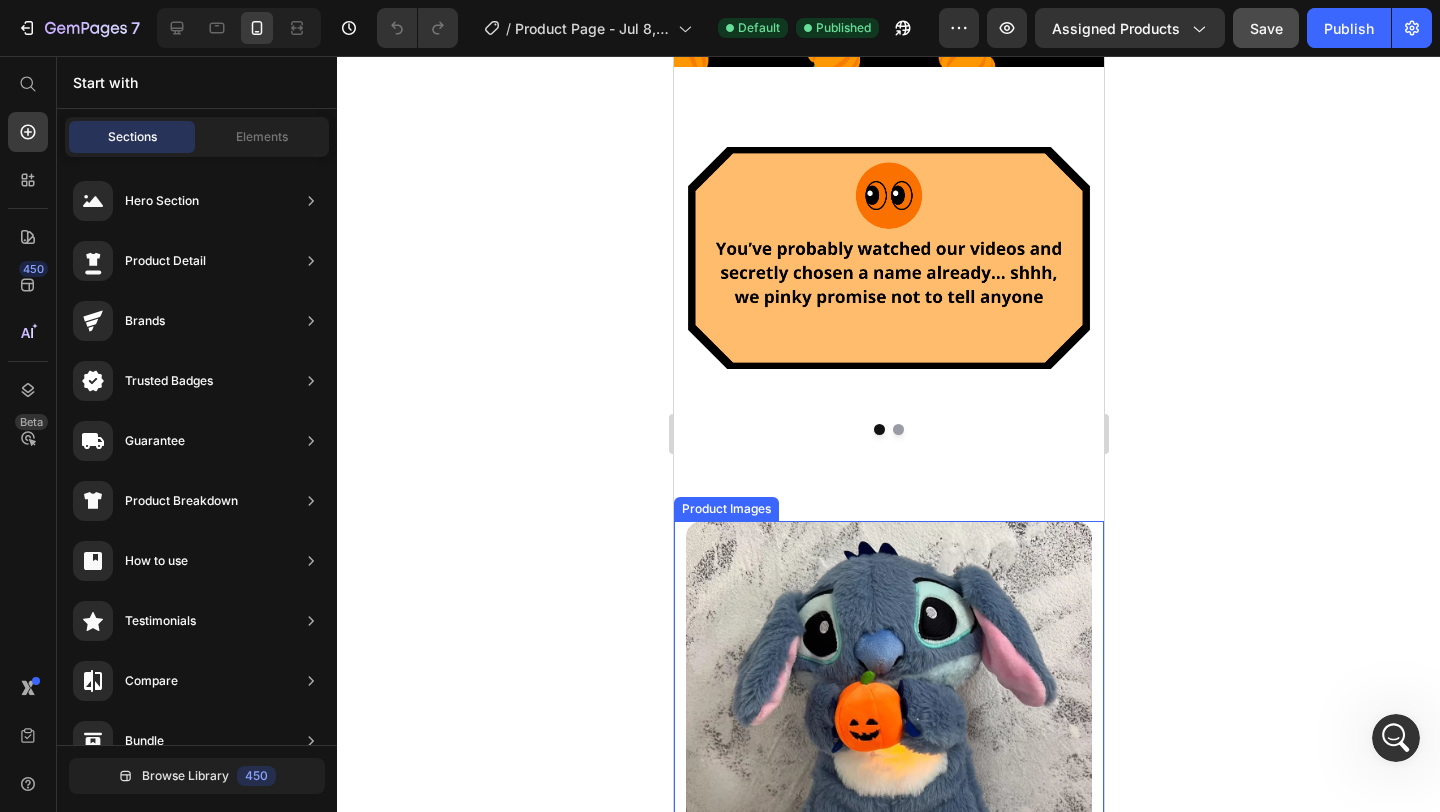 scroll, scrollTop: 0, scrollLeft: 0, axis: both 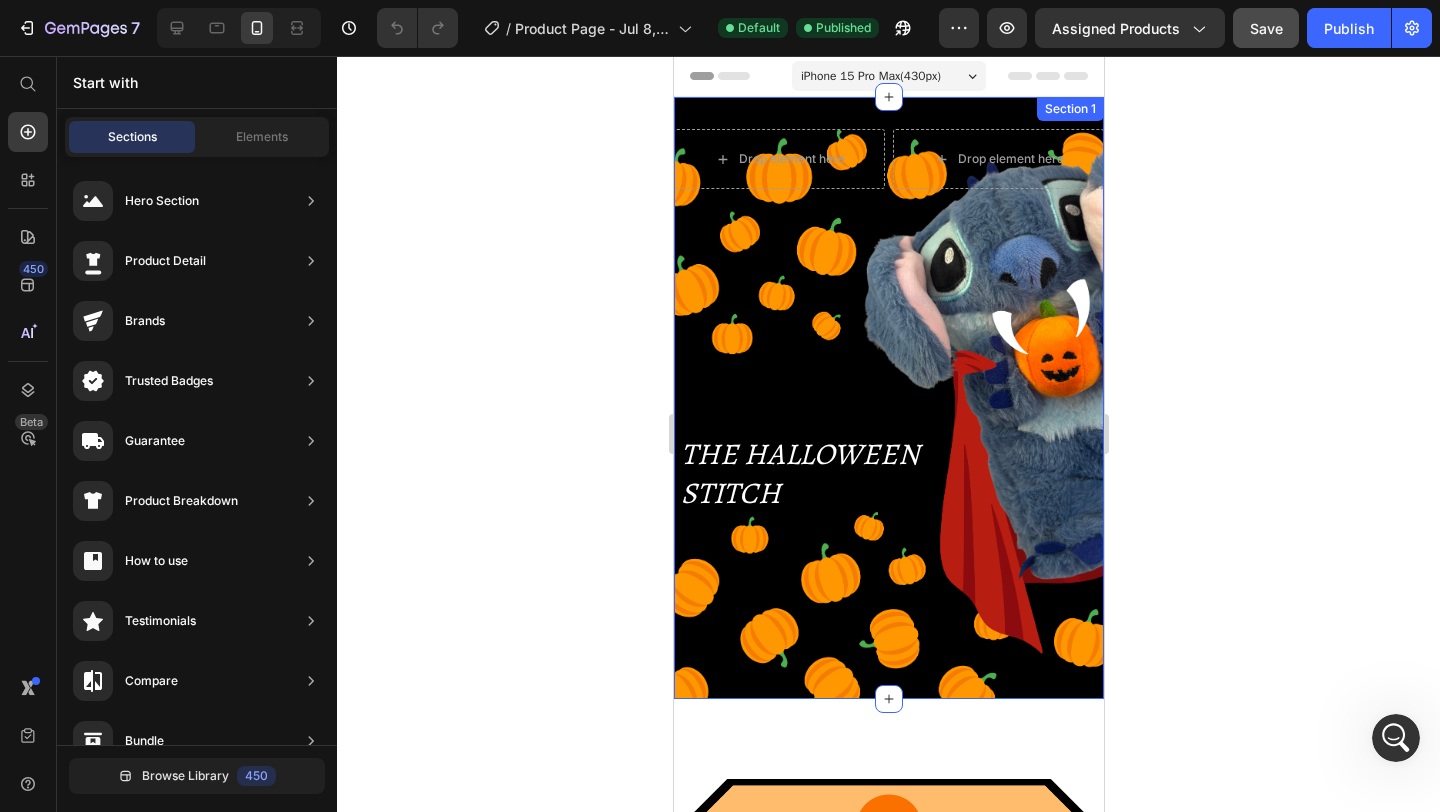 click on "Drop element here
Drop element here Row THE HALLOWEEN  STITCH Heading" at bounding box center [888, 413] 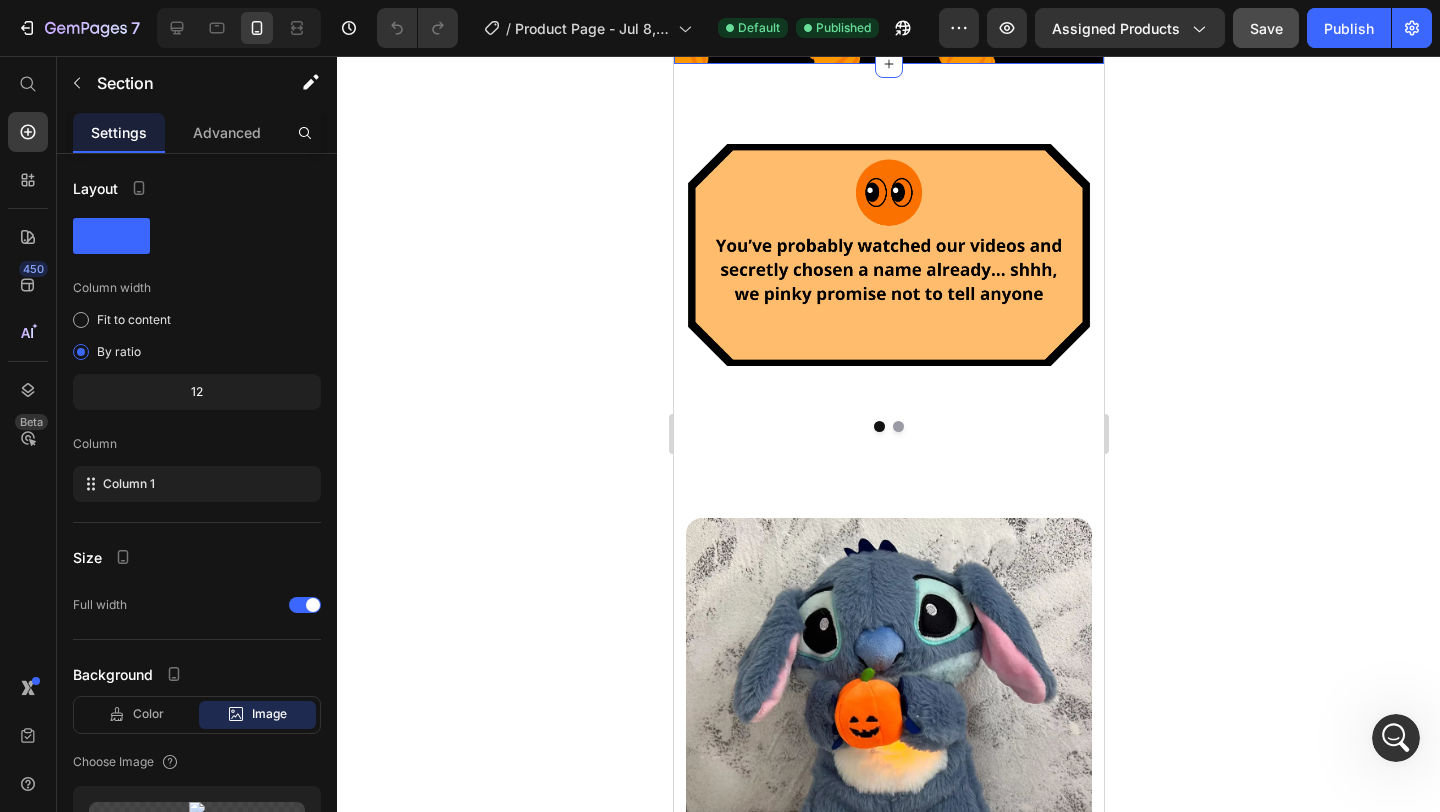 scroll, scrollTop: 664, scrollLeft: 0, axis: vertical 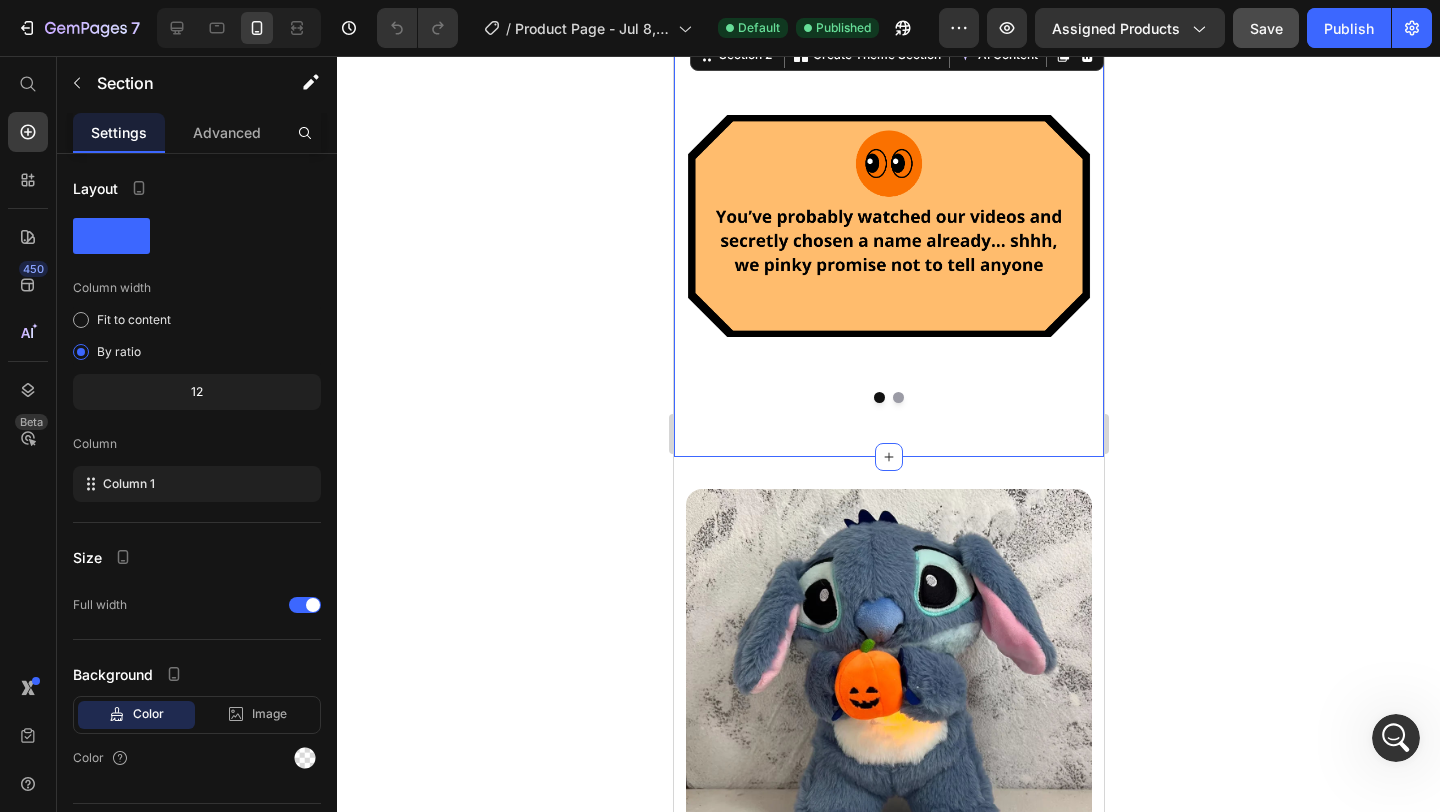 click on "Image Image Carousel Section 2   You can create reusable sections Create Theme Section AI Content Write with GemAI What would you like to describe here? Tone and Voice Persuasive Product HALLOWEEN STITCH Show more Generate" at bounding box center [888, 246] 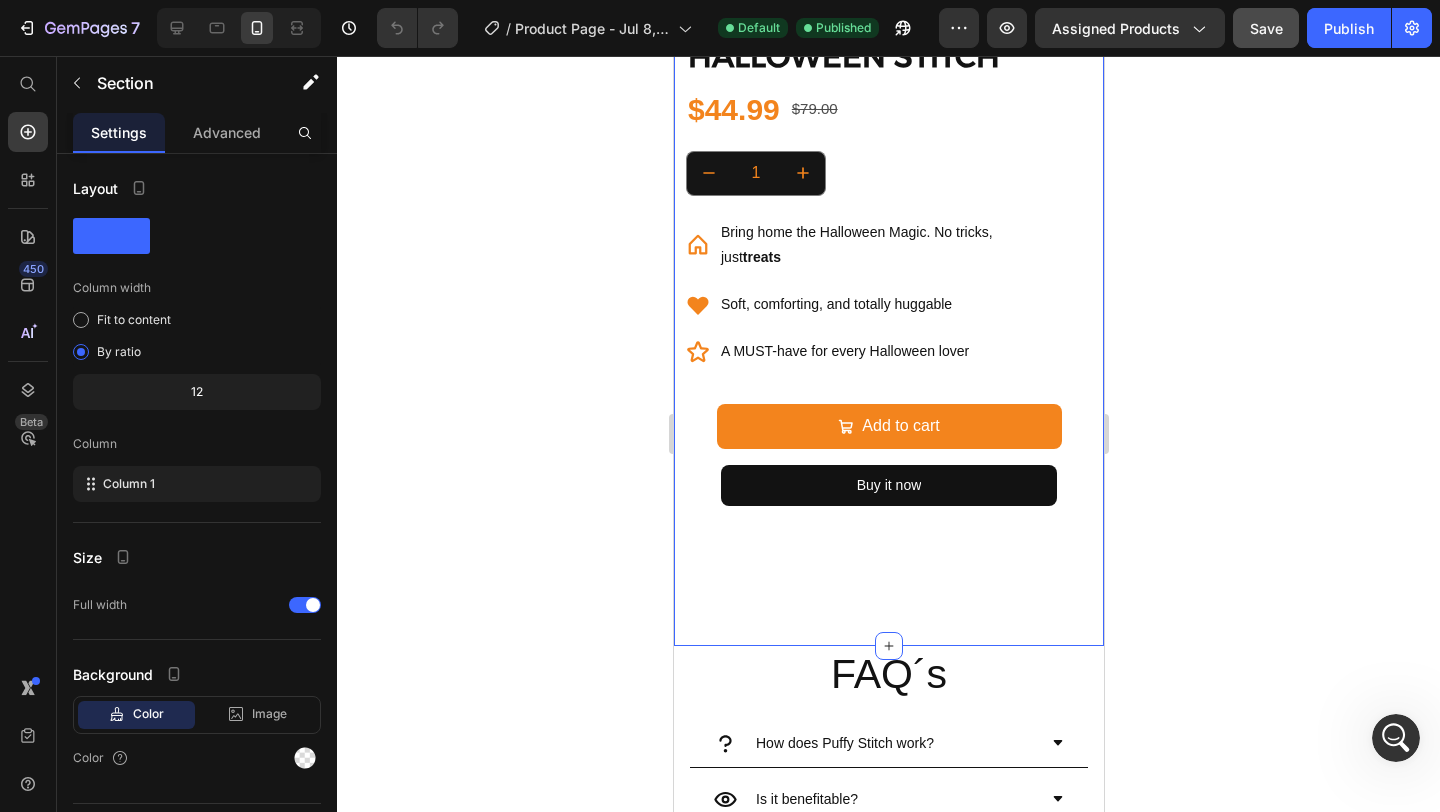 scroll, scrollTop: 1550, scrollLeft: 0, axis: vertical 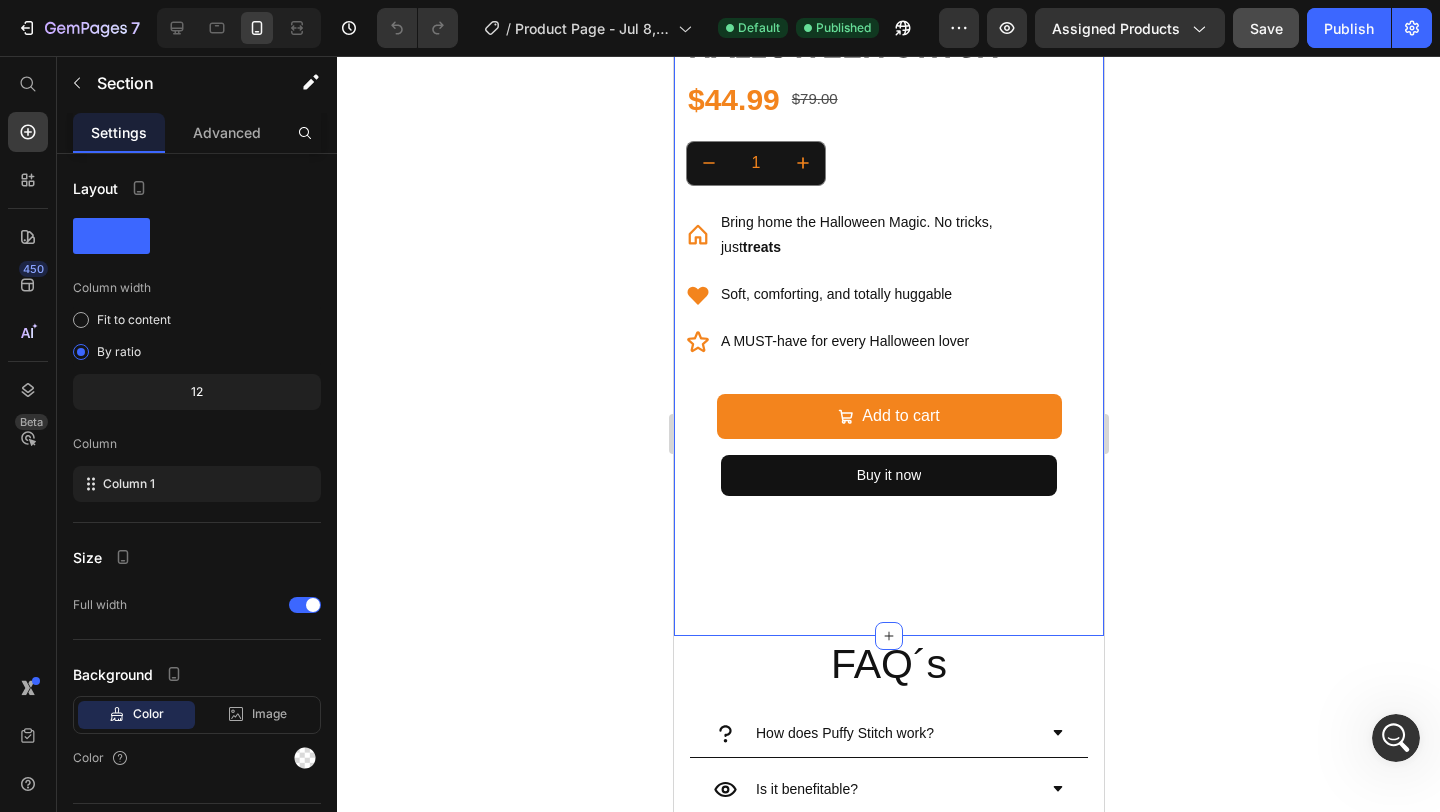 click on "Product Images HALLOWEEN STITCH Product Title $44.99 Product Price $79.00 Product Price Row 1 Product Quantity
Bring home the Halloween Magic. No tricks, just  treats
Soft, comforting, and totally huggable
A MUST-have for every Halloween lover Item List
Add to cart Add to Cart Buy it now Dynamic Checkout Product" at bounding box center (888, 110) 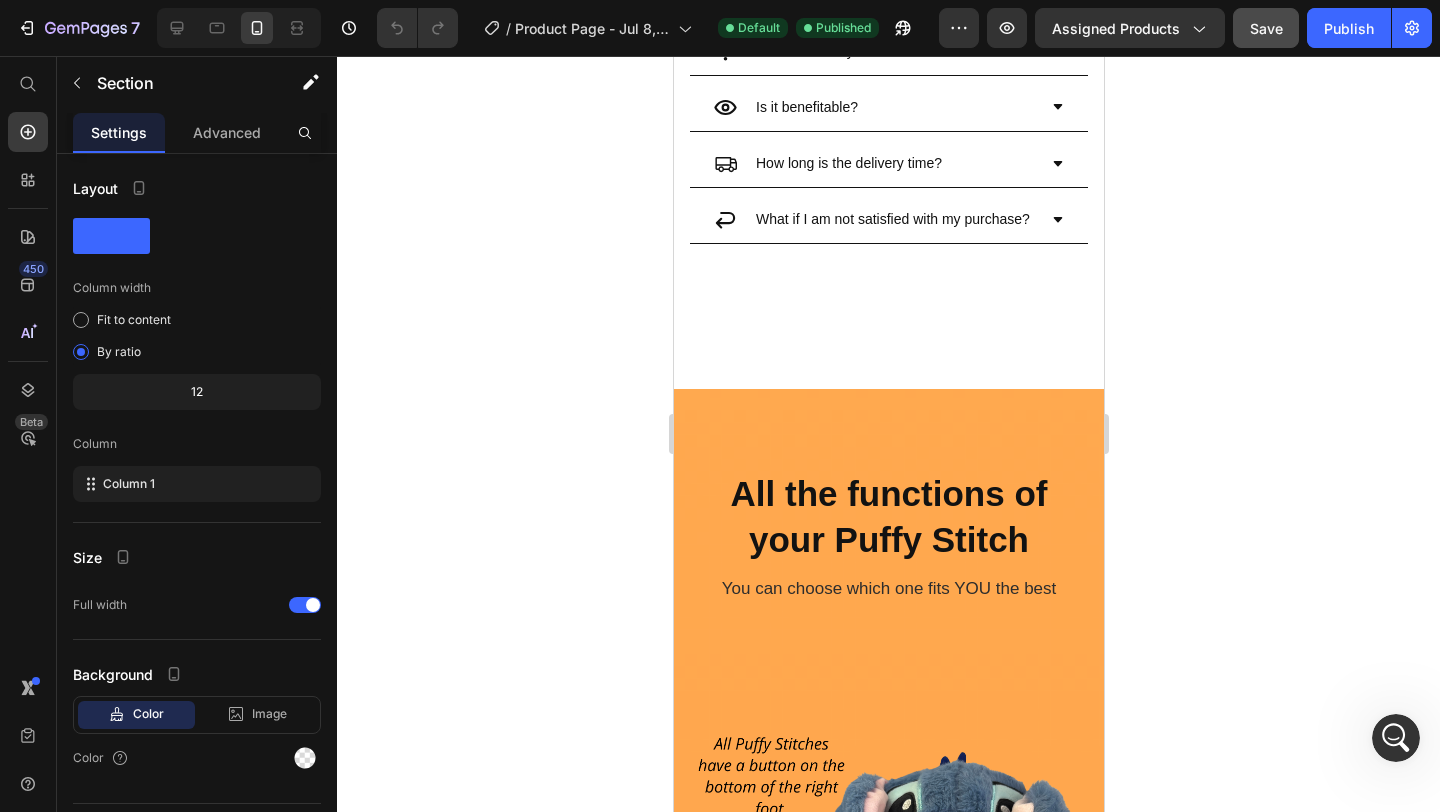 scroll, scrollTop: 2203, scrollLeft: 0, axis: vertical 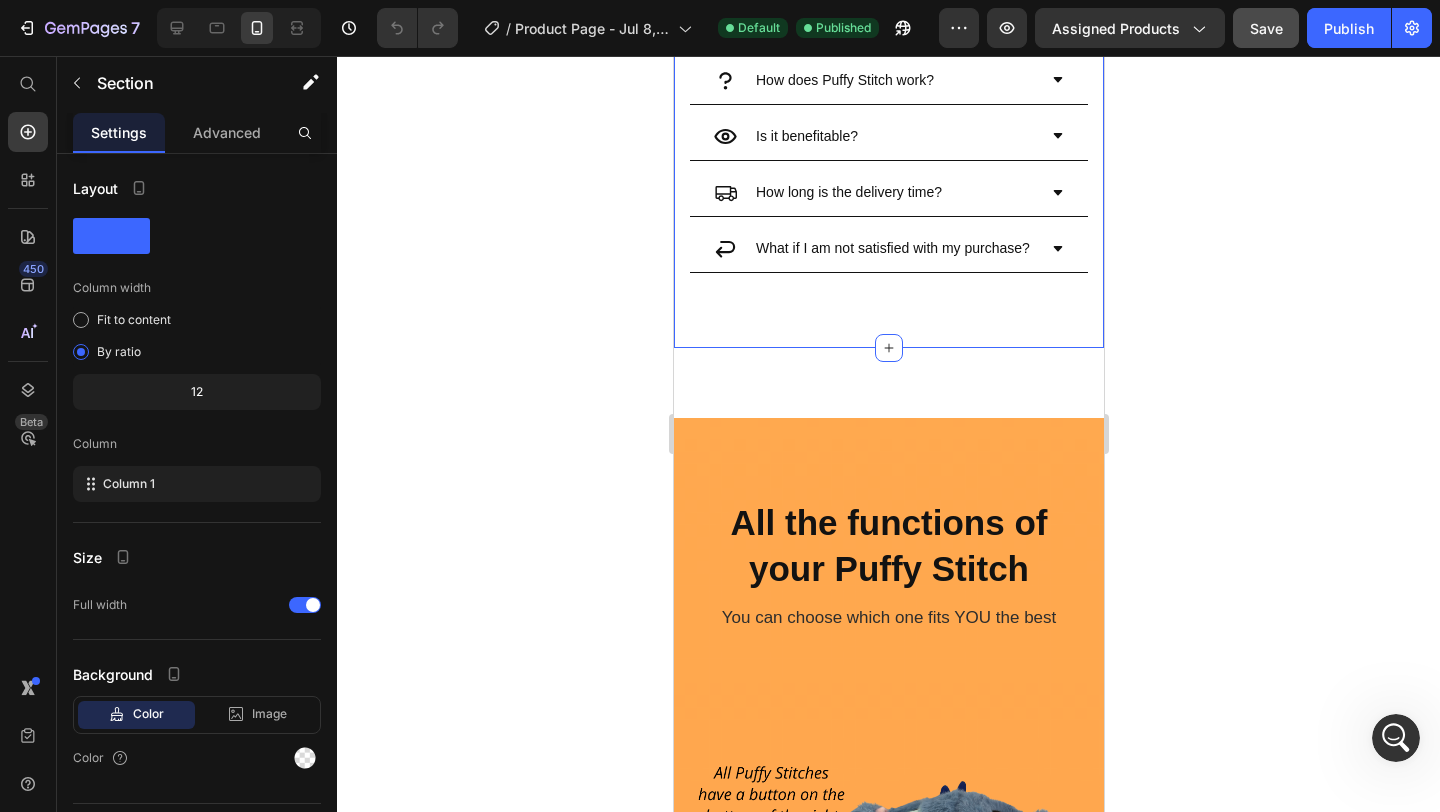 click on "FAQ´s Heading
How does Puffy Stitch work?
Is it benefitable?
How long is the delivery time?
What if I am not satisfied with my purchase? Accordion Section 4" at bounding box center [888, 165] 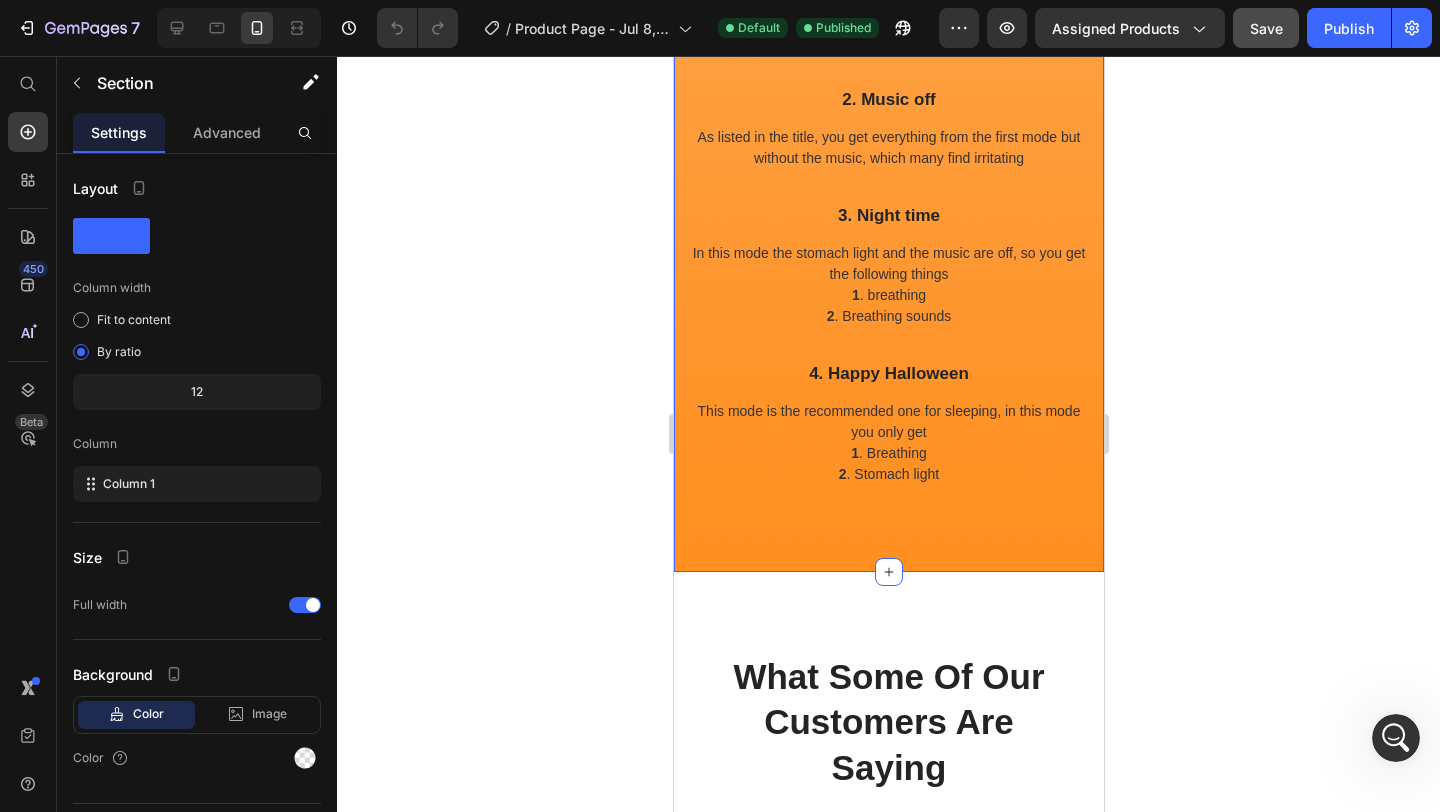 scroll, scrollTop: 3597, scrollLeft: 0, axis: vertical 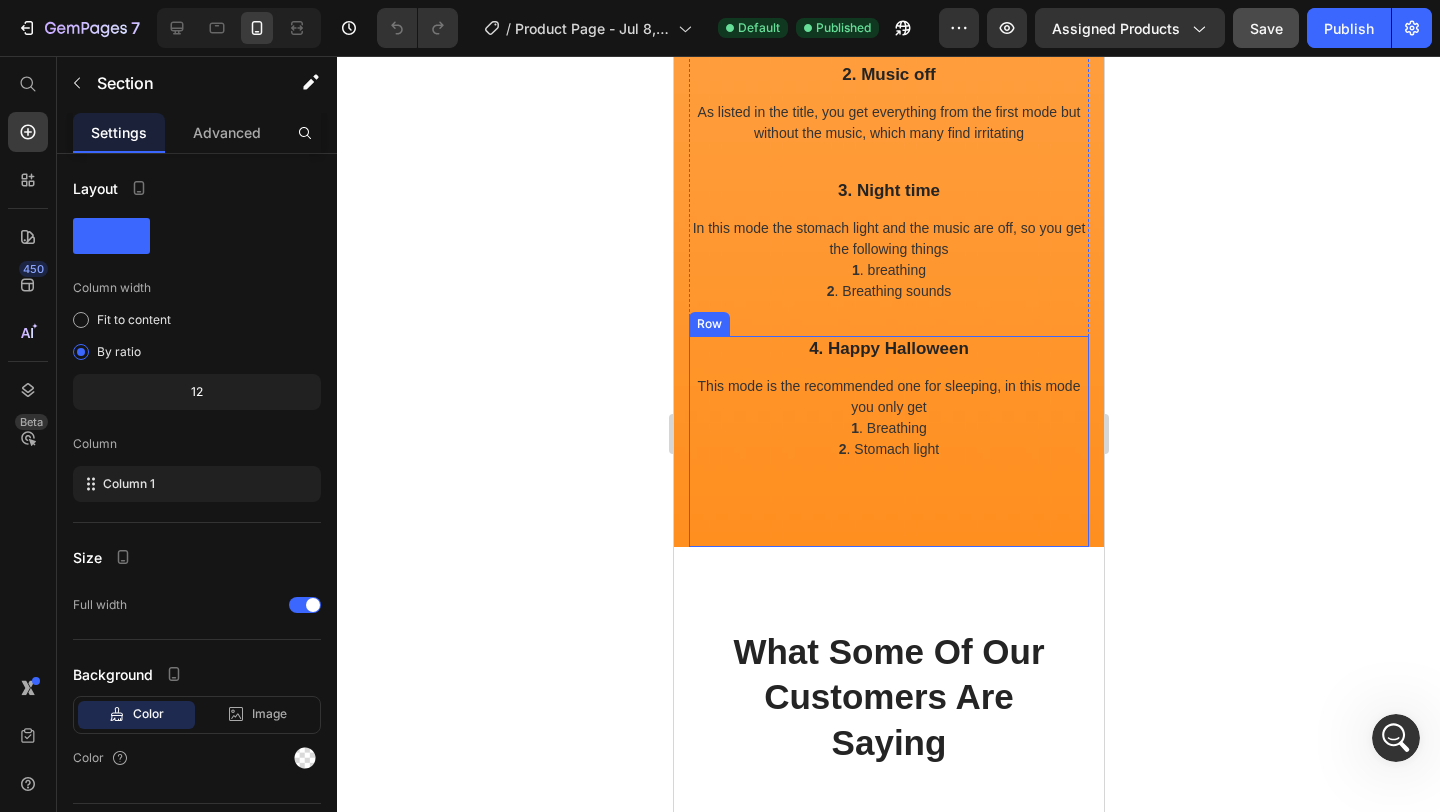 click on "4. Happy Halloween Text block This mode is the recommended one for sleeping, in this mode you only get 1 . Breathing 2 . Stomach light  Text block" at bounding box center (888, 441) 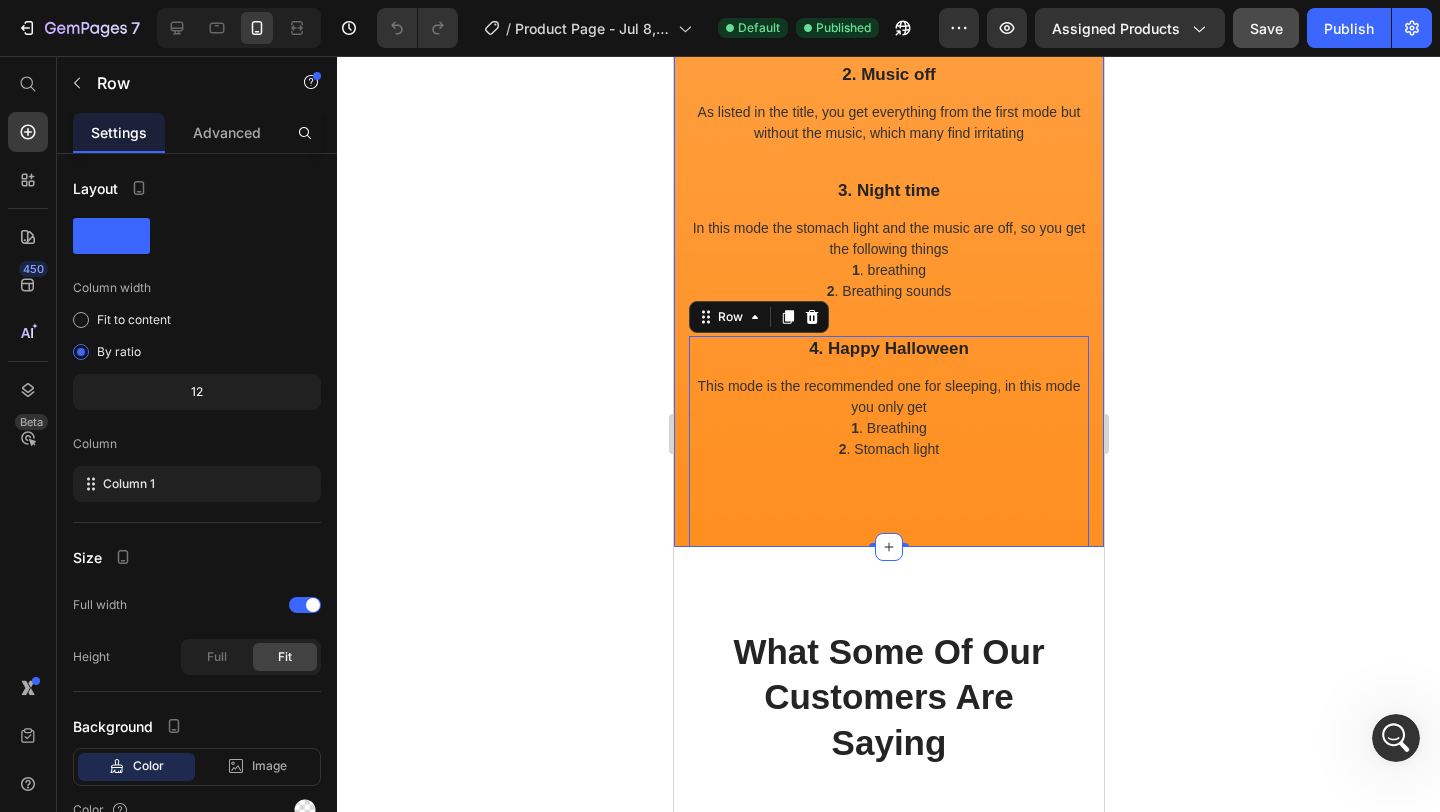 click on "All the functions of your Puffy Stitch Heading You can choose which one fits YOU the best Text block Row Row Image  1. Trick or Treat Text block In this mode you get the full function of it which contains the following things 1 . Breathing 2 . Breathing sound 3 . Calm music 4 . Stomach light Text block Row 2. Music off Text block As listed in the title, you get everything from the first mode but without the music, which many find irritating Text block Row 3. Night time Text block In this mode the stomach light and the music are off, so you get the following things 1 . breathing  2 . Breathing sounds Text block Row 4. Happy Halloween Text block This mode is the recommended one for sleeping, in this mode you only get 1 . Breathing 2 . Stomach light  Text block Row   0 Row Row Product Section 5" at bounding box center [888, -215] 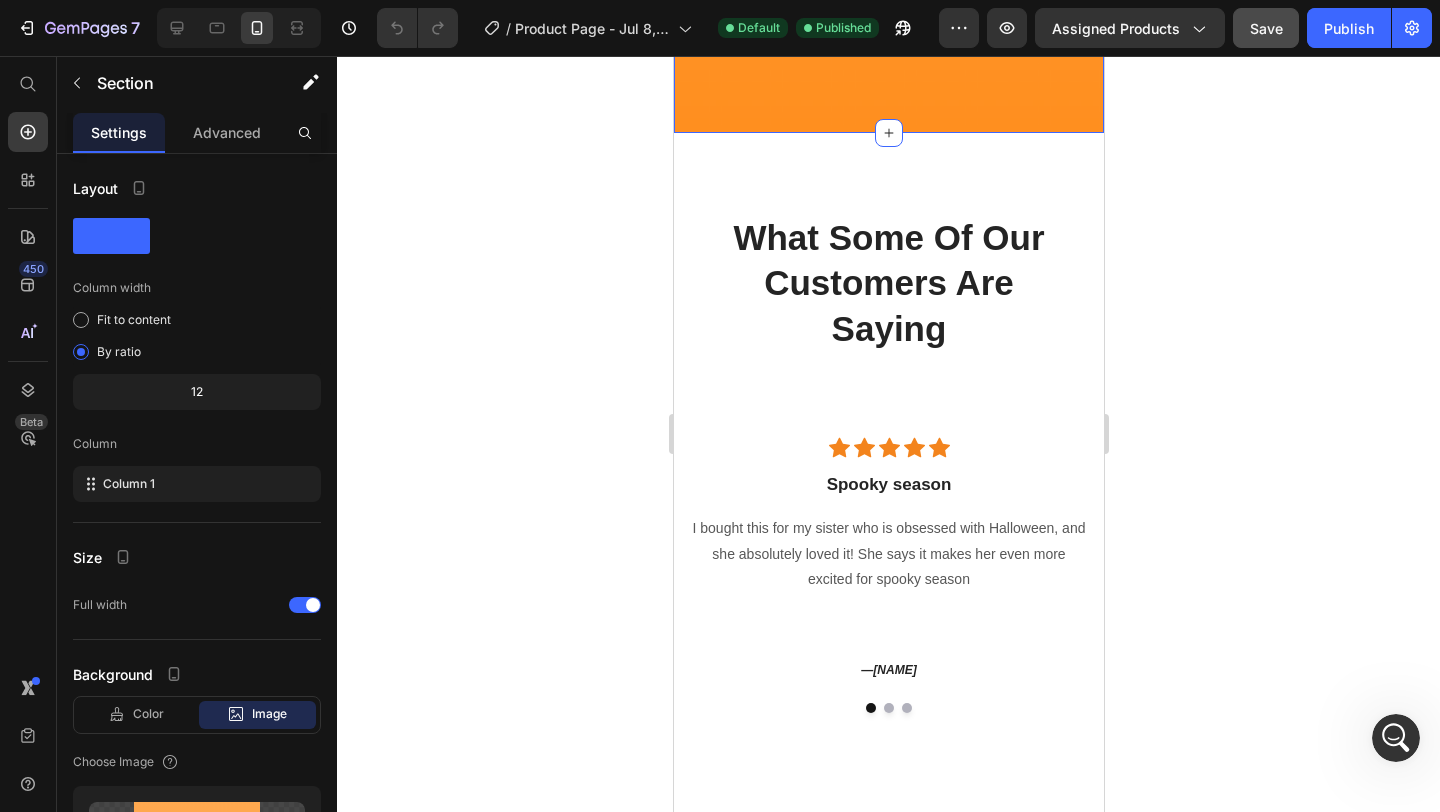 scroll, scrollTop: 4031, scrollLeft: 0, axis: vertical 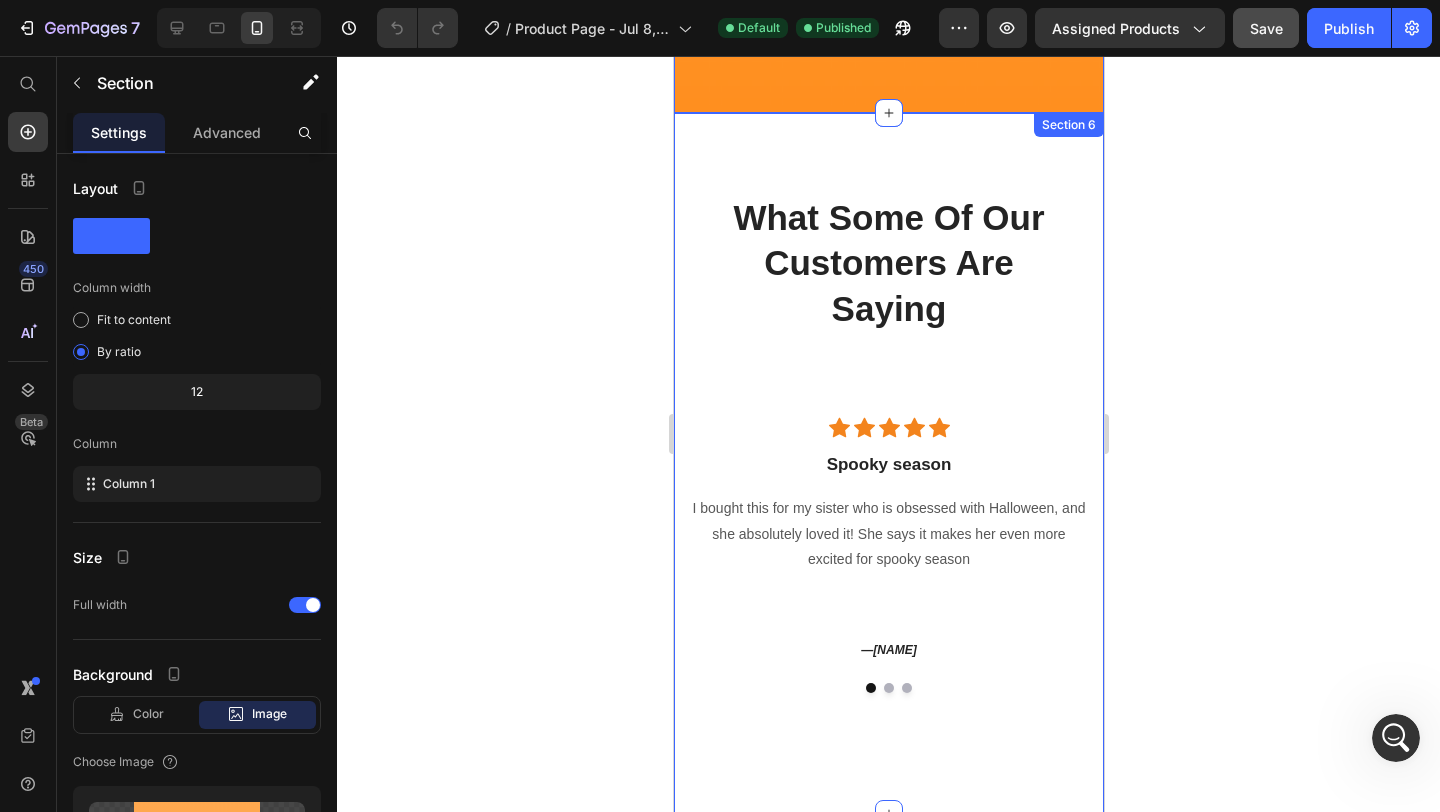 click on "What Some Of Our Customers Are Saying Heading Row                Icon                Icon                Icon                Icon                Icon Icon List Hoz Spooky season Heading I bought this for my sister who is obsessed with Halloween, and she absolutely loved it! She says it makes her even more excited for spooky season  Text block —  Lily M. Text block                Icon                Icon                Icon                Icon
Icon Icon List Hoz Can't wait! Heading I couldn't wait for October, so I grabbed this early. It’s so cute and makes my room feel like Halloween all year round. Totally worth it! Text block —Tom L. Text block                Icon                Icon                Icon                Icon                Icon Icon List Hoz Happy Costumer is Happy life Heading I love Halloween so much that I start decorating in summer. This plushie is the perfect addition — super soft and spooky cute. So happy with it! Text block —  Mark D. Text block Carousel Row" at bounding box center (888, 463) 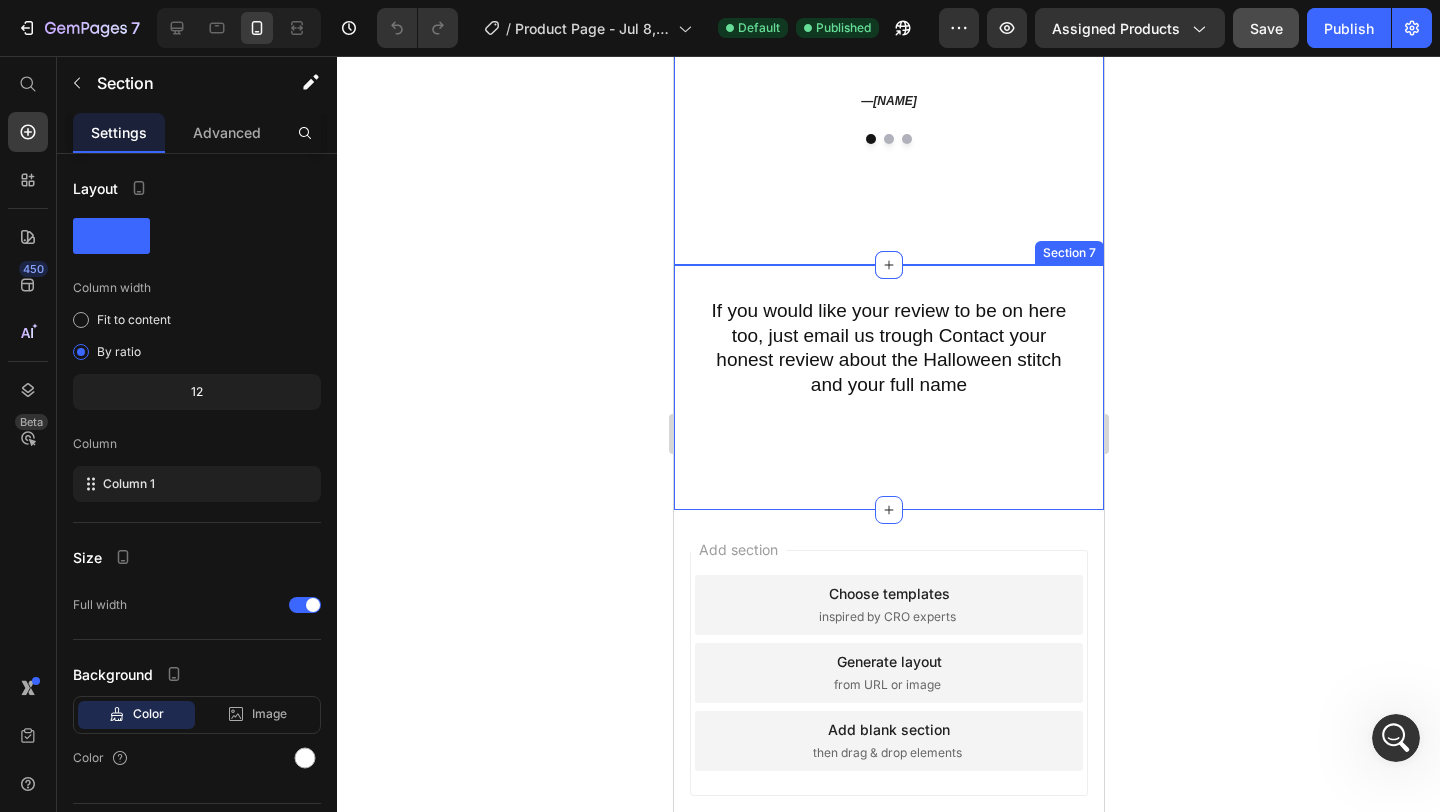 scroll, scrollTop: 4676, scrollLeft: 0, axis: vertical 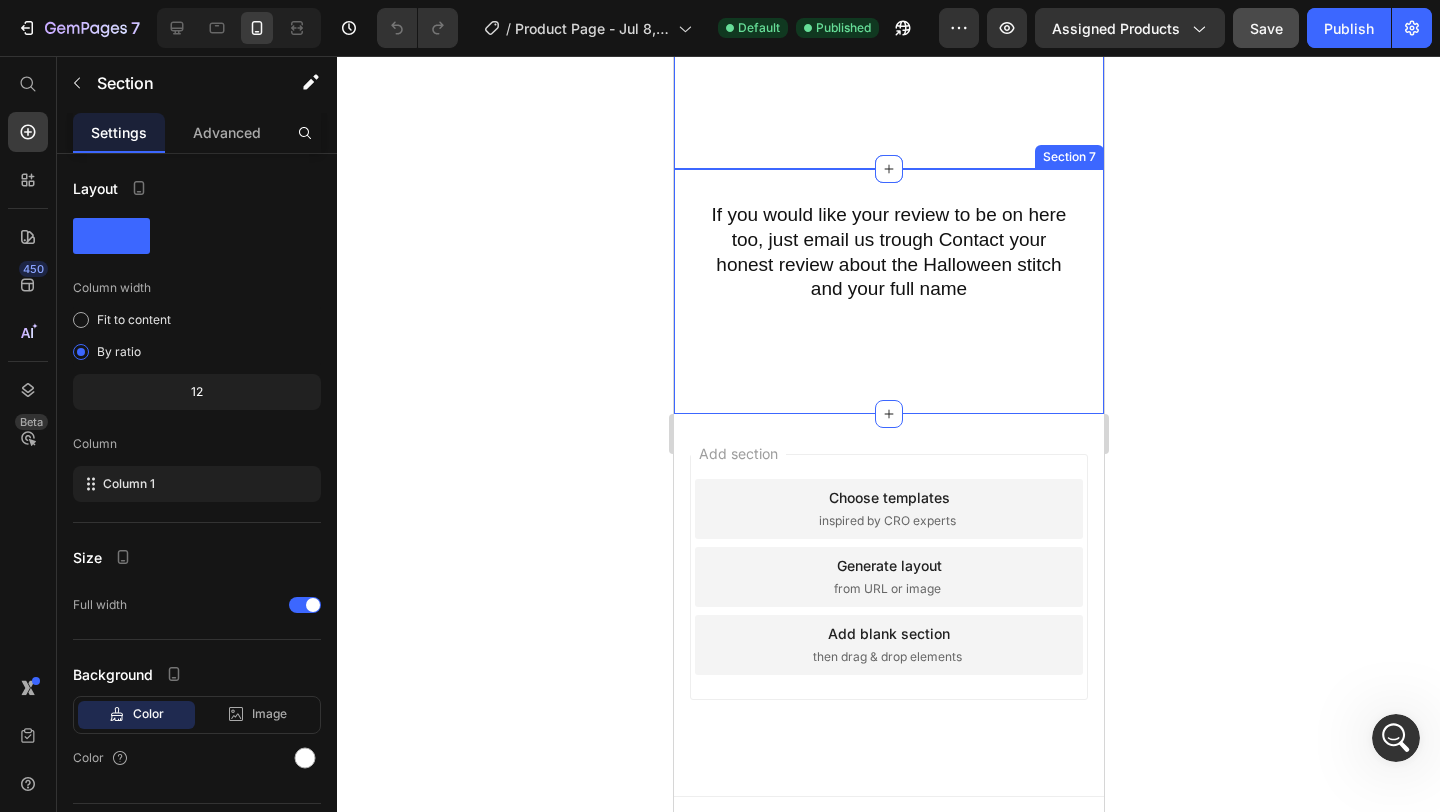 click on "If you would like your review to be on here too, just email us trough Contact your honest review about the Halloween stitch and your full name Heading Section 7" at bounding box center [888, 291] 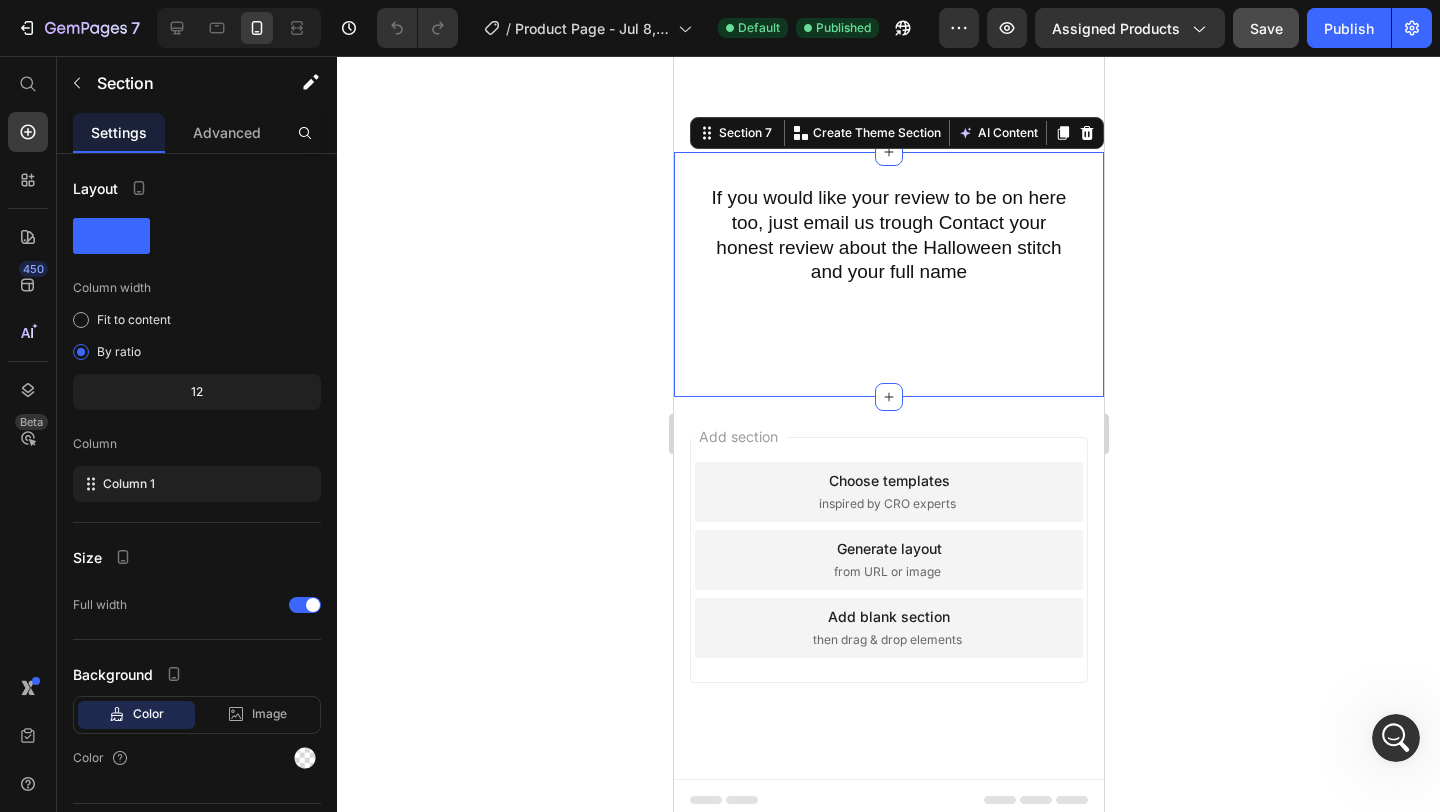 scroll, scrollTop: 4695, scrollLeft: 0, axis: vertical 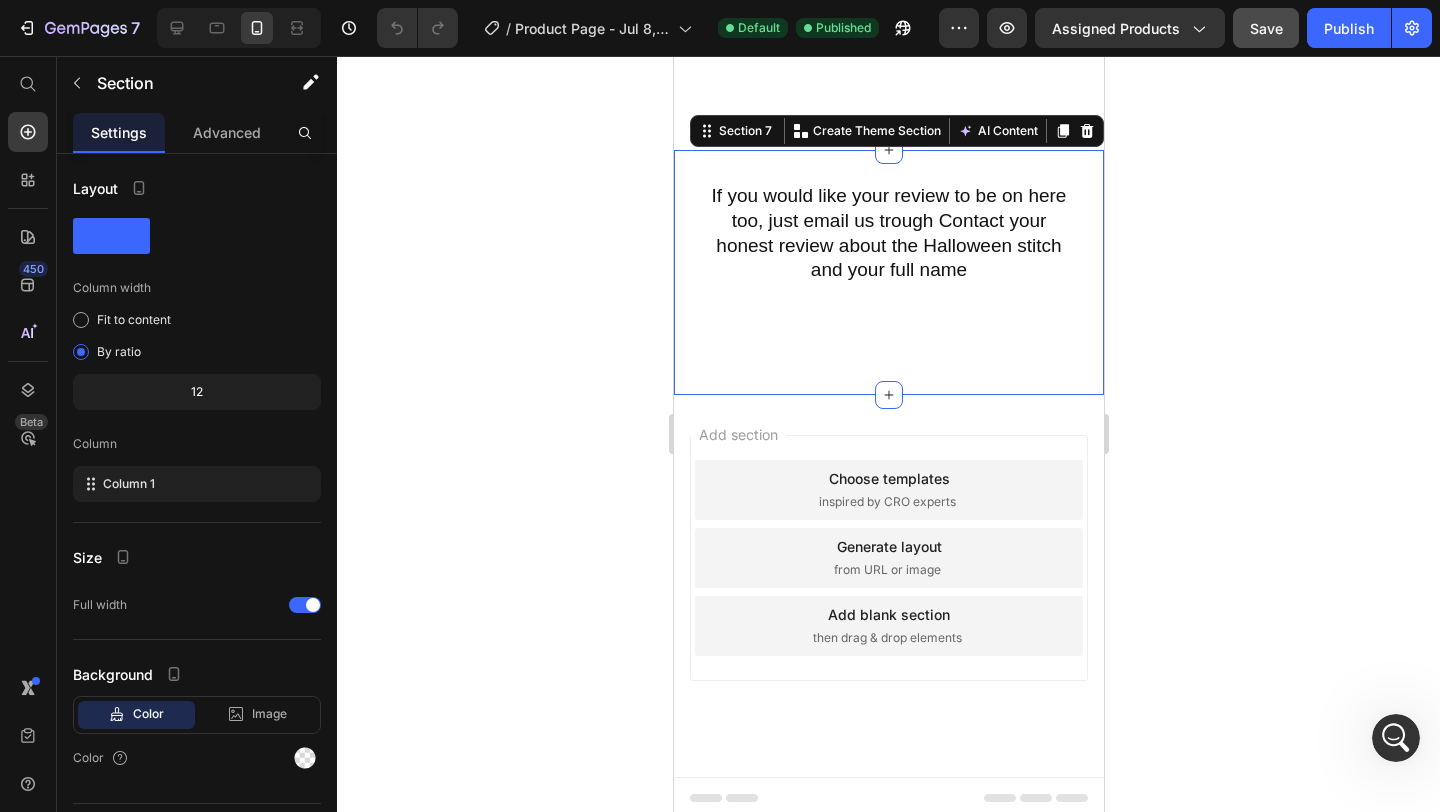 click 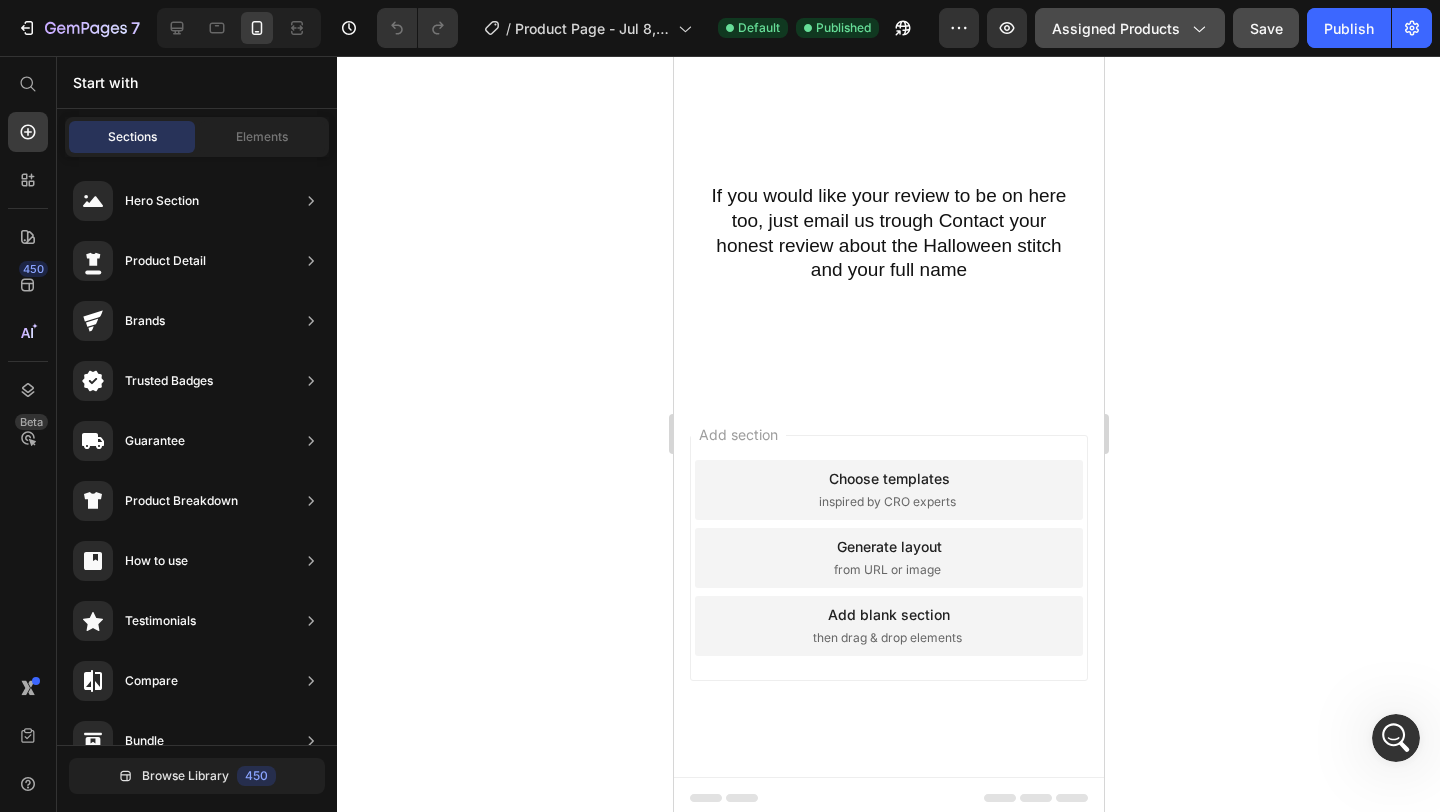 click on "Assigned Products" 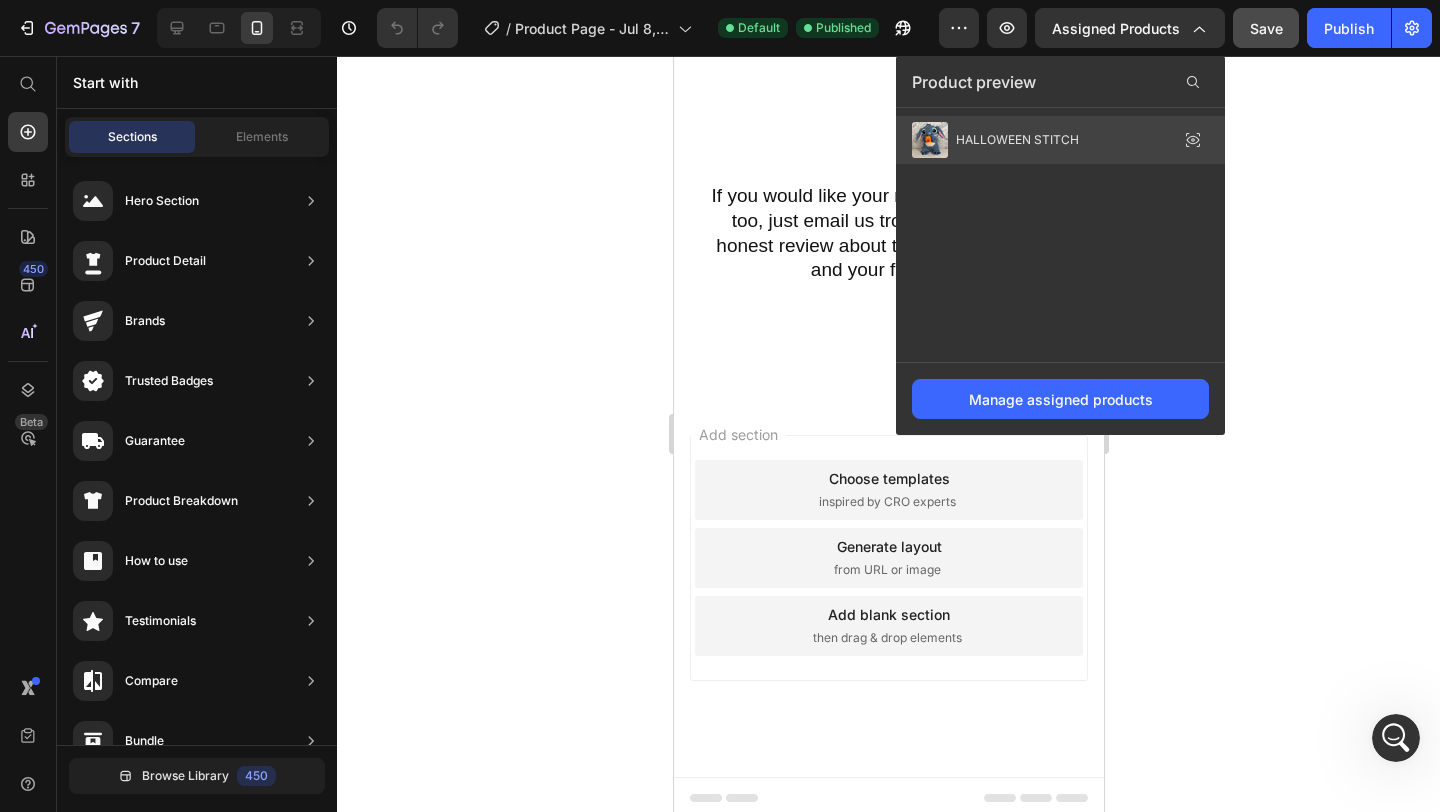 click on "HALLOWEEN STITCH" 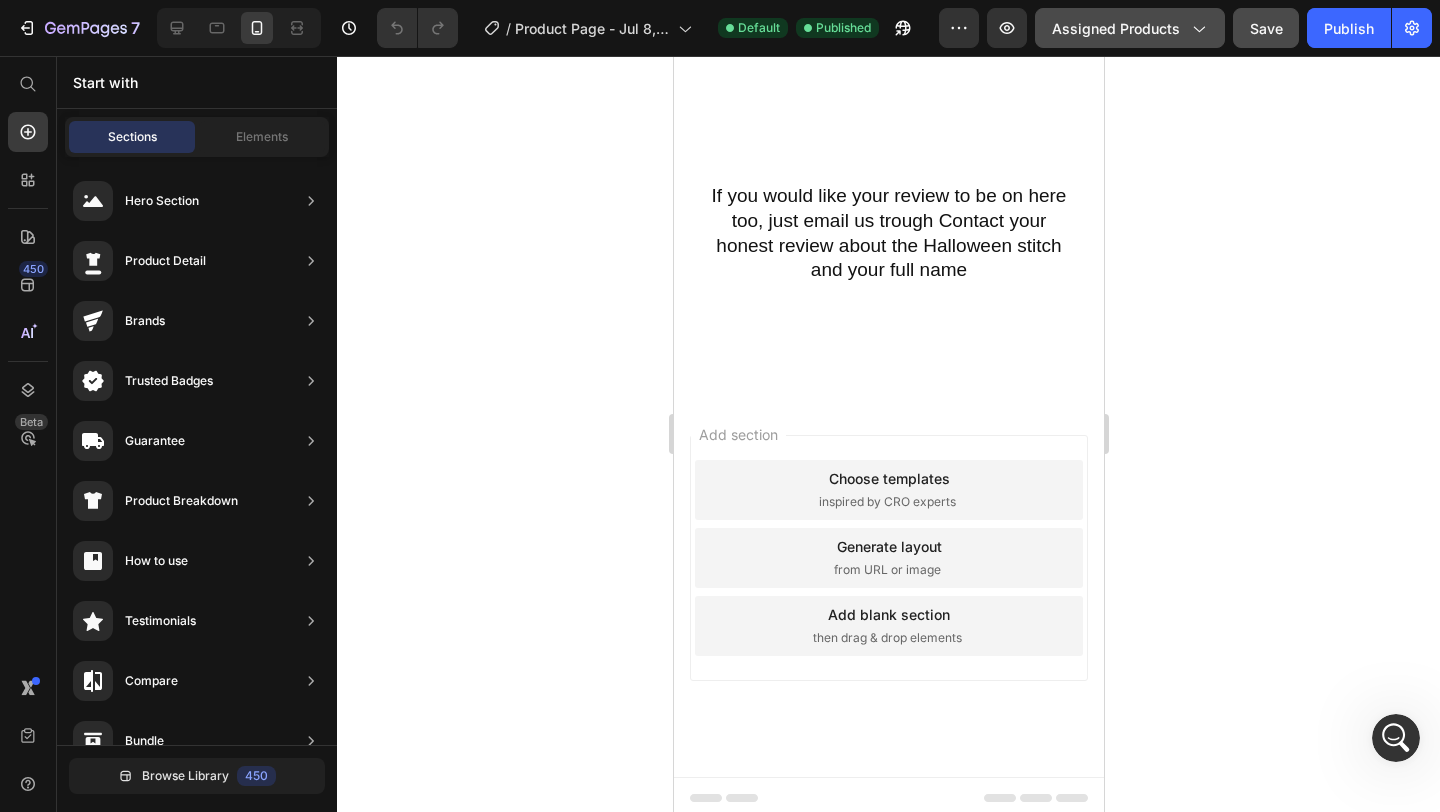 click on "Assigned Products" at bounding box center (1130, 28) 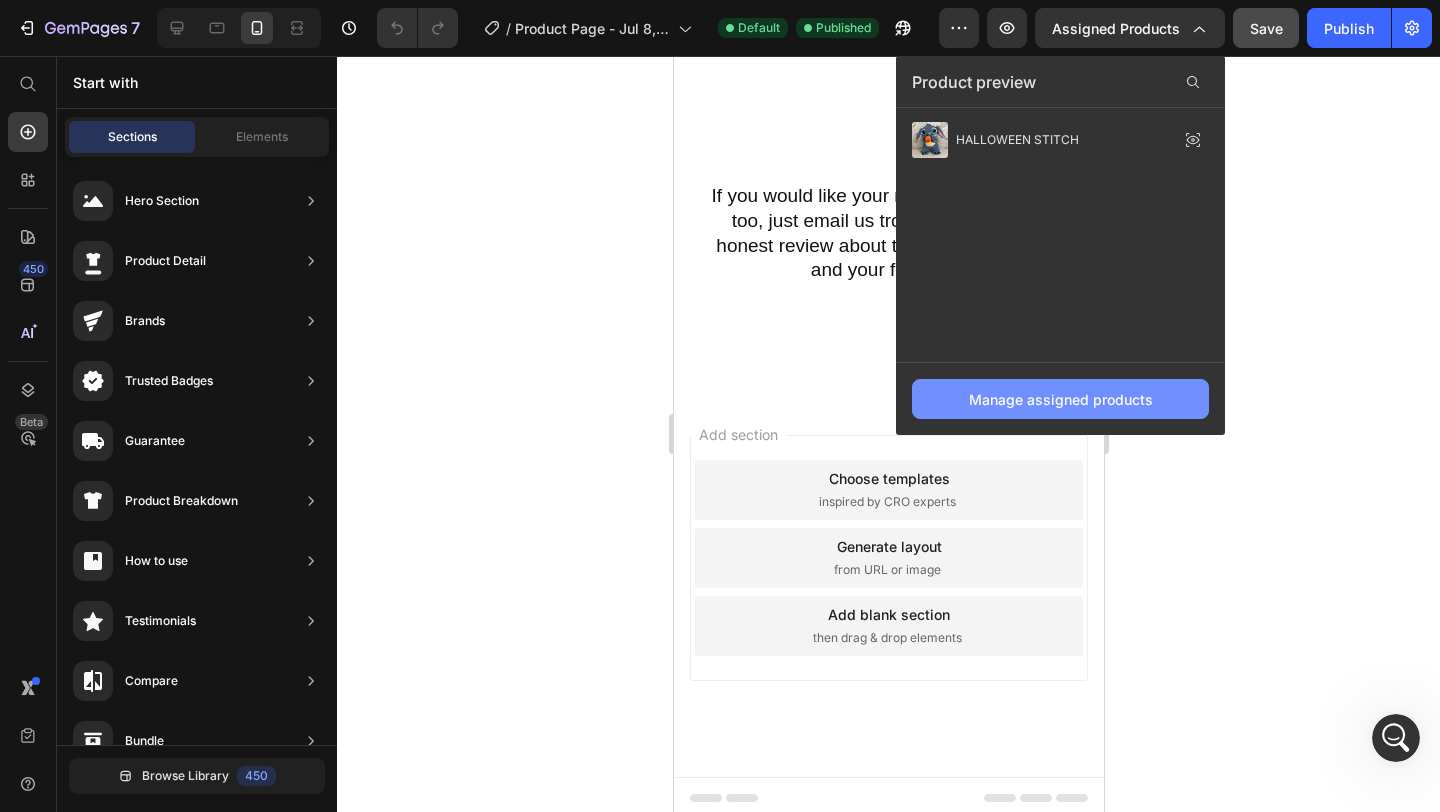 click on "Manage assigned products" at bounding box center [1061, 399] 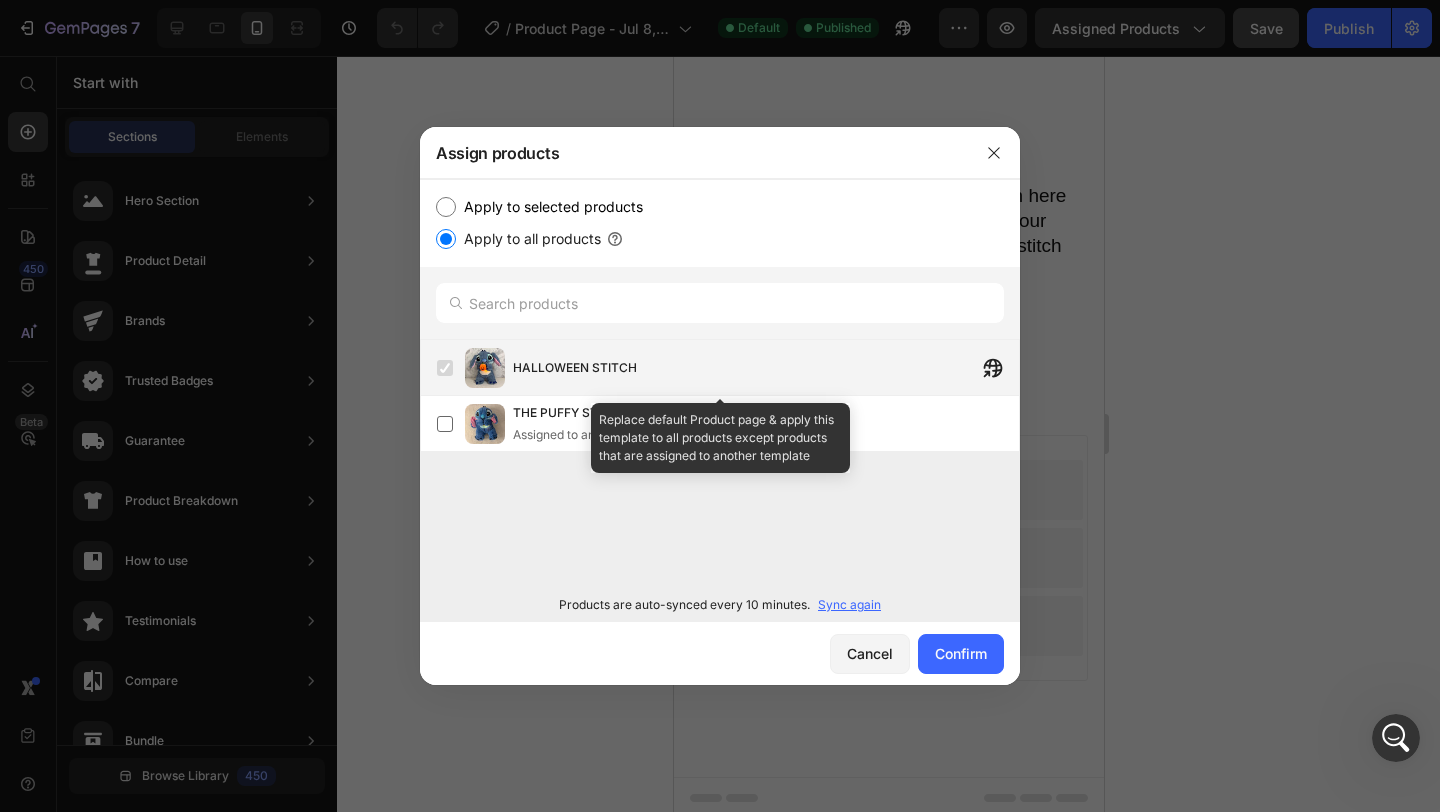 click on "HALLOWEEN STITCH" at bounding box center [728, 368] 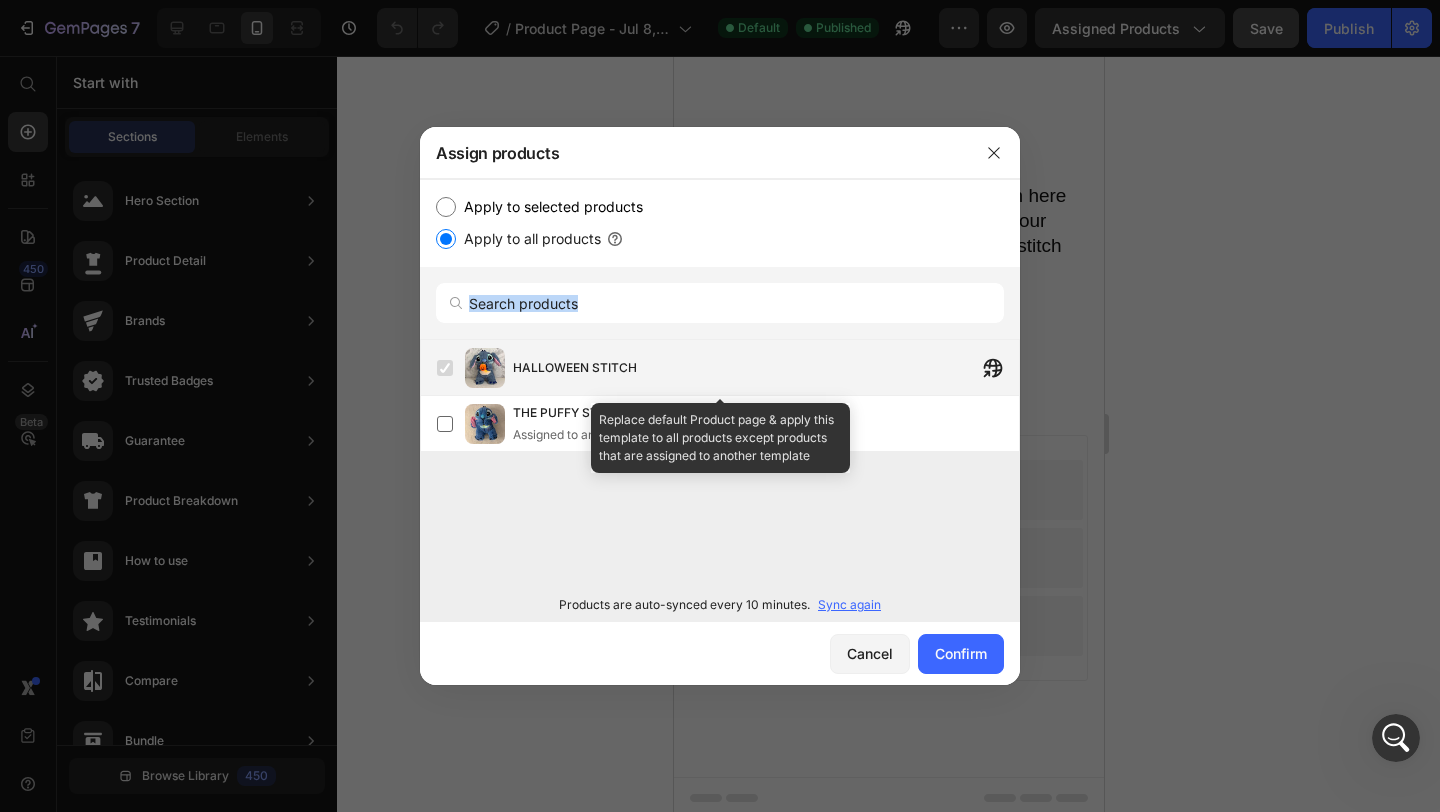 click at bounding box center [445, 368] 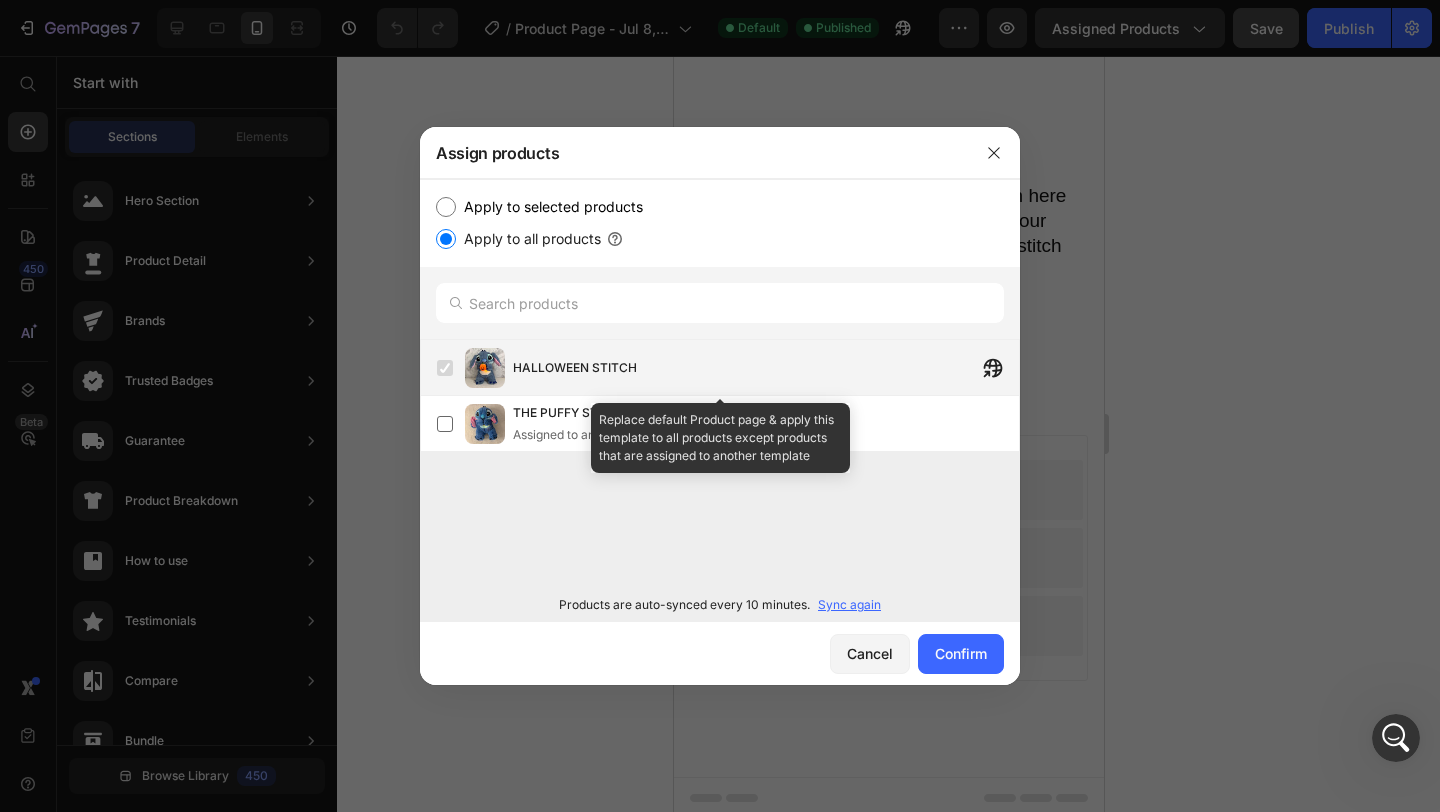 click at bounding box center [445, 368] 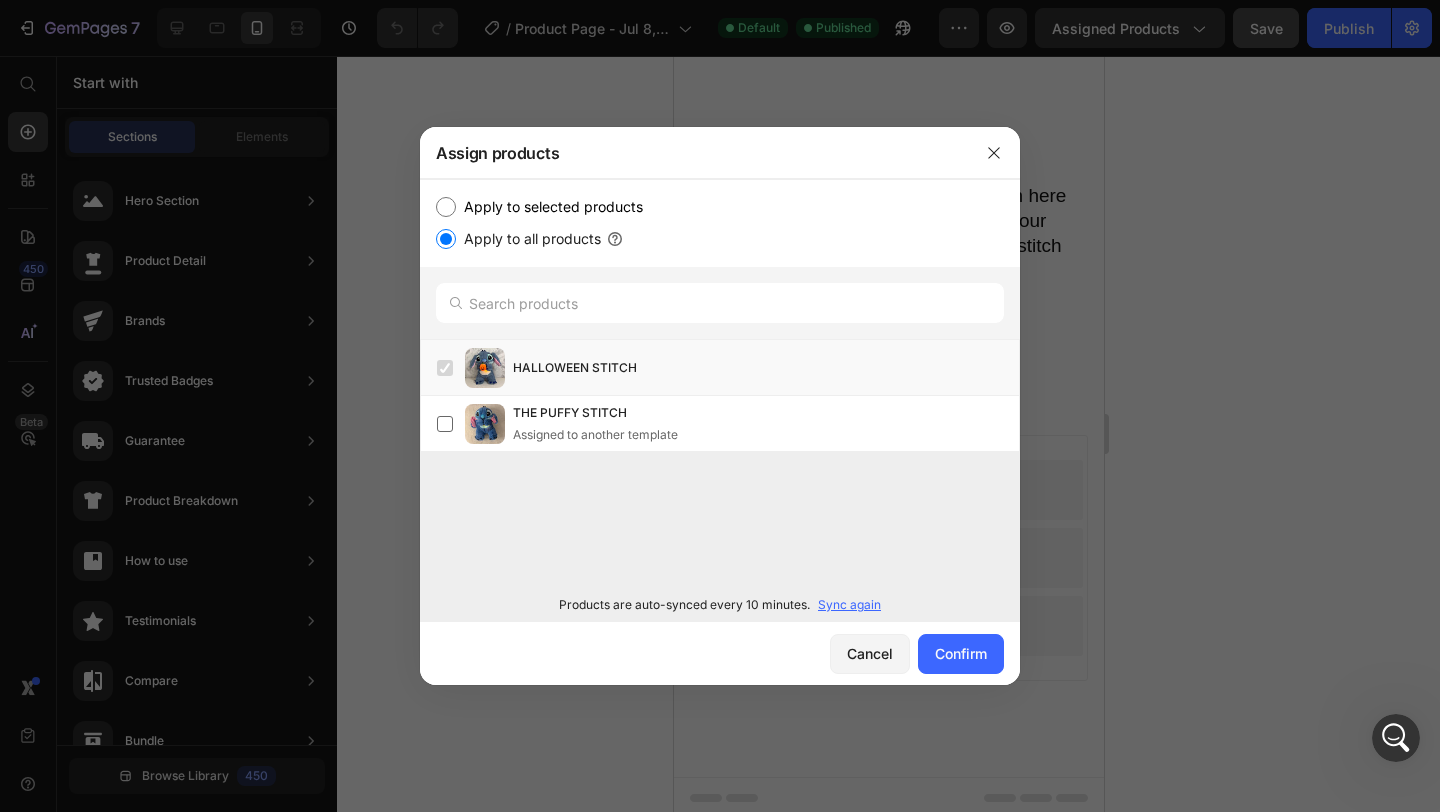 click on "Apply to selected products" at bounding box center [446, 207] 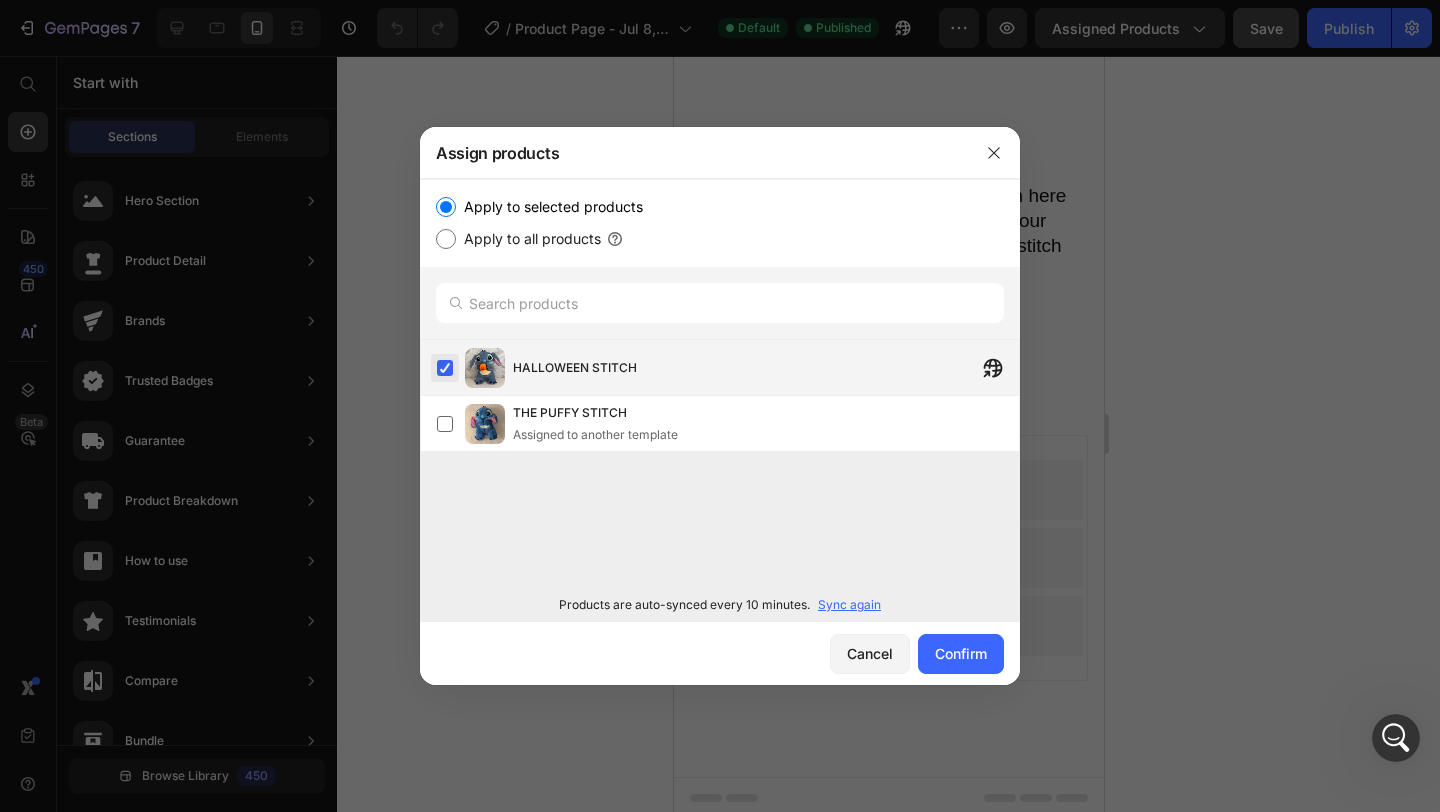 click at bounding box center (445, 368) 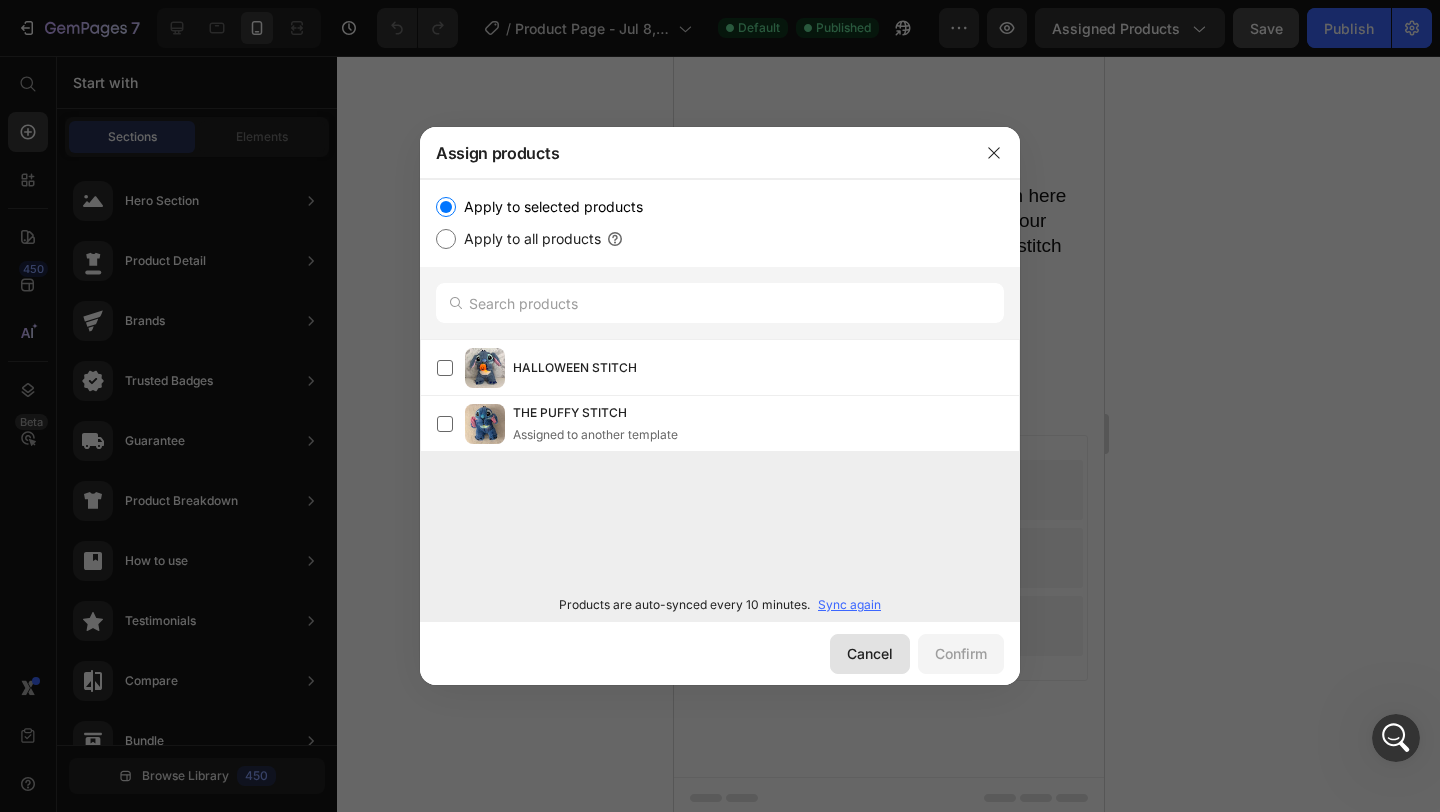 click on "Cancel" at bounding box center [870, 653] 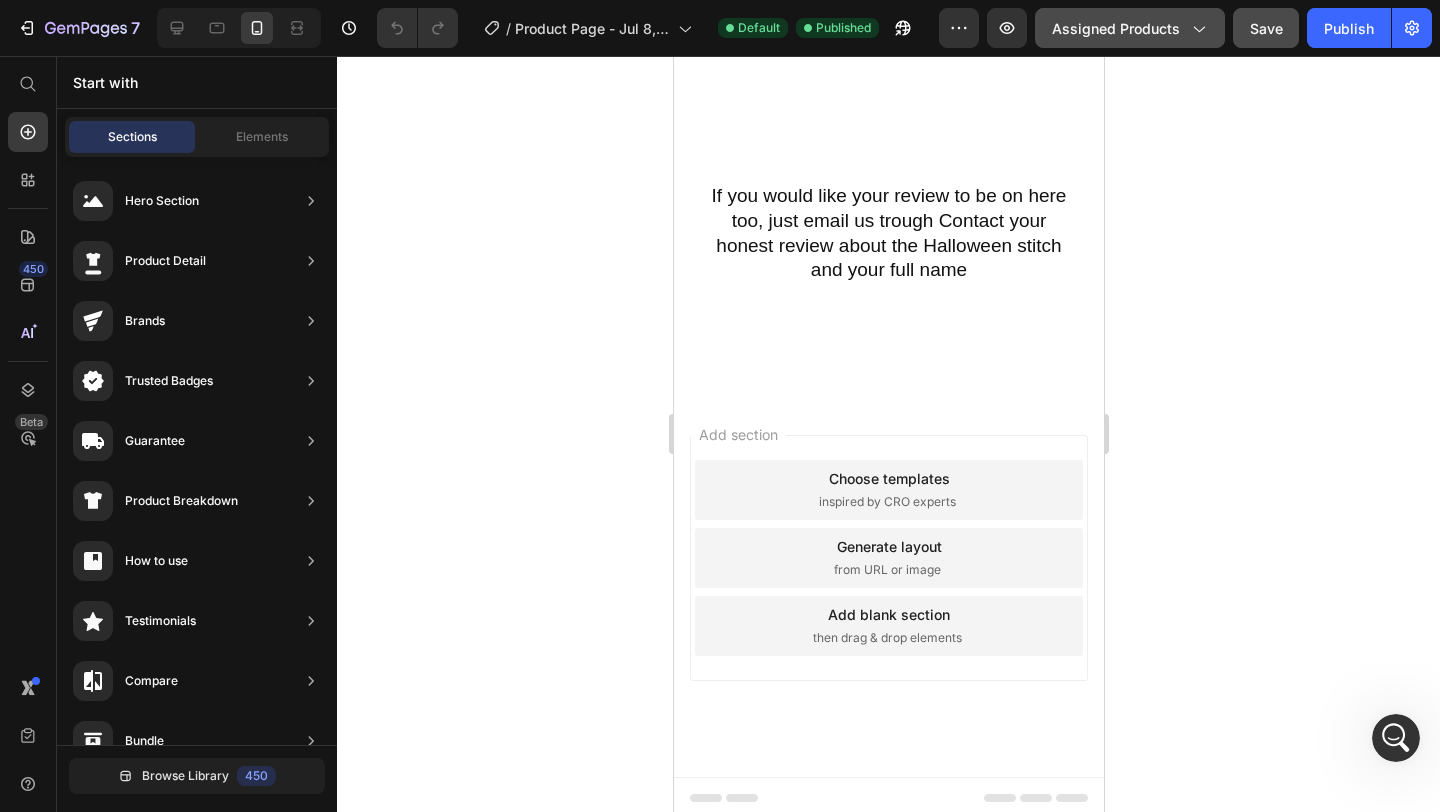 click on "Assigned Products" 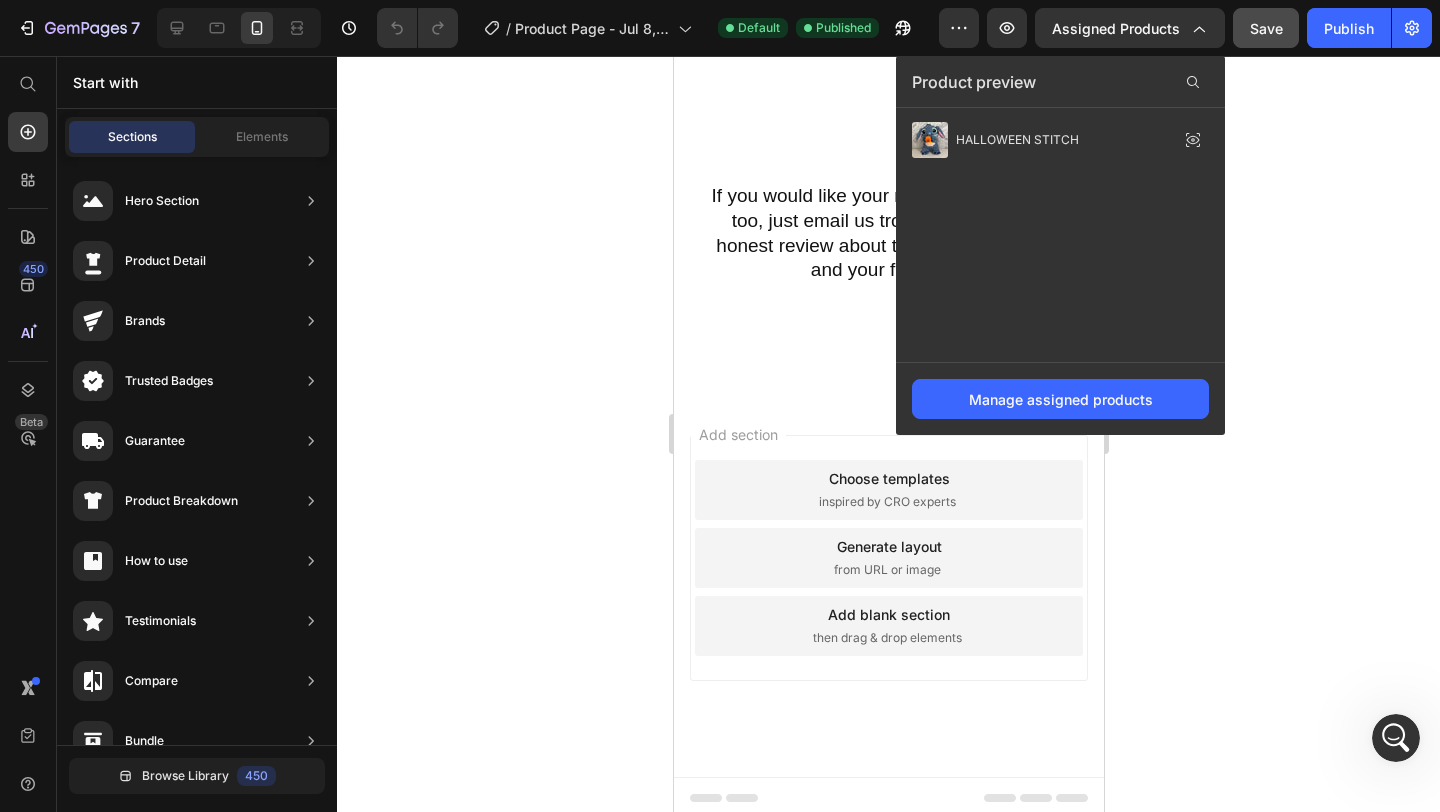 click 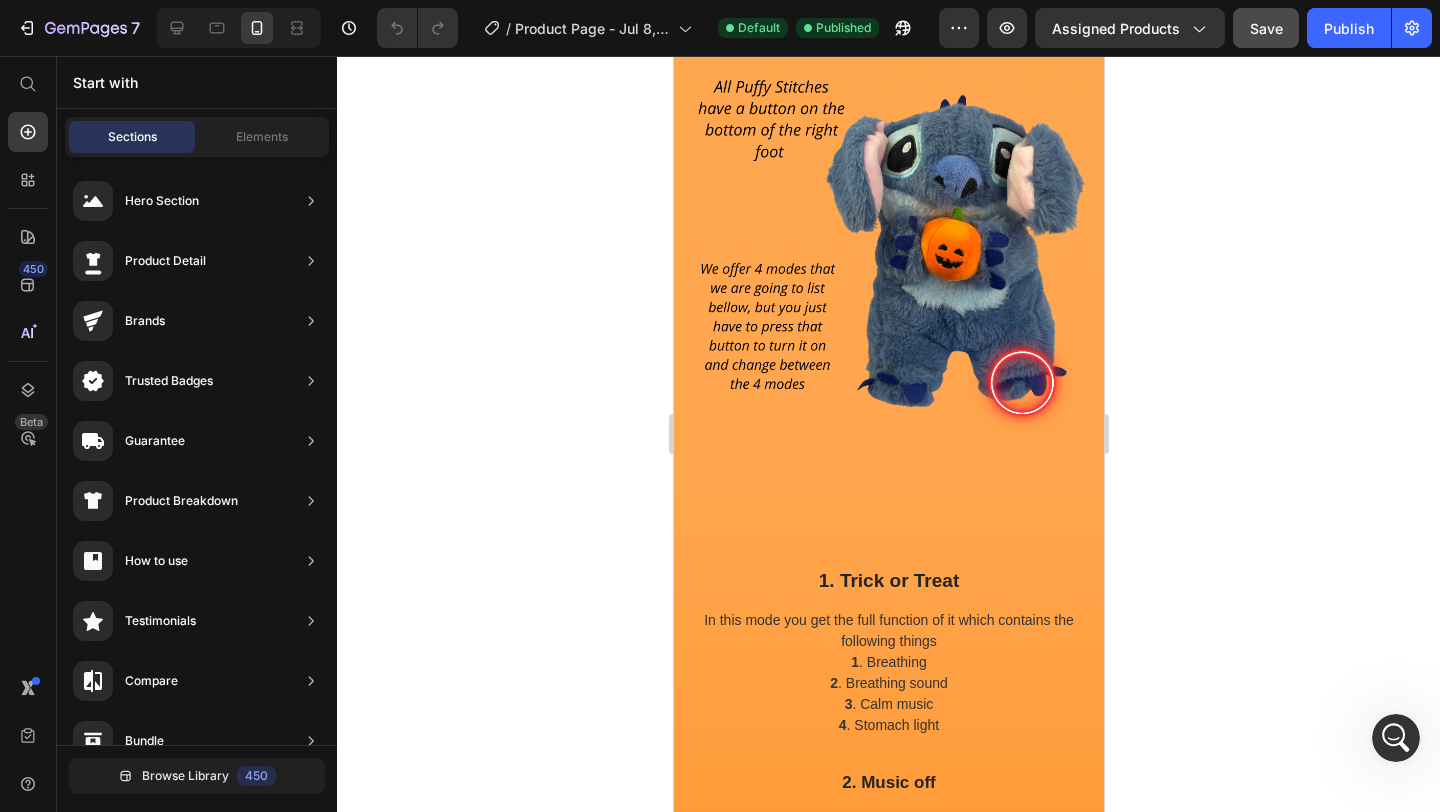 scroll, scrollTop: 2876, scrollLeft: 0, axis: vertical 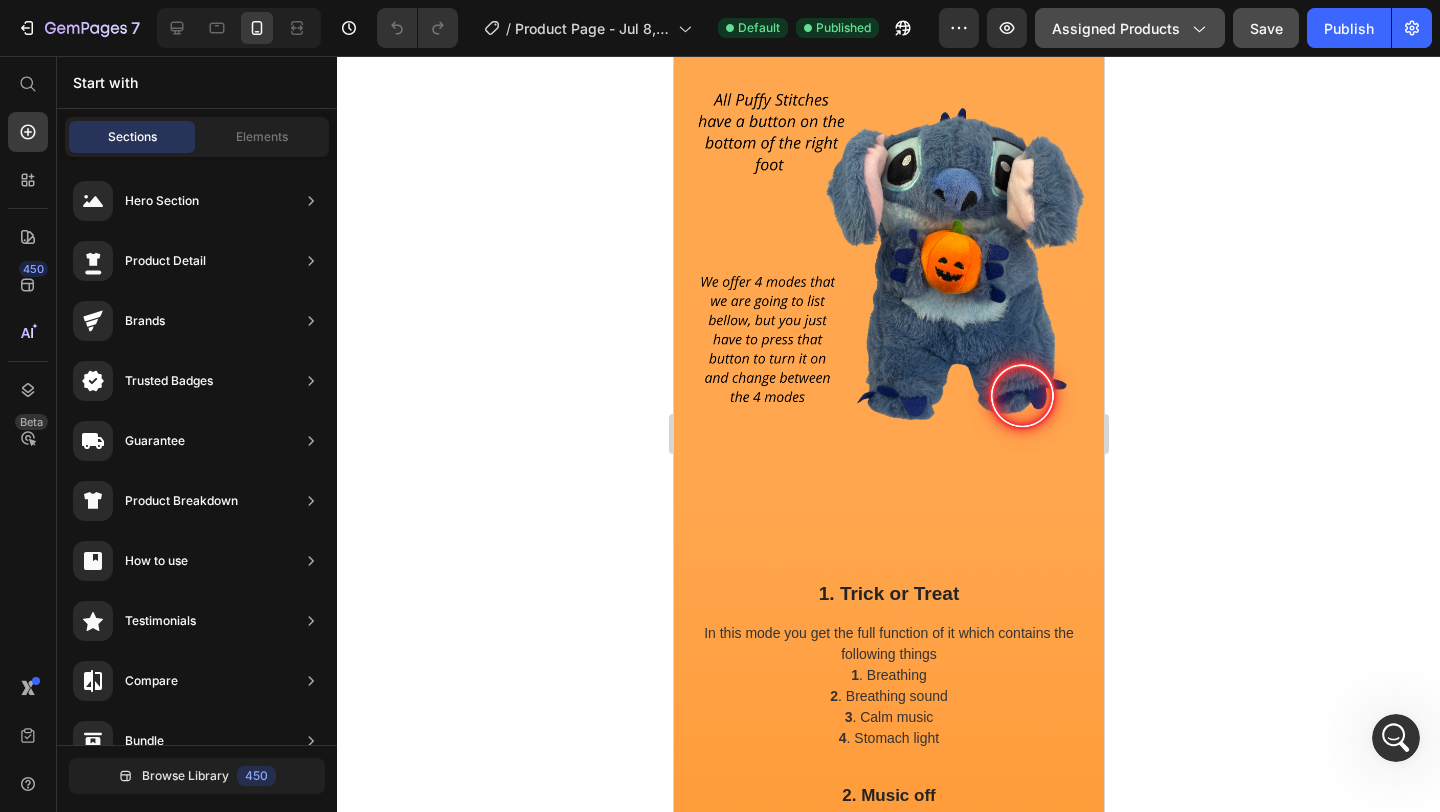 click on "Assigned Products" 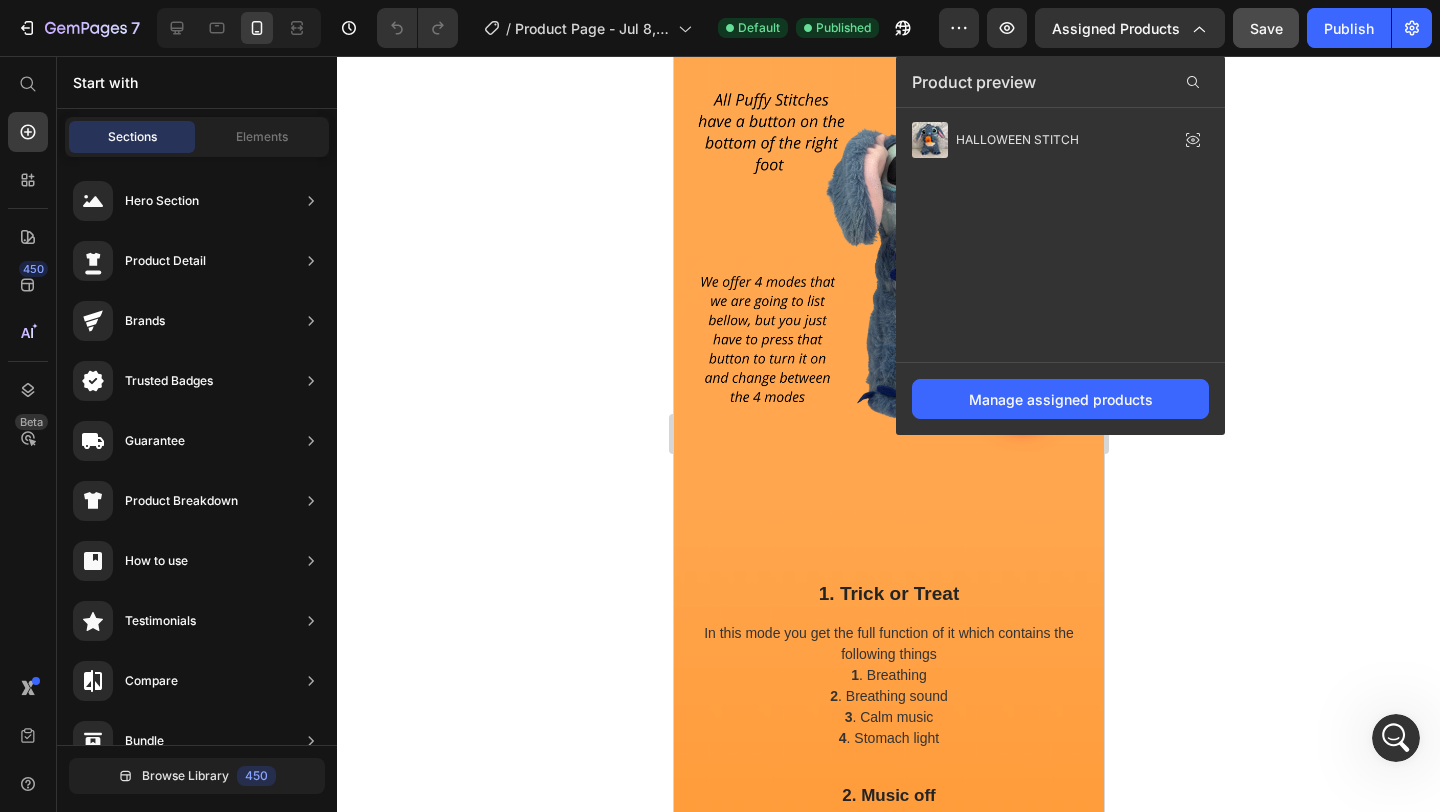 click 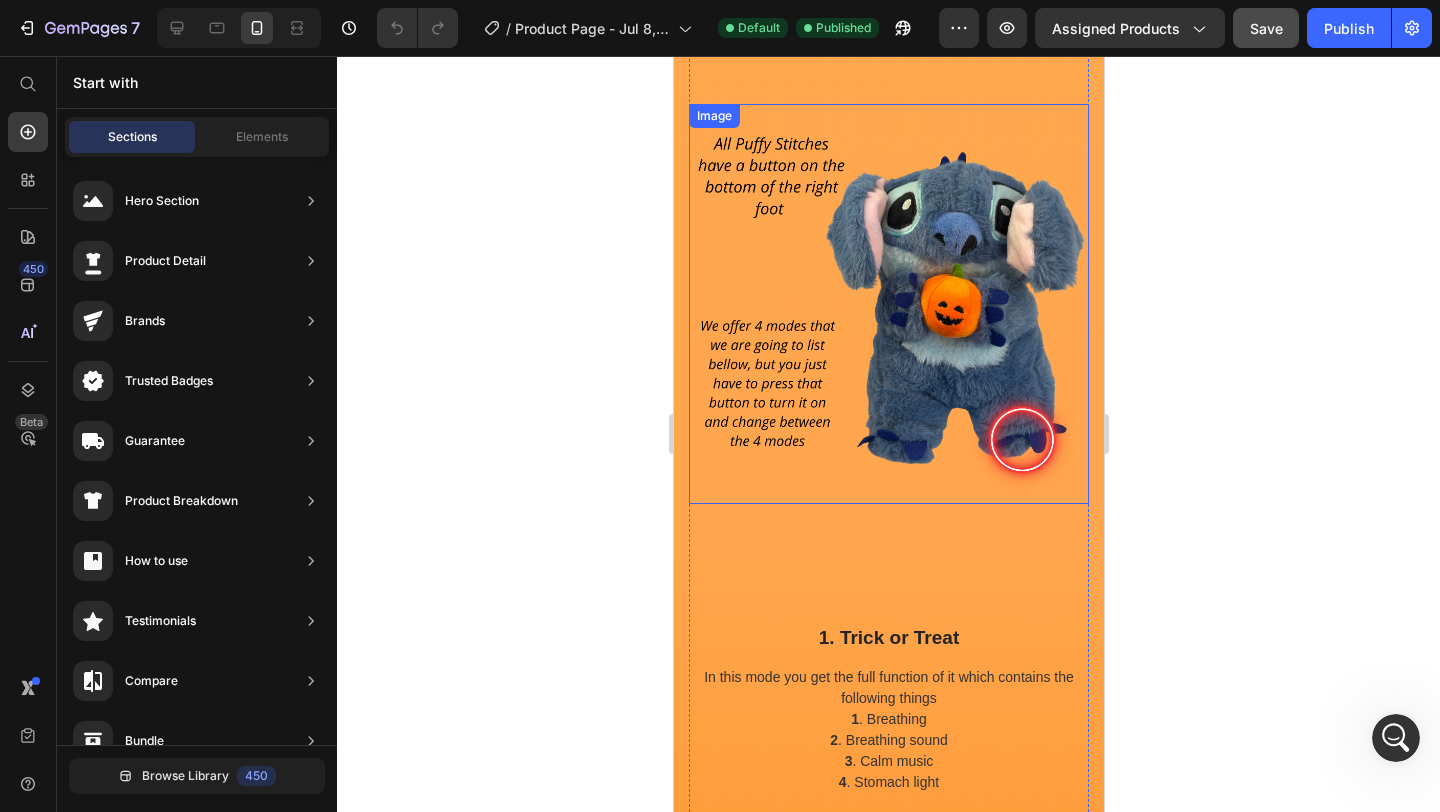 scroll, scrollTop: 2849, scrollLeft: 0, axis: vertical 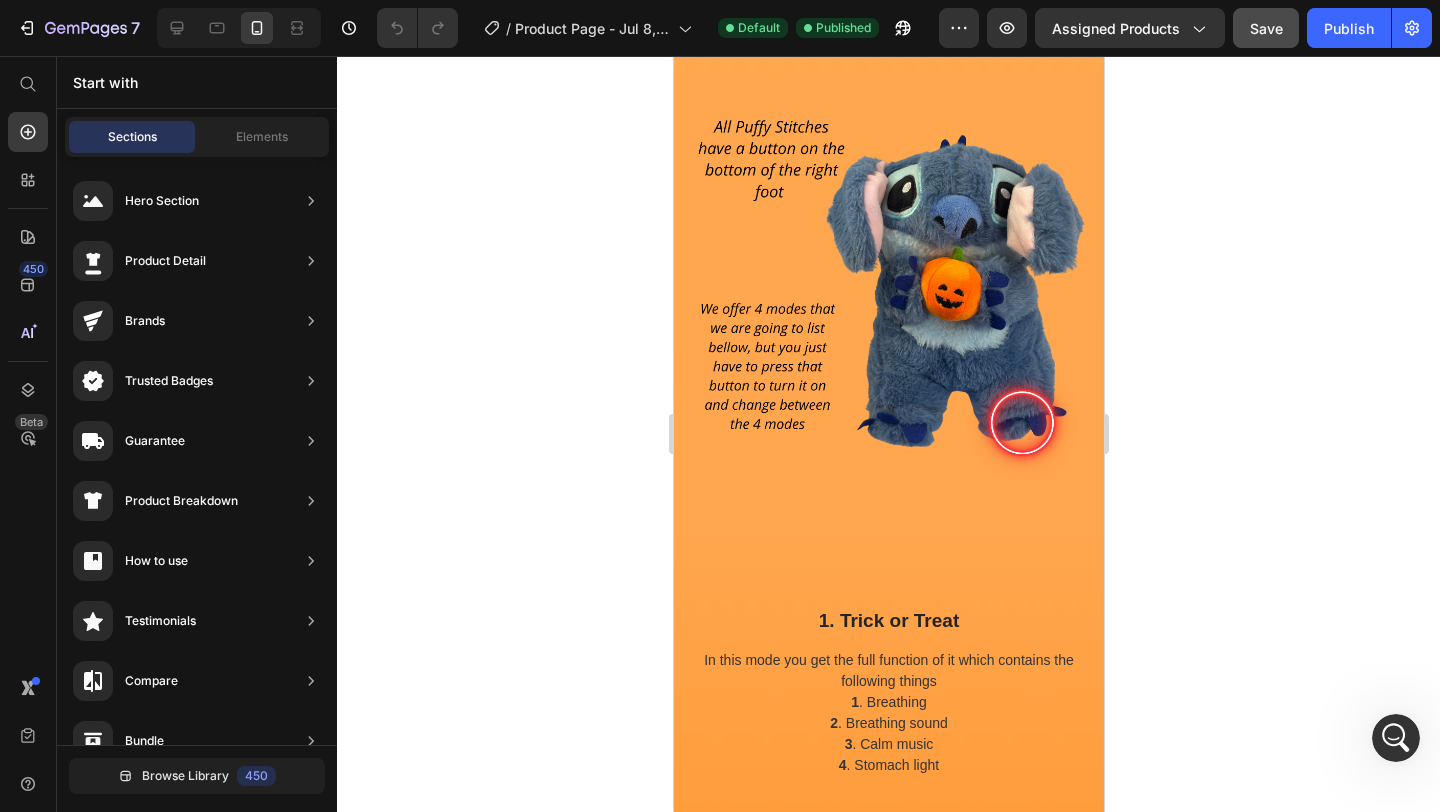 click at bounding box center (1396, 738) 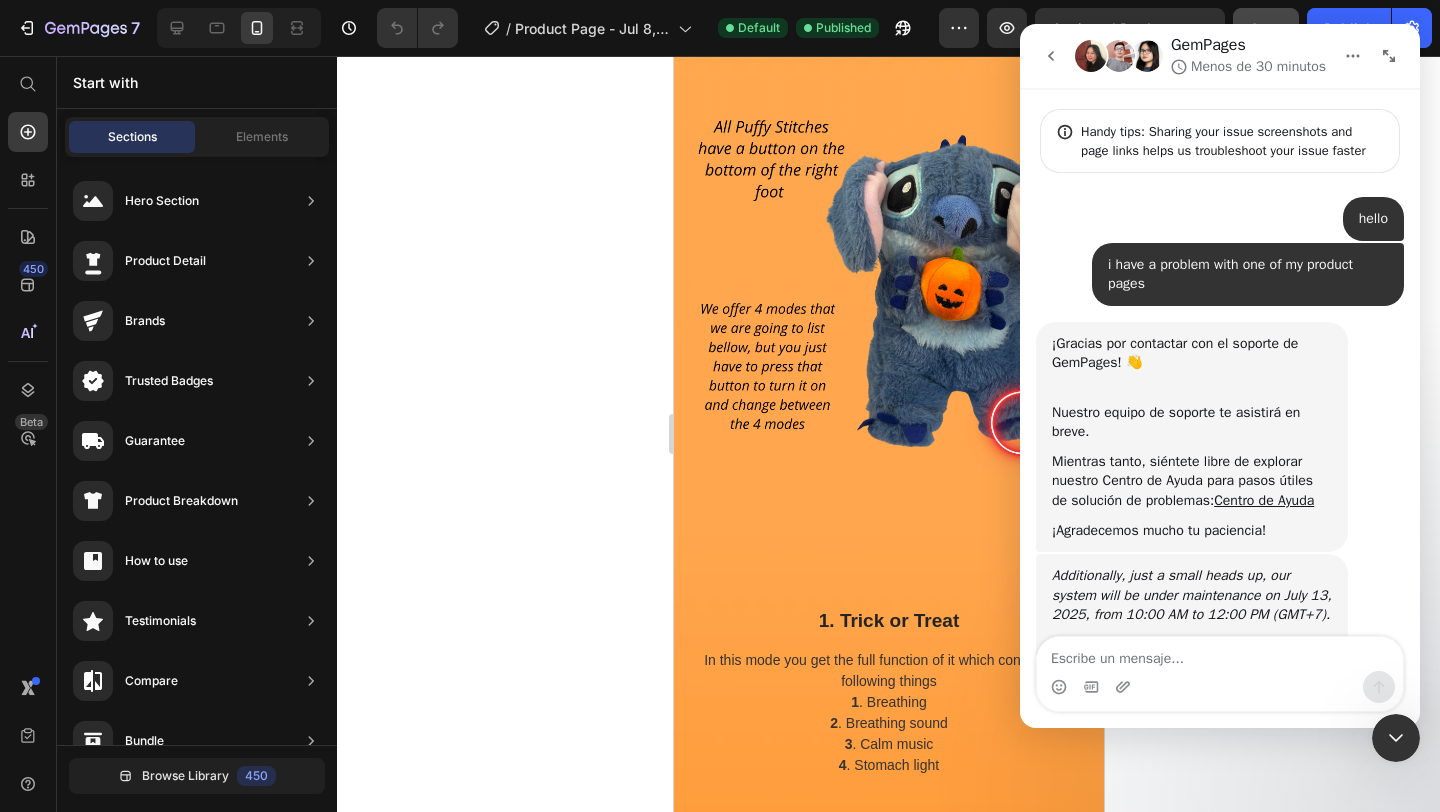 scroll, scrollTop: 420, scrollLeft: 0, axis: vertical 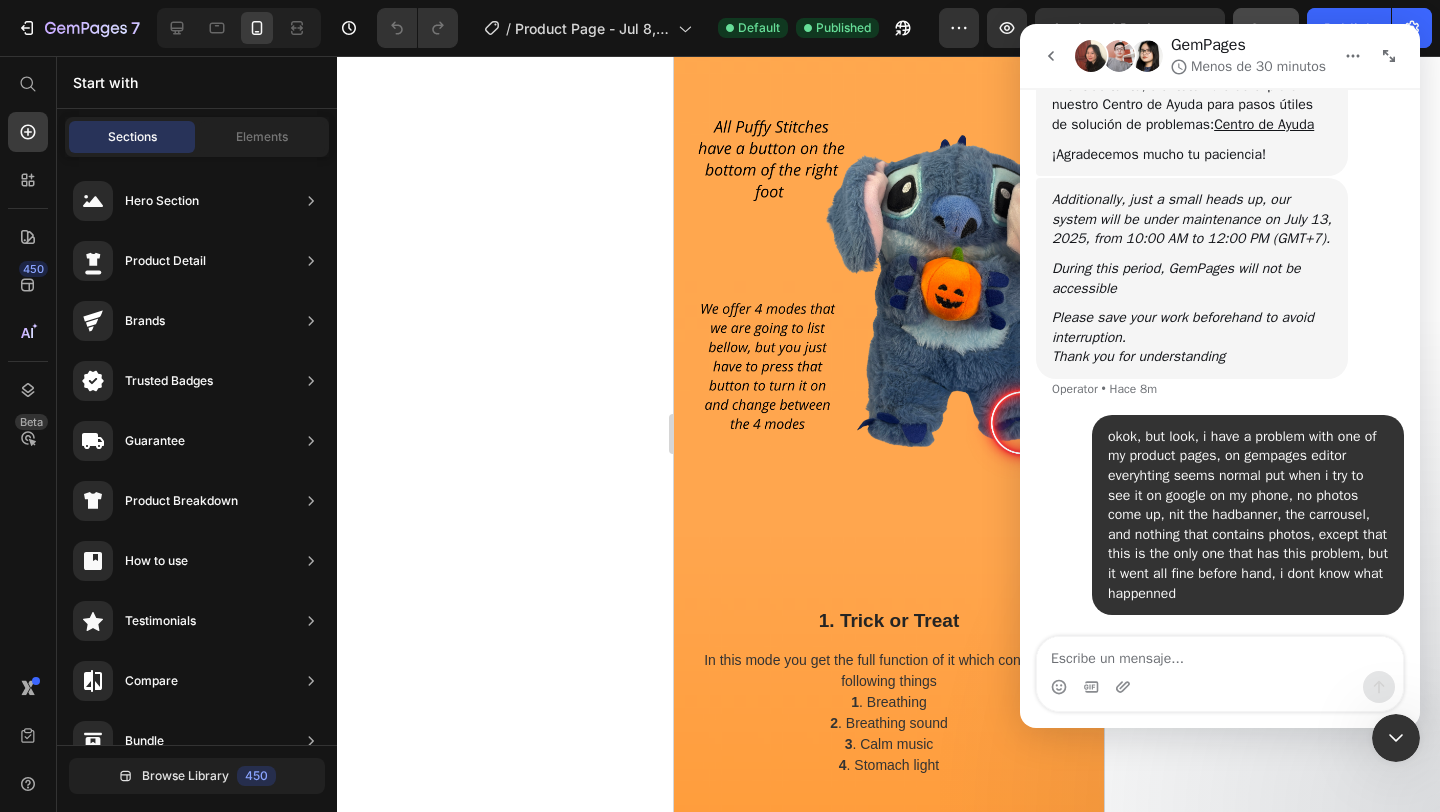 click at bounding box center (1220, 687) 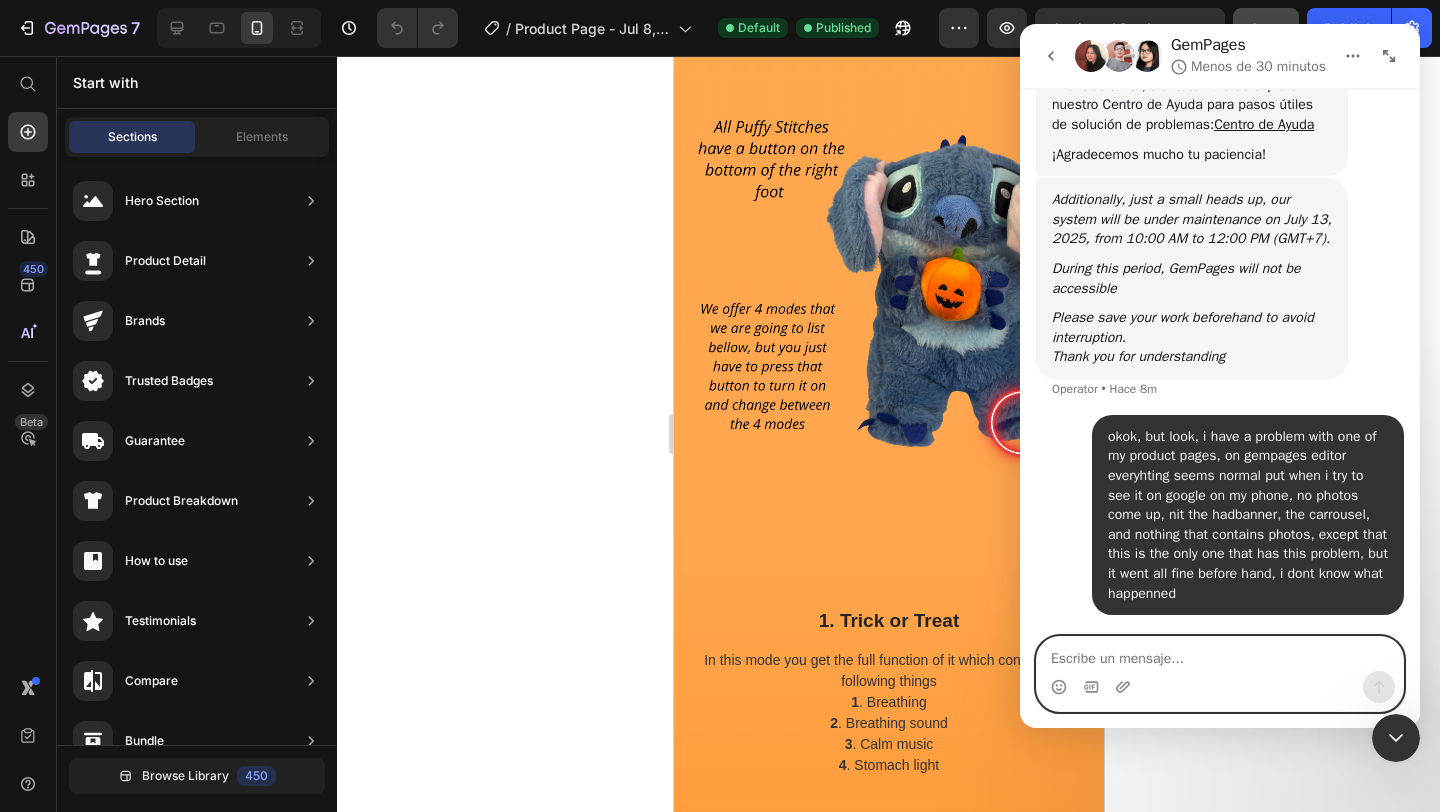 click at bounding box center [1220, 654] 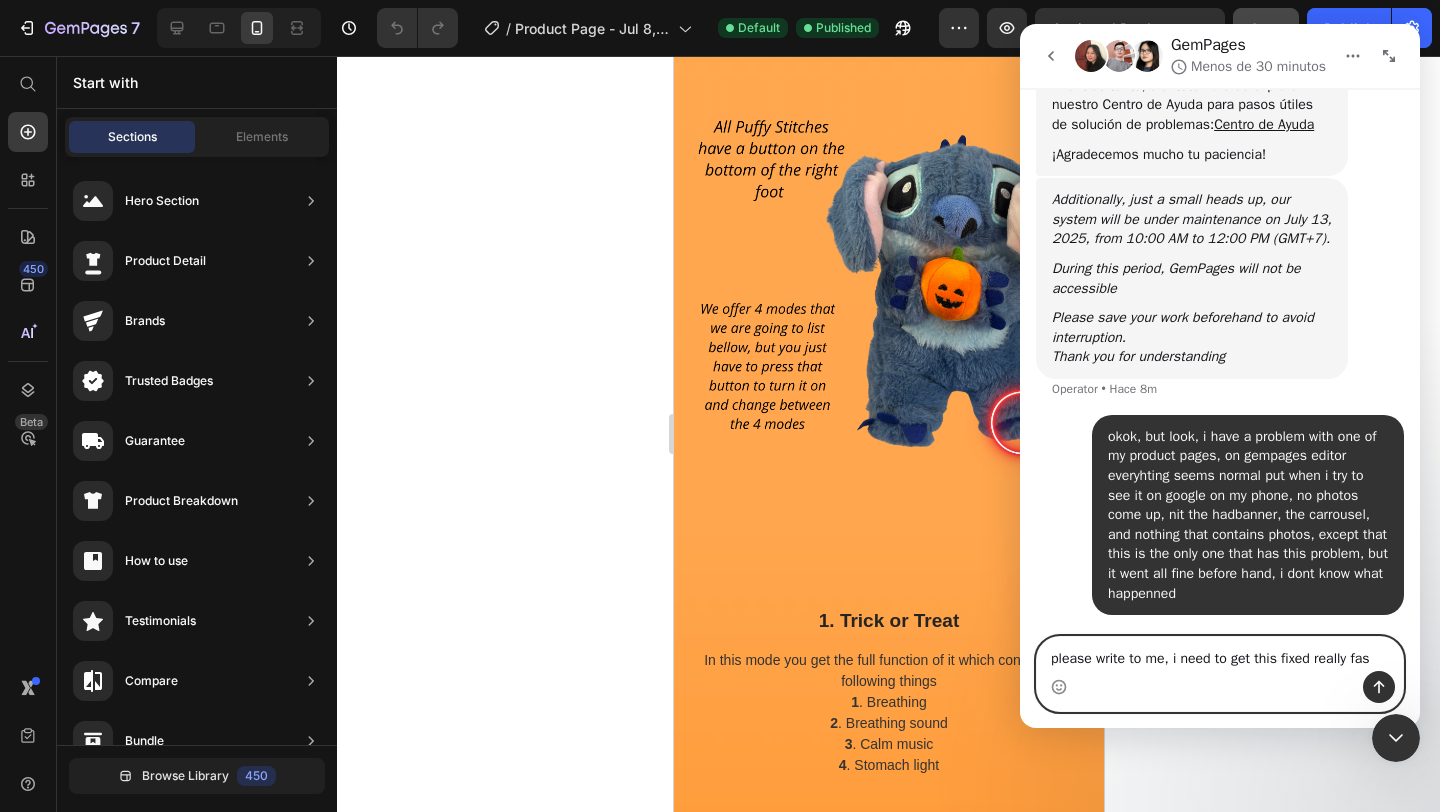 type on "please write to me, i need to get this fixed really fast" 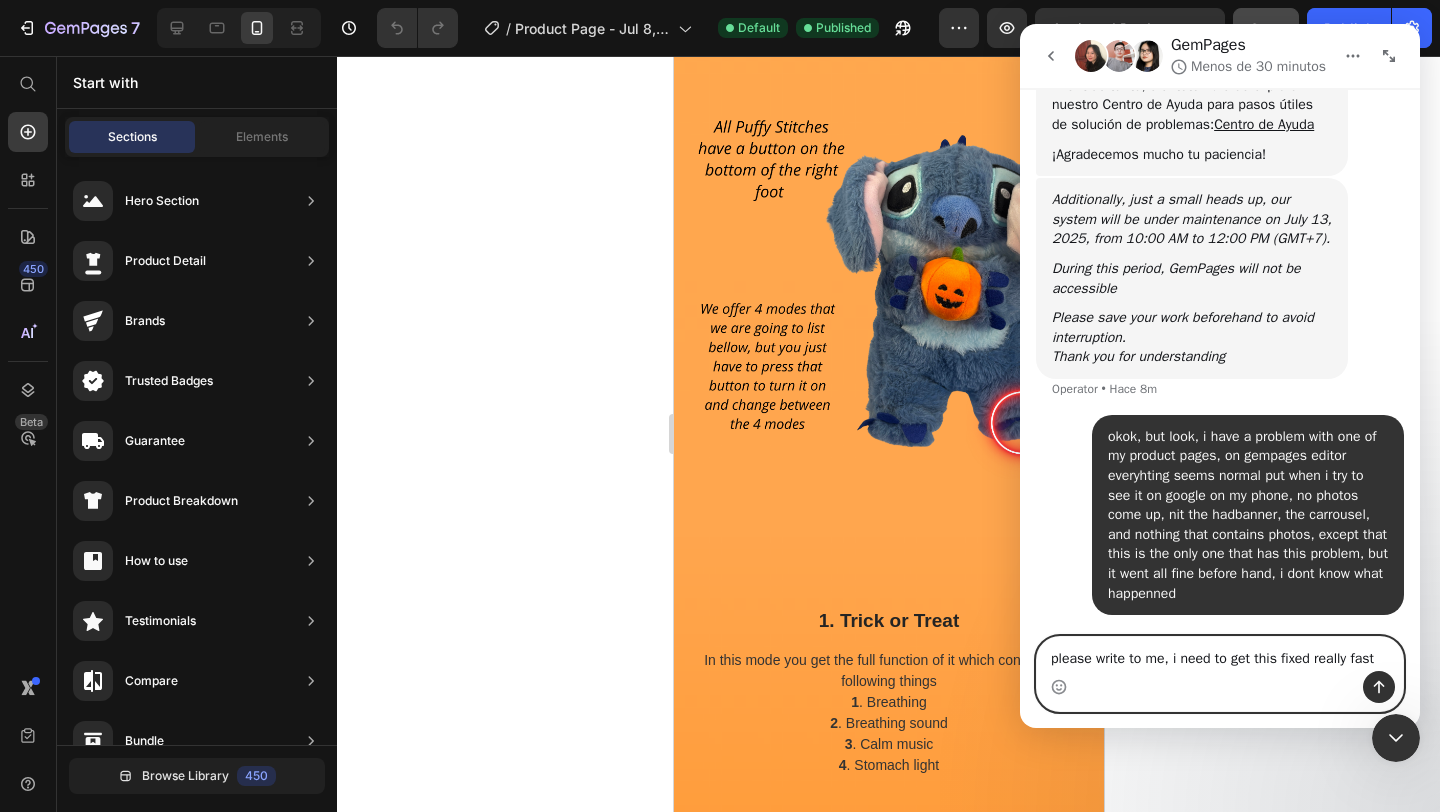 type 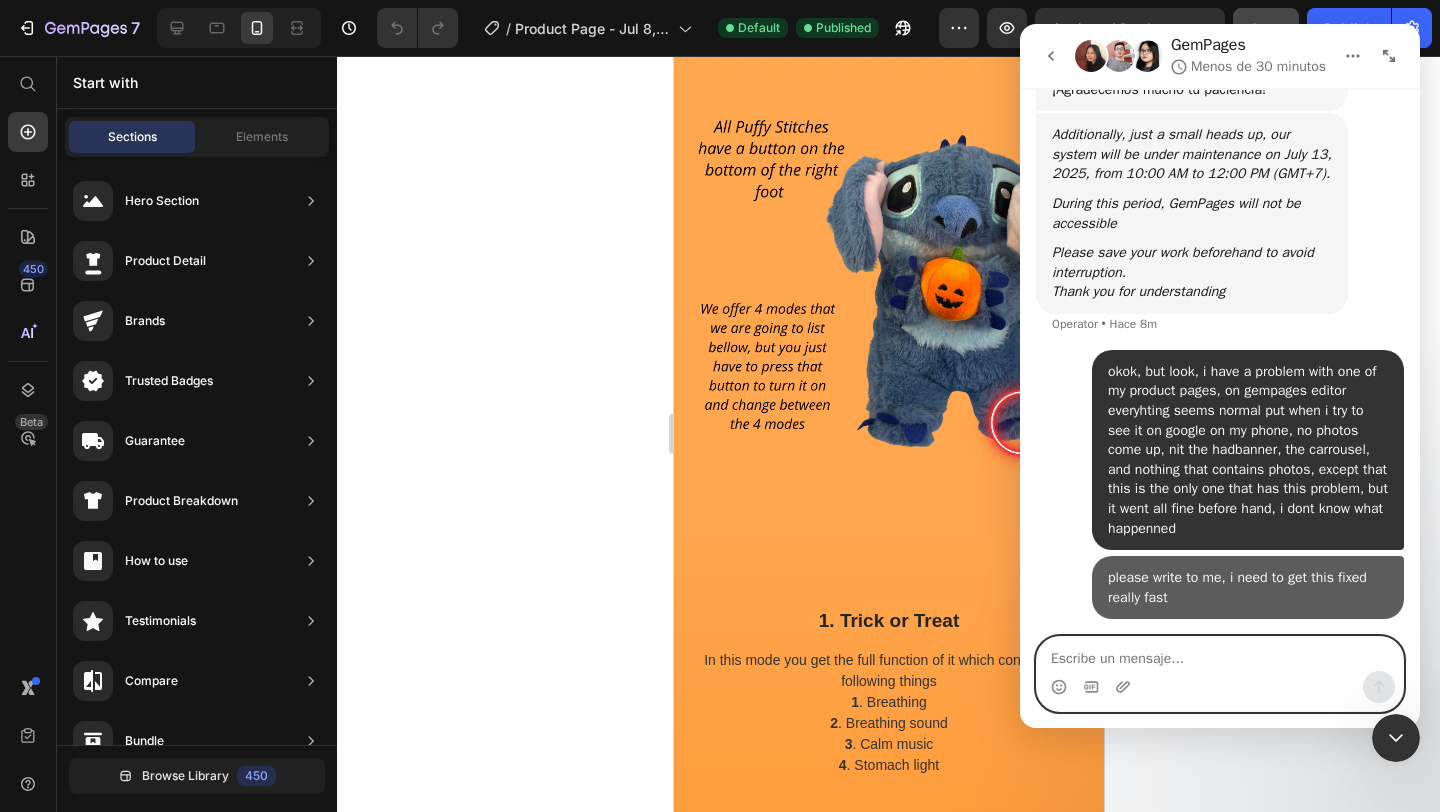 scroll, scrollTop: 485, scrollLeft: 0, axis: vertical 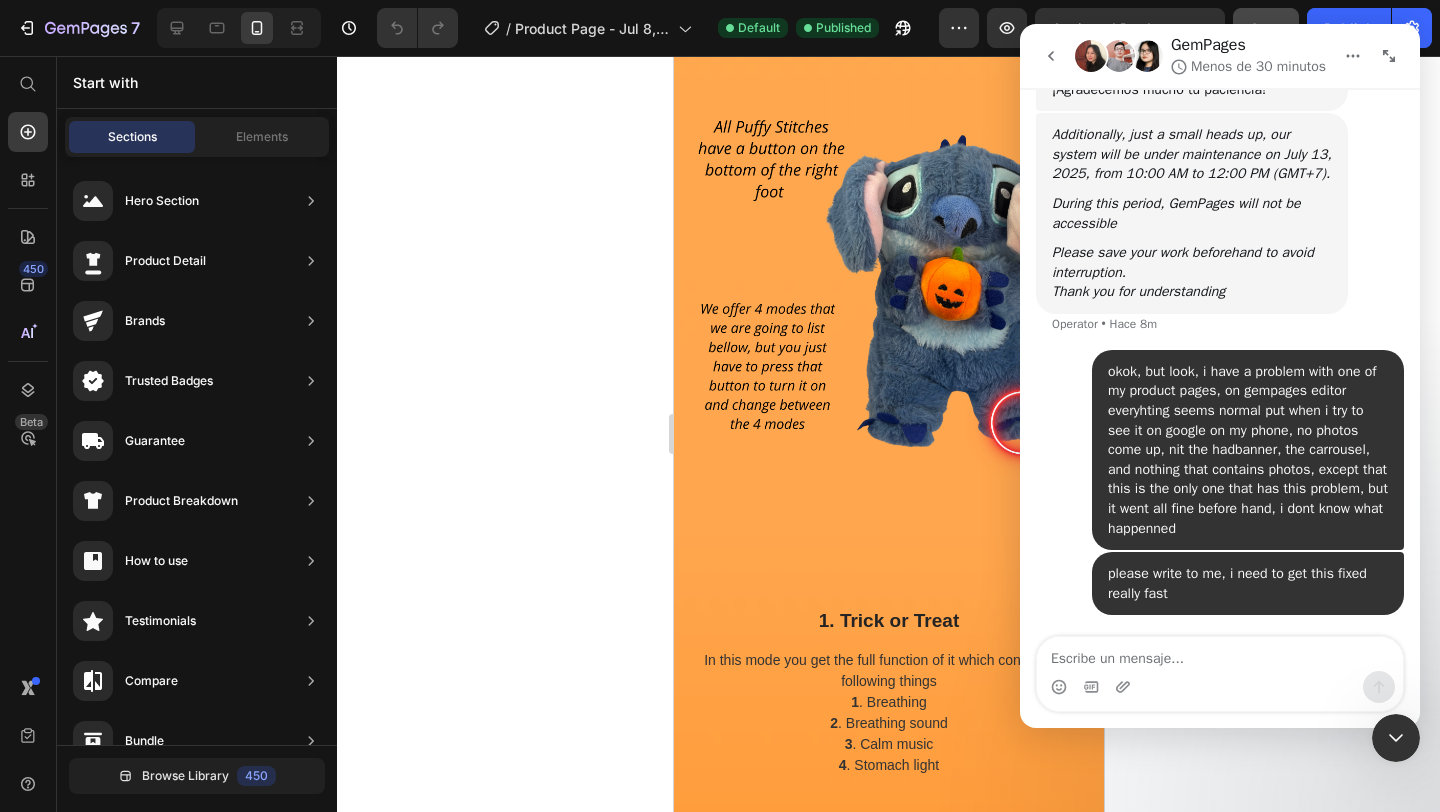 click 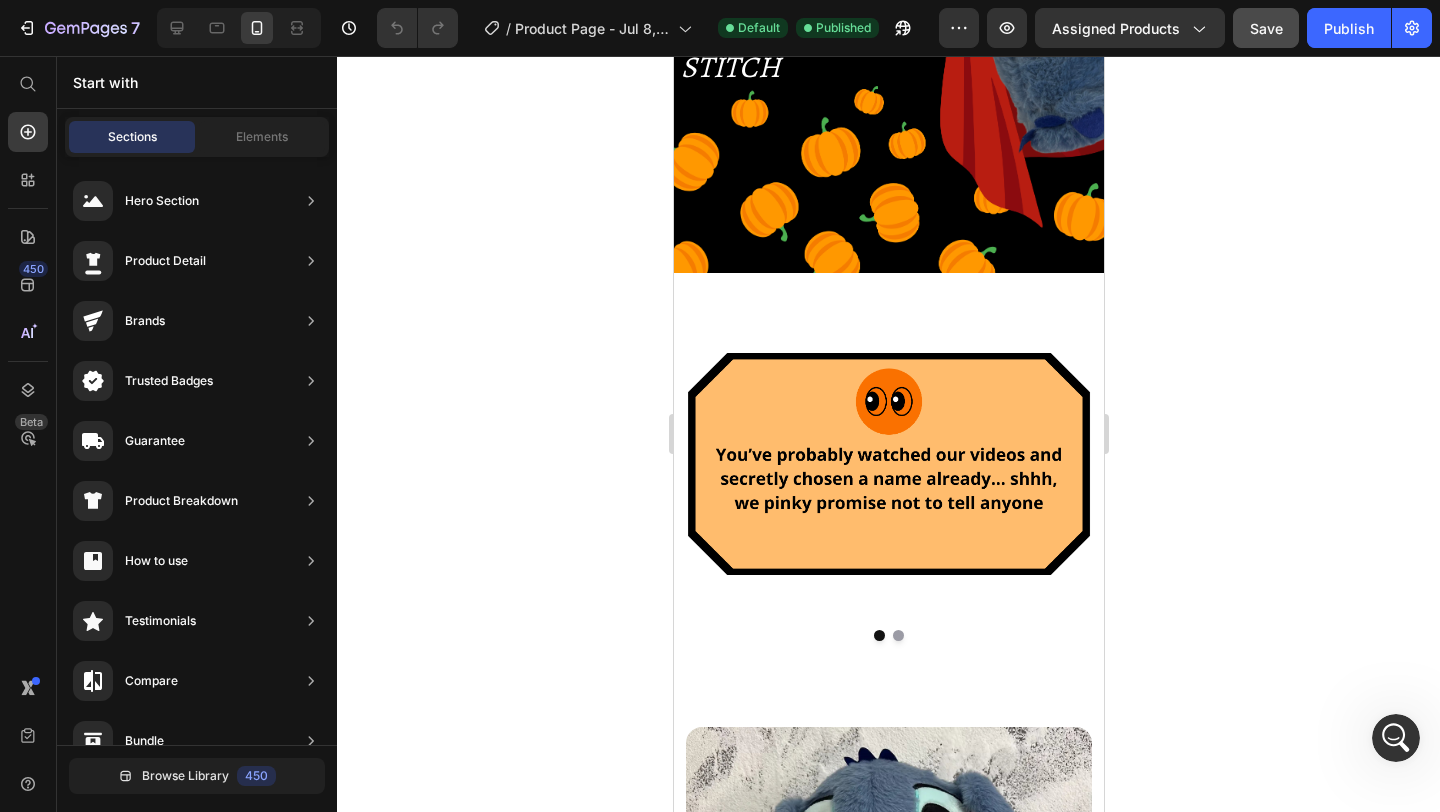 scroll, scrollTop: 0, scrollLeft: 0, axis: both 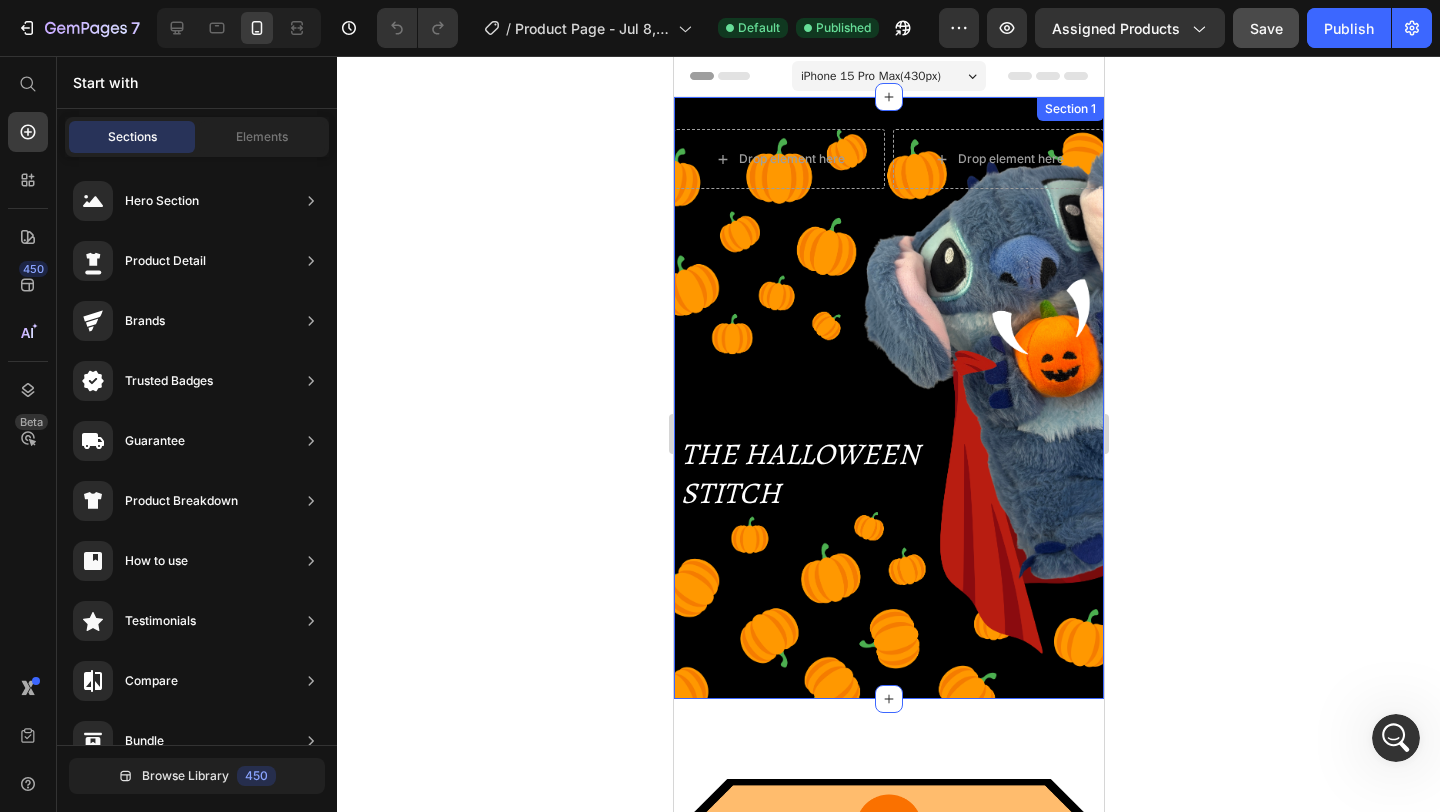 click 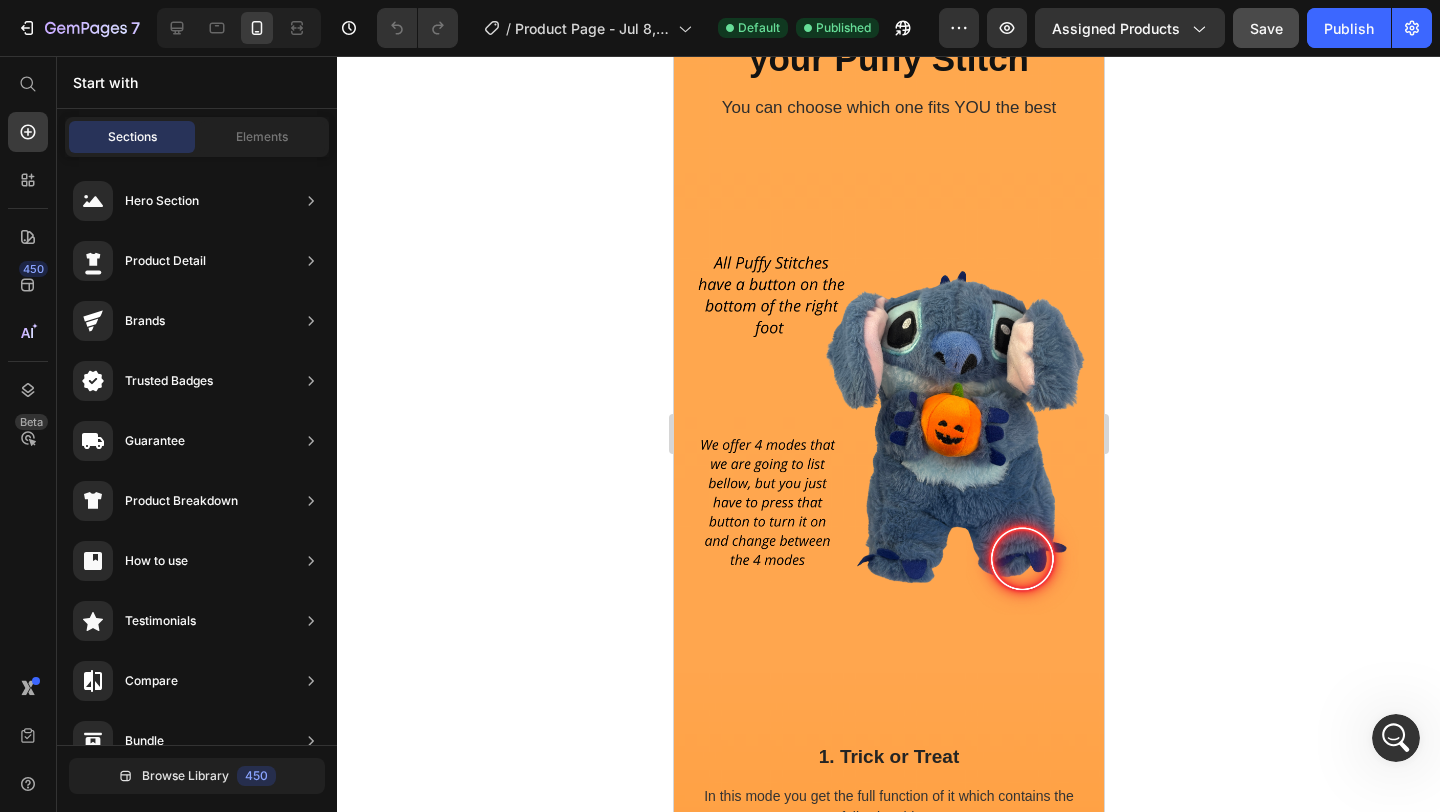 scroll, scrollTop: 2717, scrollLeft: 0, axis: vertical 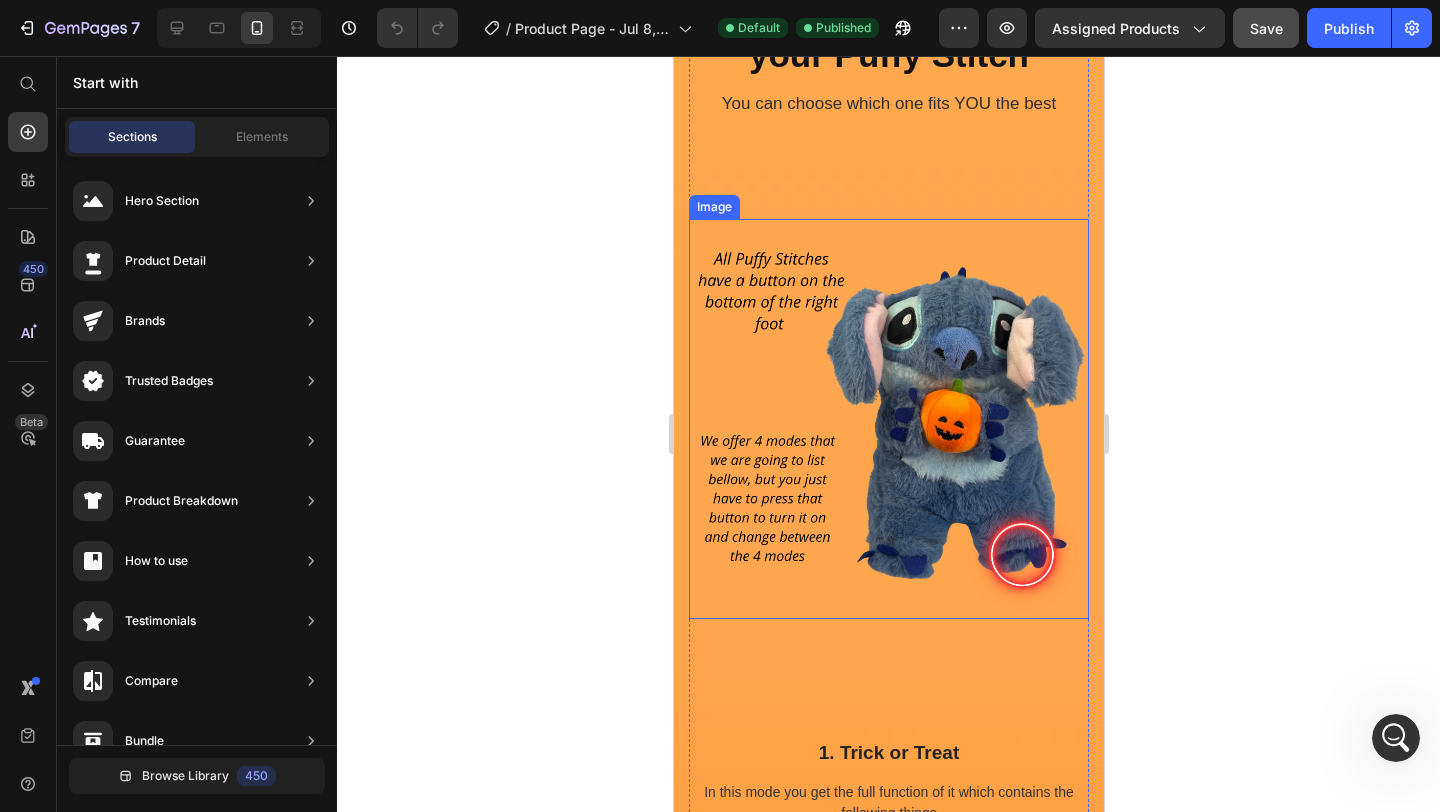 click at bounding box center [888, 419] 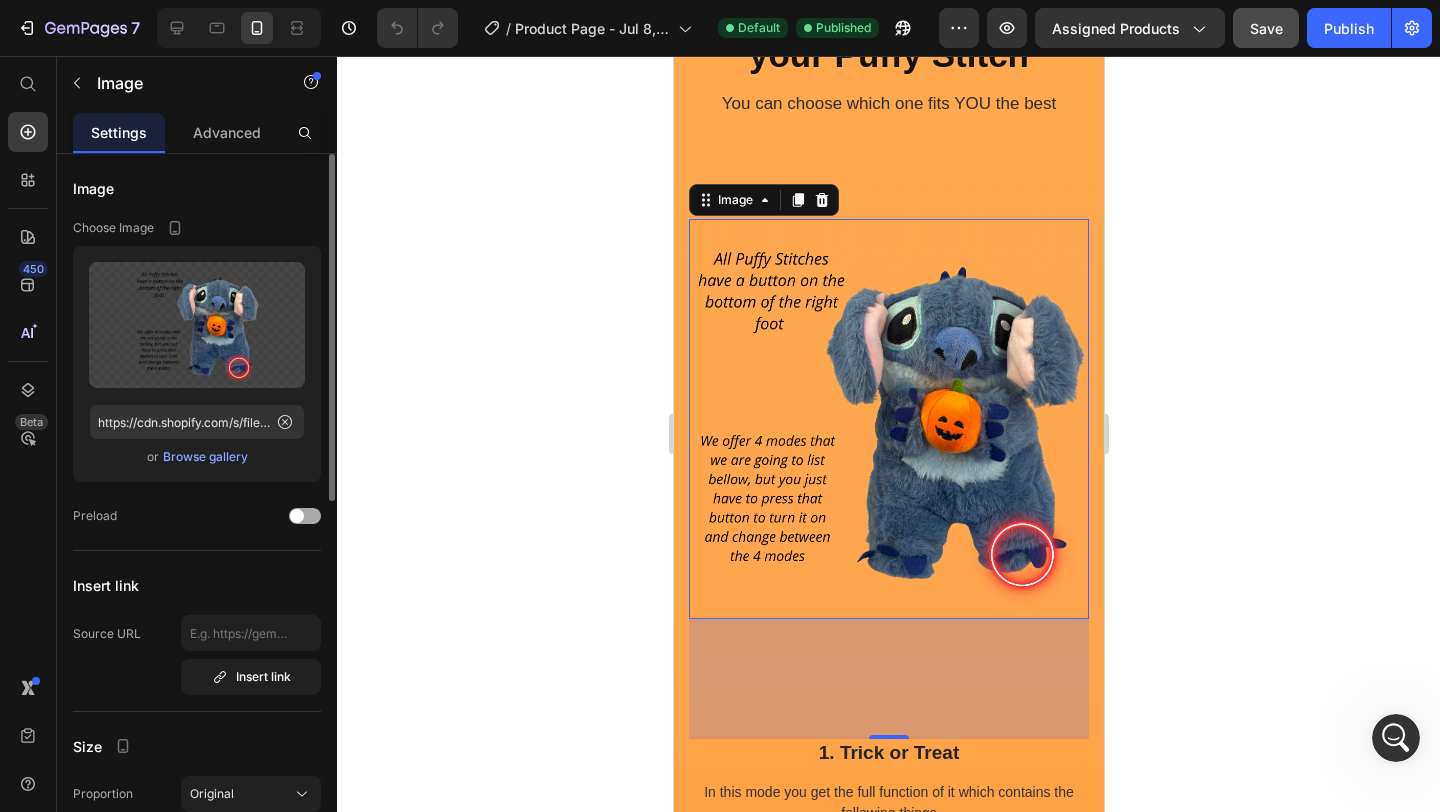 click at bounding box center (305, 516) 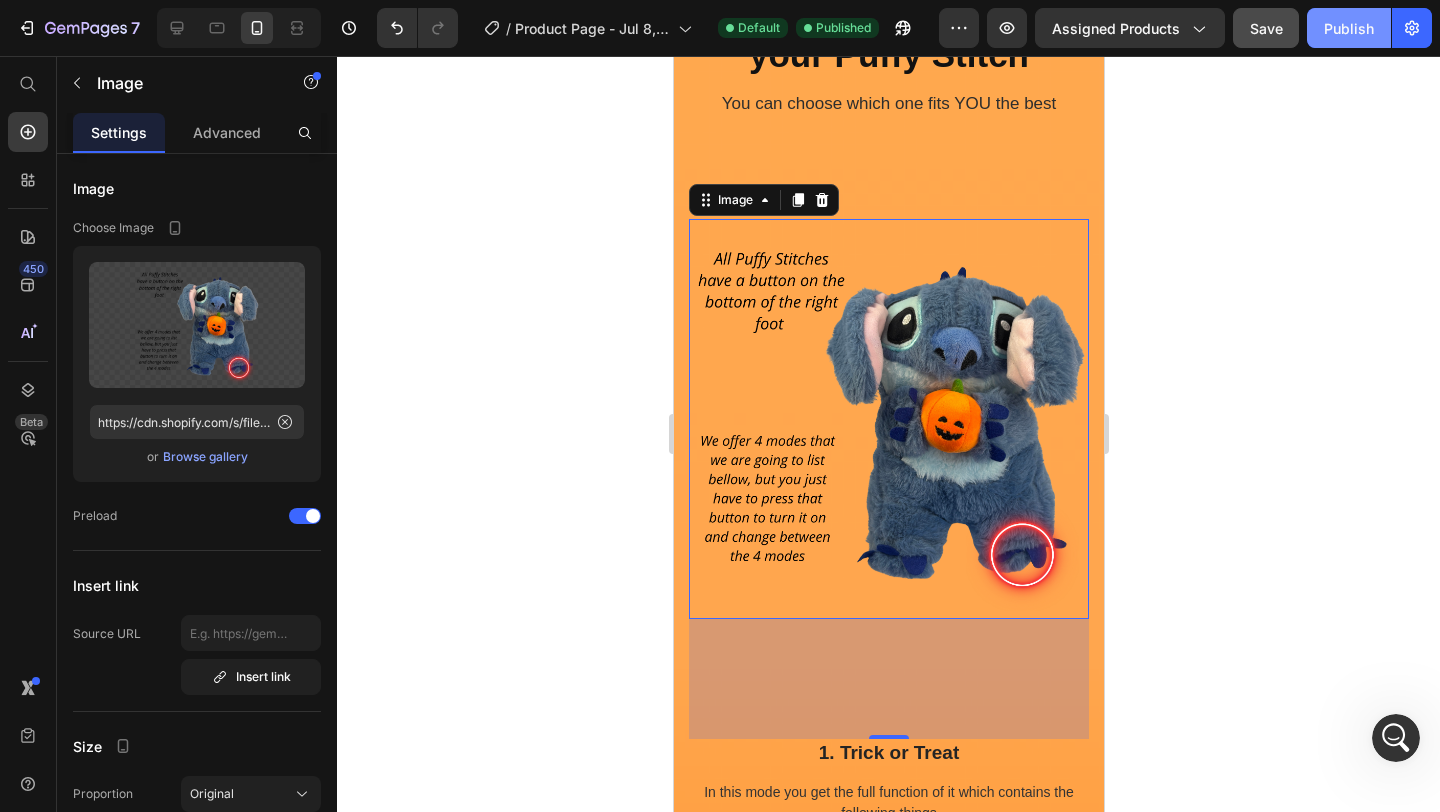 click on "Publish" 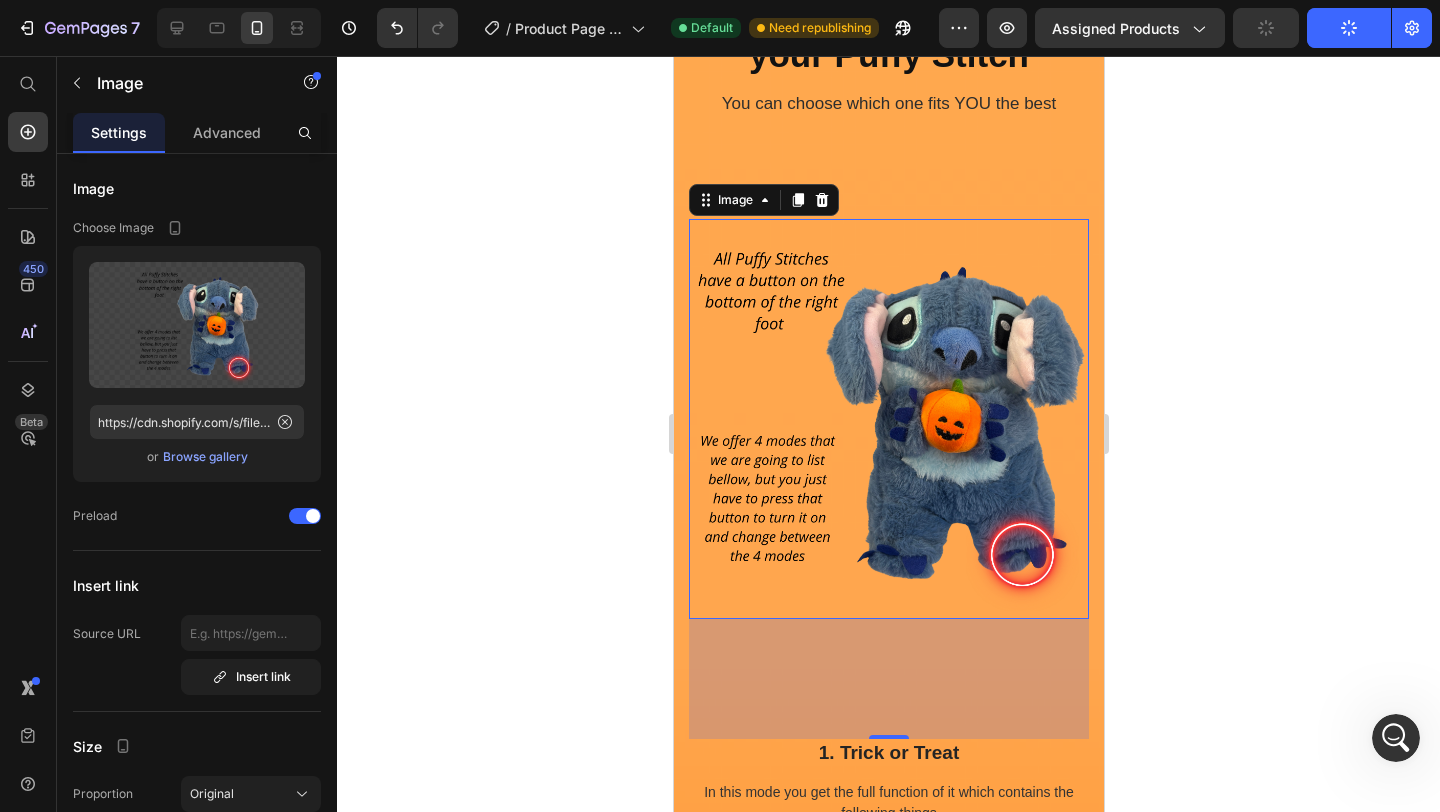 click 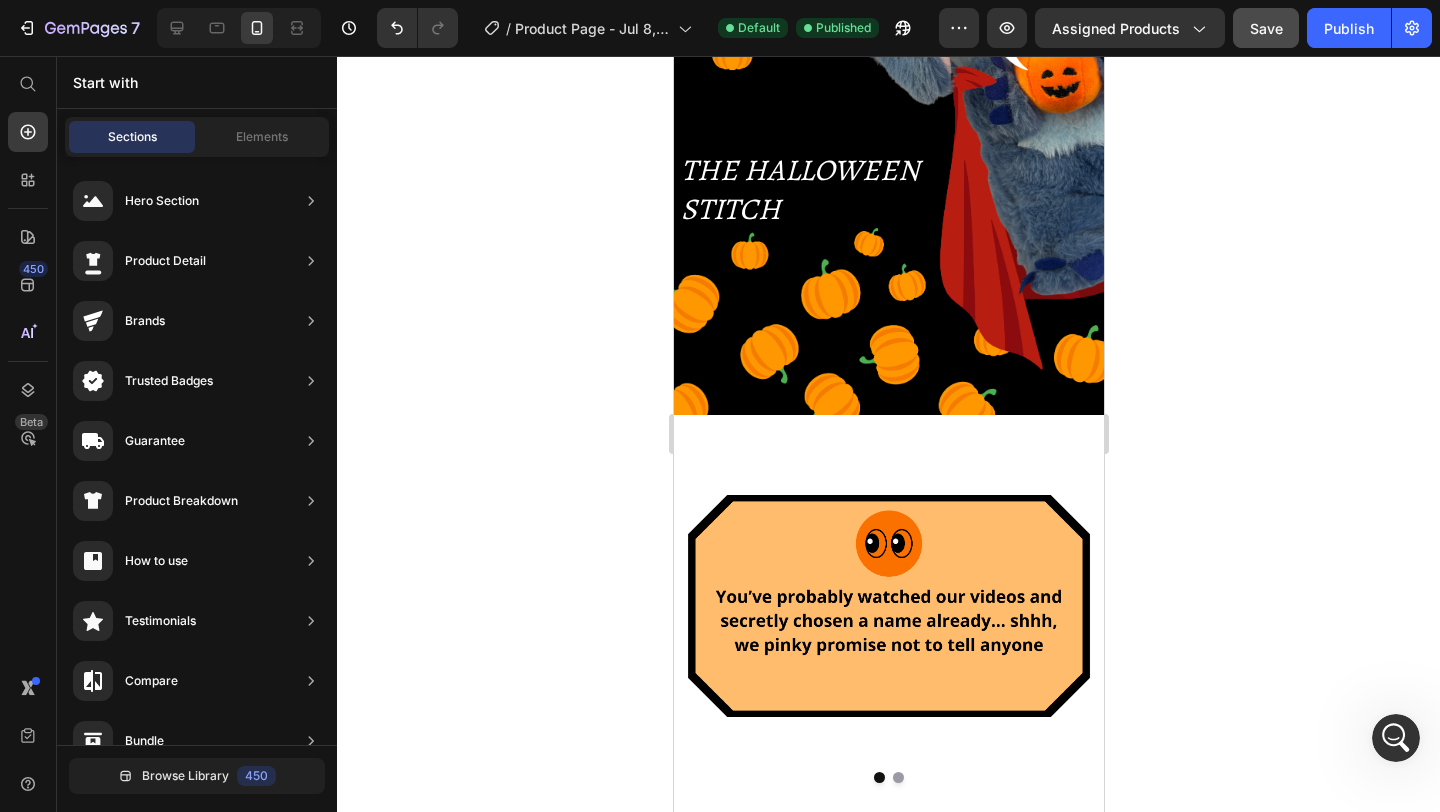 scroll, scrollTop: 0, scrollLeft: 0, axis: both 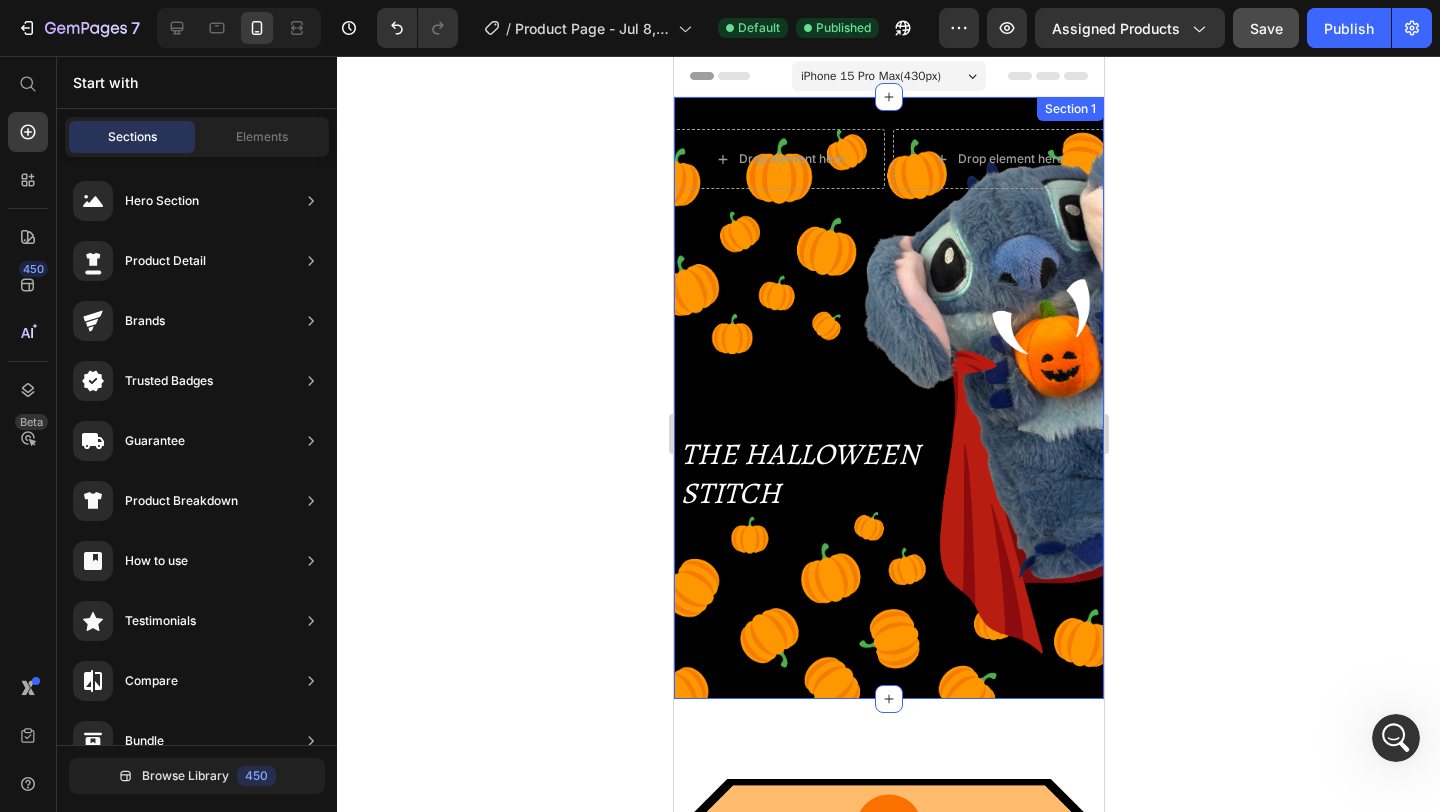 click on "Drop element here
Drop element here Row THE HALLOWEEN  STITCH Heading" at bounding box center (888, 413) 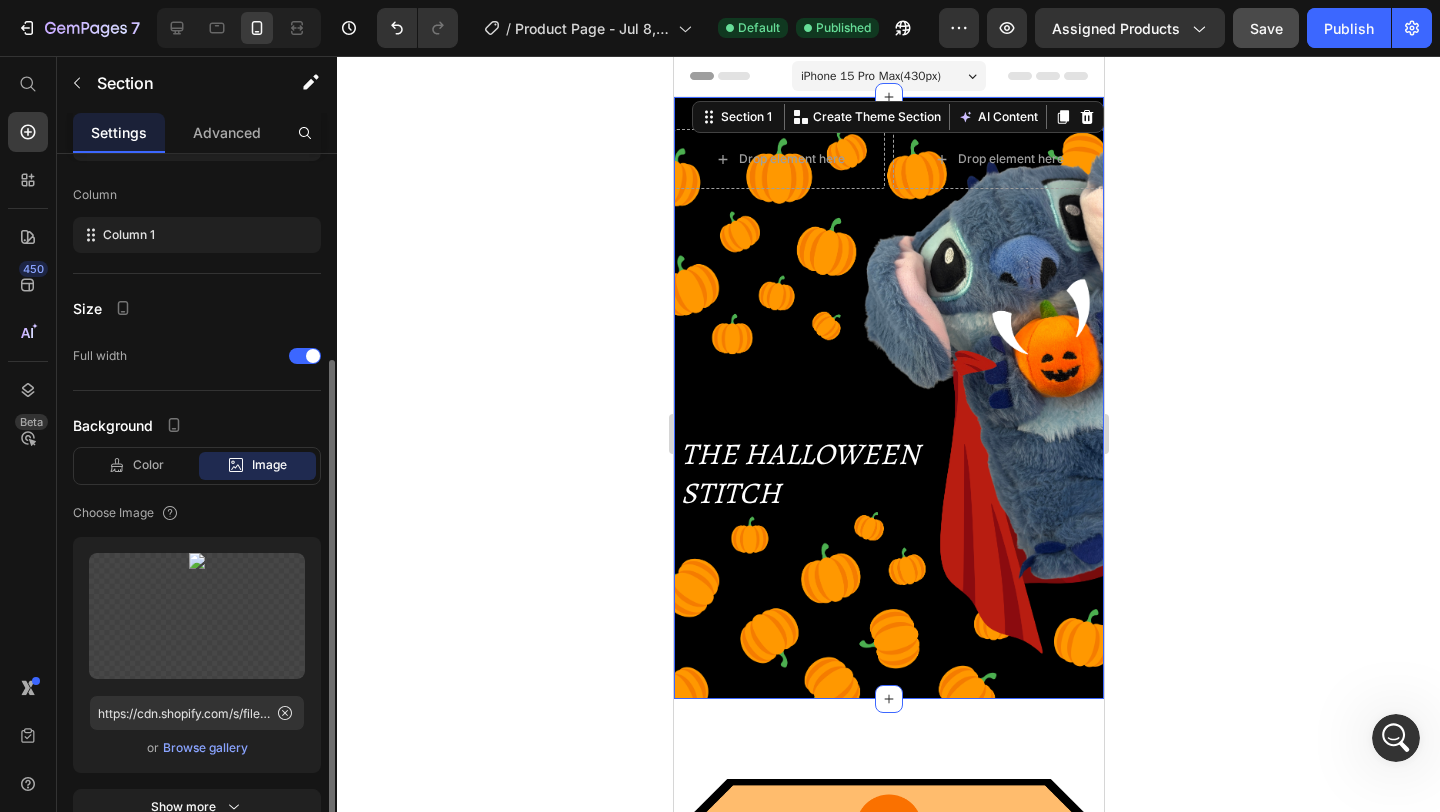 scroll, scrollTop: 303, scrollLeft: 0, axis: vertical 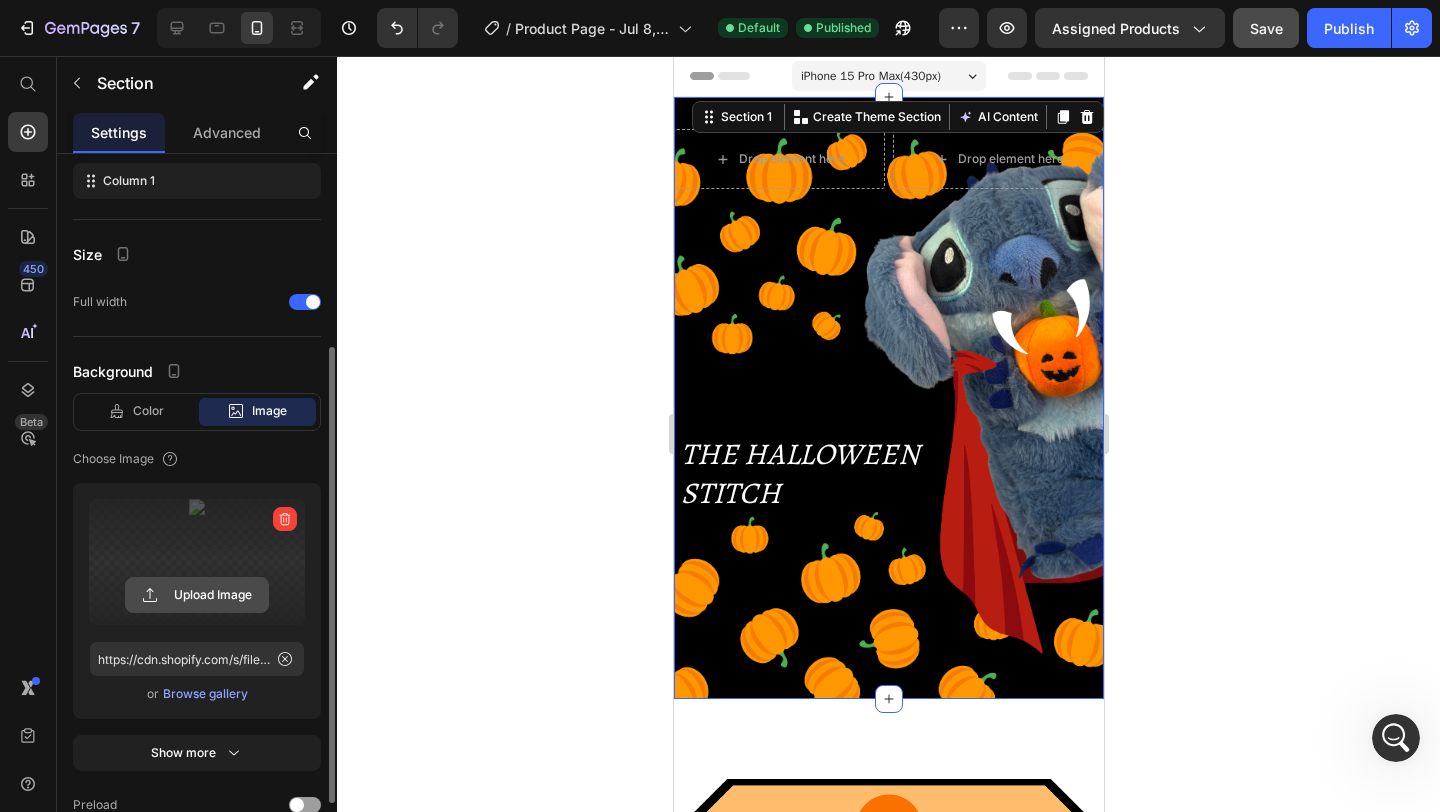click 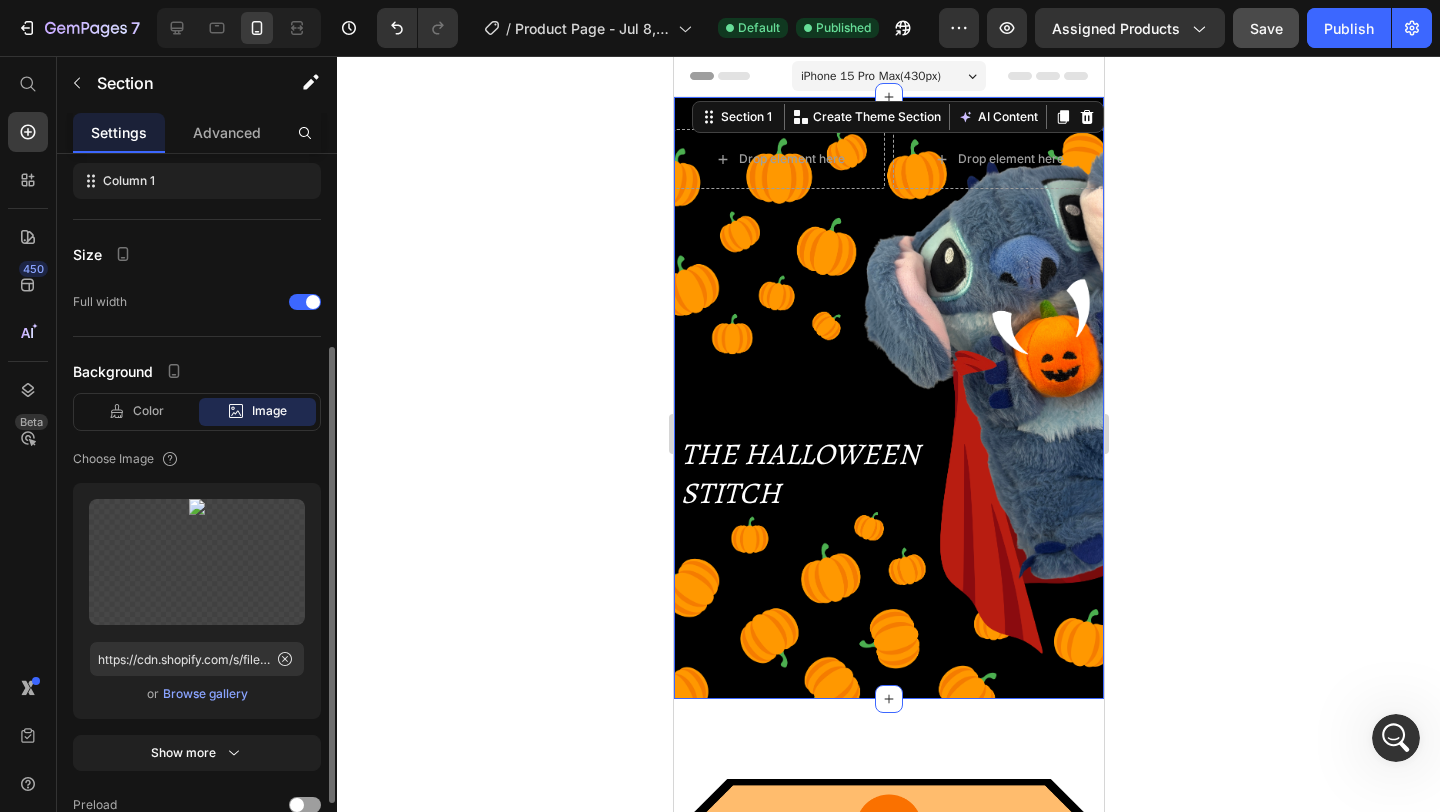 click on "Browse gallery" at bounding box center [205, 694] 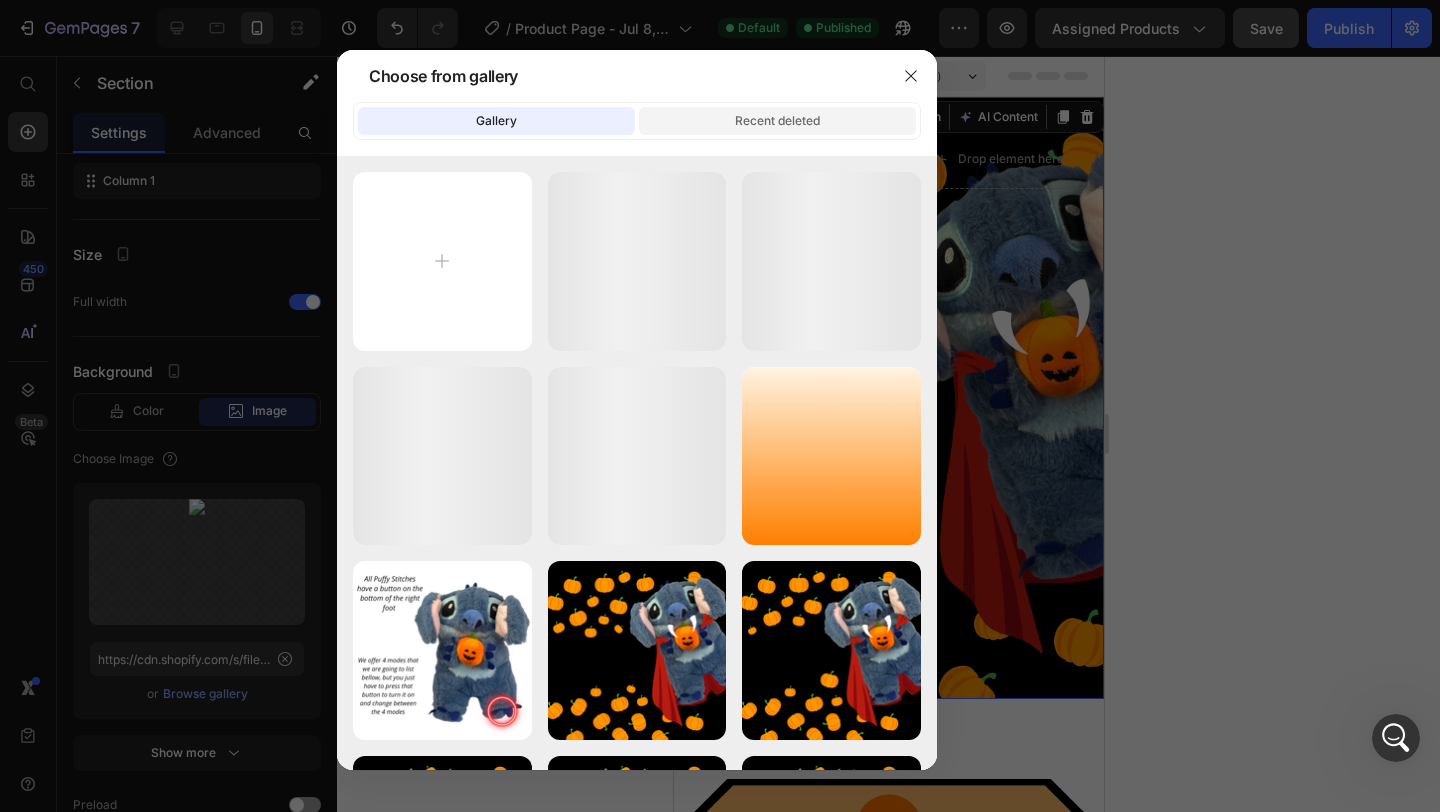click on "Recent deleted" 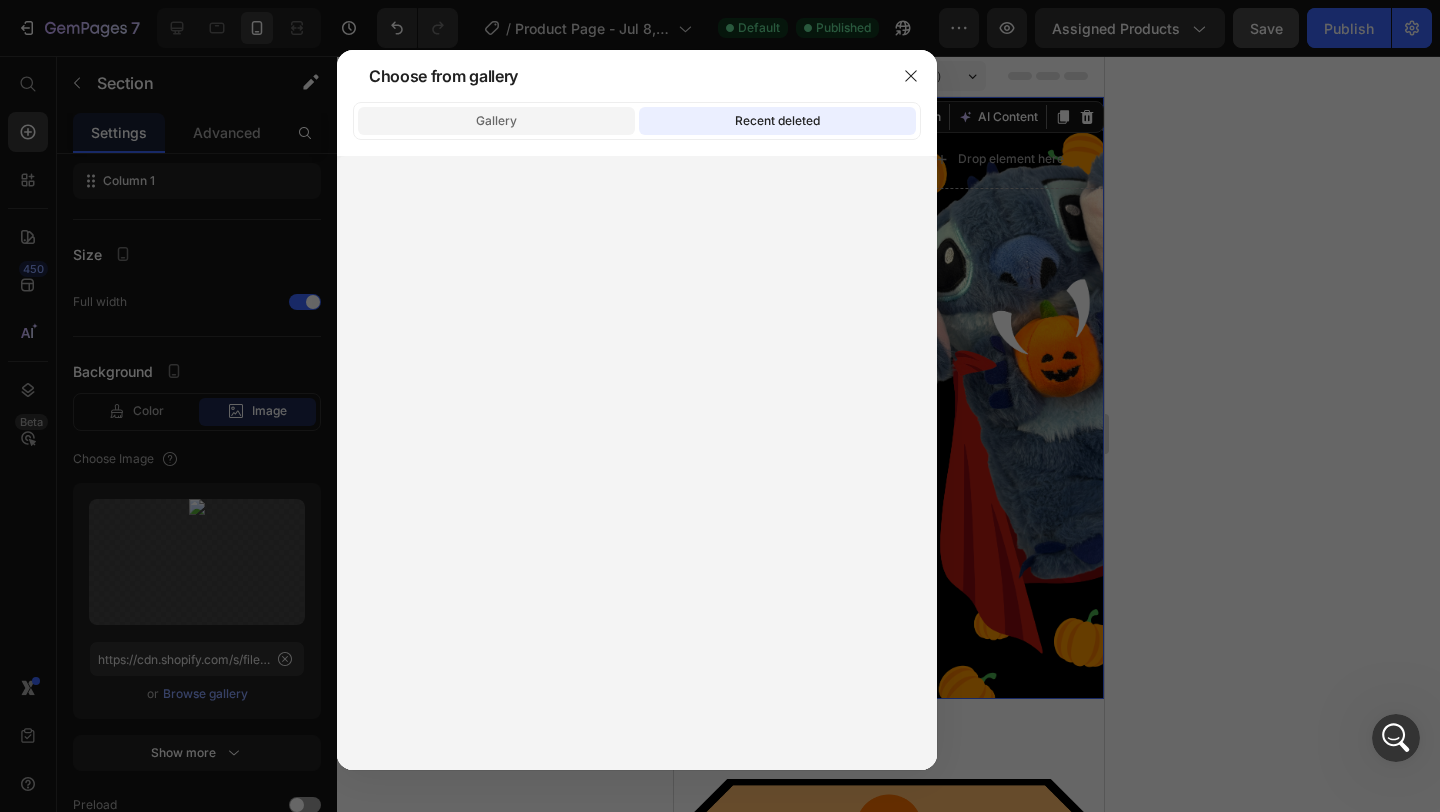 click on "Gallery" 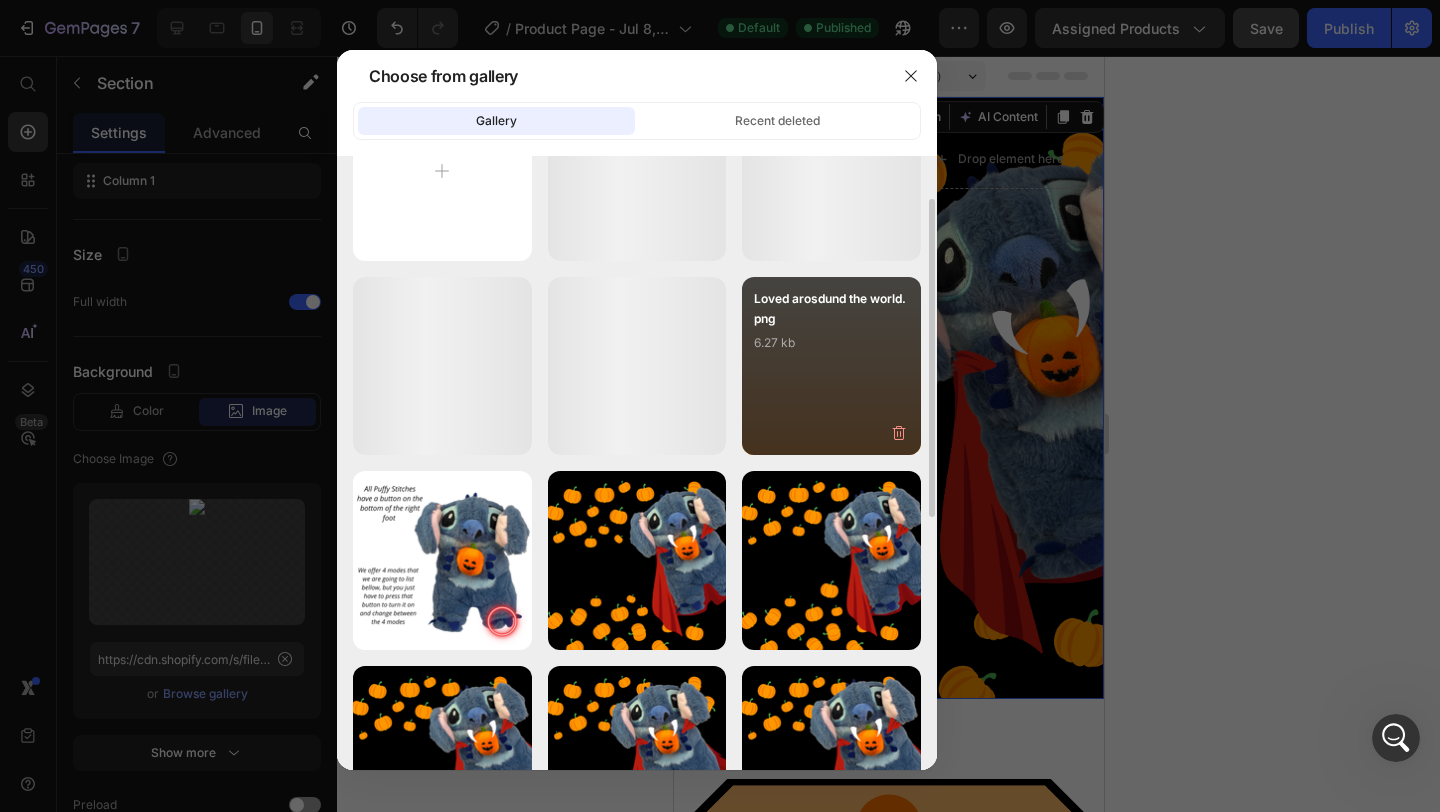 scroll, scrollTop: 91, scrollLeft: 0, axis: vertical 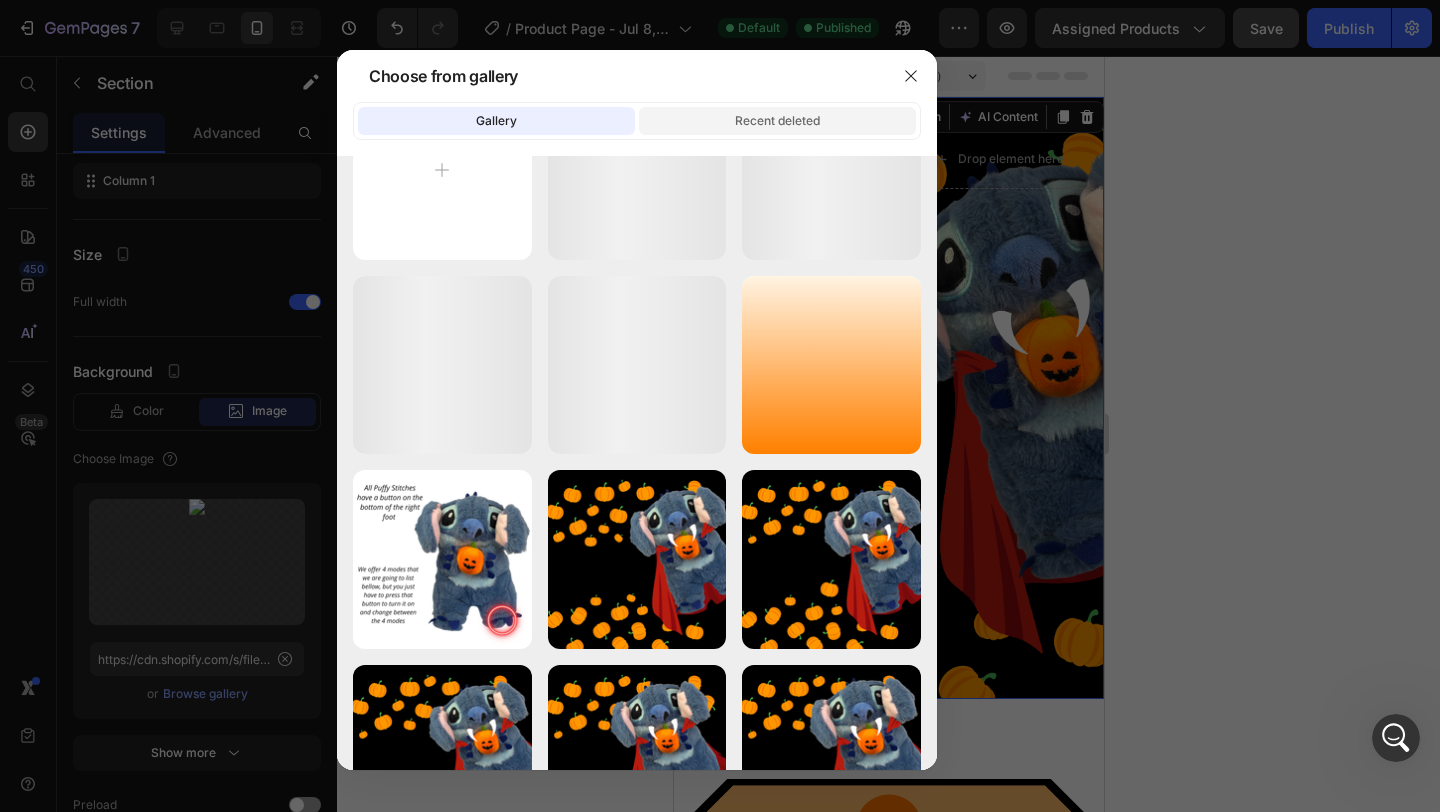 click on "Recent deleted" 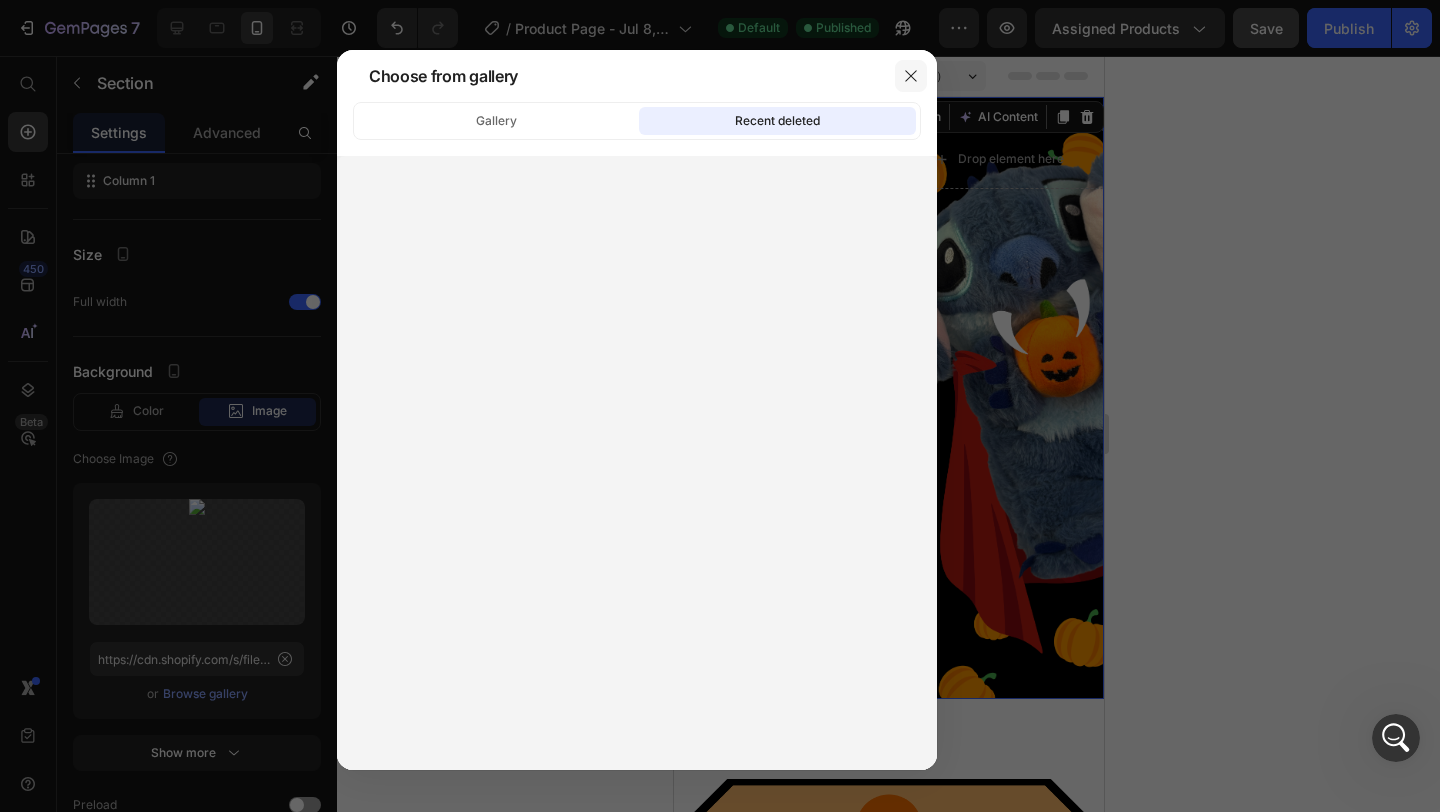 click 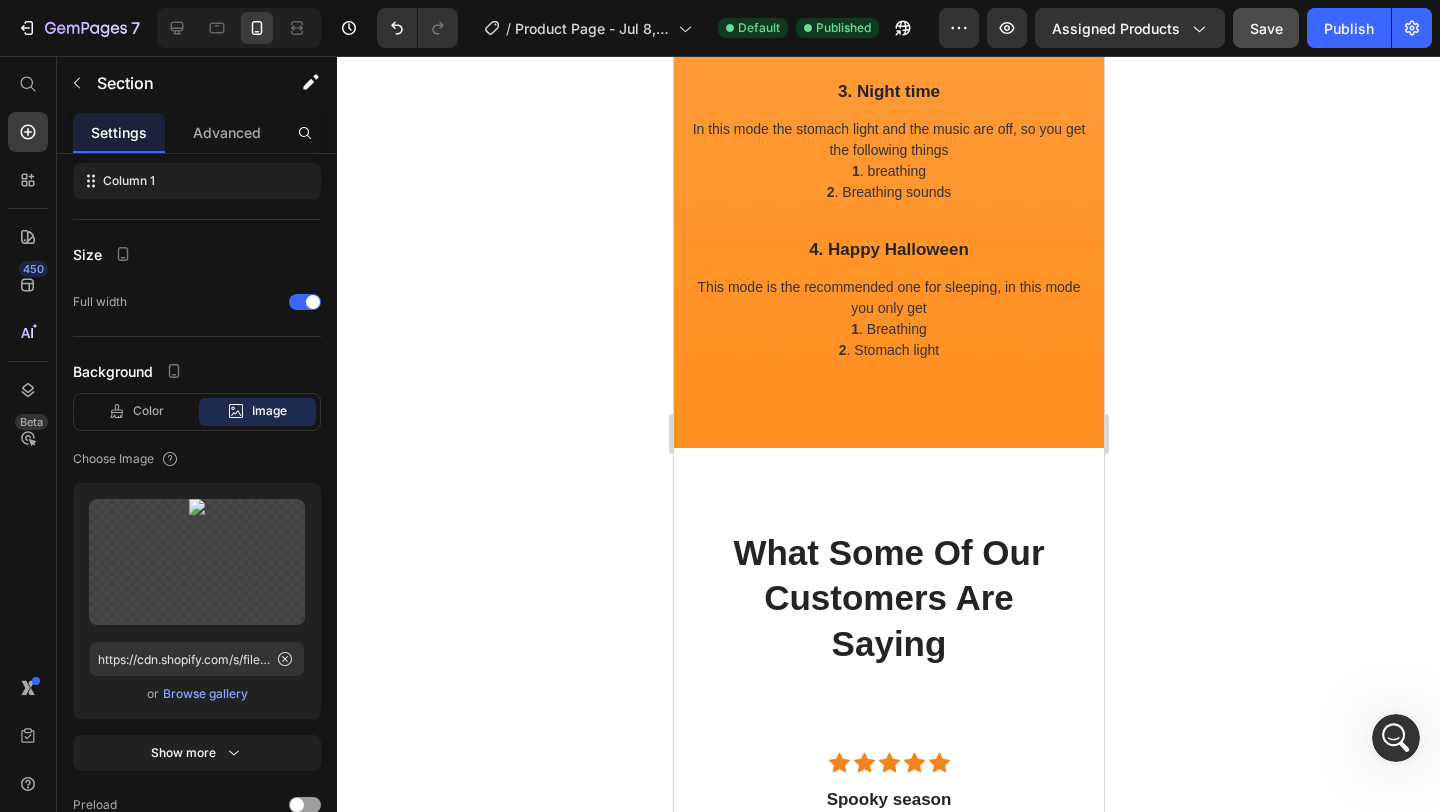 scroll, scrollTop: 3666, scrollLeft: 0, axis: vertical 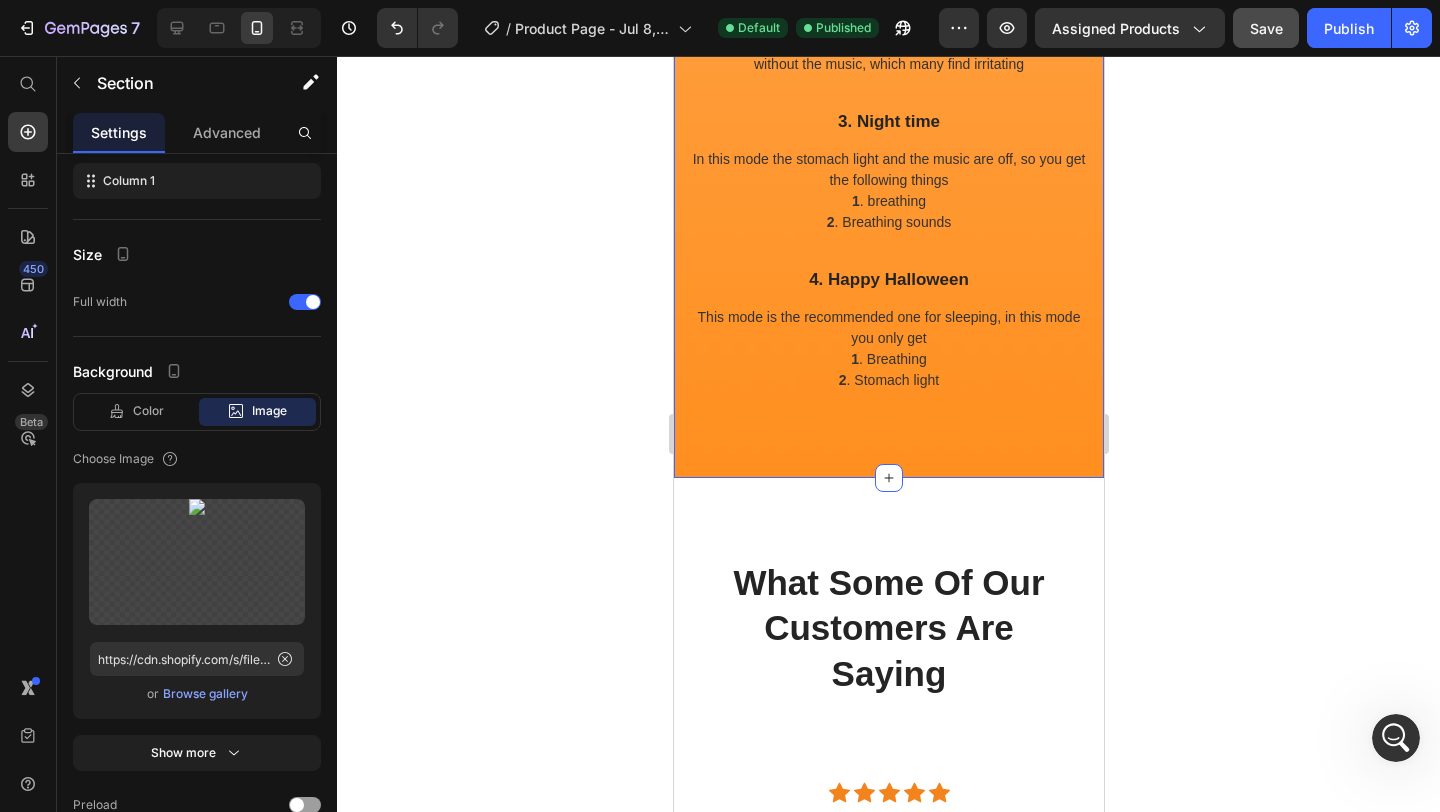 click on "All the functions of your Puffy Stitch Heading You can choose which one fits YOU the best Text block Row Row Image  1. Trick or Treat Text block In this mode you get the full function of it which contains the following things 1 . Breathing 2 . Breathing sound 3 . Calm music 4 . Stomach light Text block Row 2. Music off Text block As listed in the title, you get everything from the first mode but without the music, which many find irritating Text block Row 3. Night time Text block In this mode the stomach light and the music are off, so you get the following things 1 . breathing  2 . Breathing sounds Text block Row 4. Happy Halloween Text block This mode is the recommended one for sleeping, in this mode you only get 1 . Breathing 2 . Stomach light  Text block Row Row Row Product Section 5" at bounding box center [888, -284] 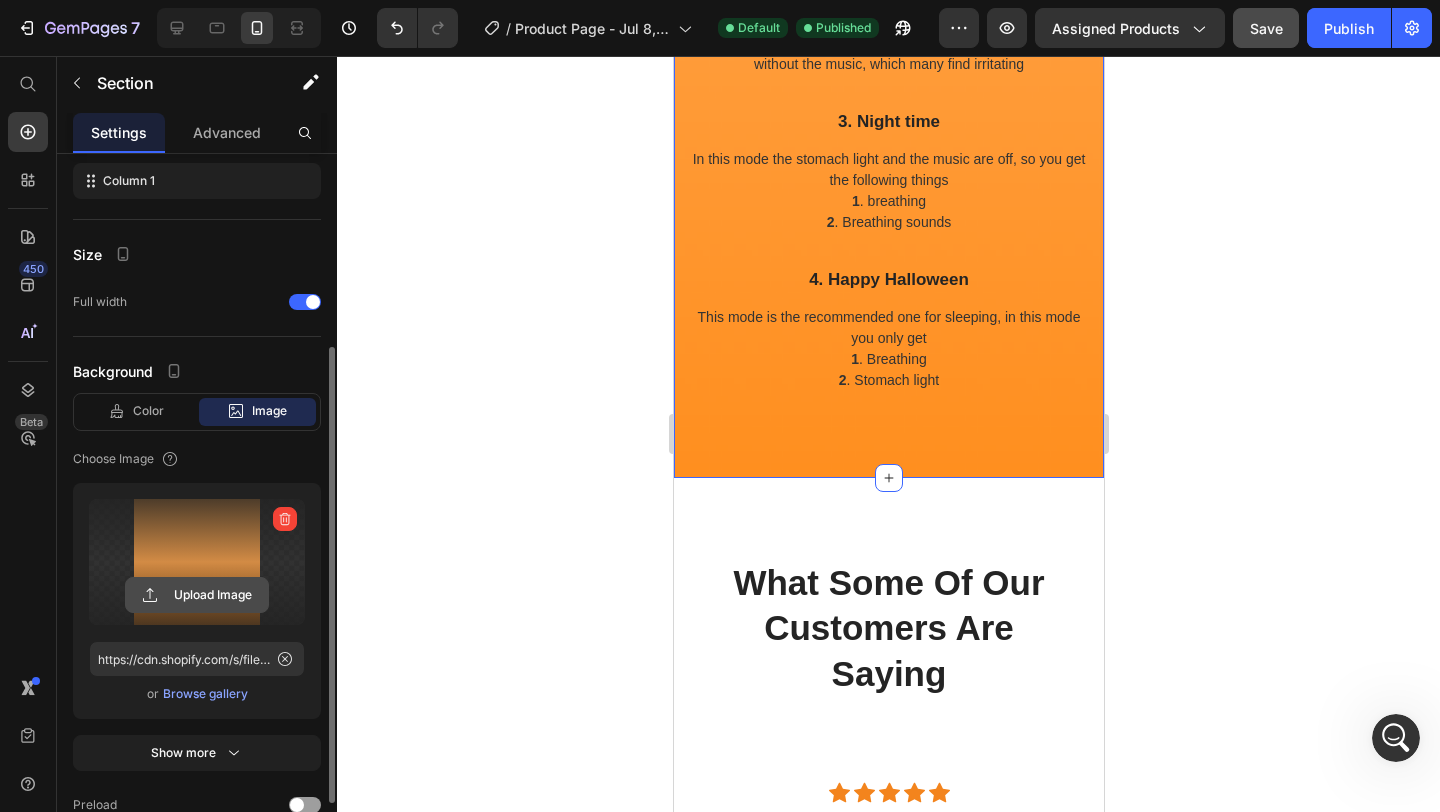 click 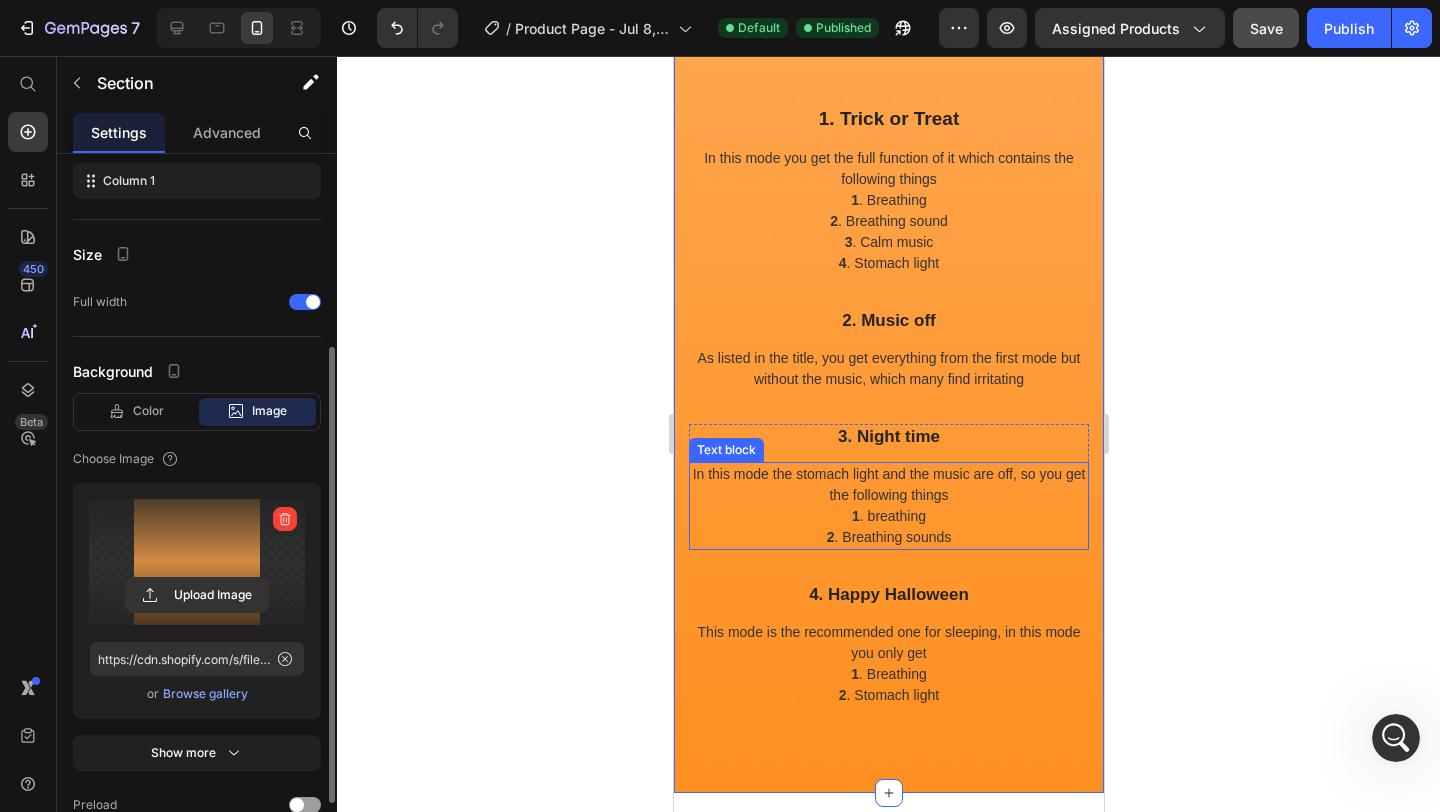 scroll, scrollTop: 0, scrollLeft: 0, axis: both 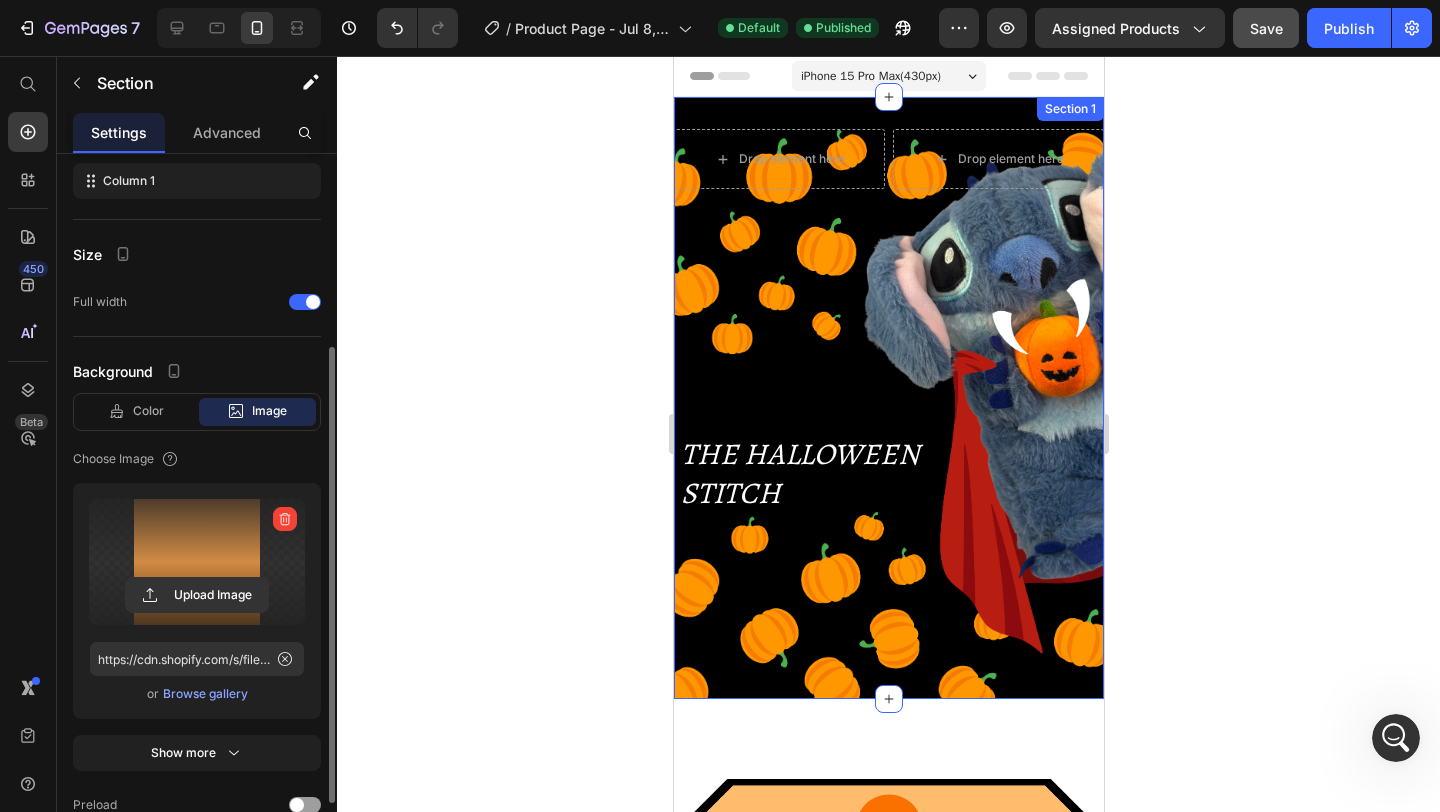 click on "Drop element here
Drop element here Row THE HALLOWEEN  STITCH Heading" at bounding box center [888, 413] 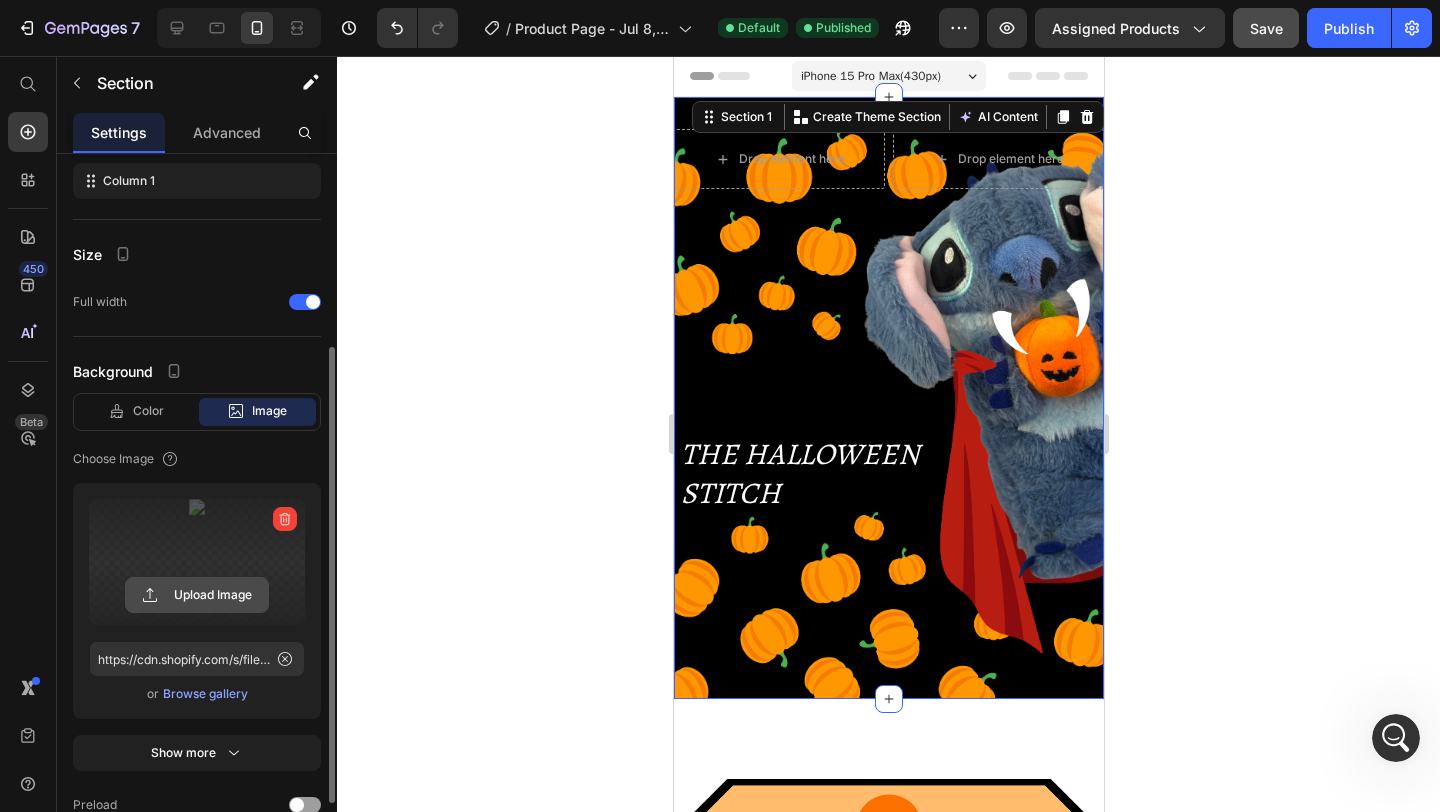 click 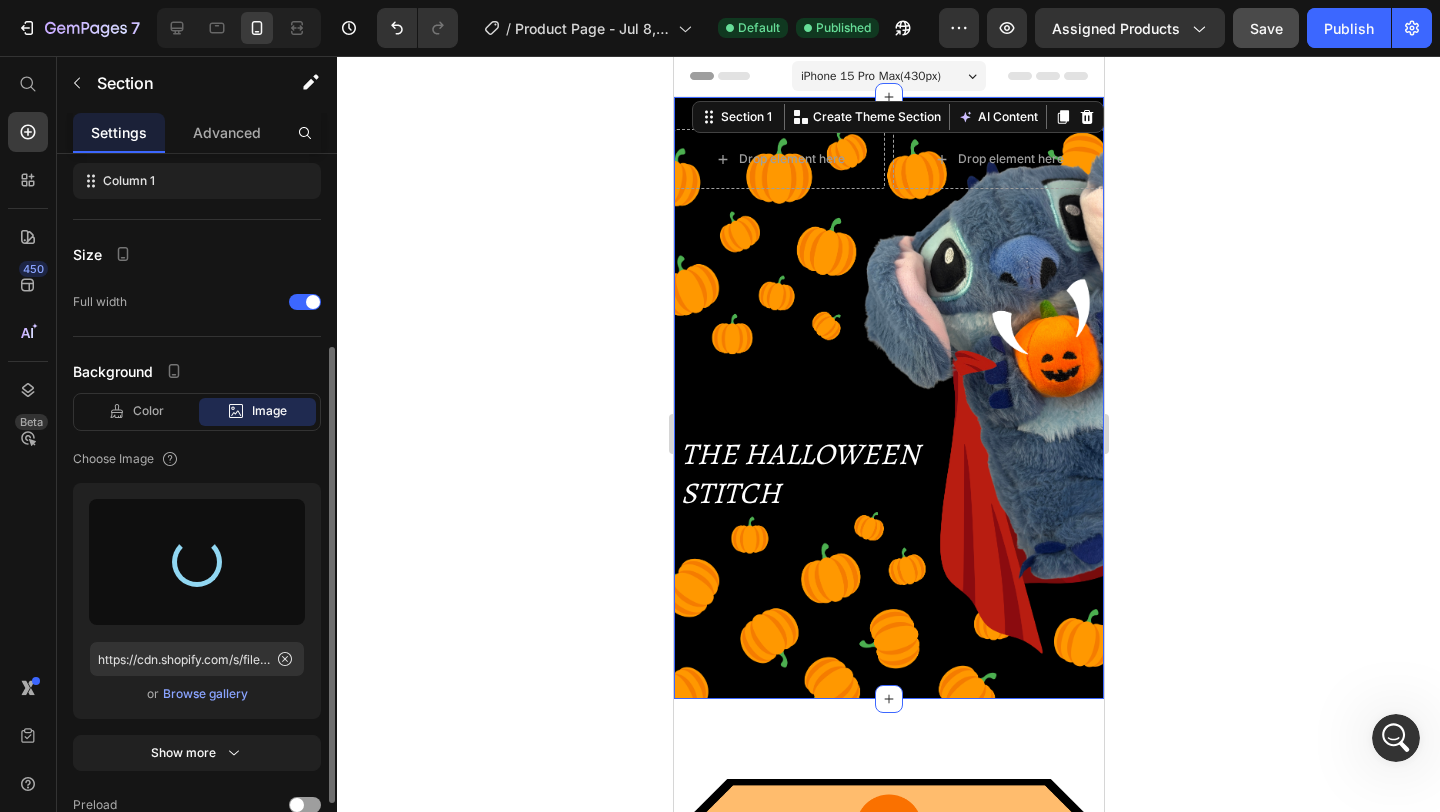 type on "https://cdn.shopify.com/s/files/1/0913/5308/8379/files/gempages_570397151901778759-acc2e395-8b3f-42c3-b181-cc82768af915.png" 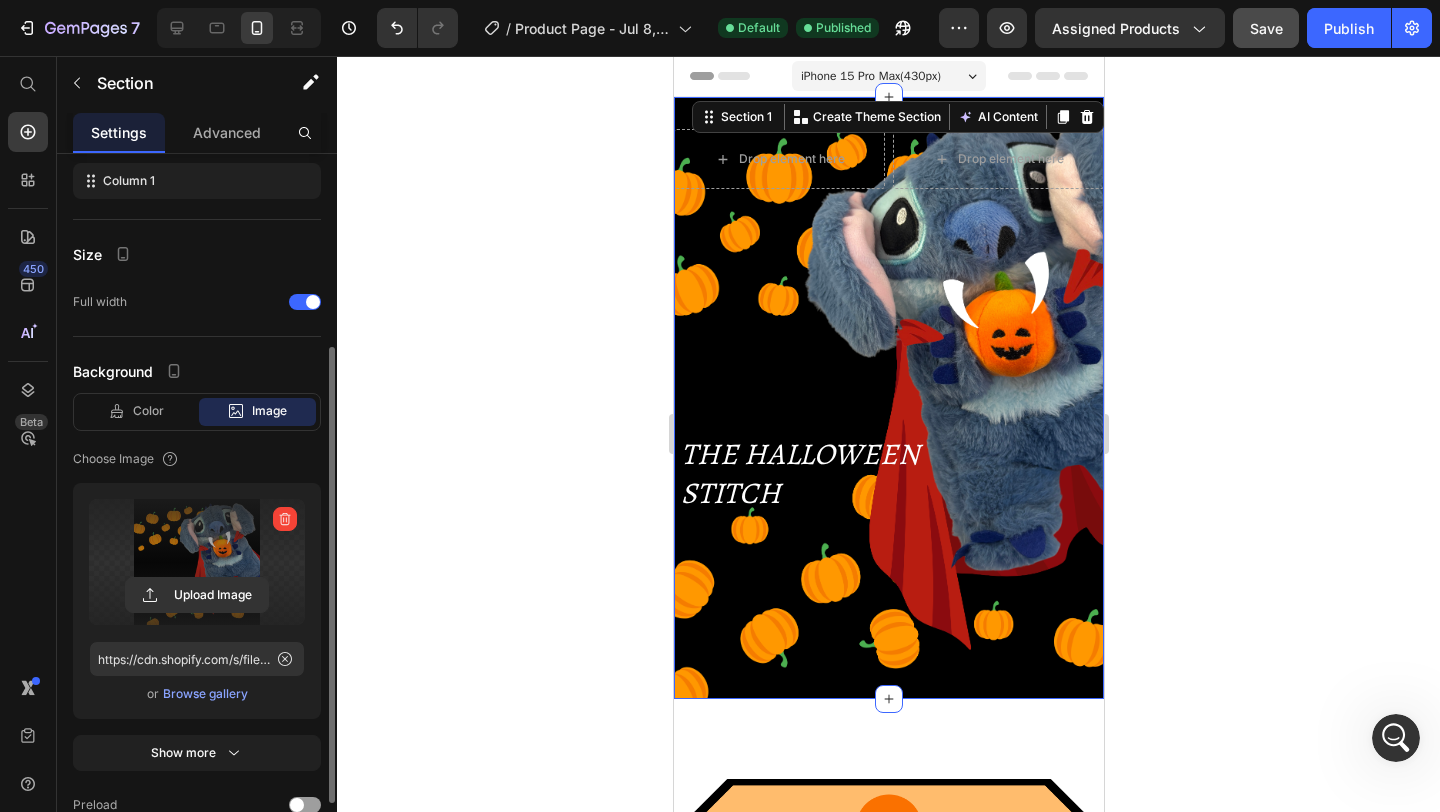 click 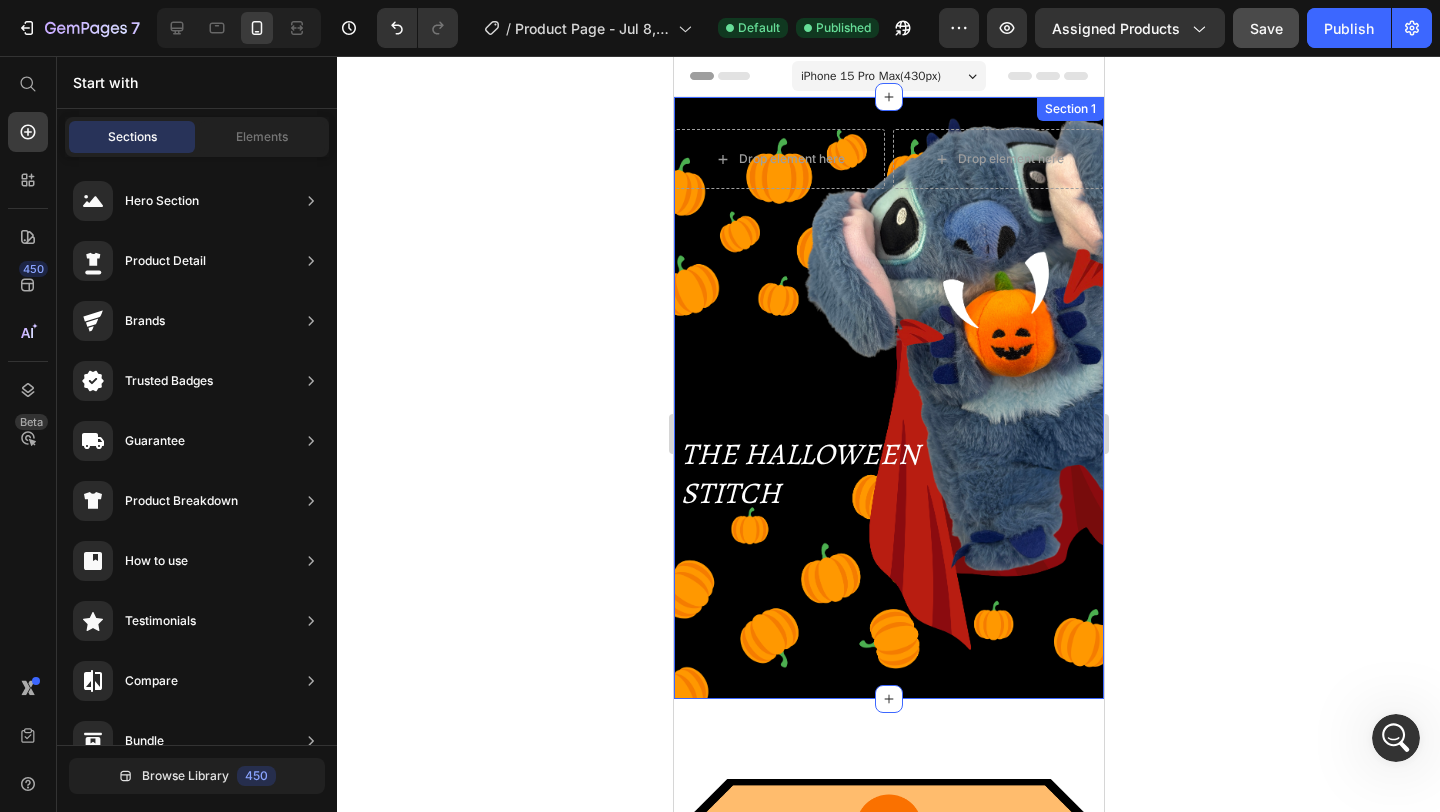click on "Drop element here
Drop element here Row THE HALLOWEEN  STITCH Heading" at bounding box center [888, 413] 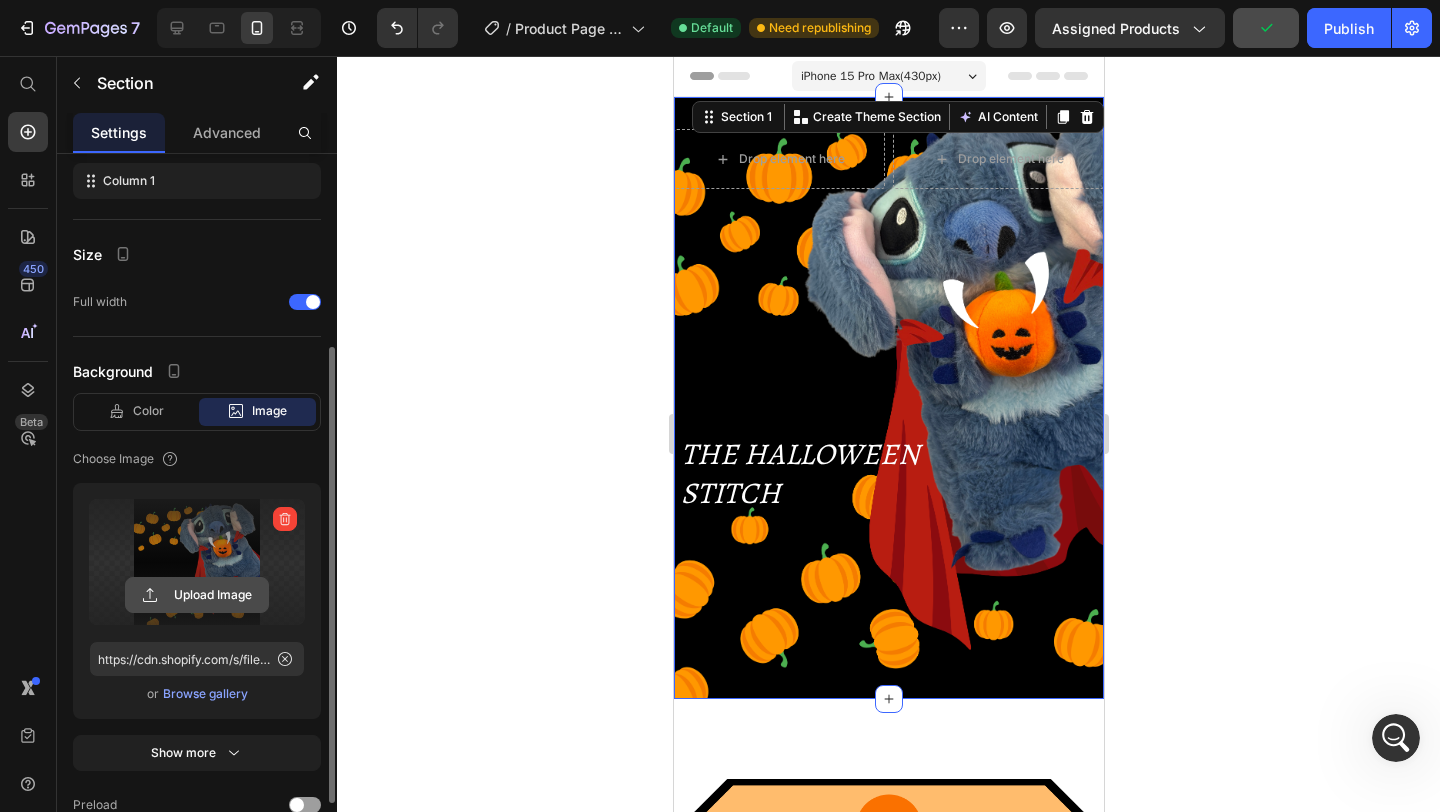 click 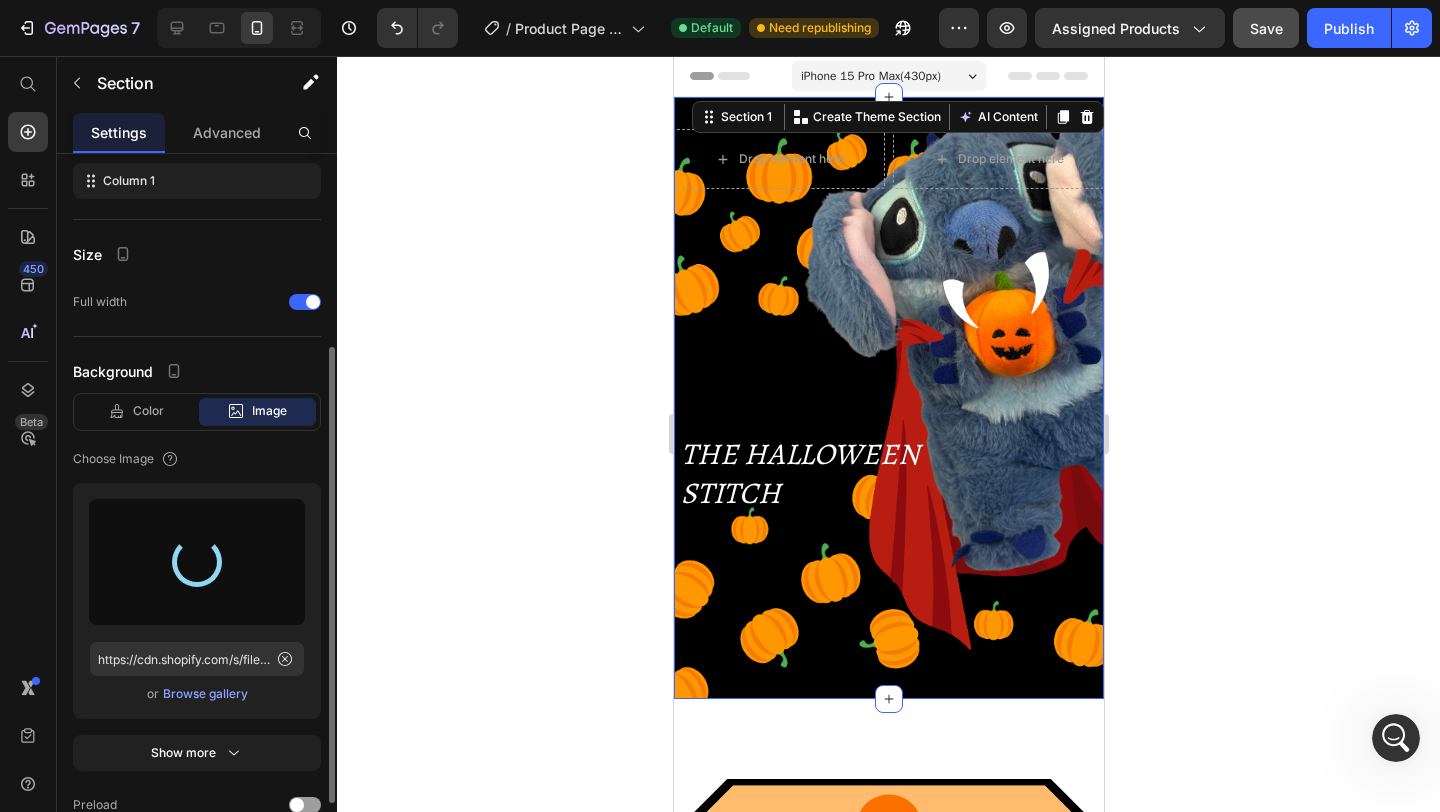 type on "https://cdn.shopify.com/s/files/1/0913/5308/8379/files/gempages_570397151901778759-882af159-deb4-4ced-9e77-9273f28eaa59.png" 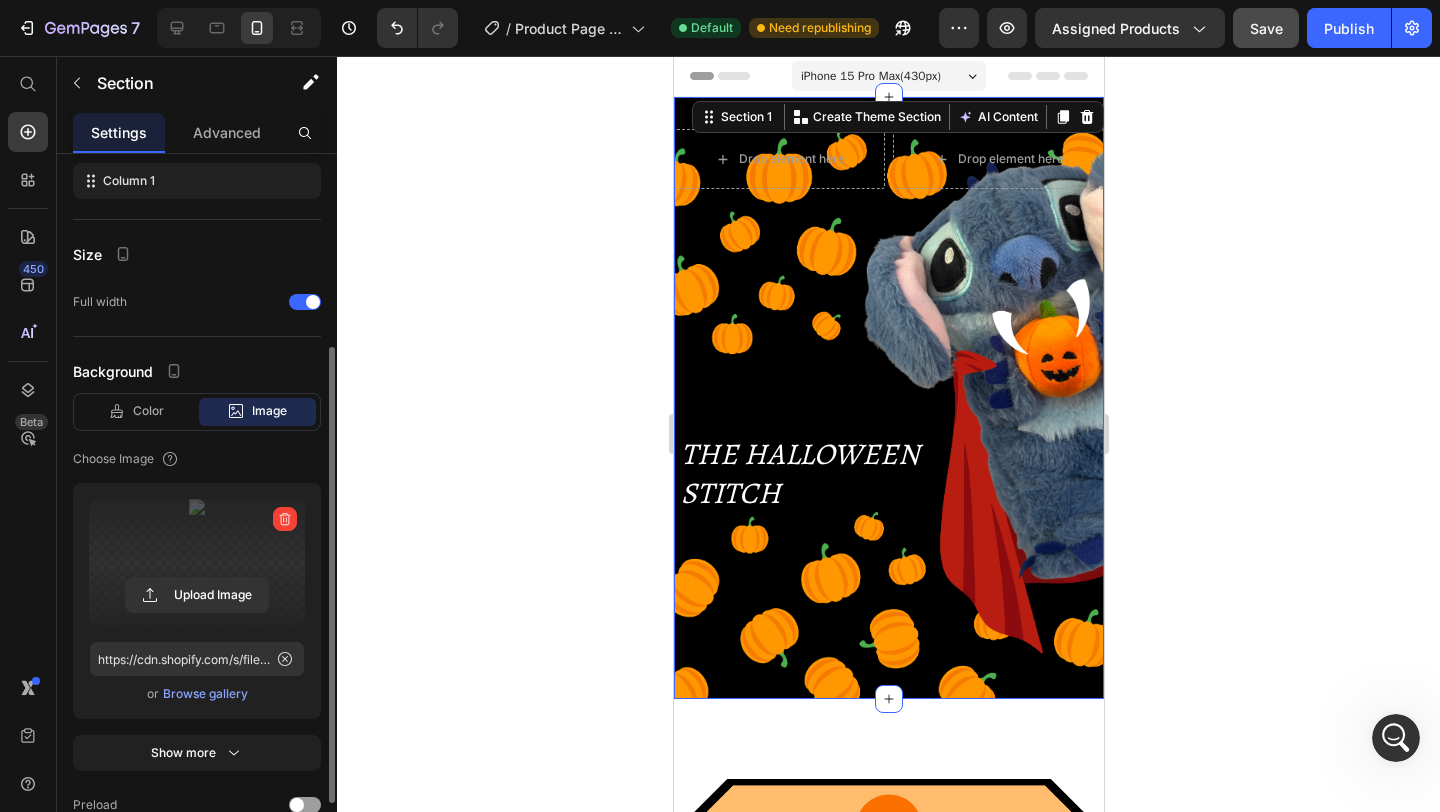 click on "Browse gallery" at bounding box center [205, 694] 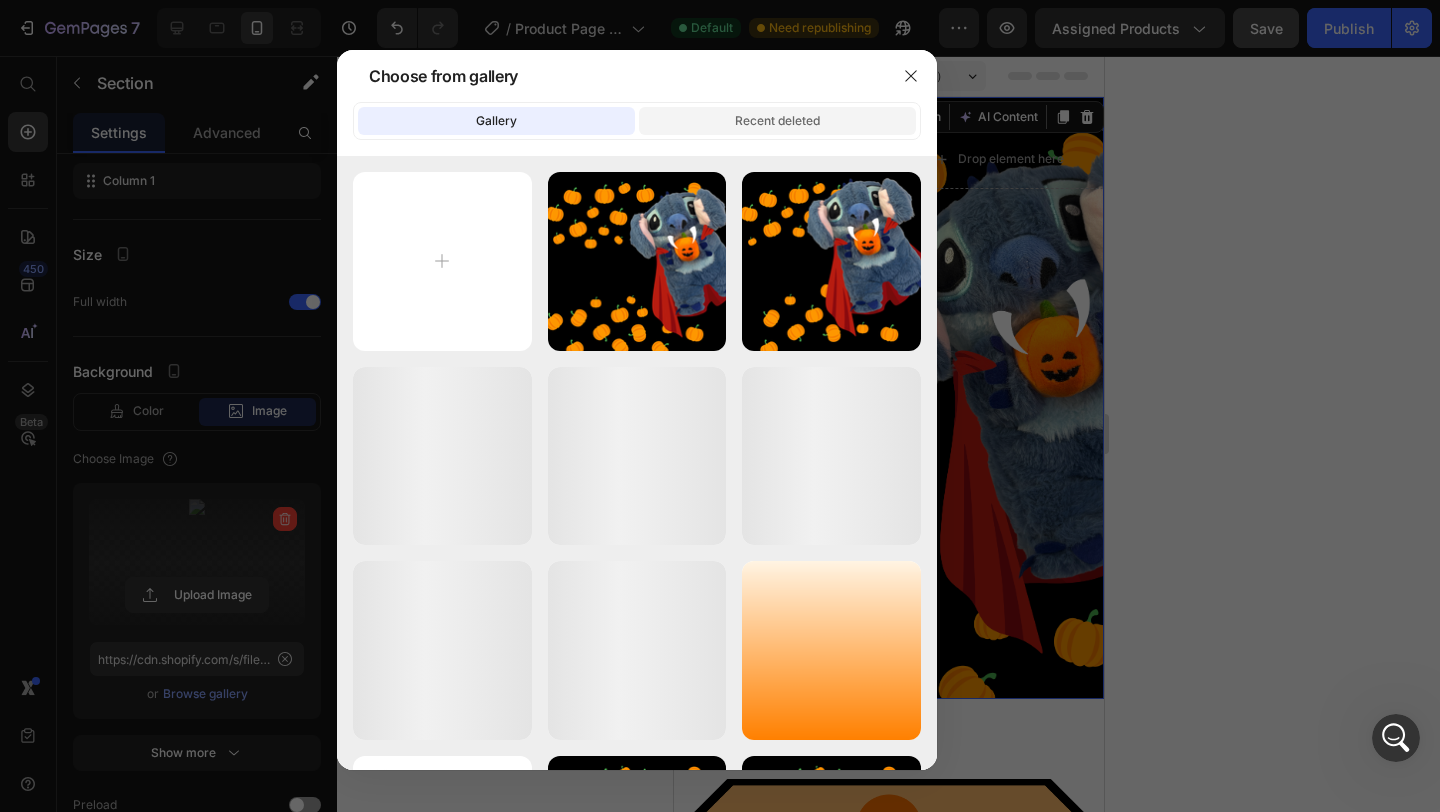 click on "Recent deleted" 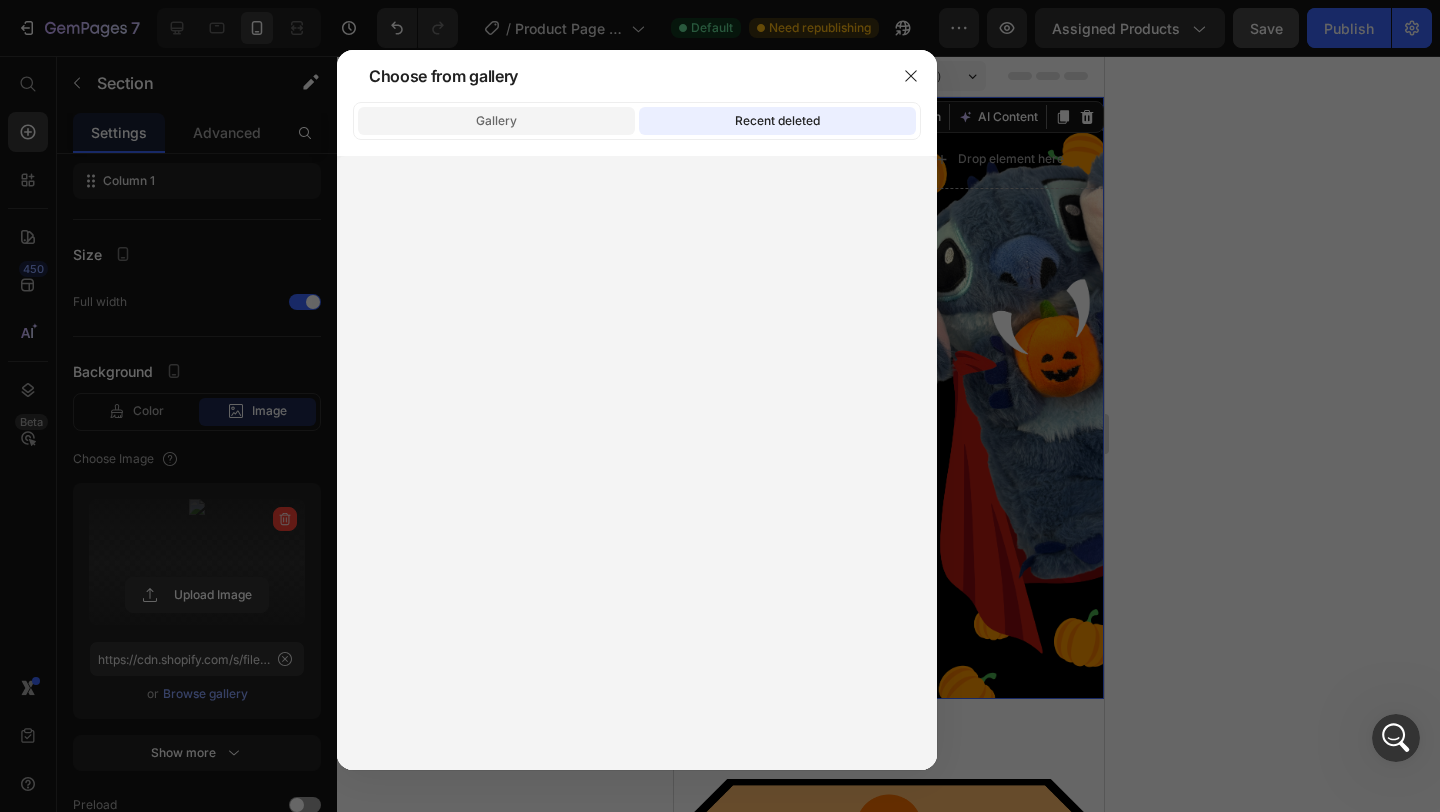 click on "Gallery" 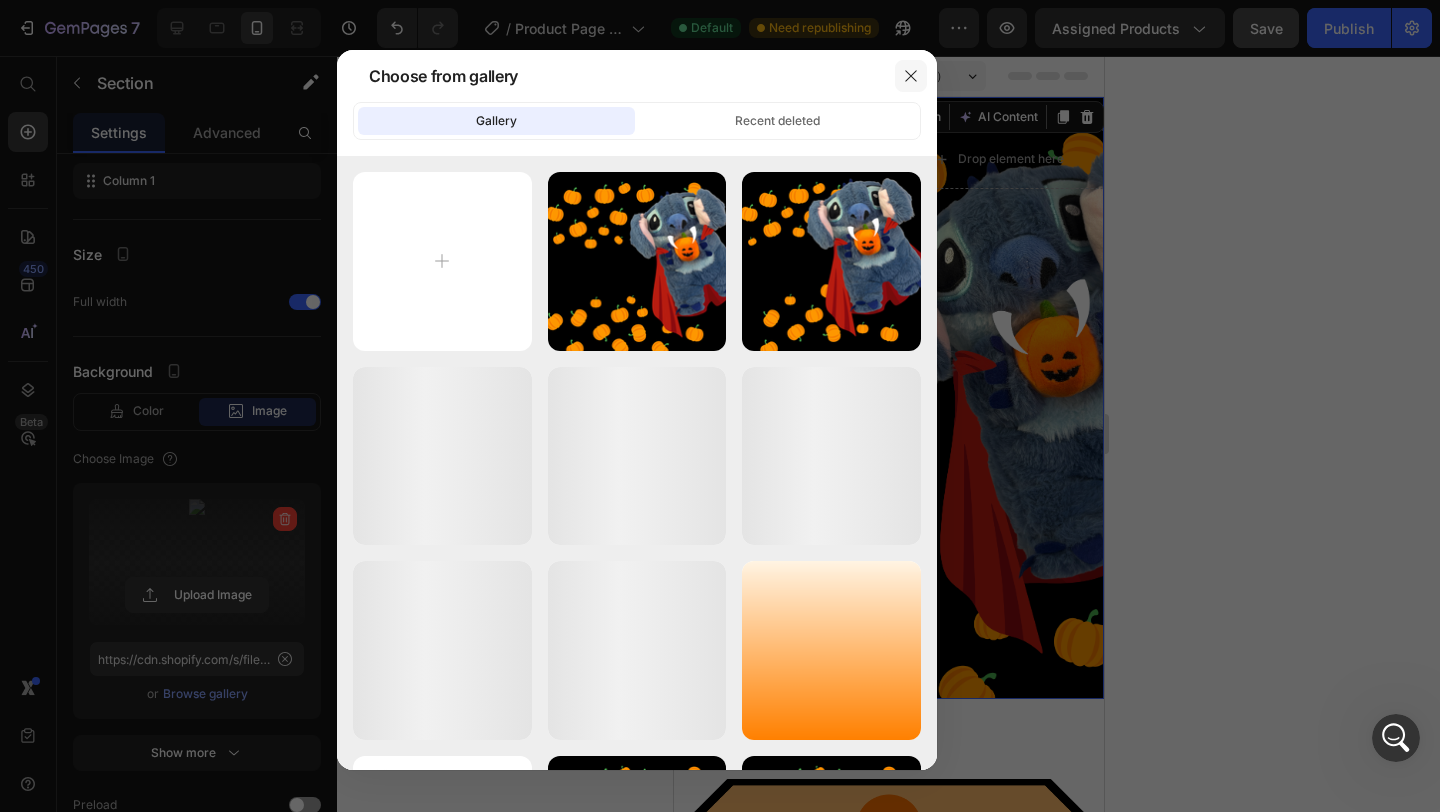 click 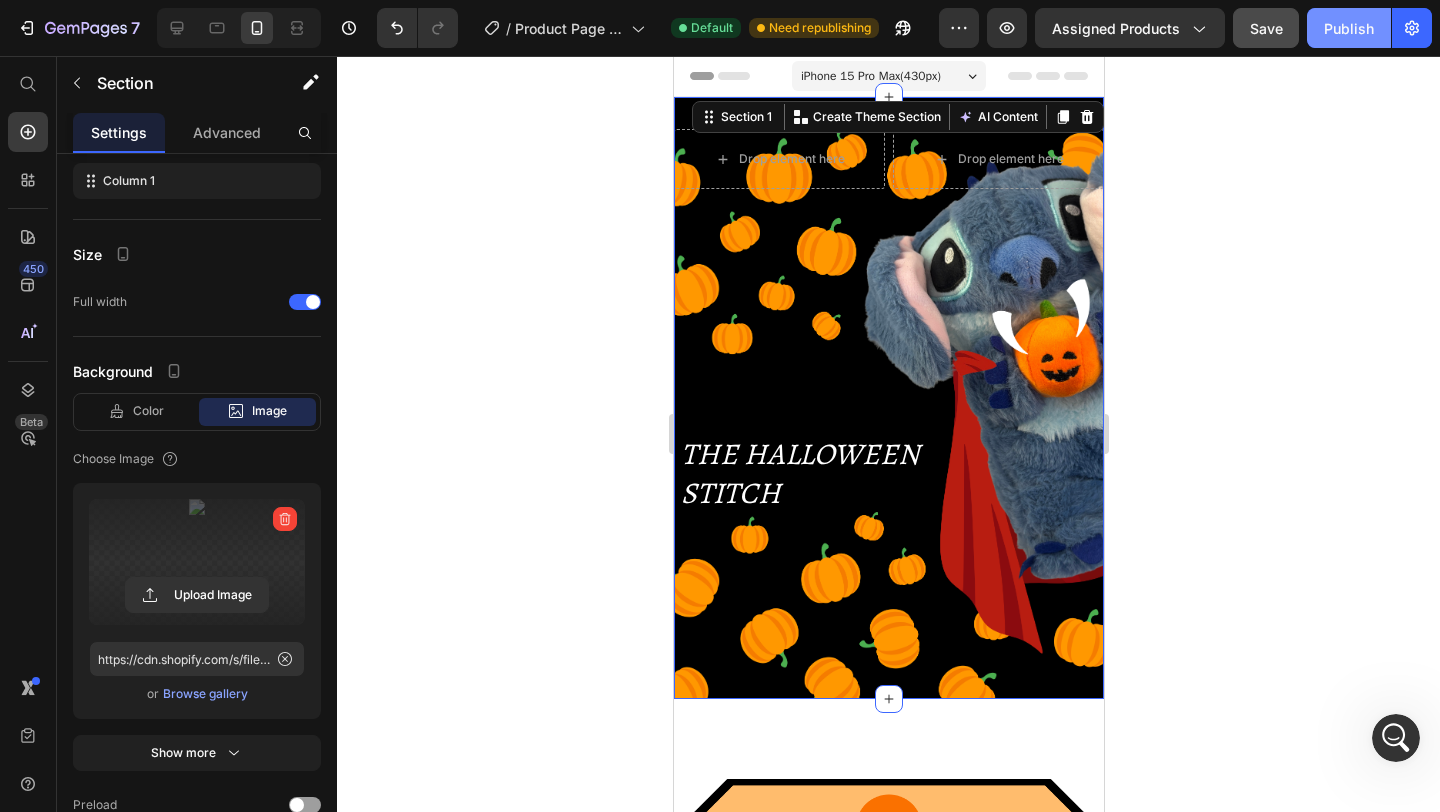 click on "Publish" at bounding box center [1349, 28] 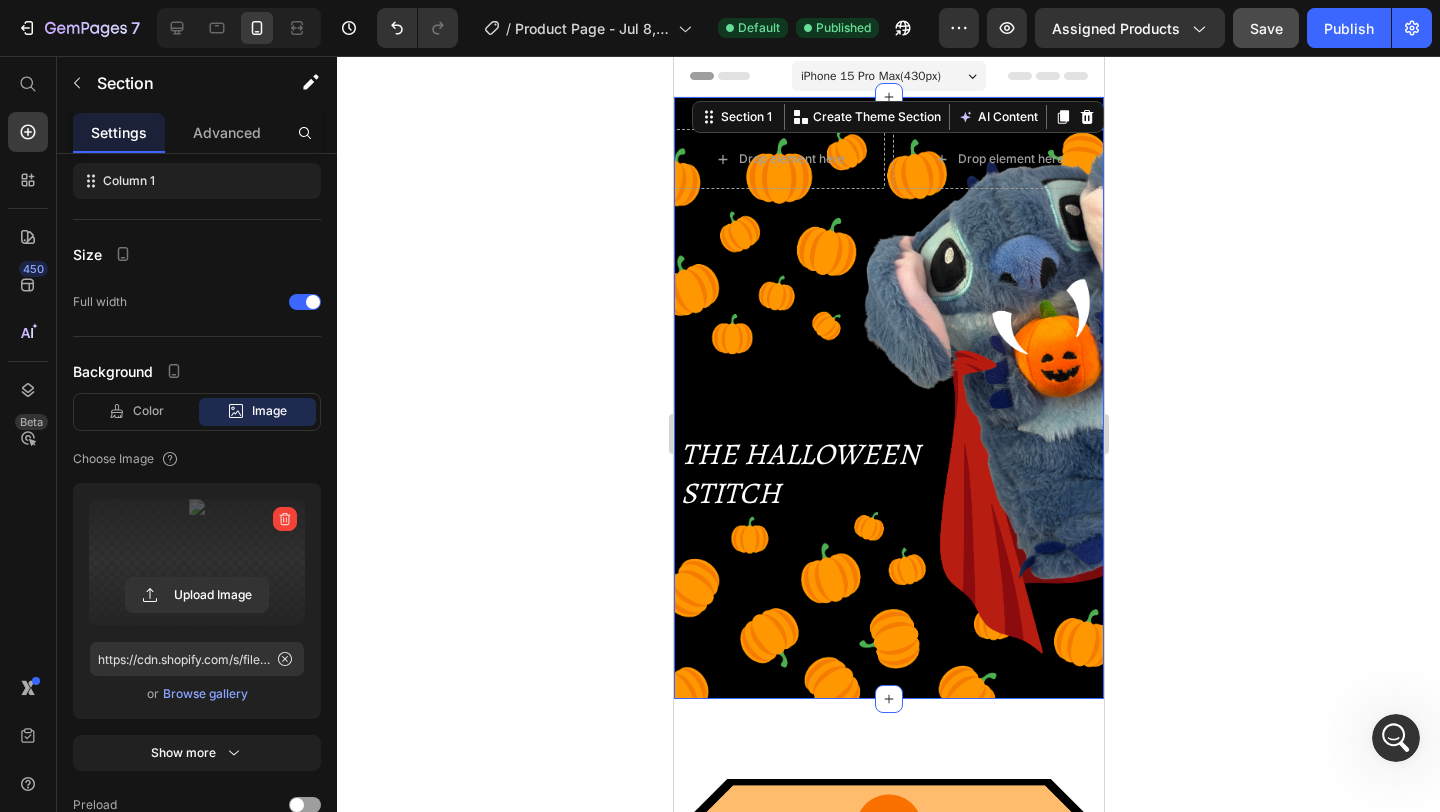 scroll, scrollTop: 1025, scrollLeft: 0, axis: vertical 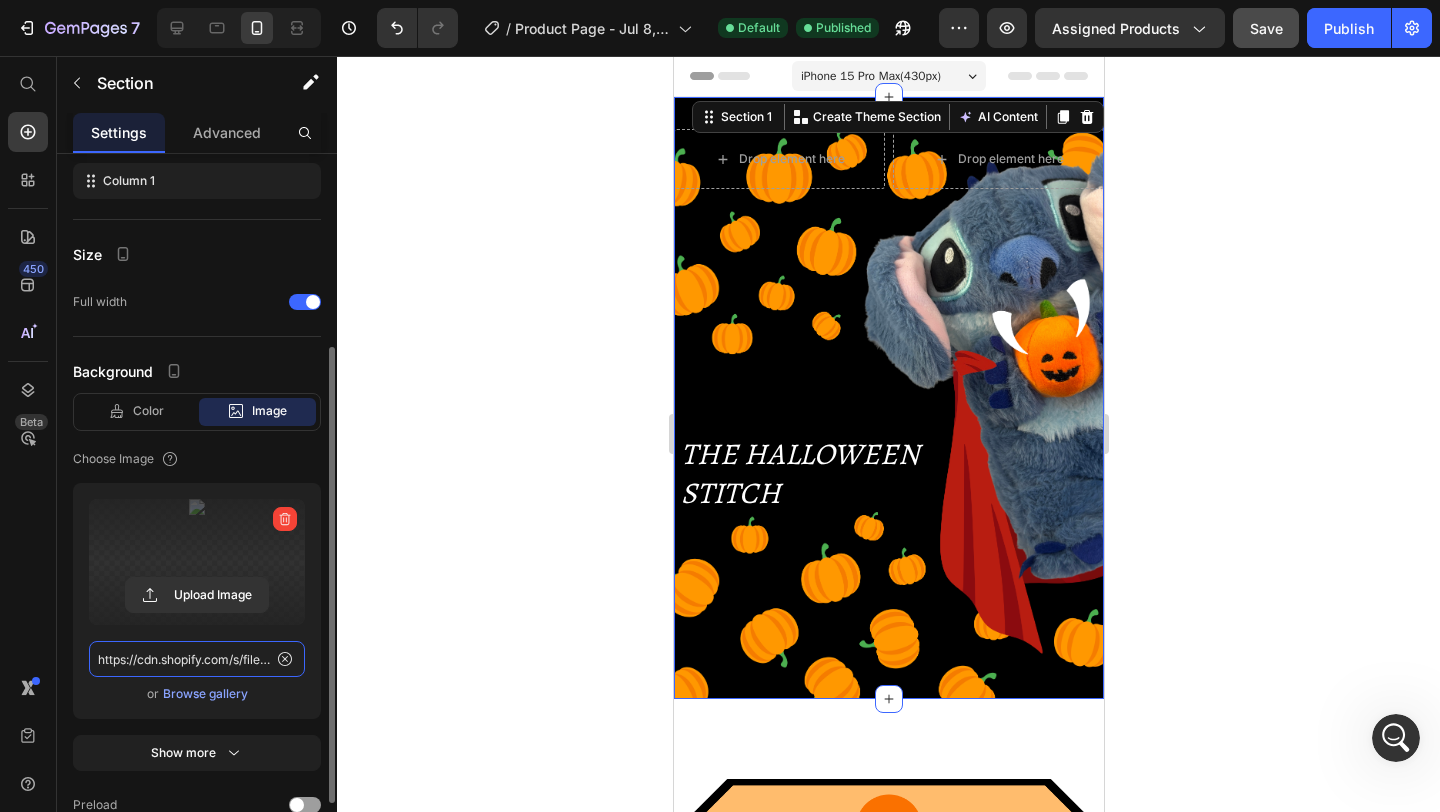 click on "https://cdn.shopify.com/s/files/1/0913/5308/8379/files/gempages_570397151901778759-882af159-deb4-4ced-9e77-9273f28eaa59.png" 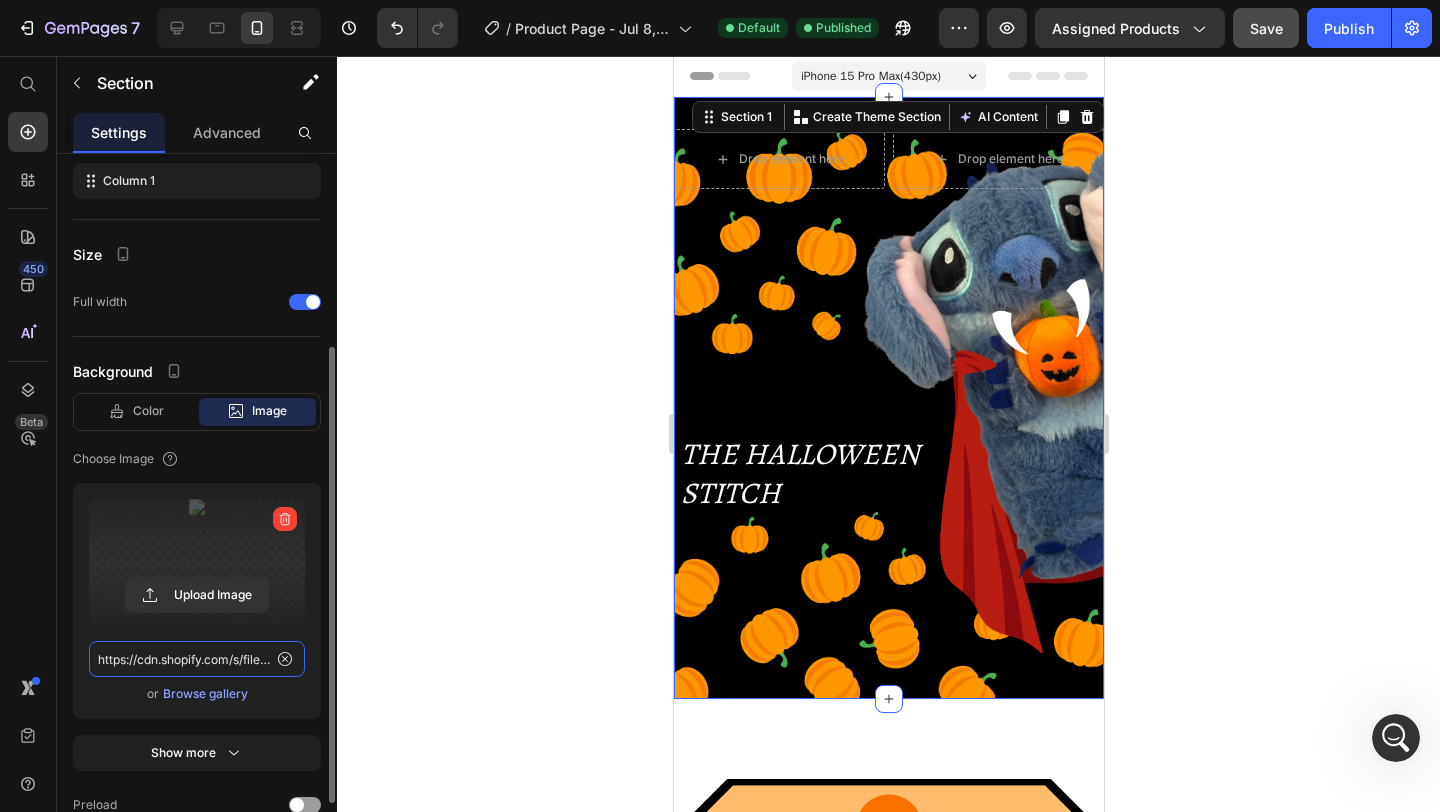 click on "https://cdn.shopify.com/s/files/1/0913/5308/8379/files/gempages_570397151901778759-882af159-deb4-4ced-9e77-9273f28eaa59.png" 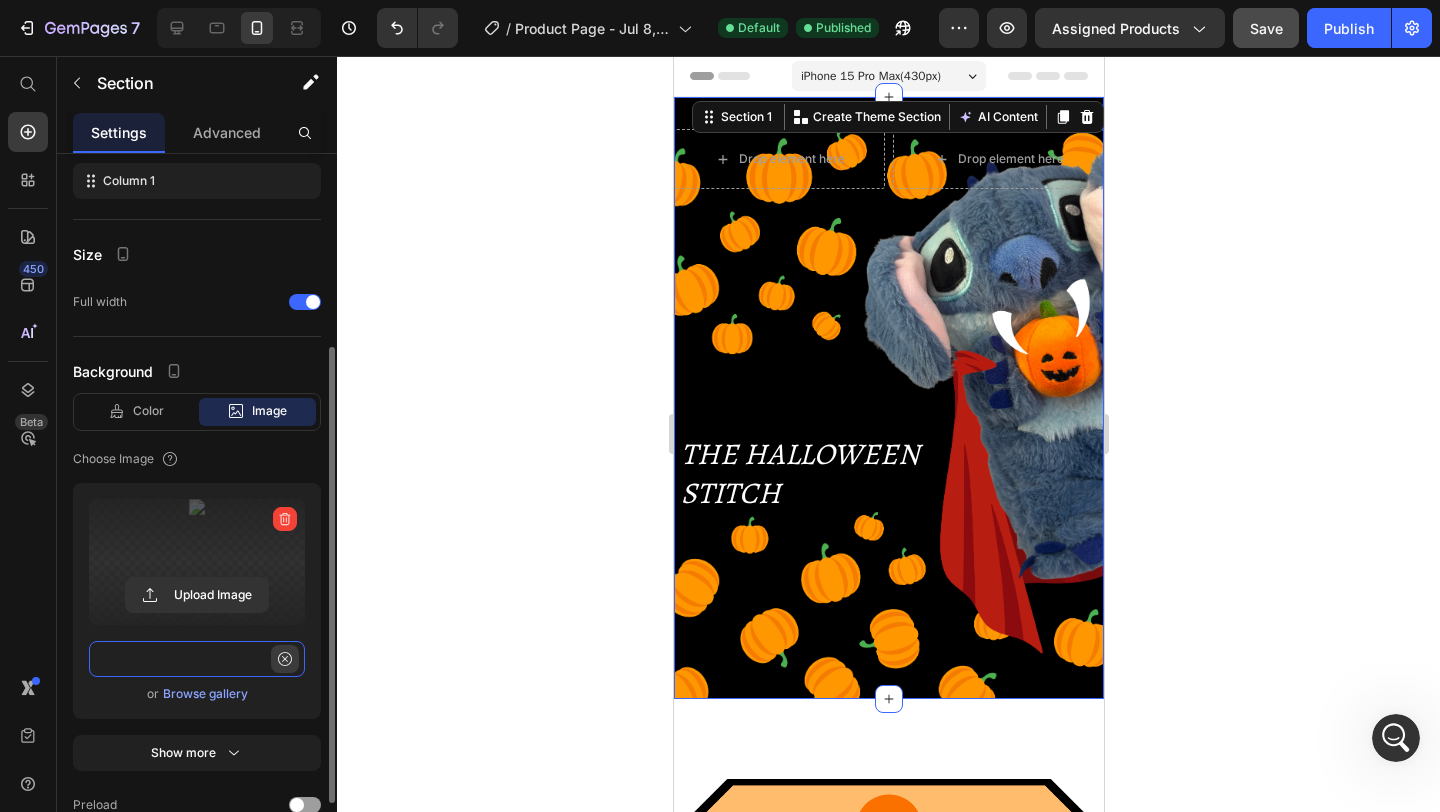 scroll, scrollTop: 0, scrollLeft: 601, axis: horizontal 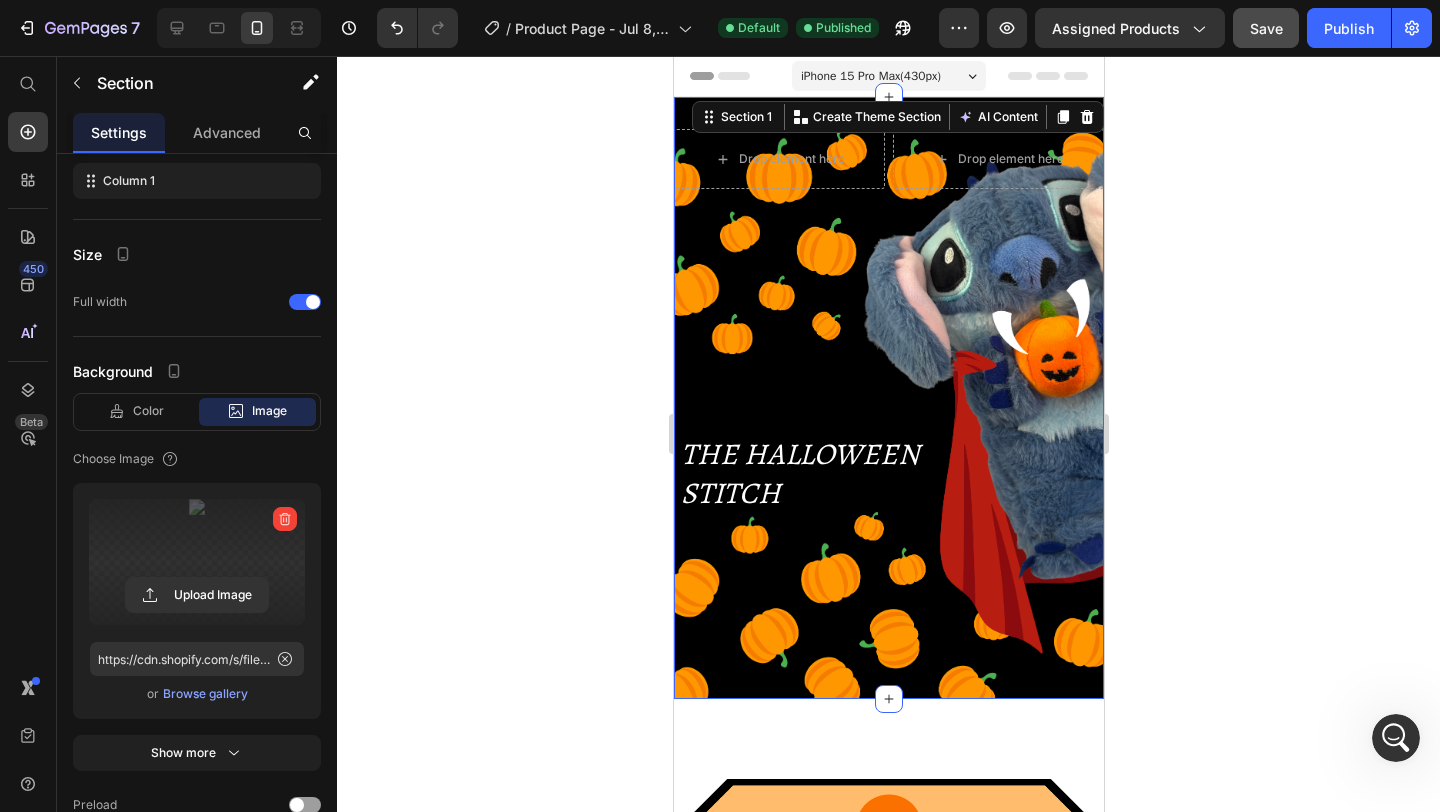 click 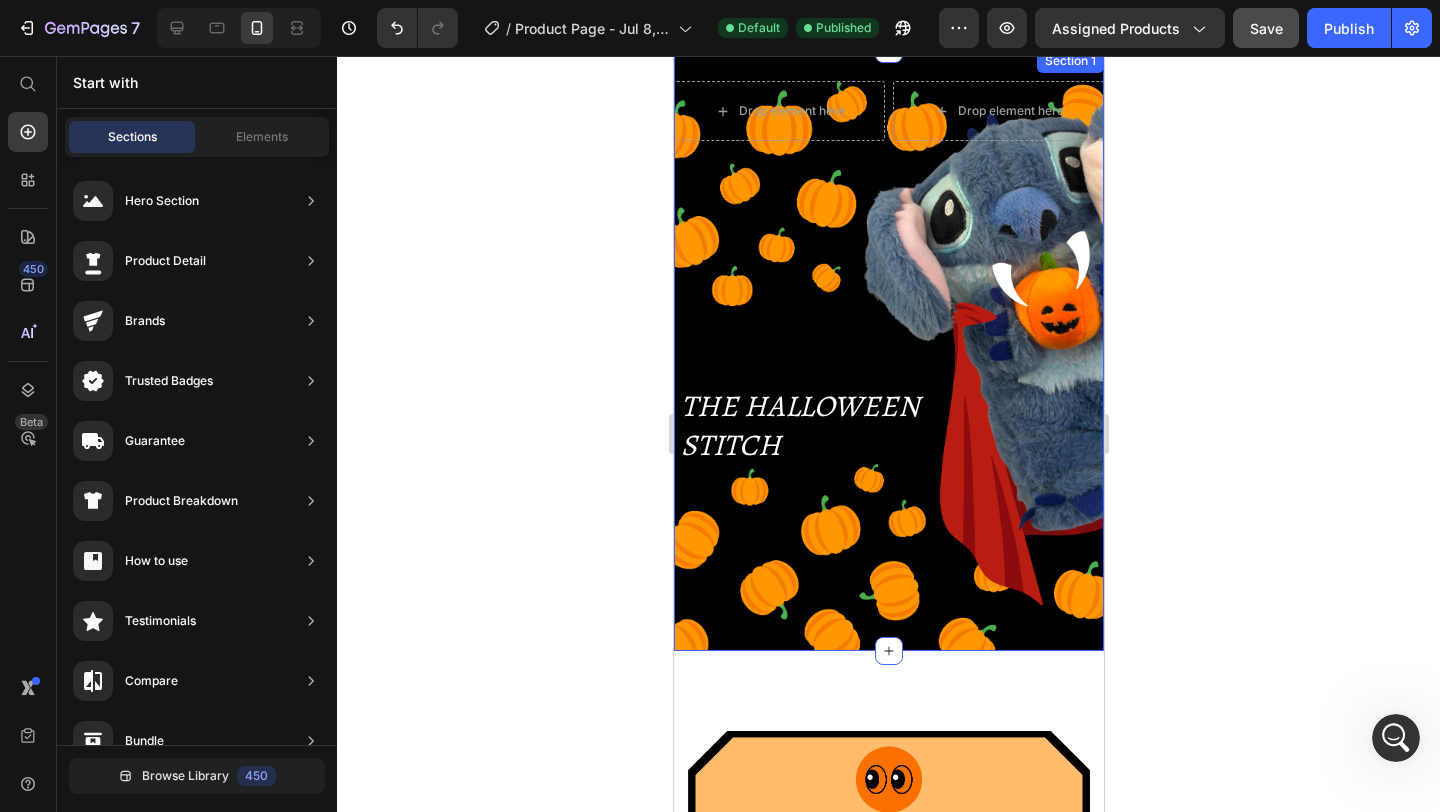 scroll, scrollTop: 0, scrollLeft: 0, axis: both 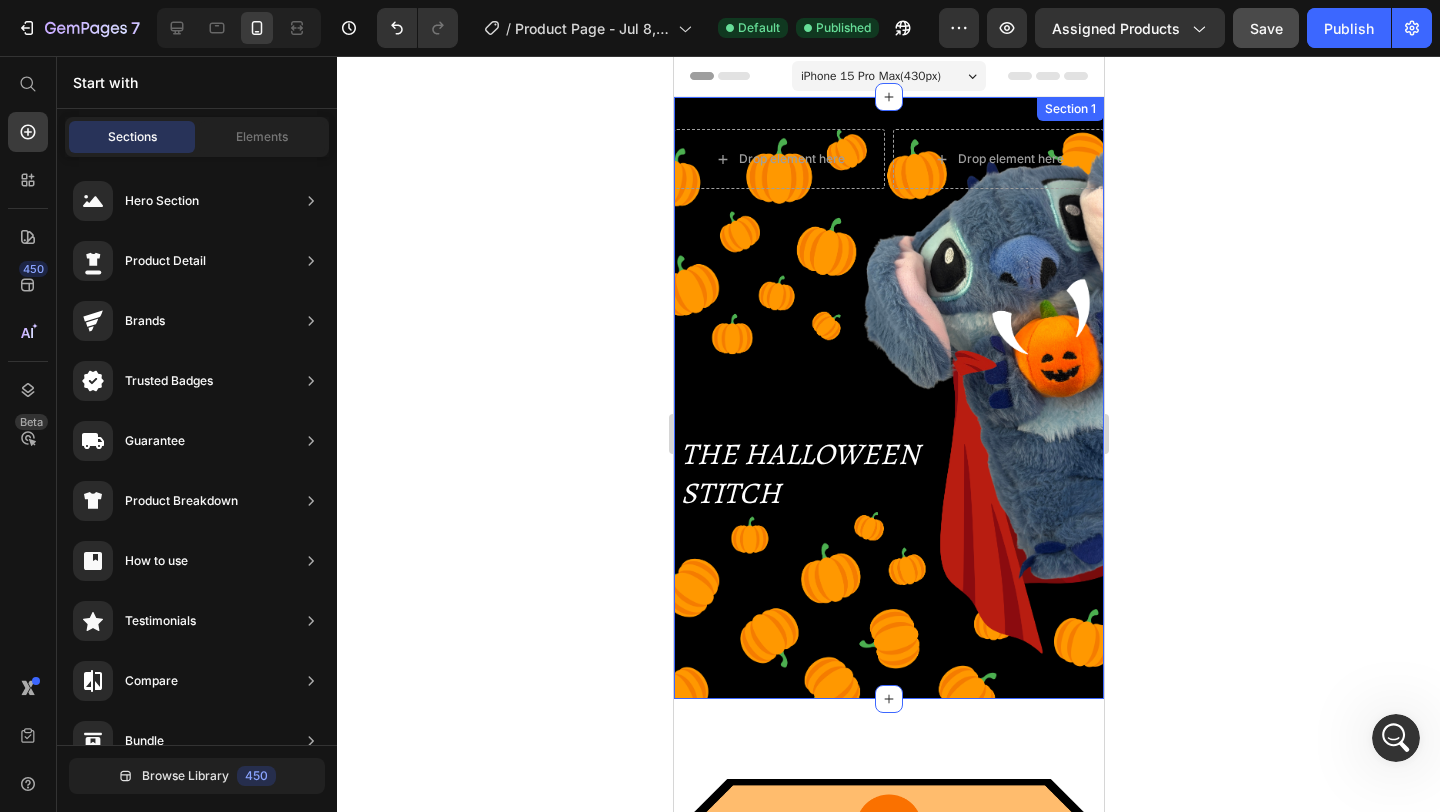 click on "Drop element here
Drop element here Row THE HALLOWEEN  STITCH Heading" at bounding box center (888, 413) 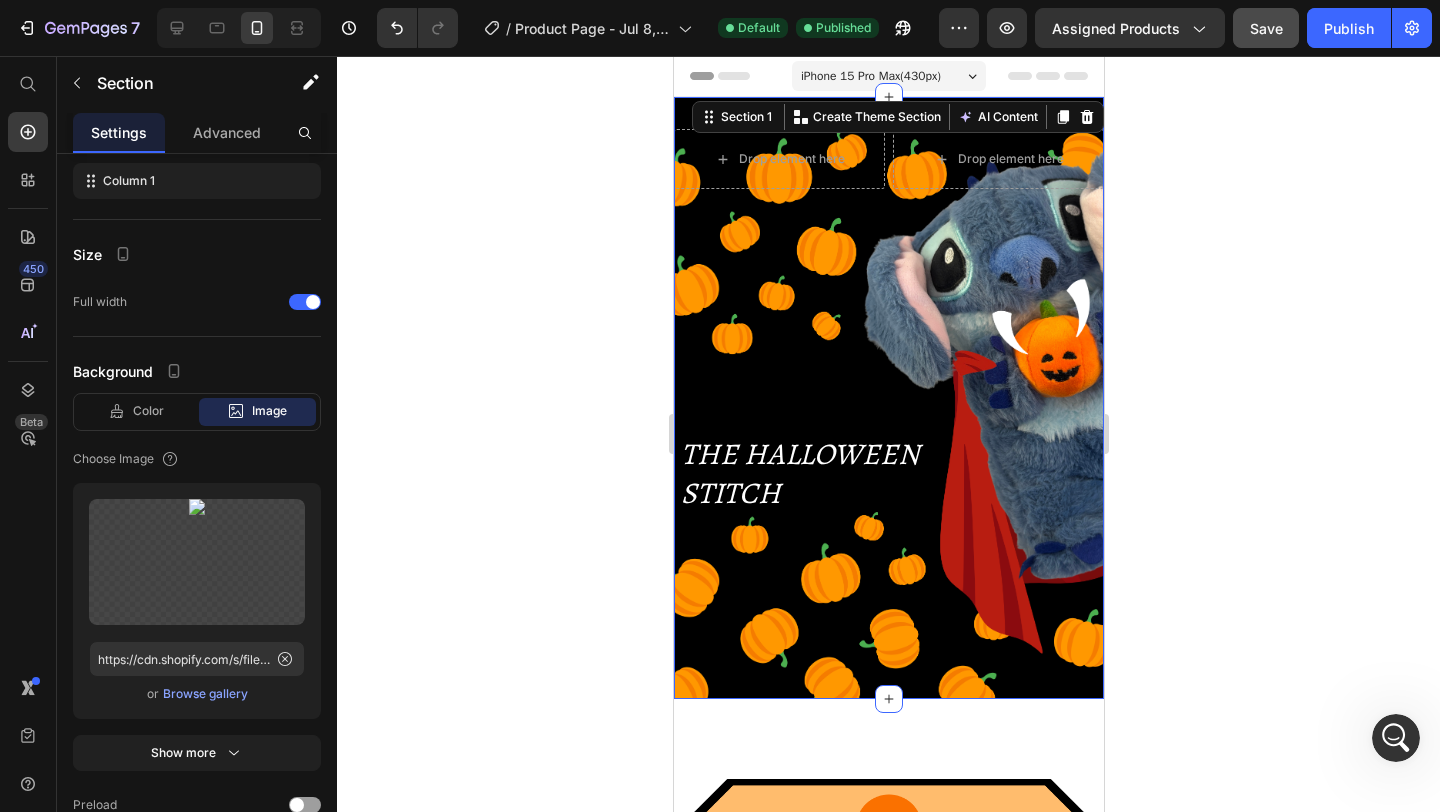 click on "iPhone 15 Pro Max  ( 430 px)" at bounding box center (888, 76) 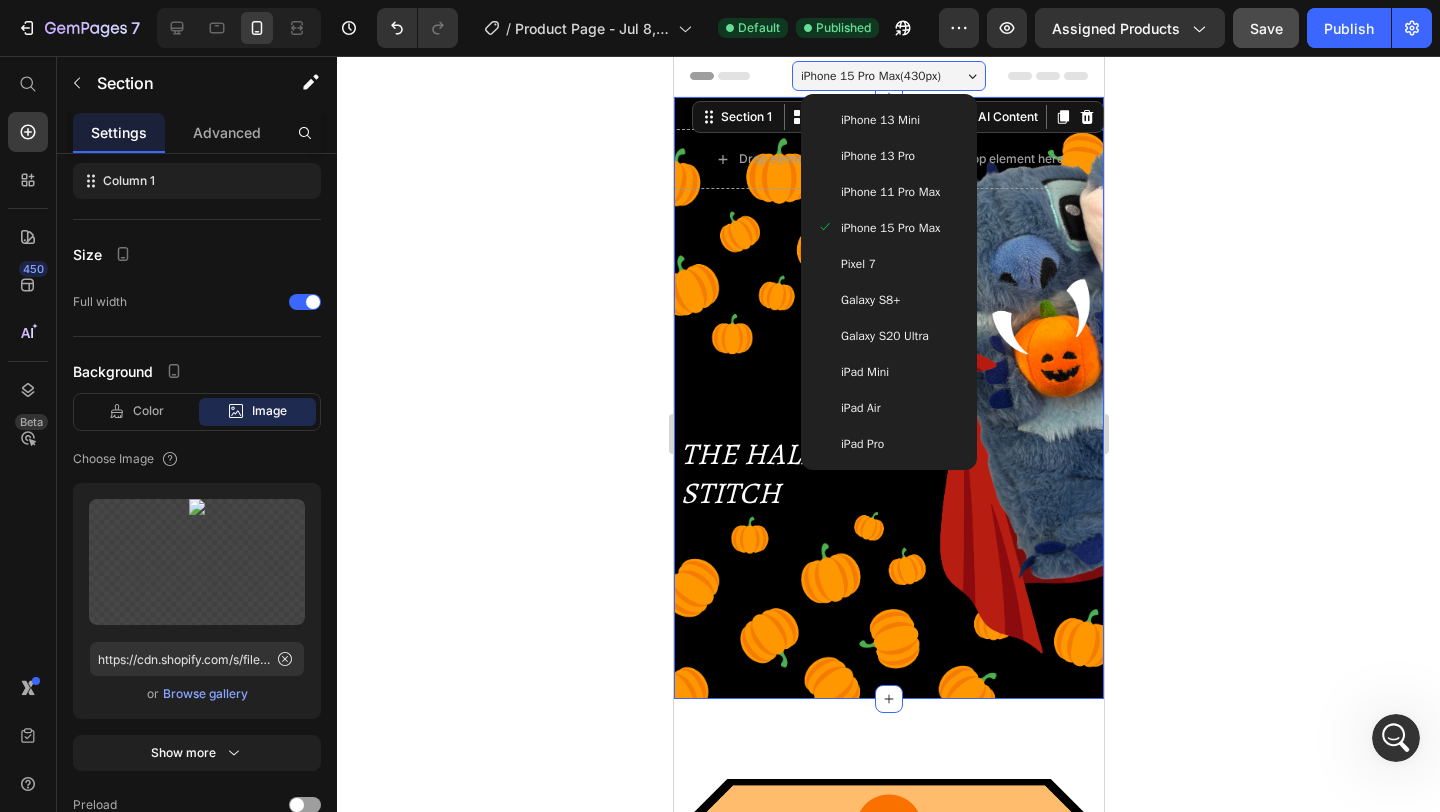 click on "Galaxy S8+" at bounding box center (888, 300) 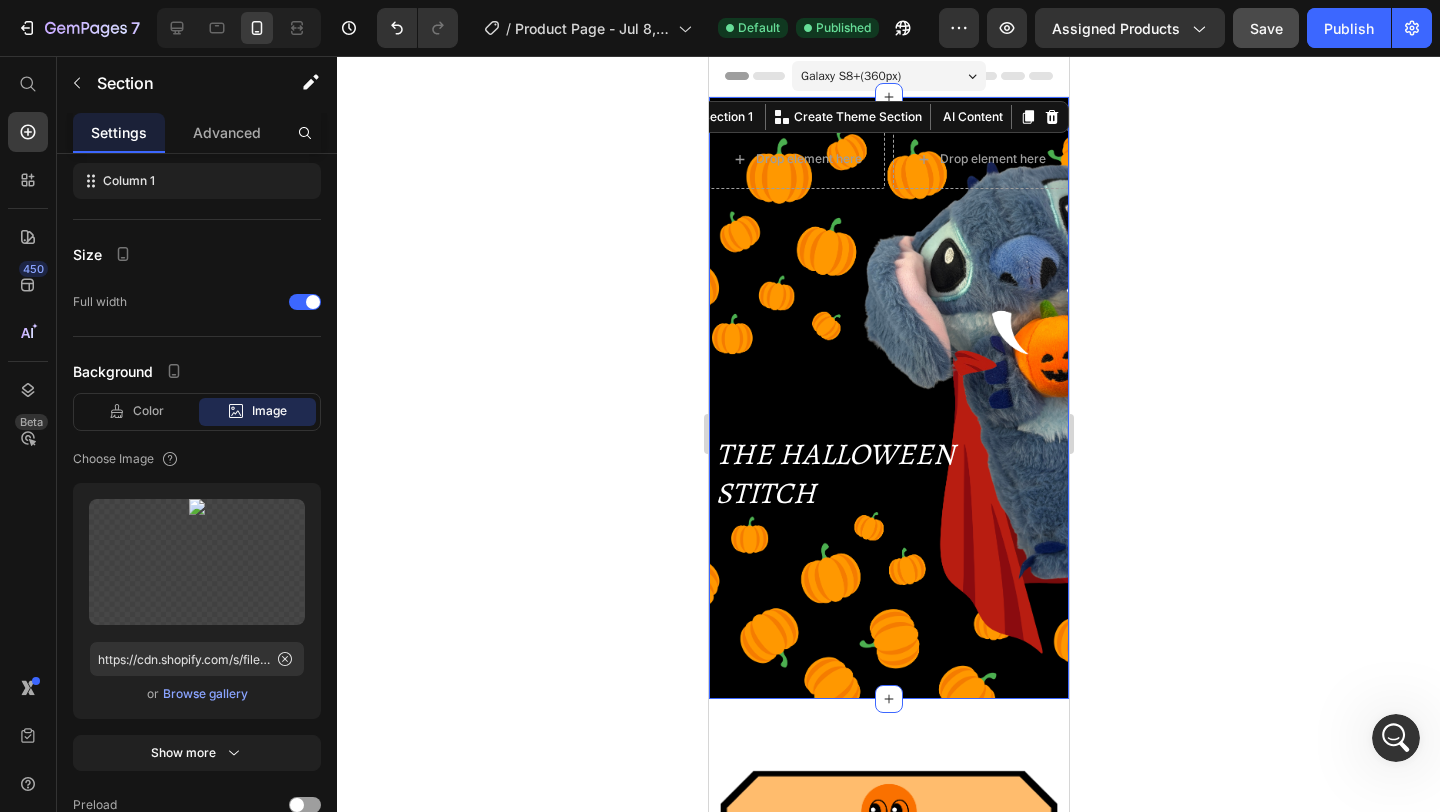 click on "Galaxy S8+  ( 360 px)" at bounding box center (888, 76) 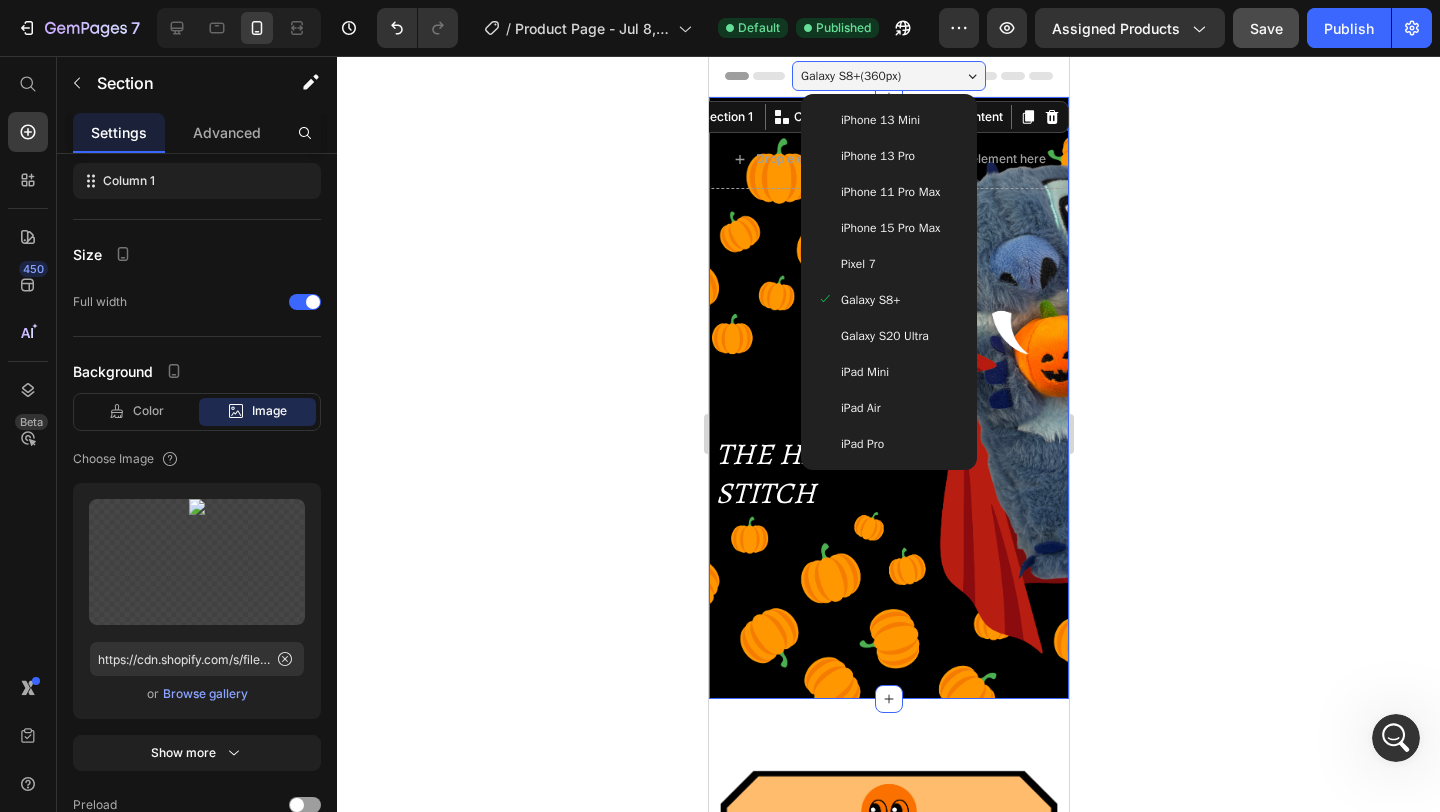 click on "iPhone 15 Pro Max" at bounding box center [888, 228] 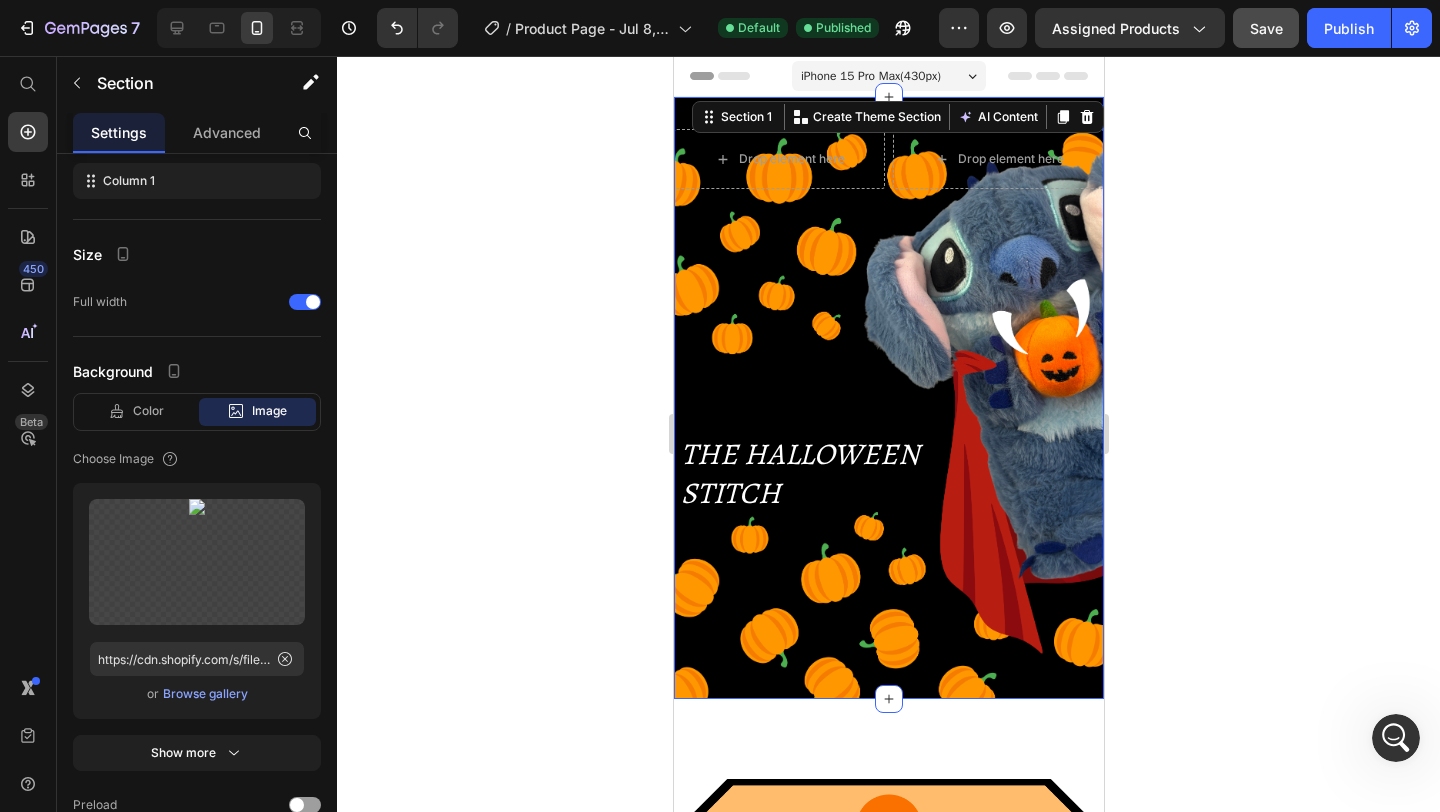 click 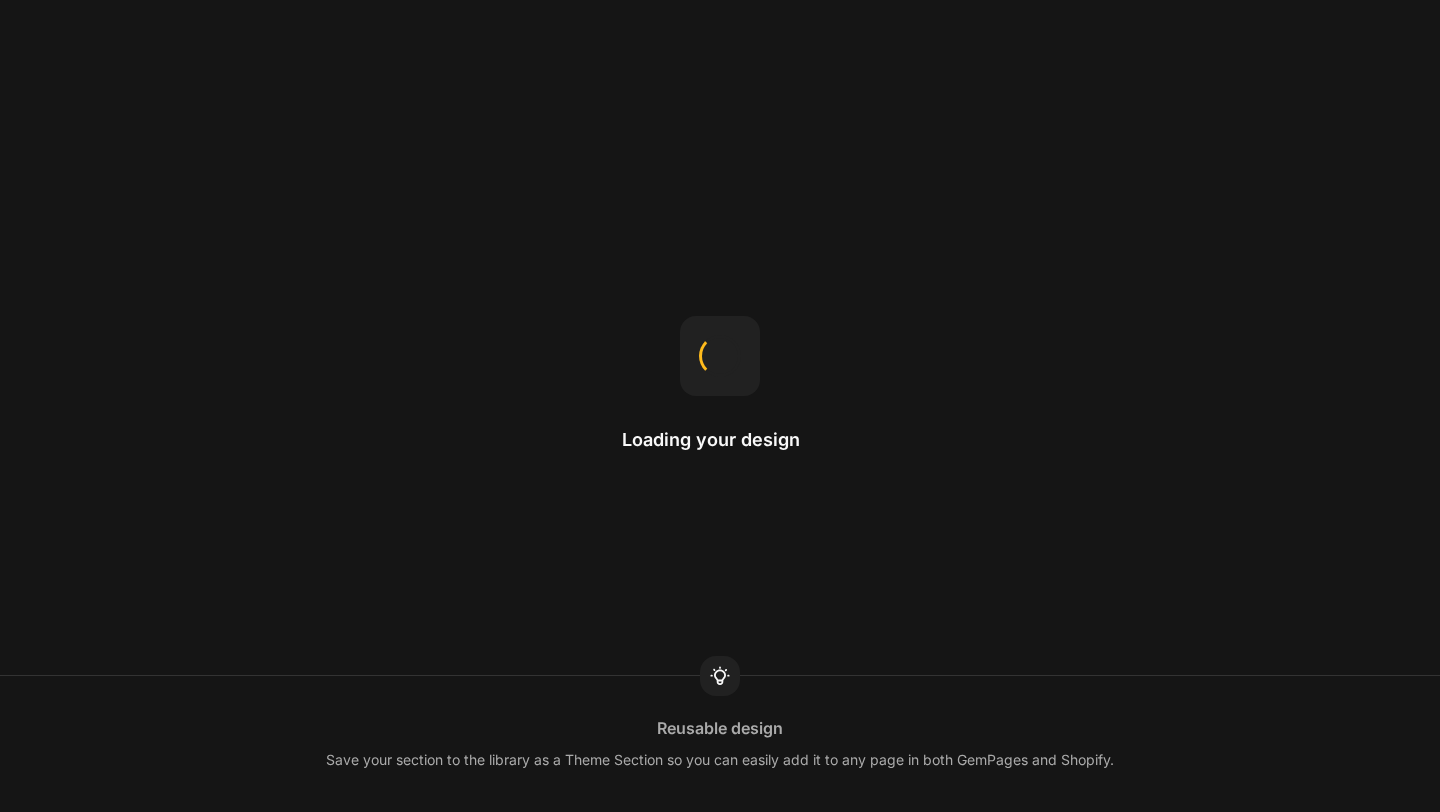 scroll, scrollTop: 0, scrollLeft: 0, axis: both 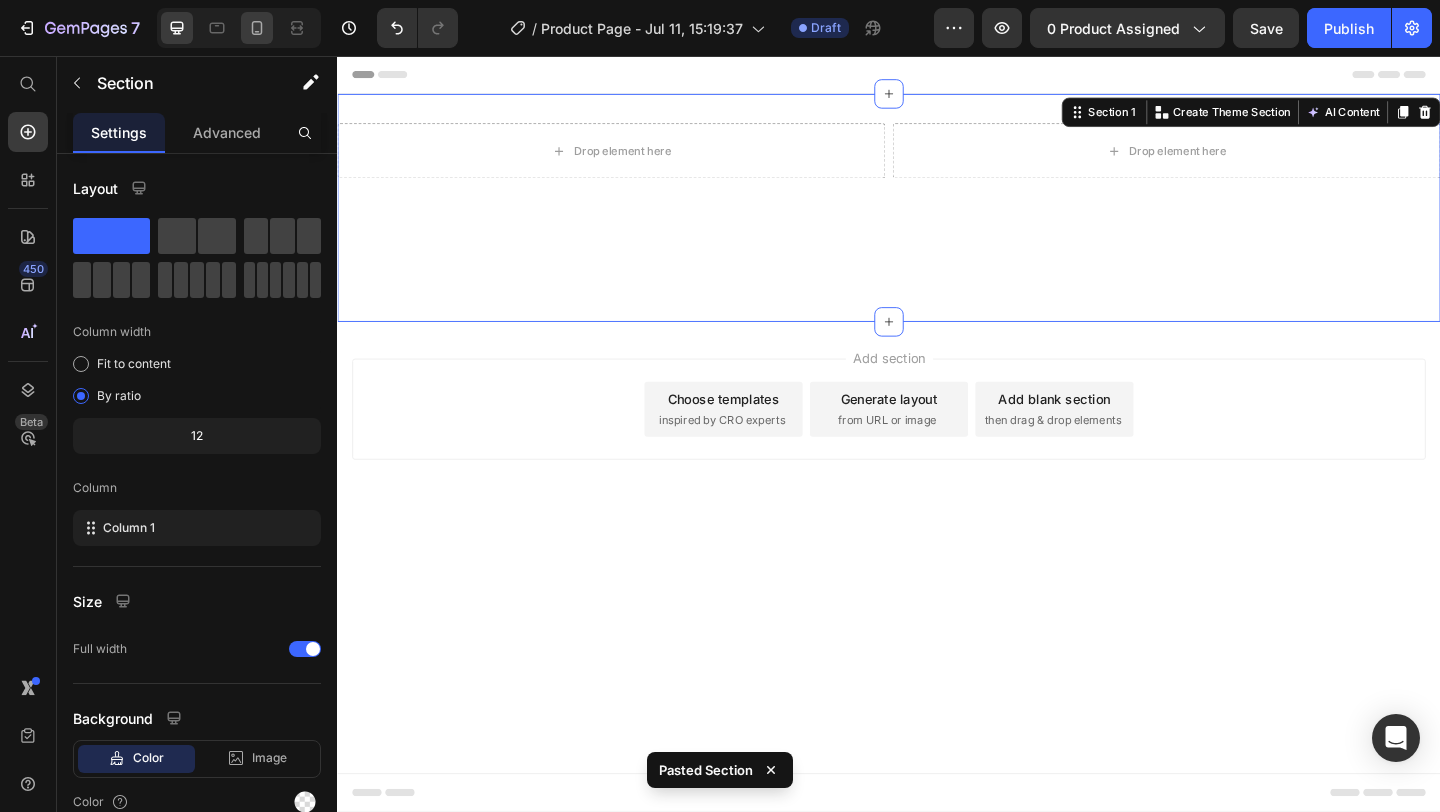click 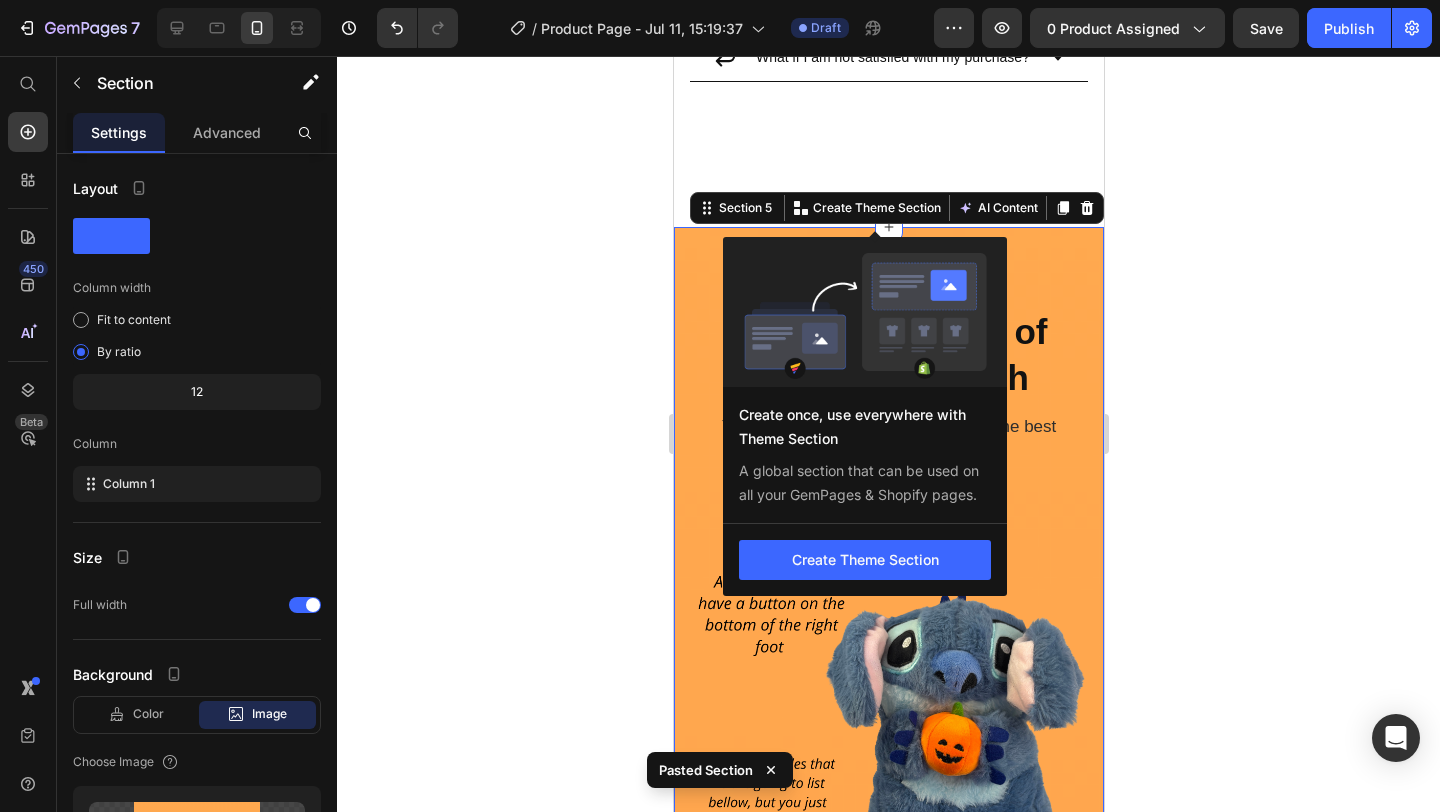 scroll, scrollTop: 2407, scrollLeft: 0, axis: vertical 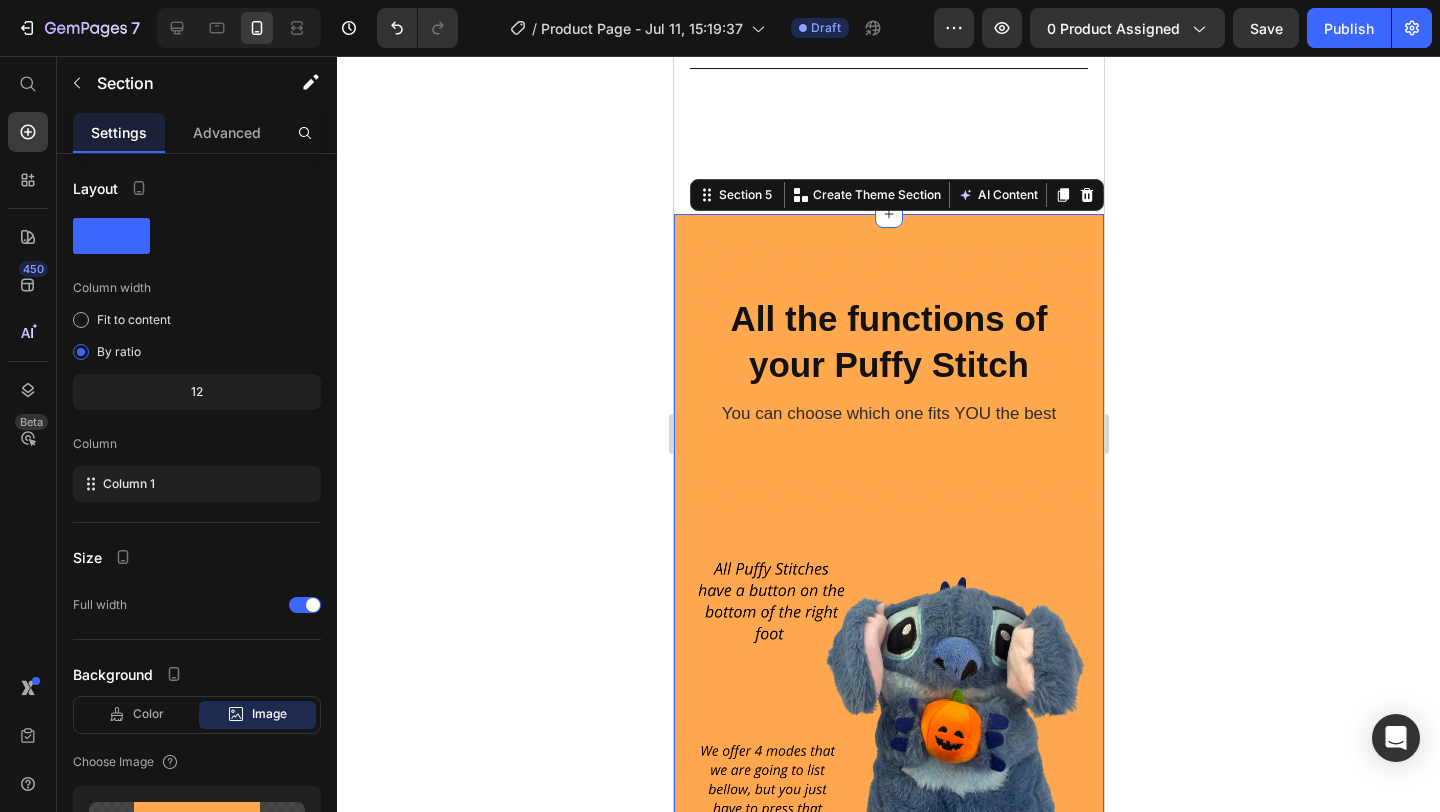 click 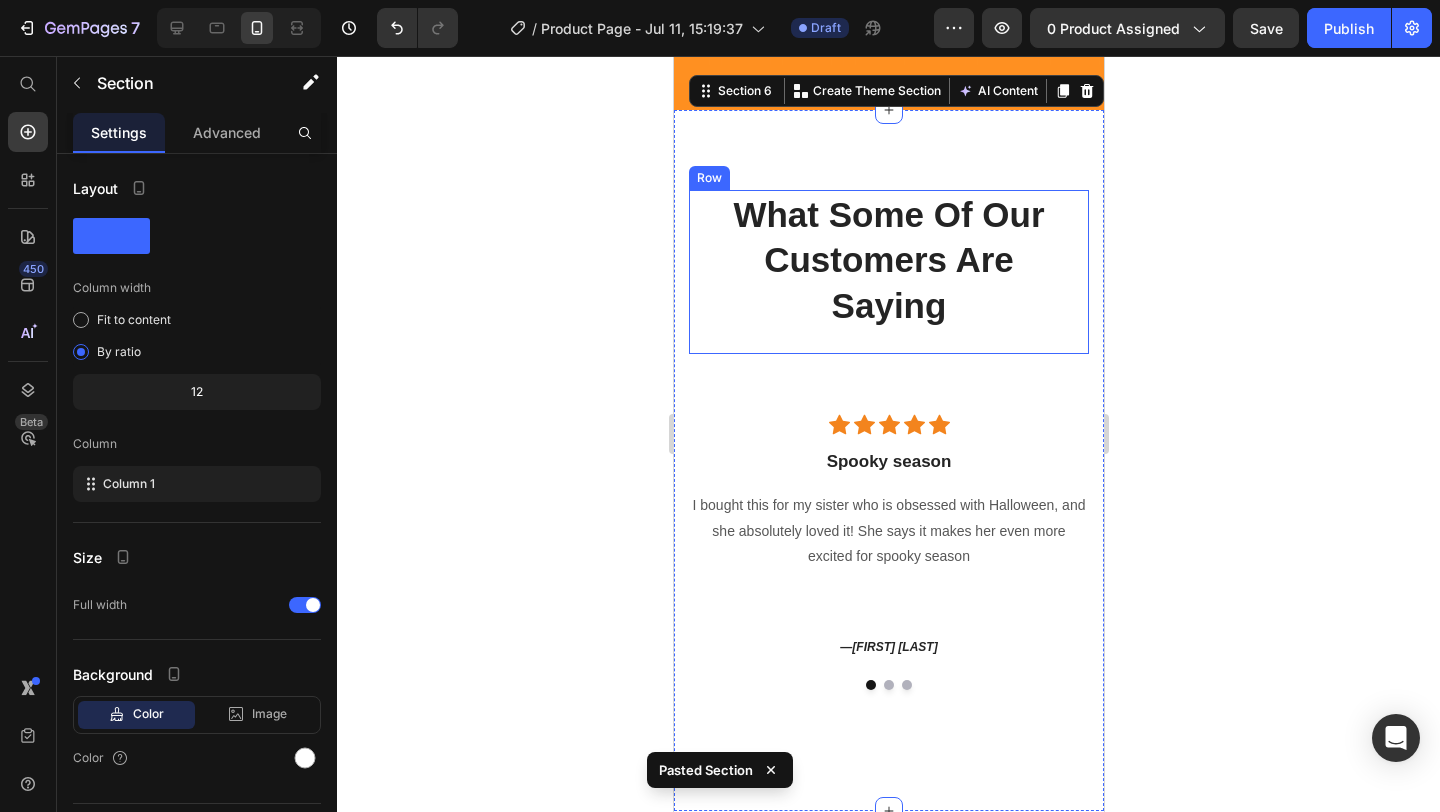 scroll, scrollTop: 4457, scrollLeft: 0, axis: vertical 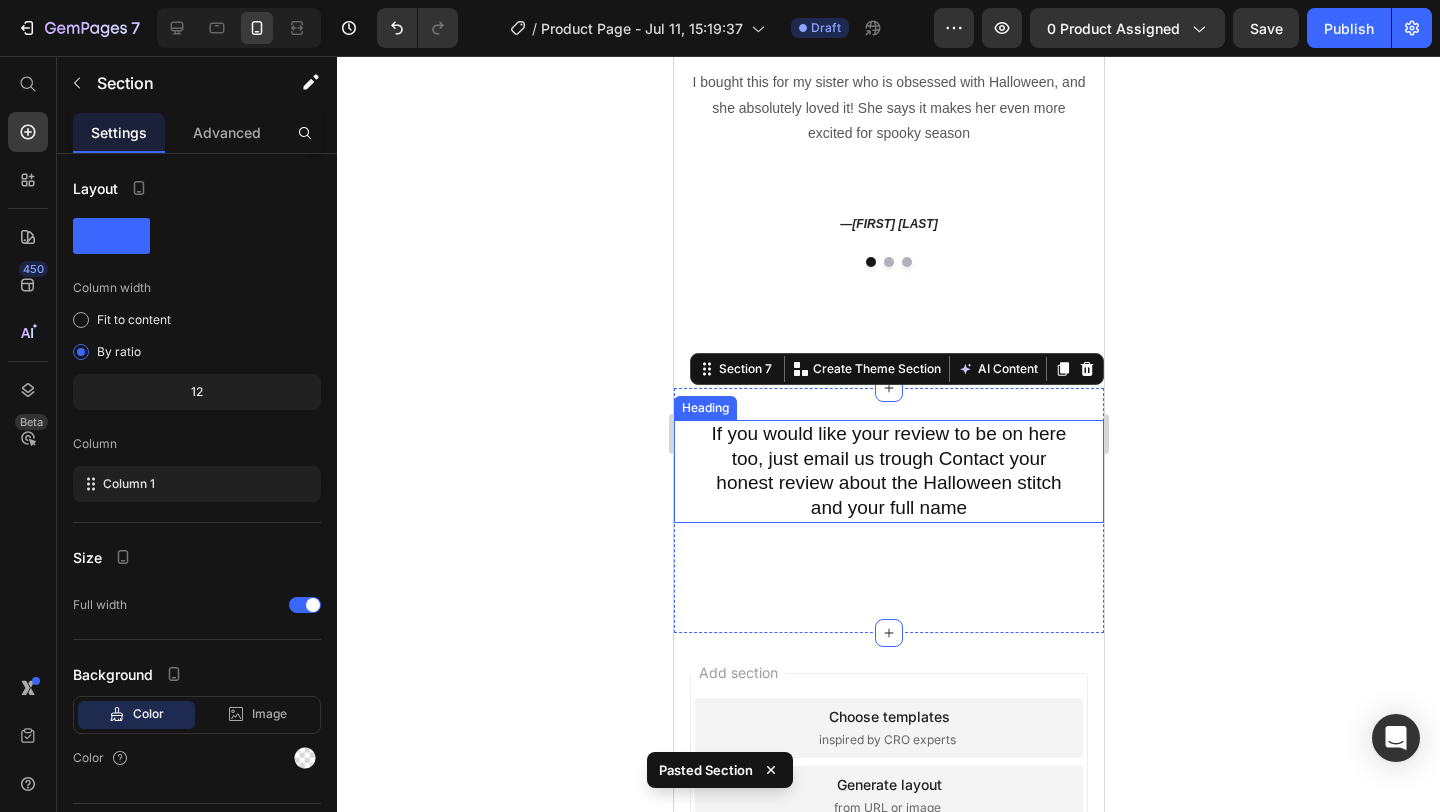 click 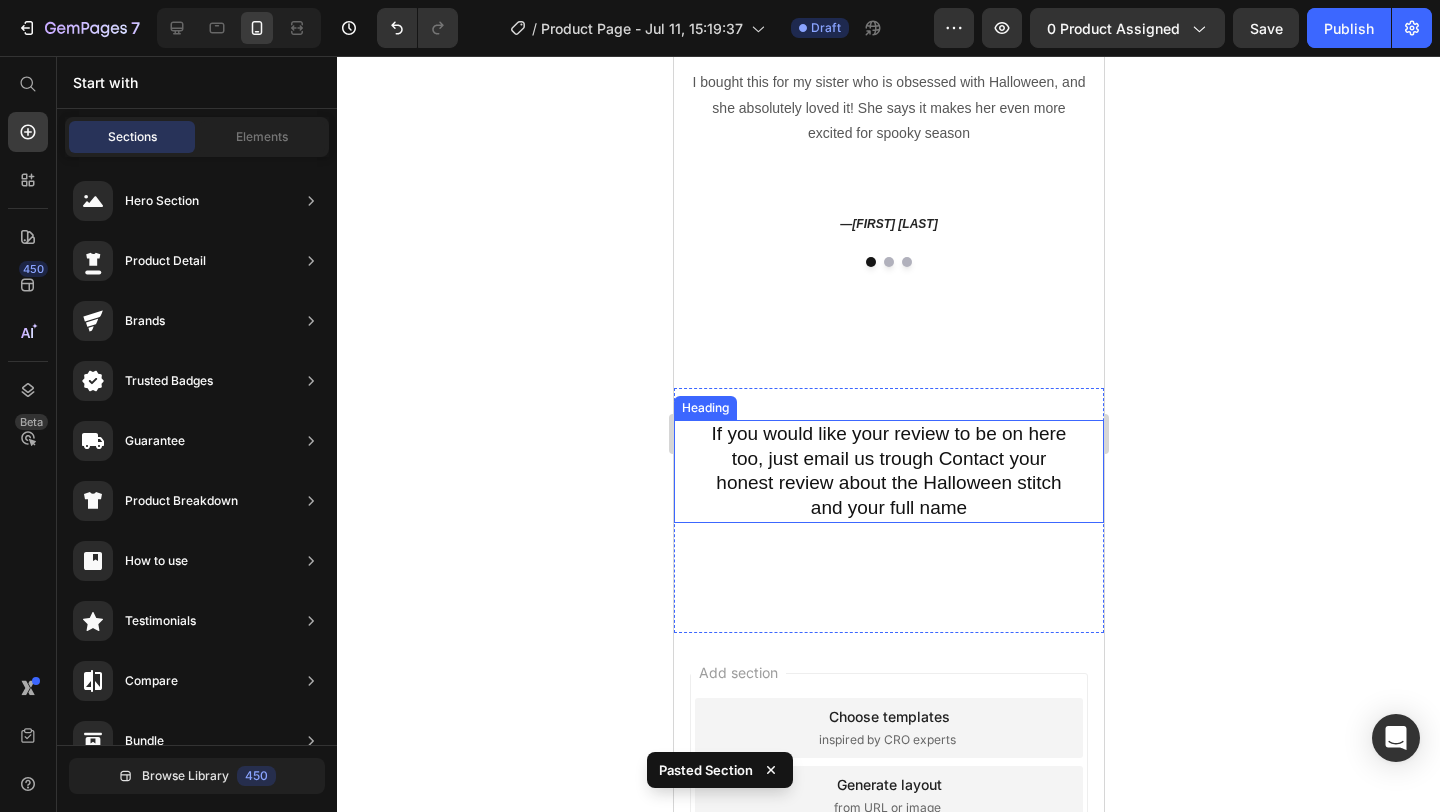 click 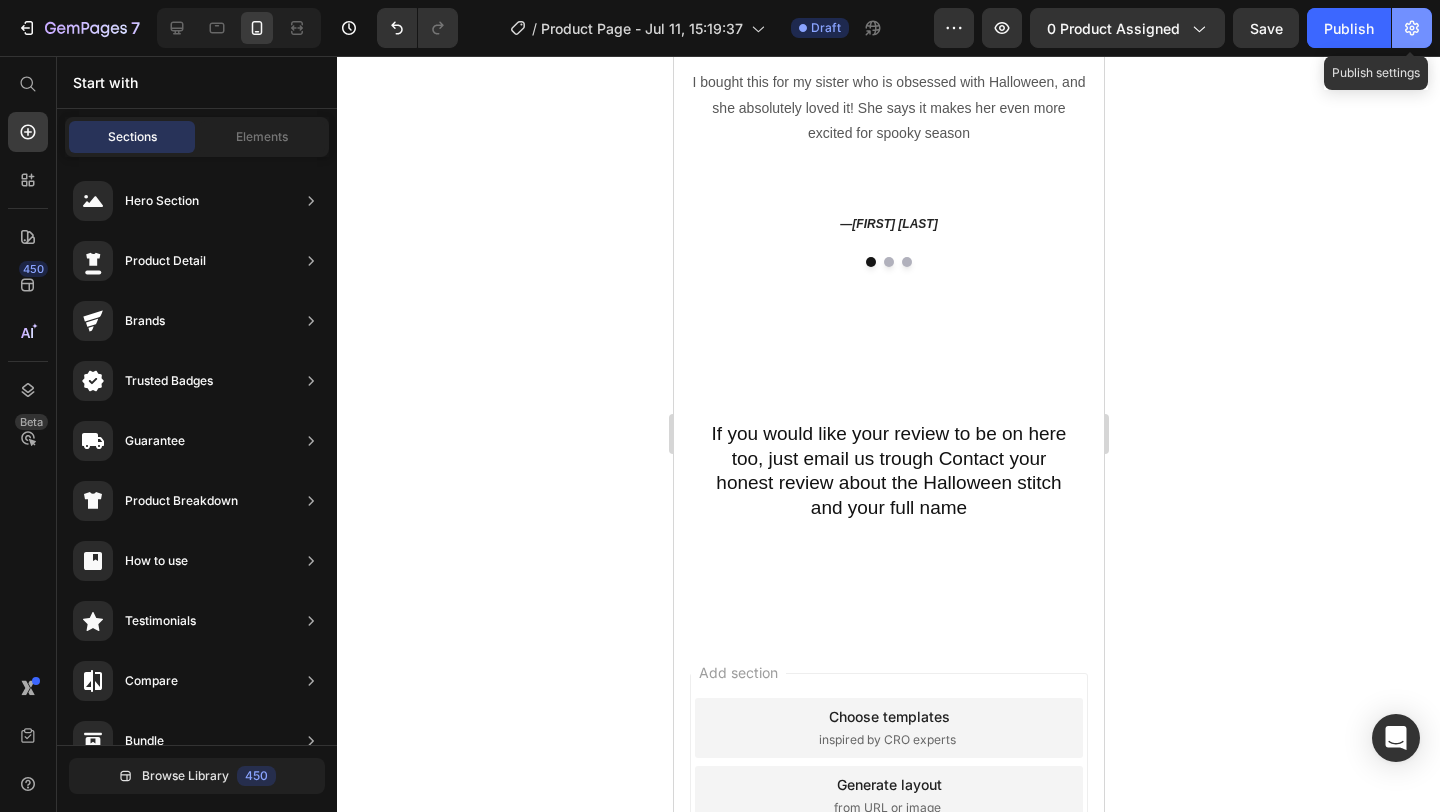 click 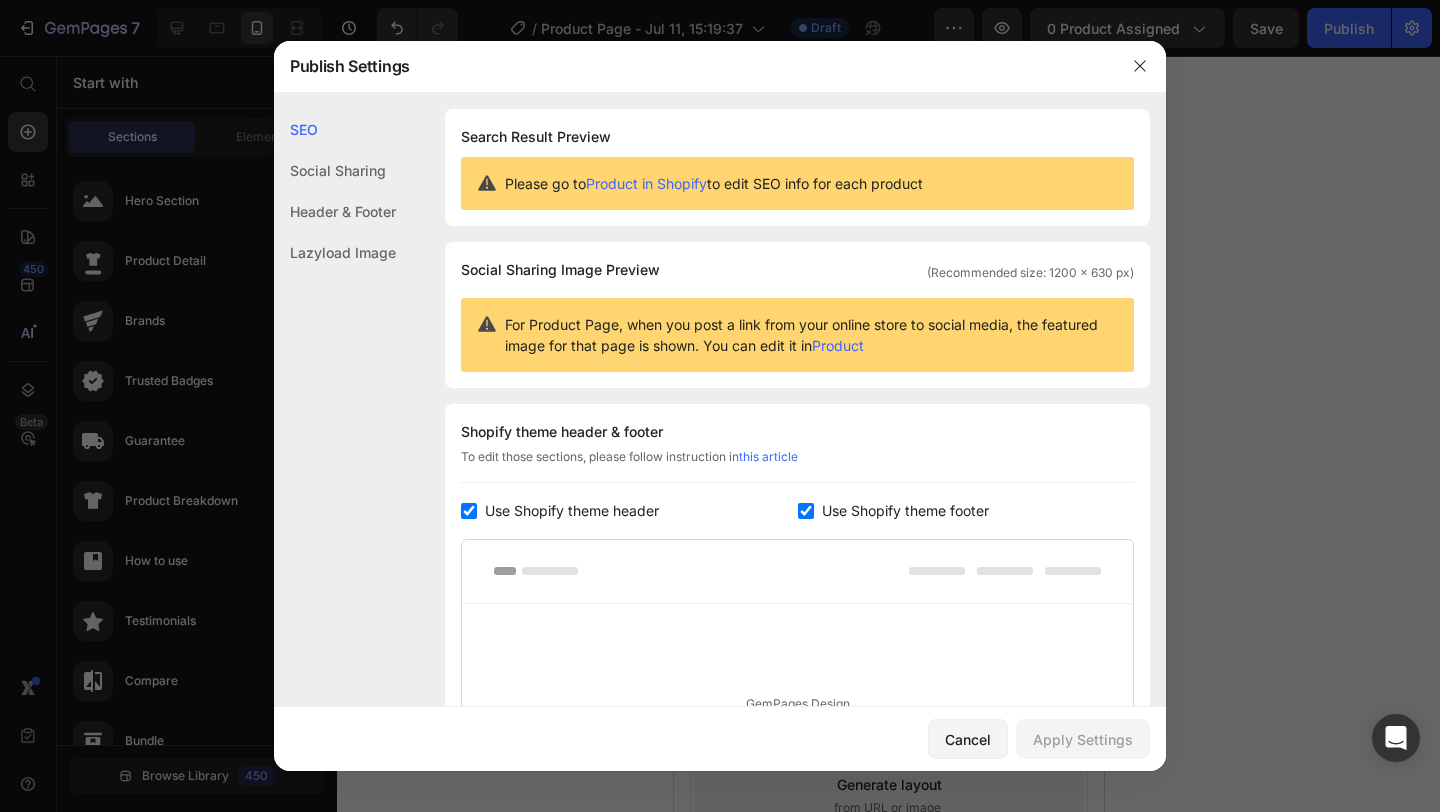 click at bounding box center (1140, 66) 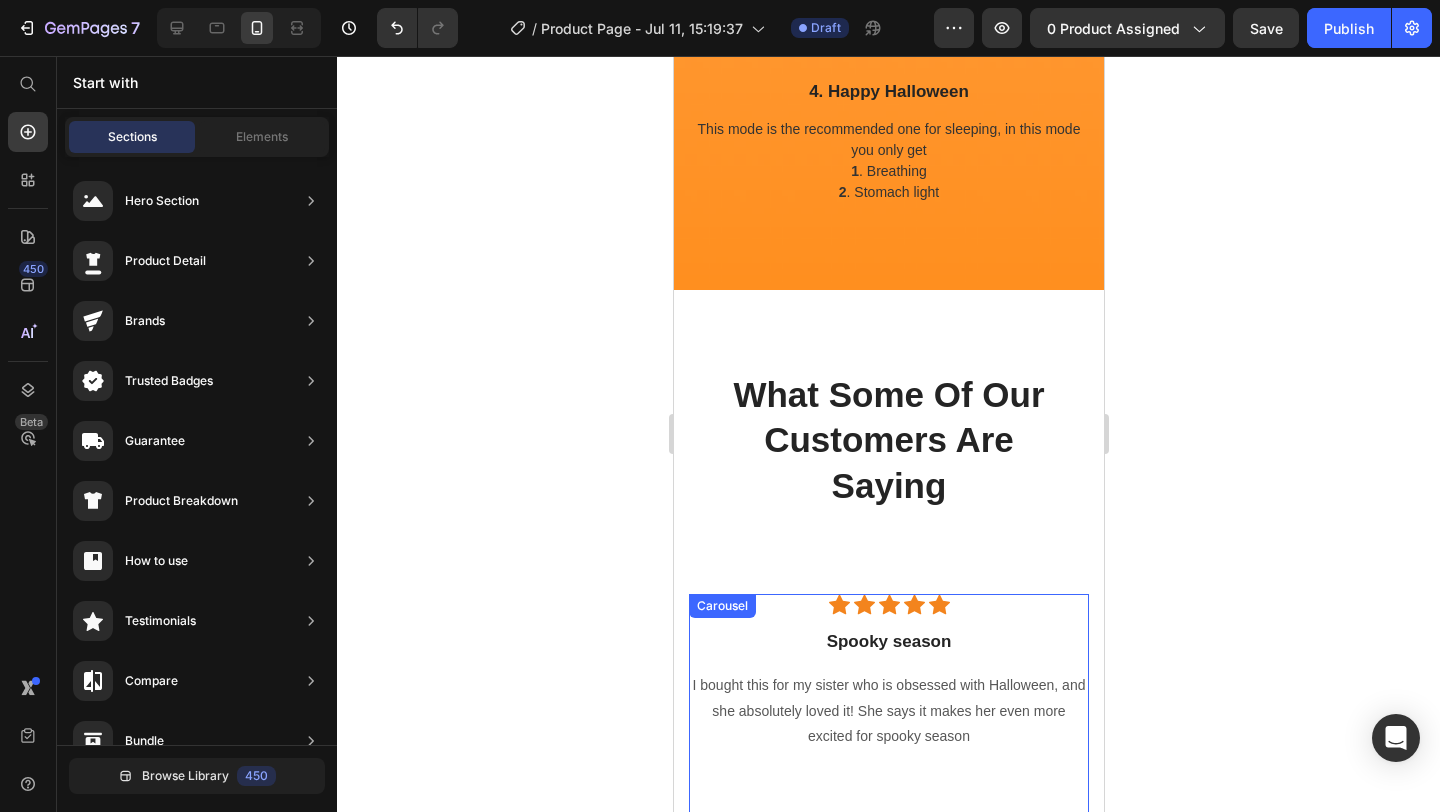 scroll, scrollTop: 3634, scrollLeft: 0, axis: vertical 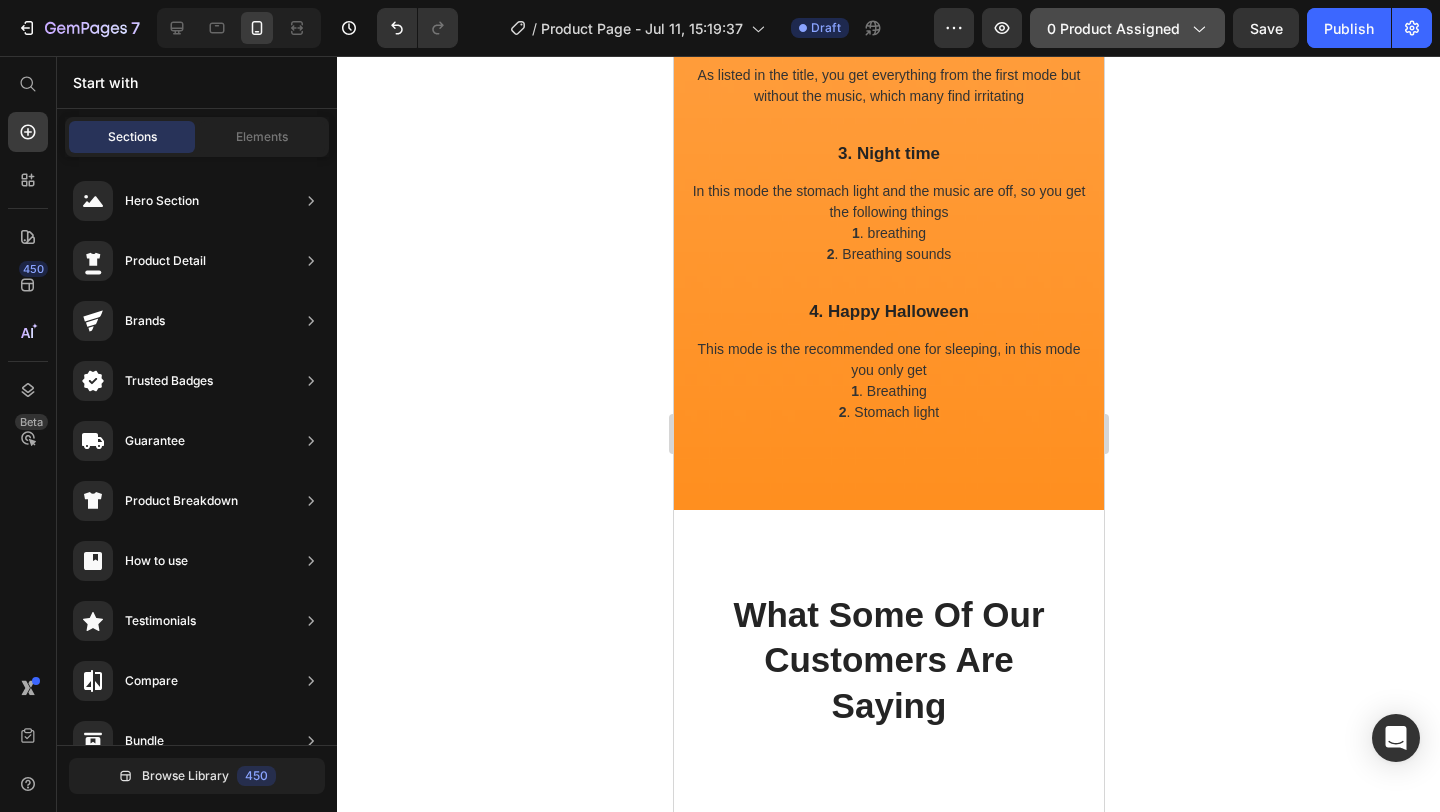 click on "0 product assigned" at bounding box center (1127, 28) 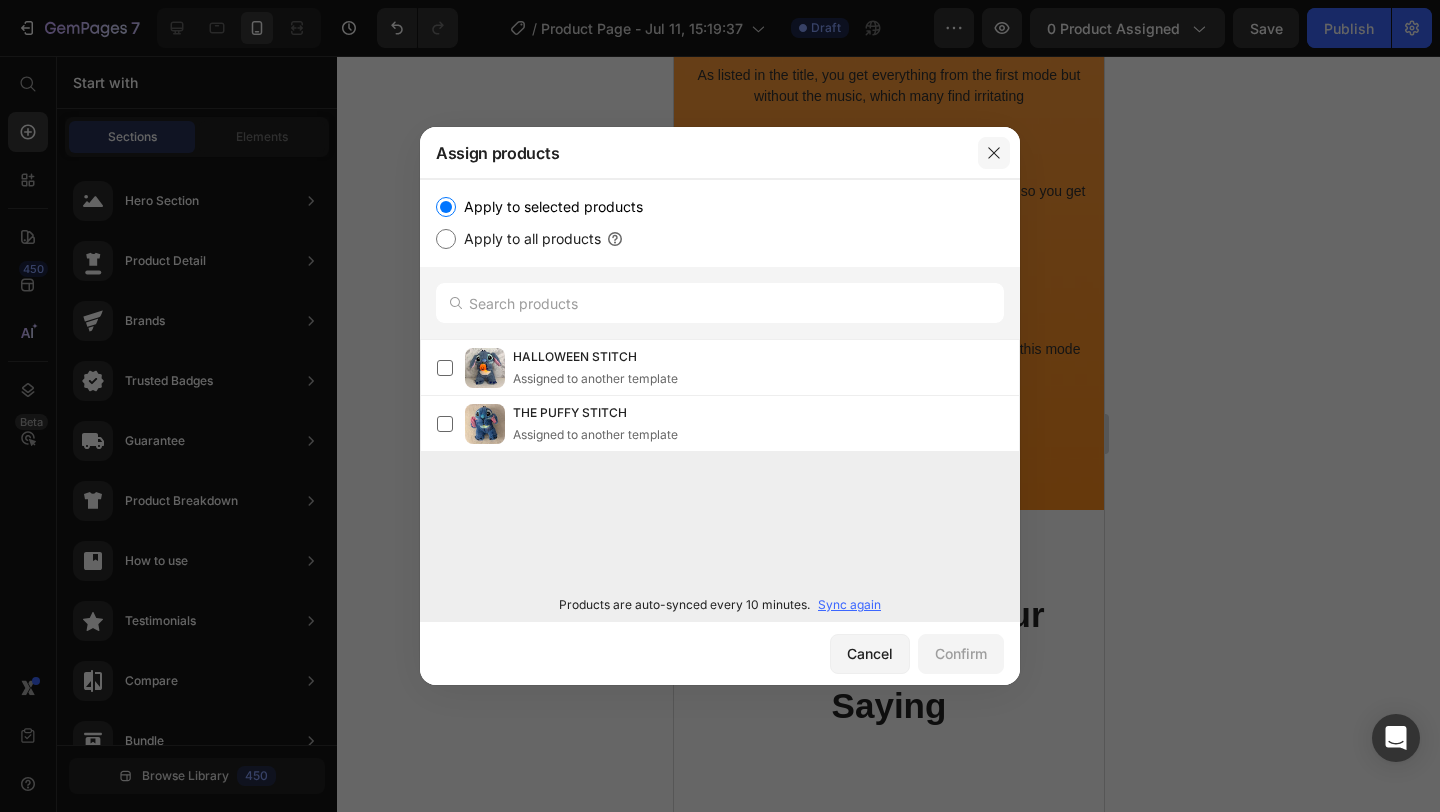 click 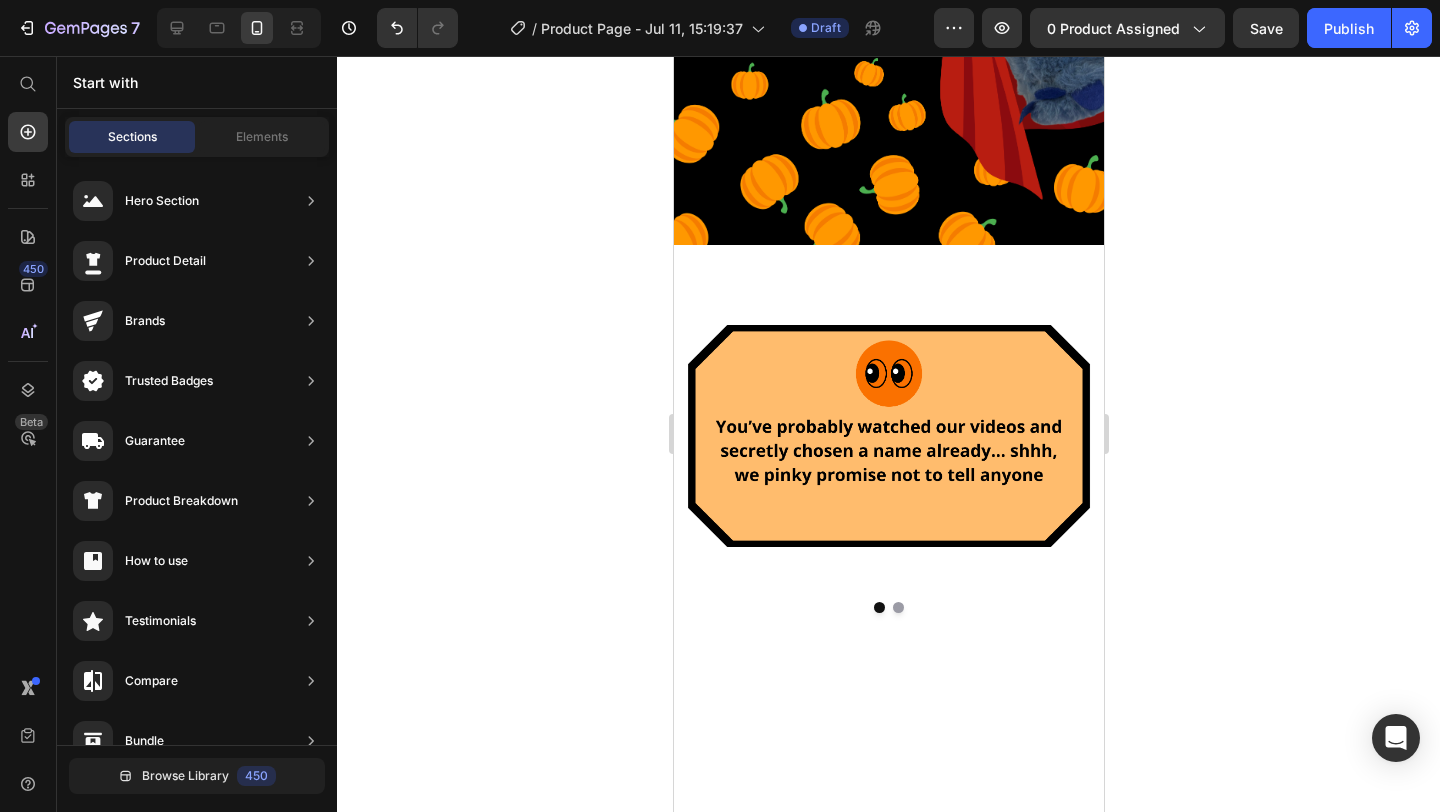 scroll, scrollTop: 0, scrollLeft: 0, axis: both 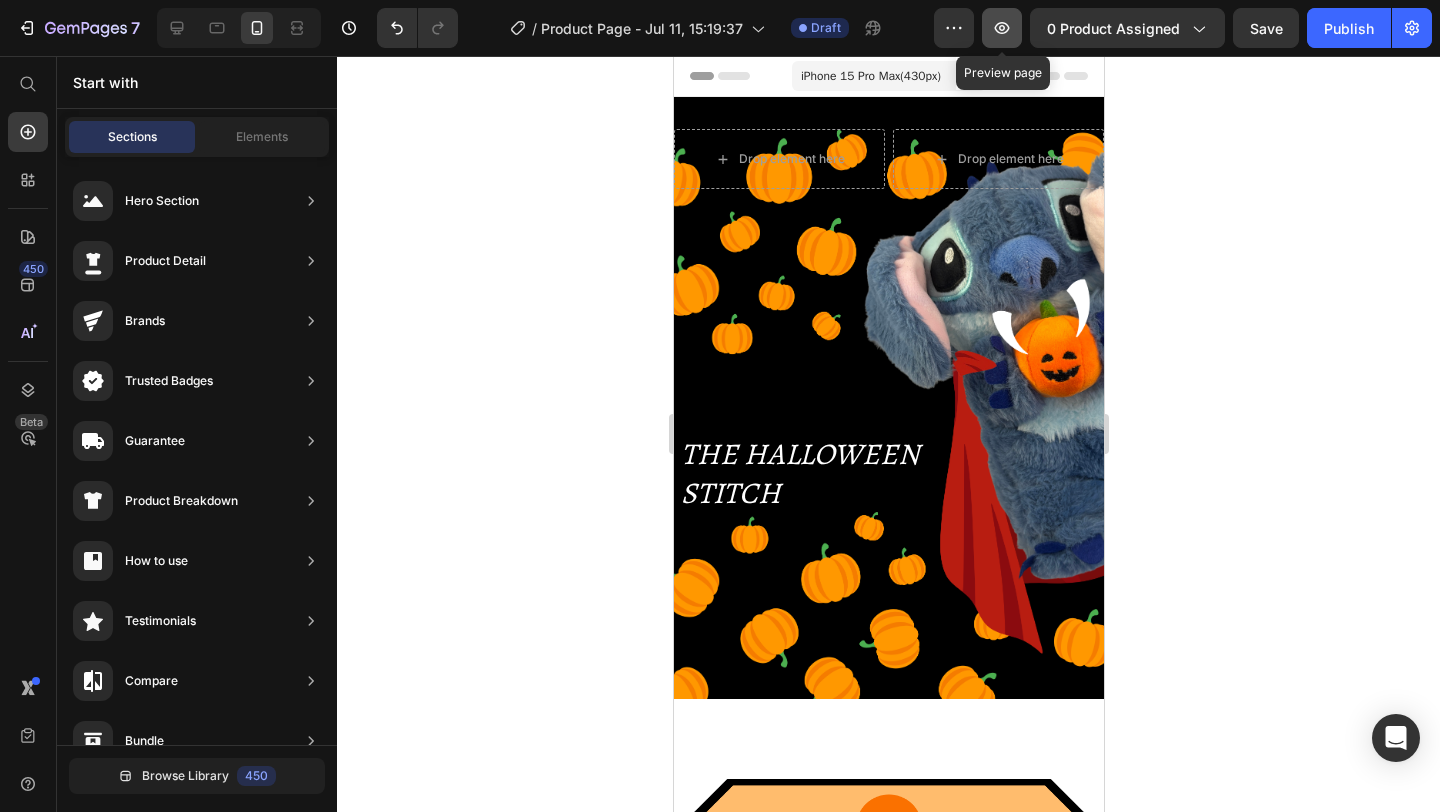click 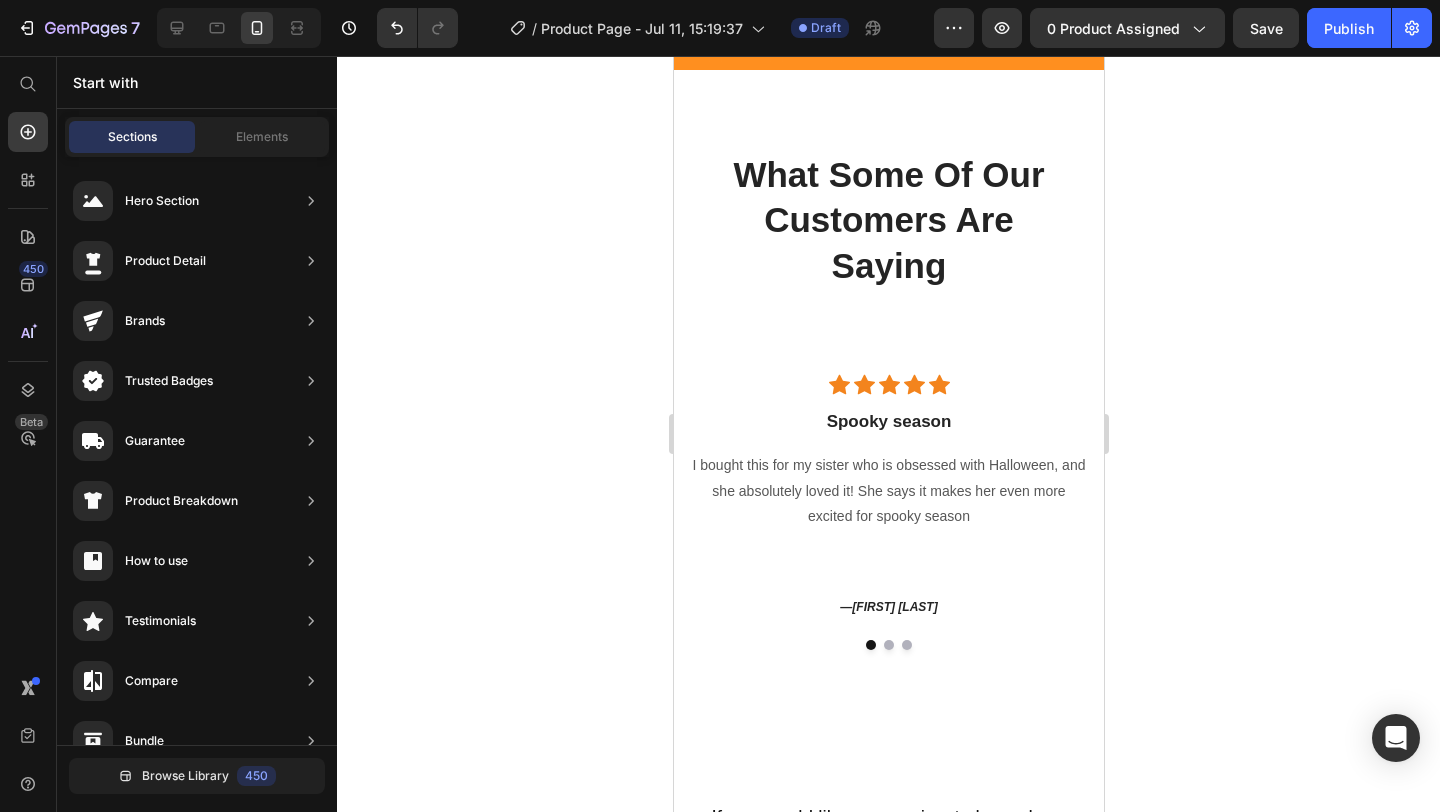 scroll, scrollTop: 3911, scrollLeft: 0, axis: vertical 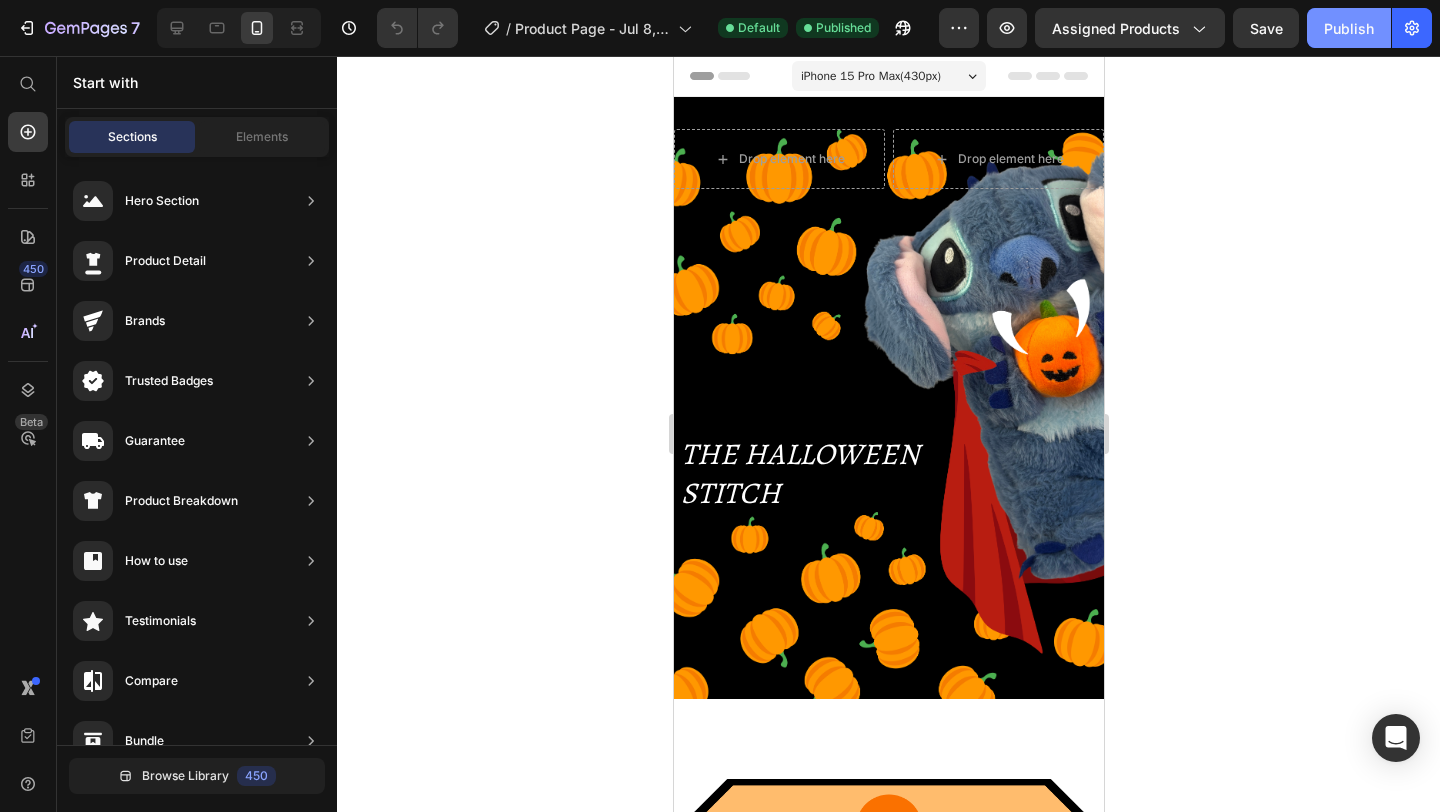 click on "Publish" at bounding box center [1349, 28] 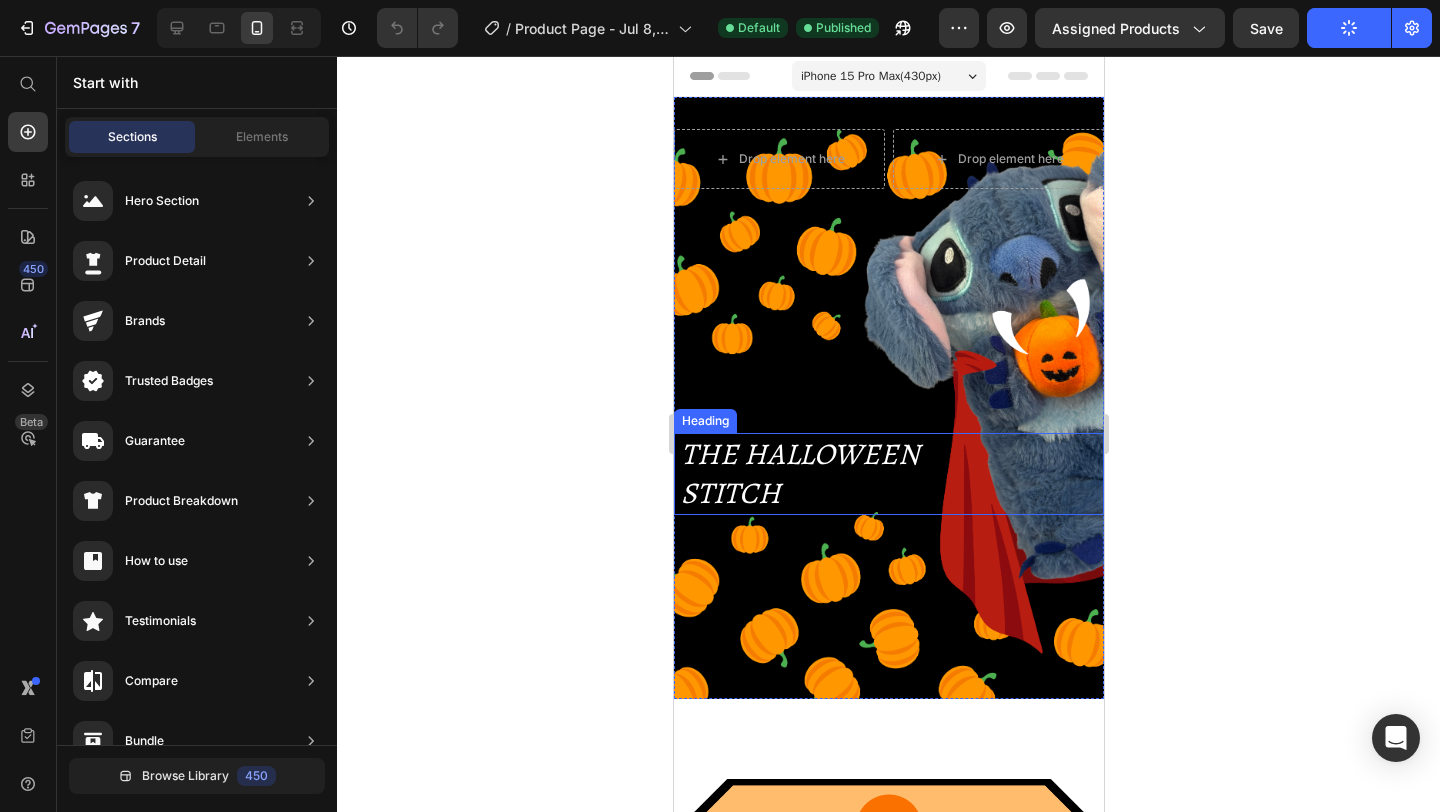 click on "Drop element here
Drop element here Row THE HALLOWEEN  STITCH Heading" at bounding box center (888, 413) 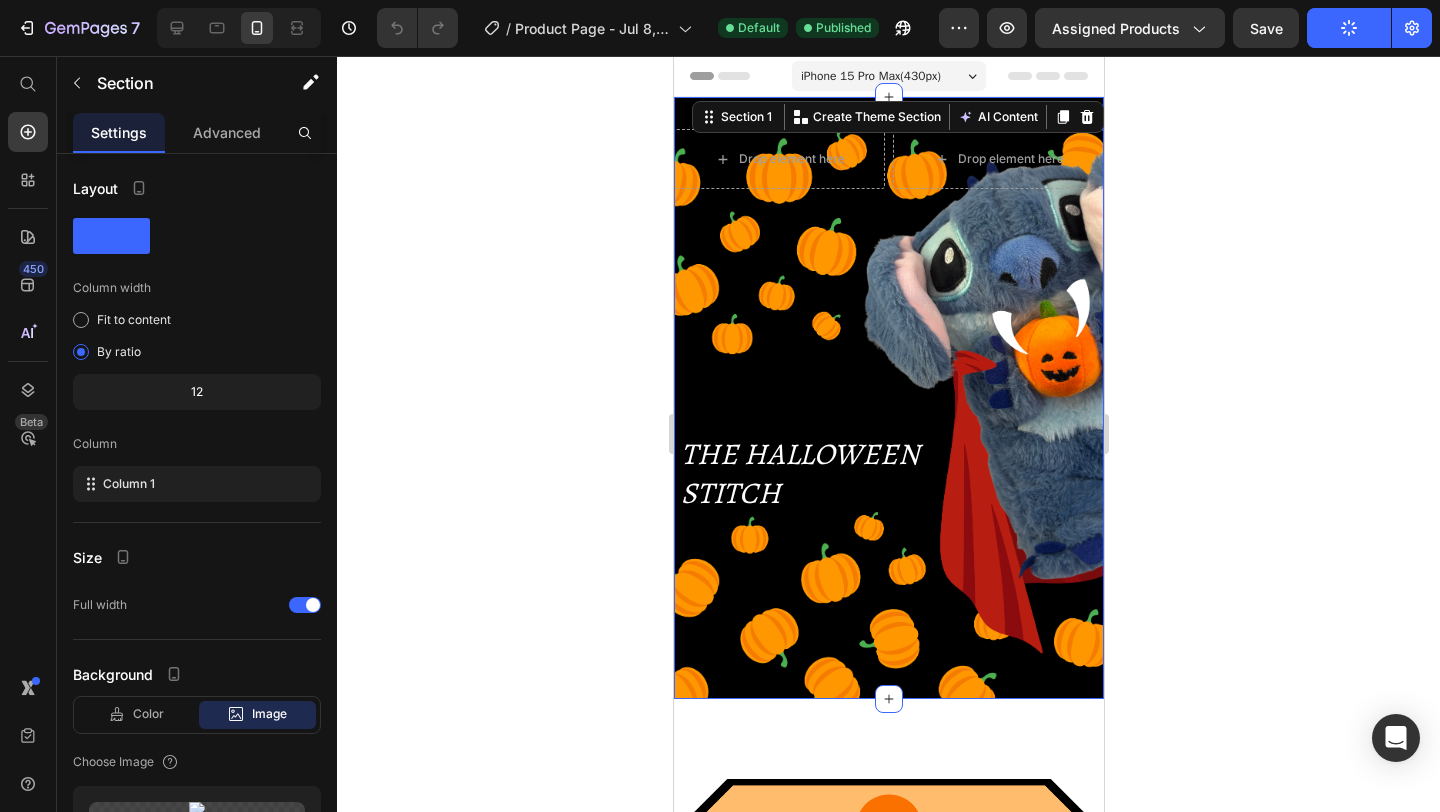 click on "Drop element here
Drop element here Row THE HALLOWEEN  STITCH Heading" at bounding box center (888, 413) 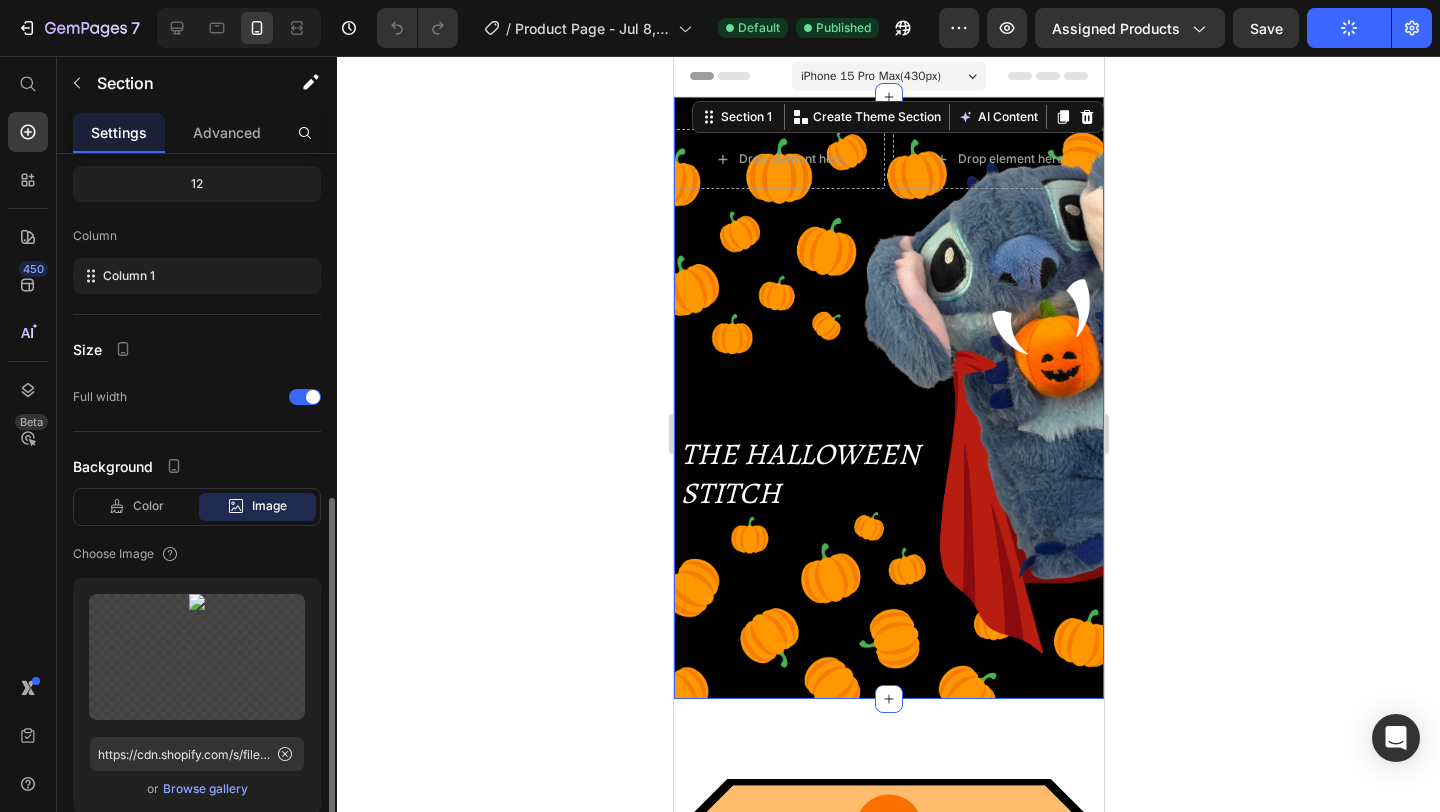scroll, scrollTop: 405, scrollLeft: 0, axis: vertical 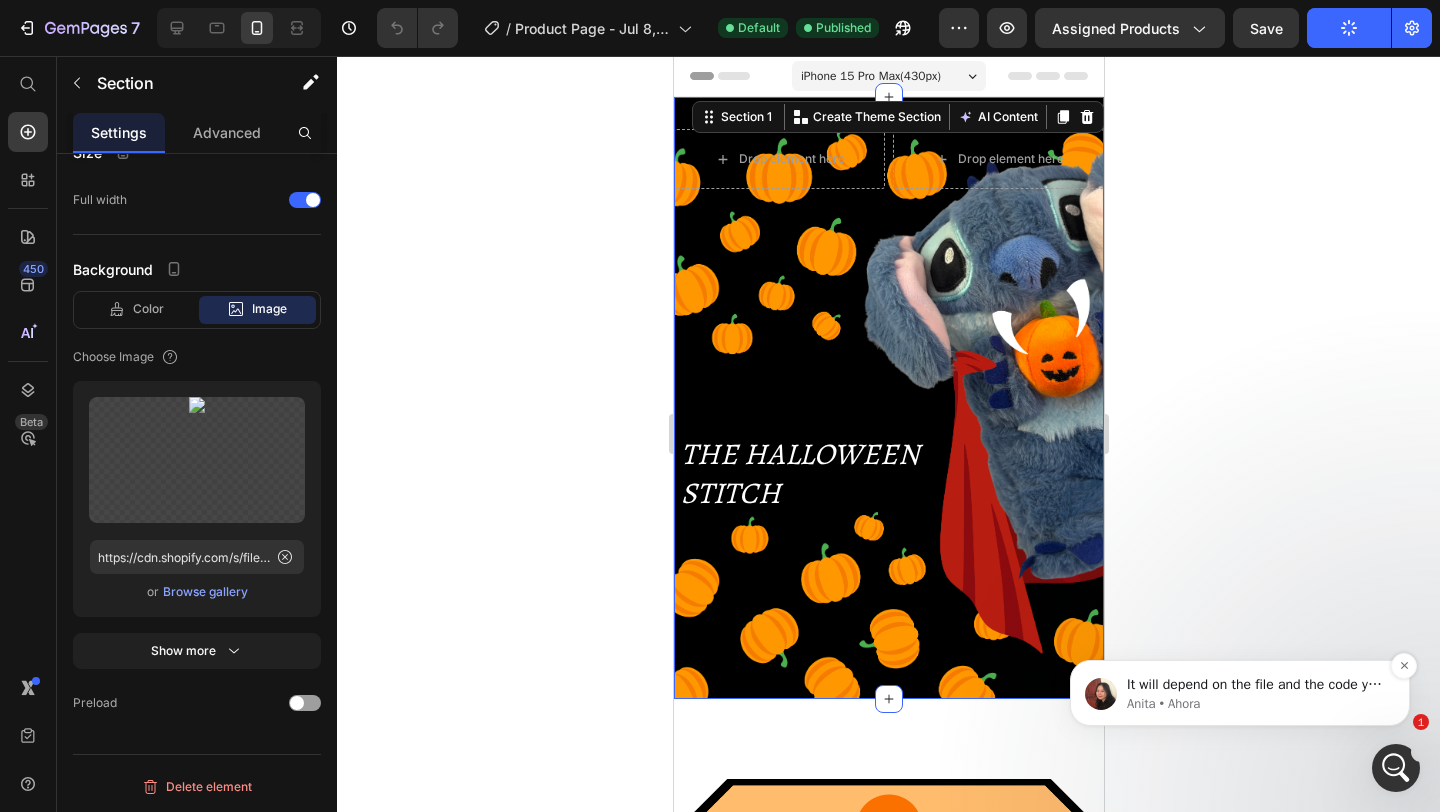 click on "Anita • Ahora" at bounding box center (1256, 704) 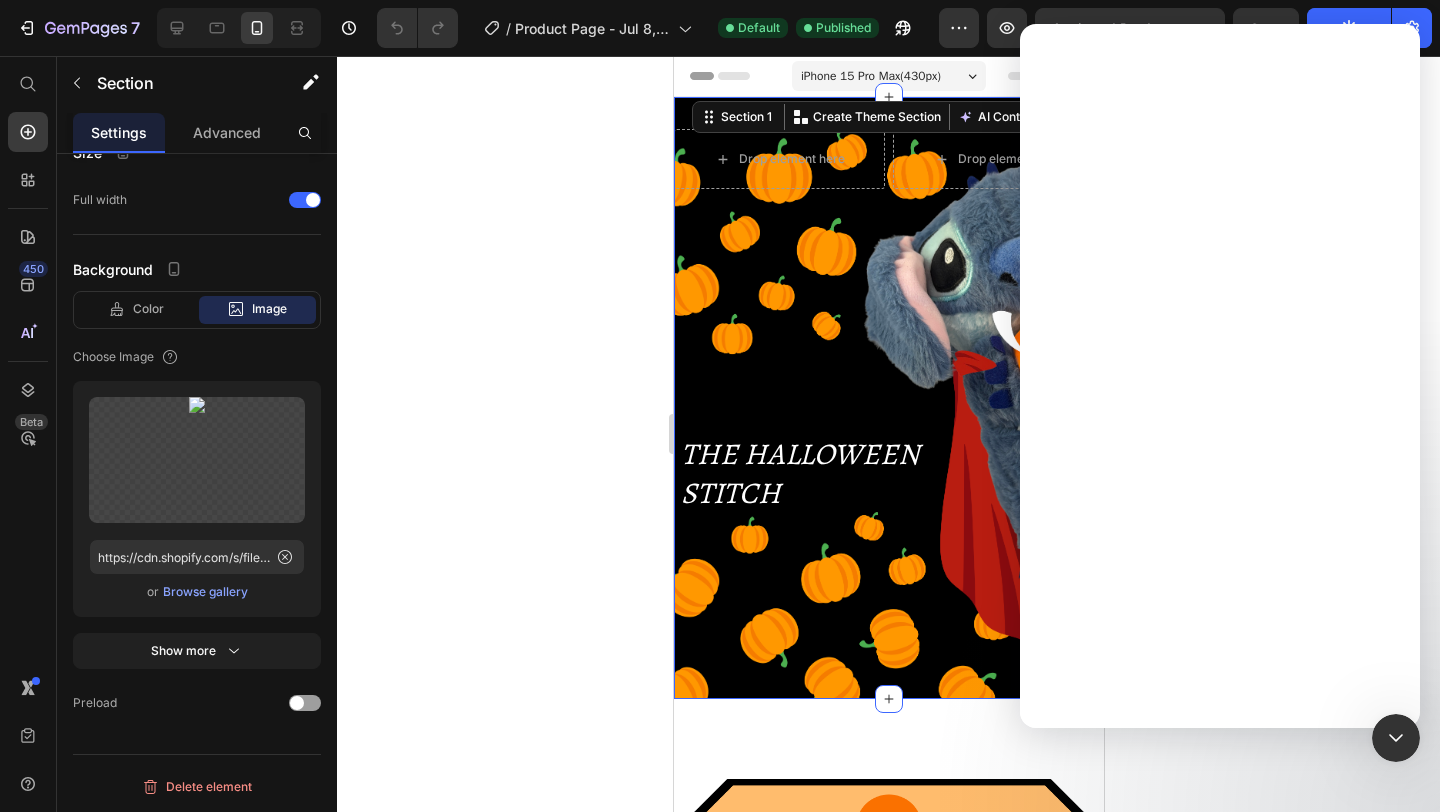 scroll, scrollTop: 0, scrollLeft: 0, axis: both 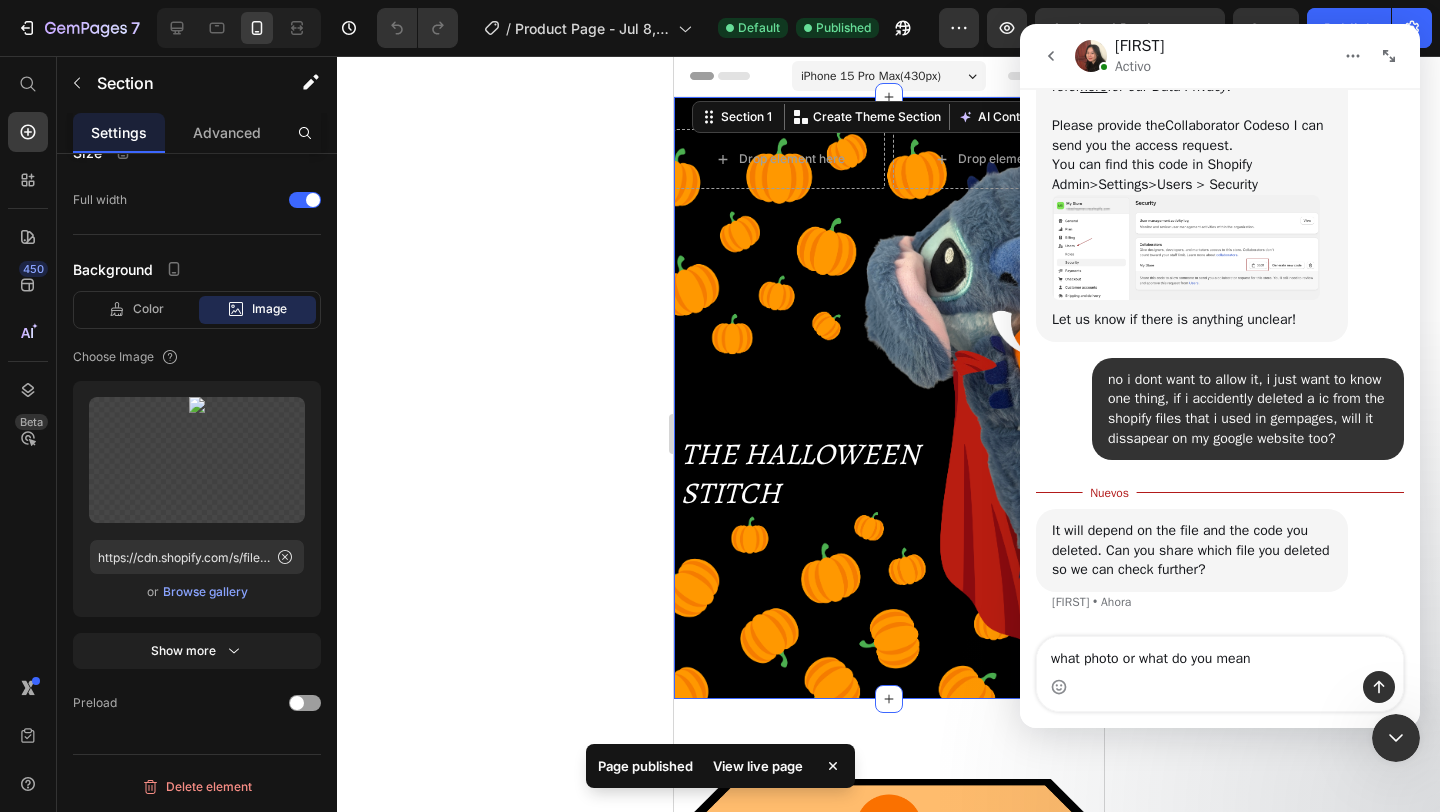 type on "what photo or what do you mean?" 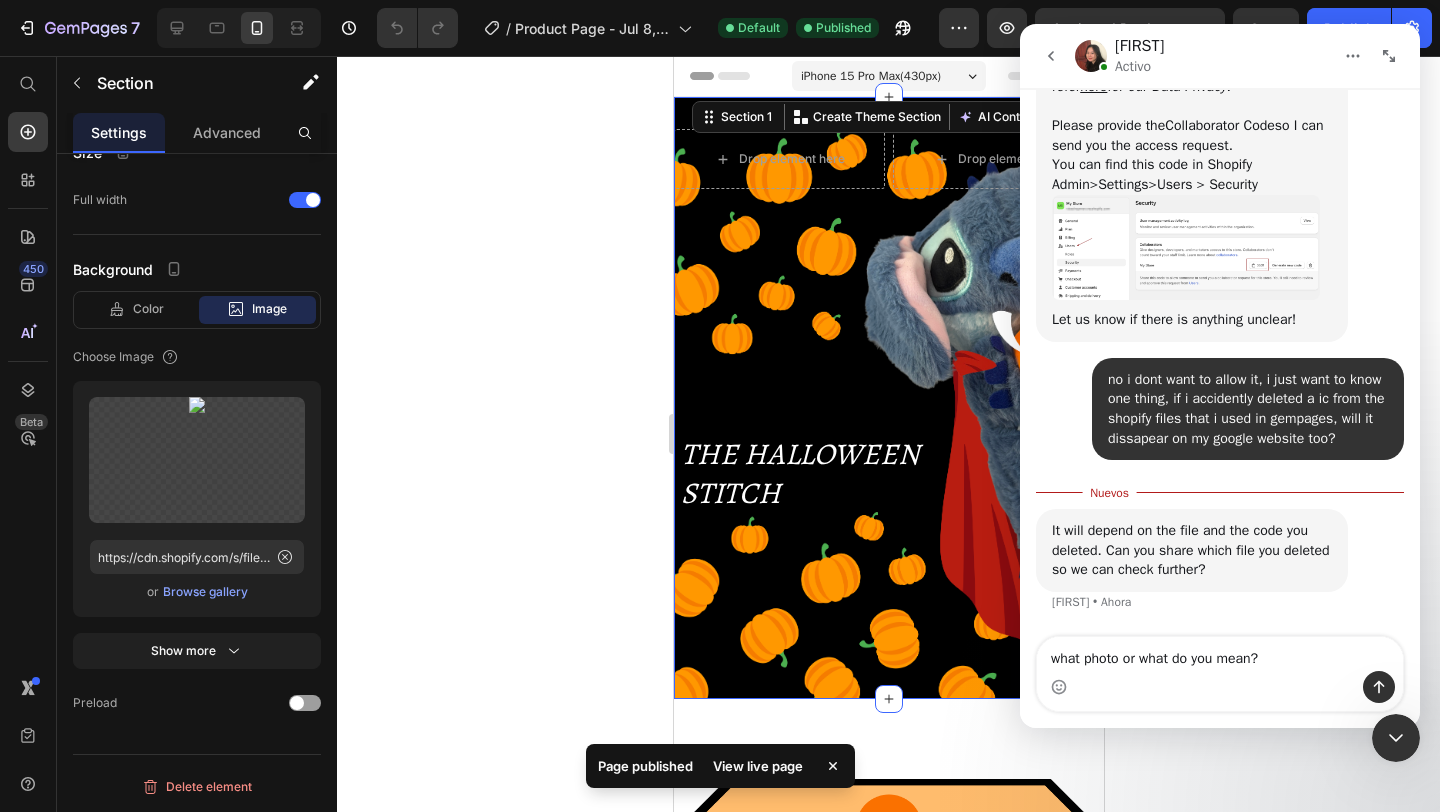 type 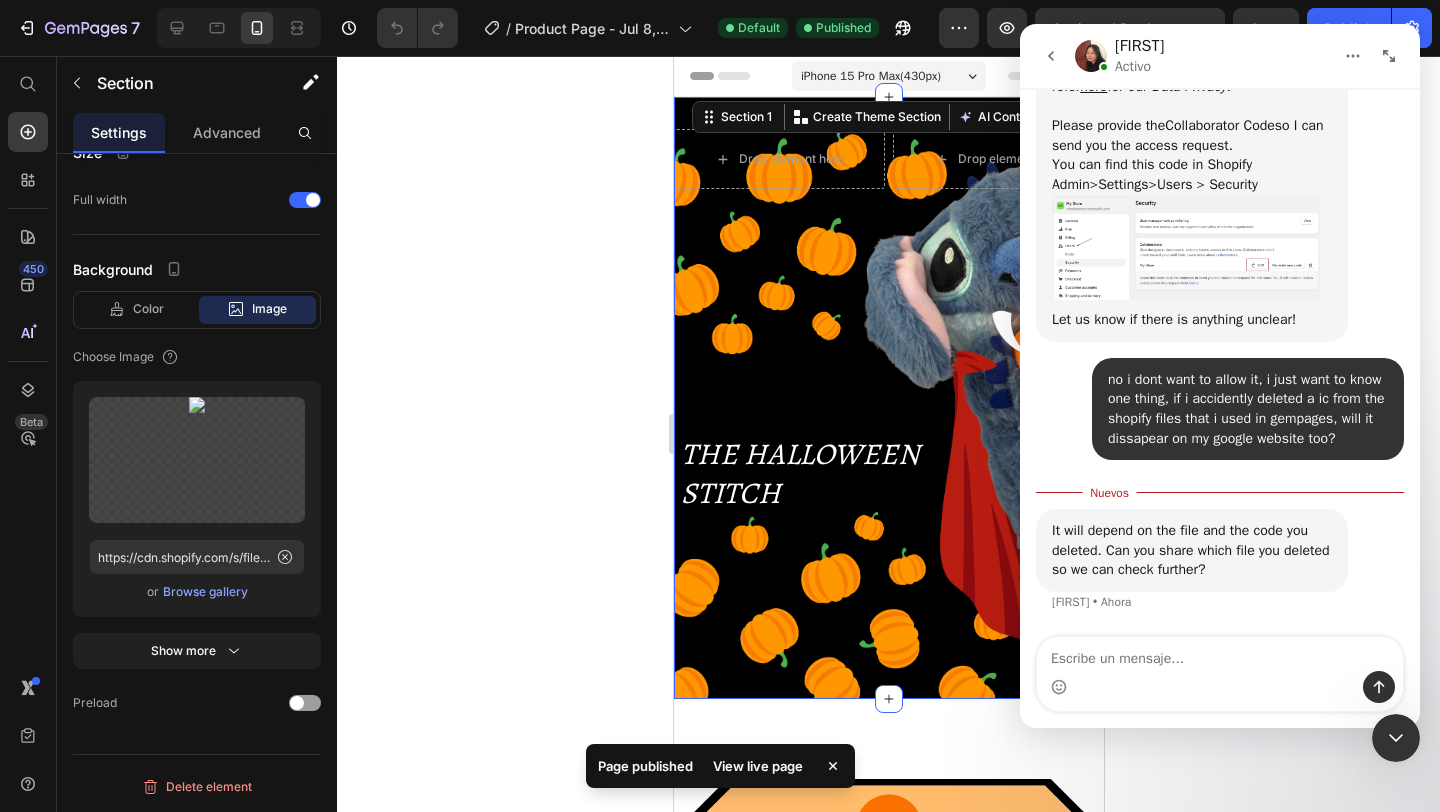scroll, scrollTop: 1321, scrollLeft: 0, axis: vertical 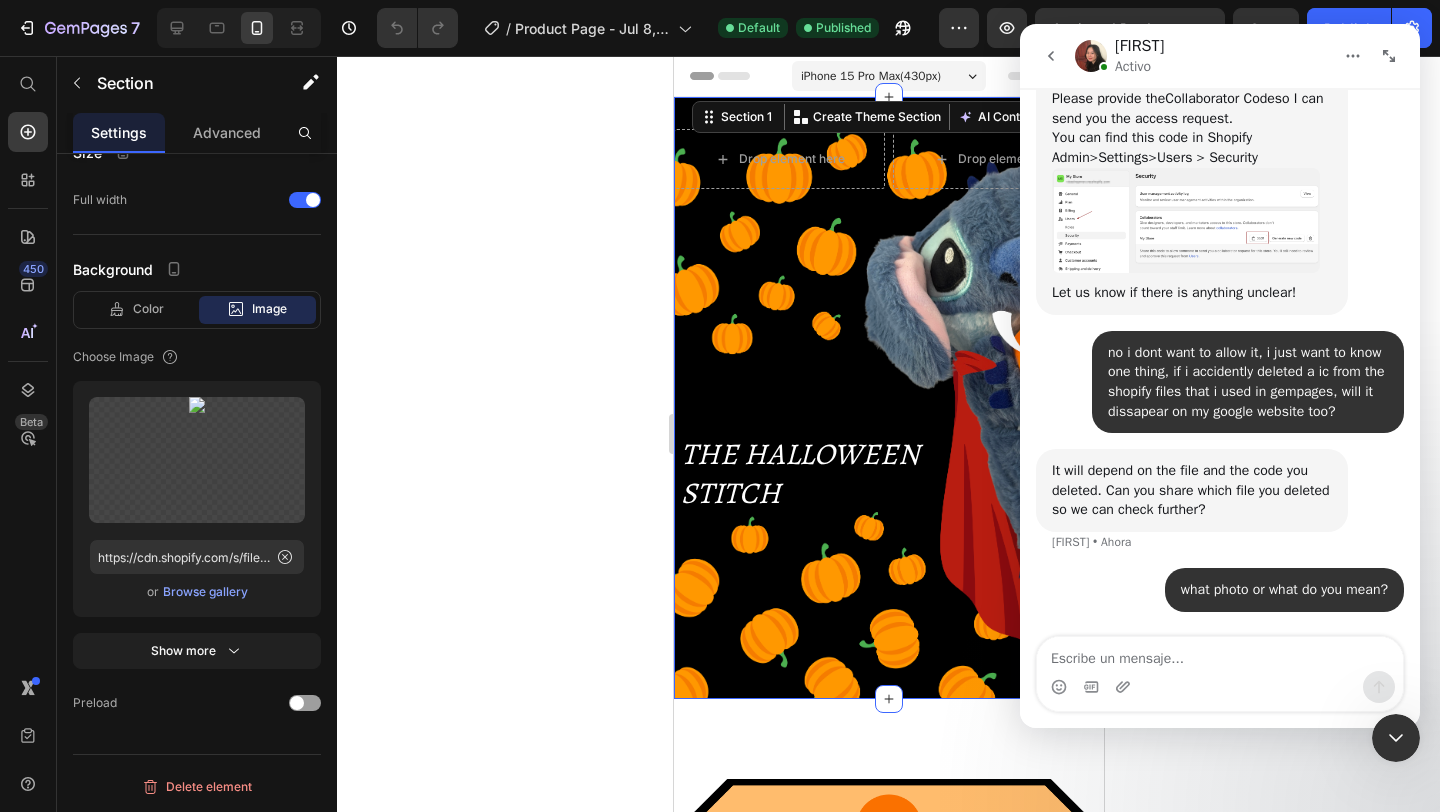 click at bounding box center [1396, 738] 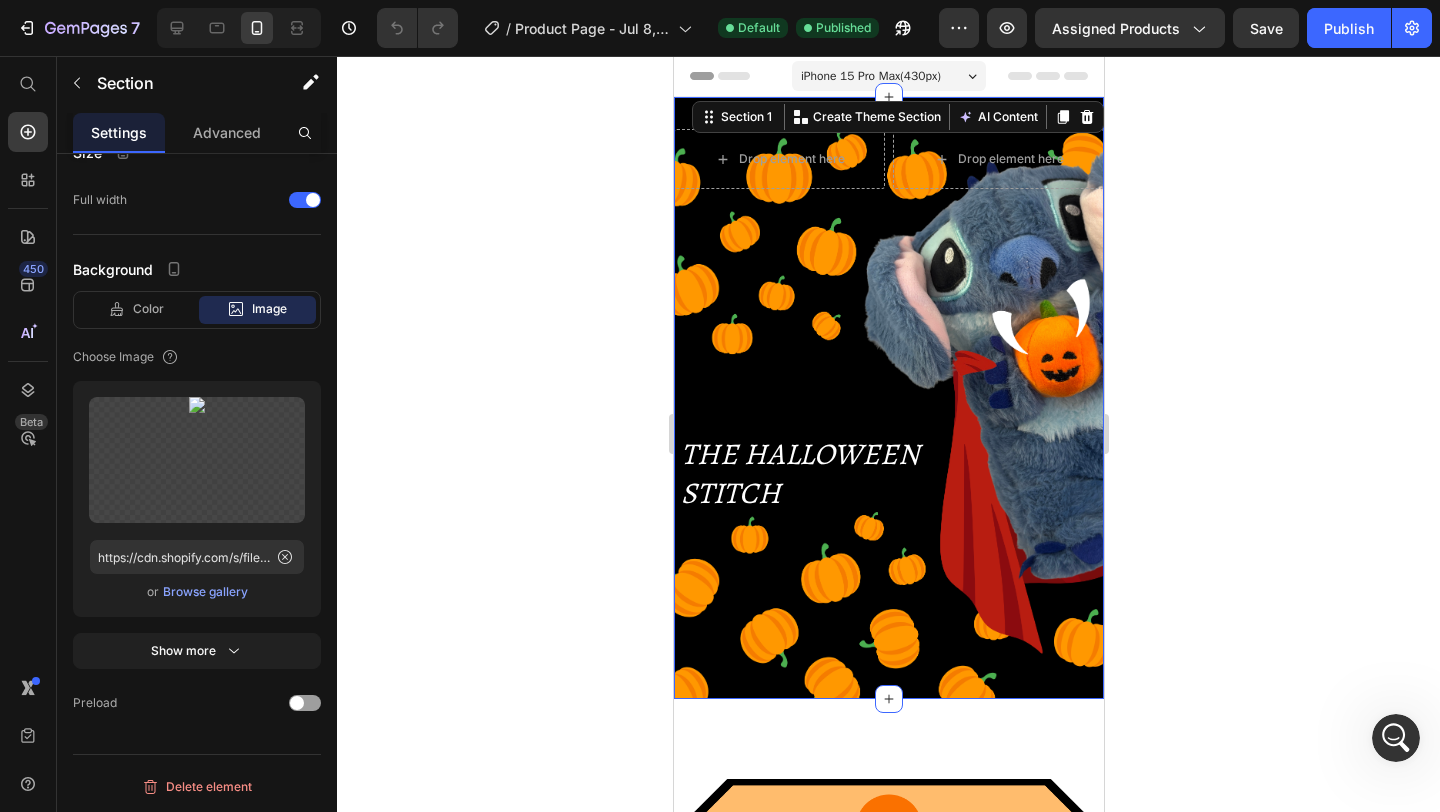 scroll, scrollTop: 0, scrollLeft: 0, axis: both 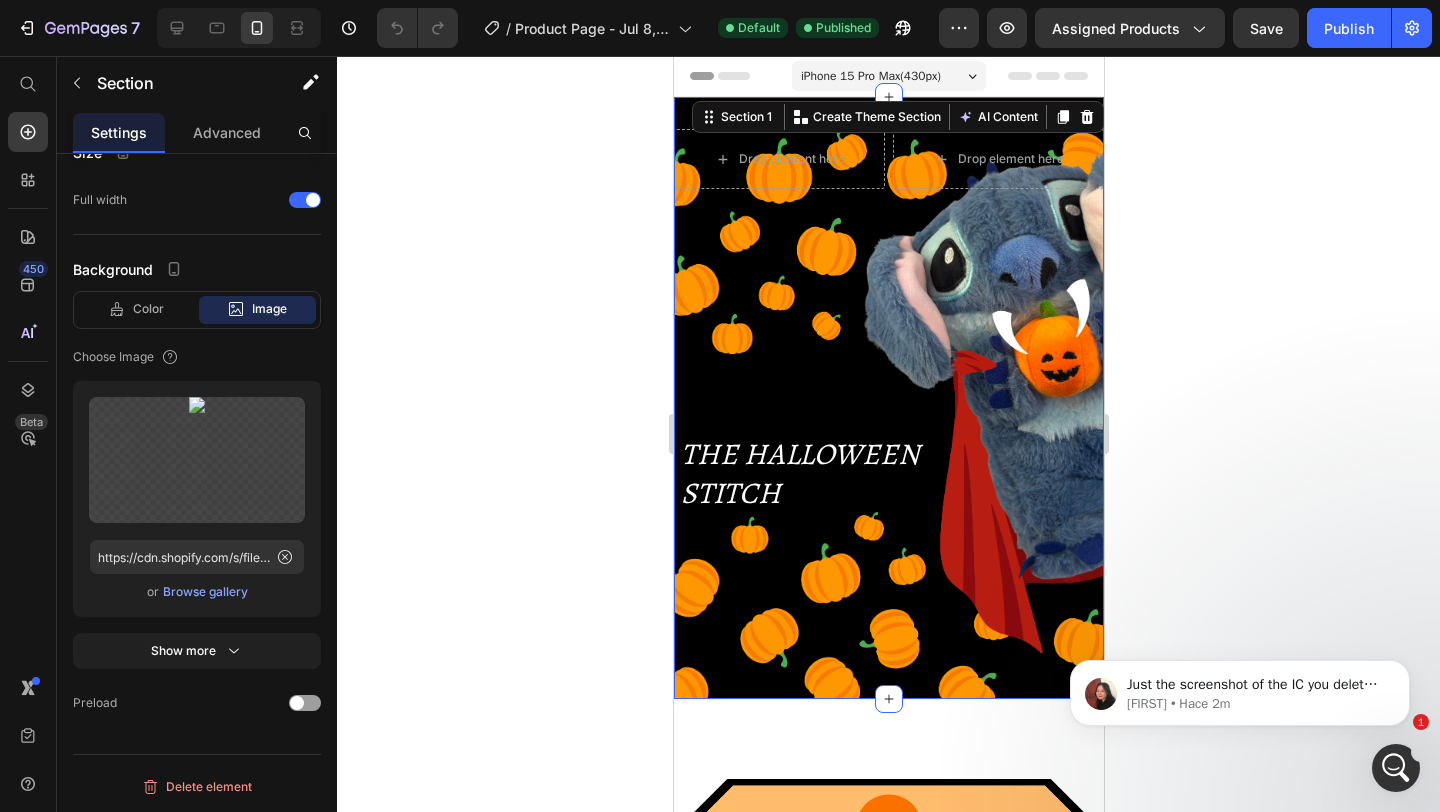 click on "Drop element here
Drop element here Row THE HALLOWEEN  STITCH Heading" at bounding box center [888, 413] 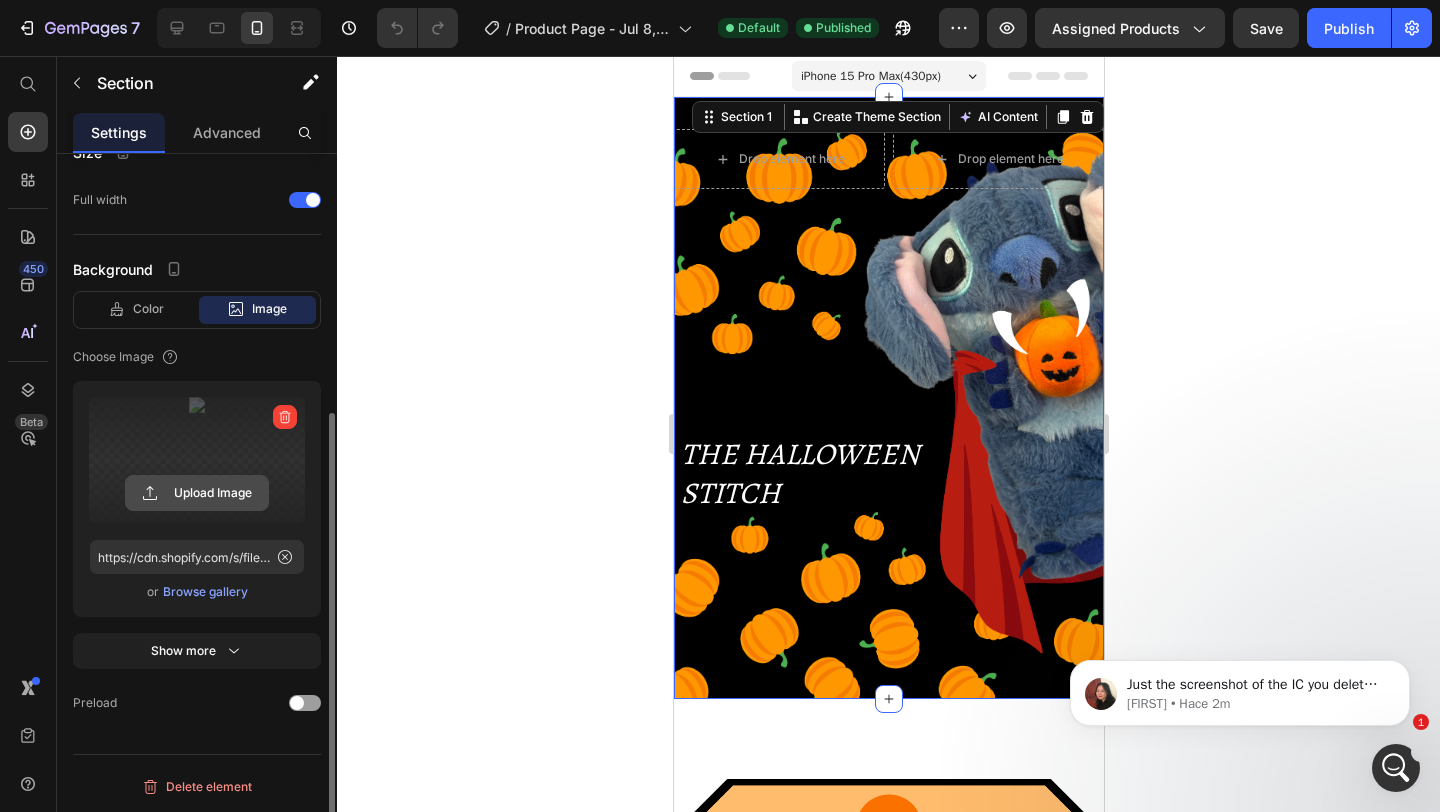 click 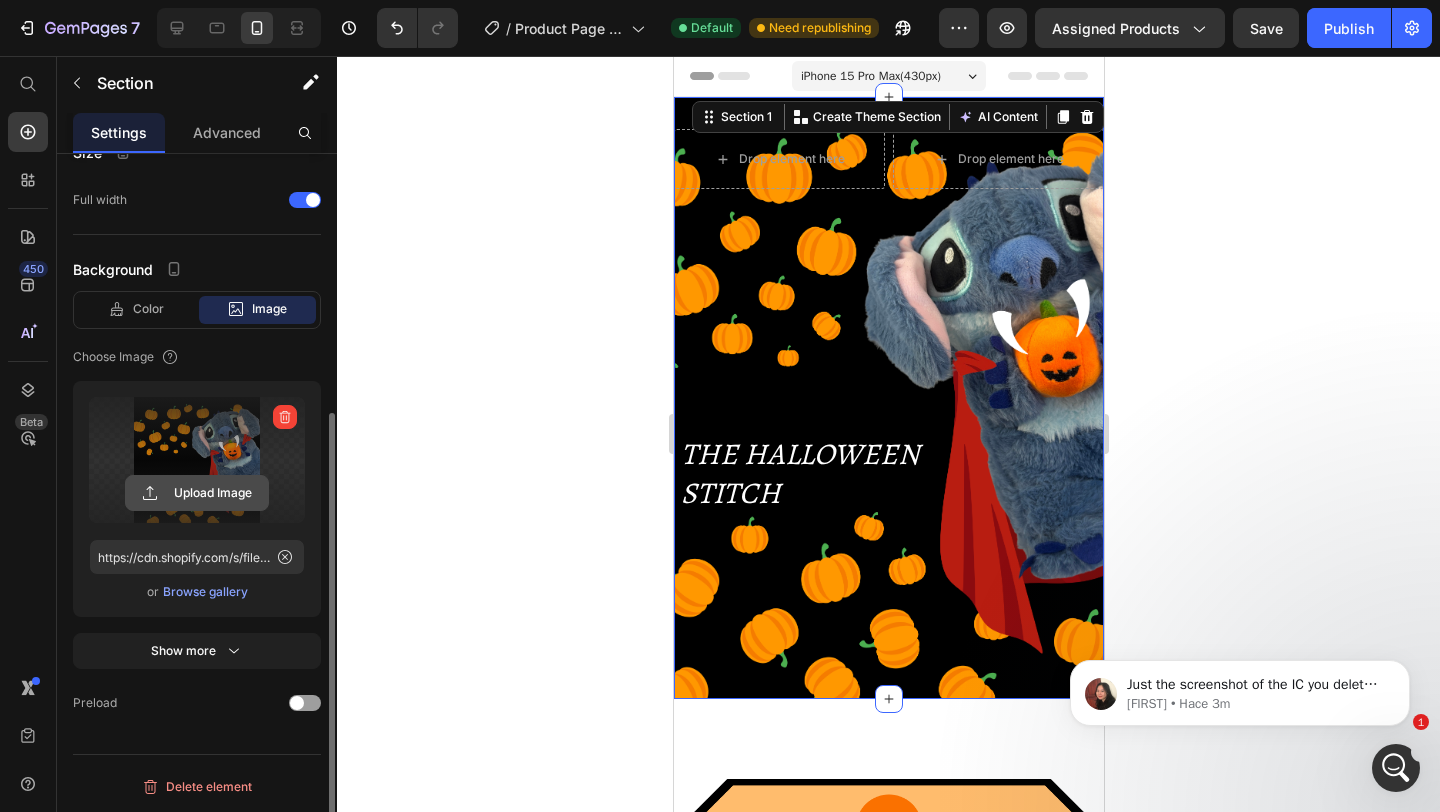 click 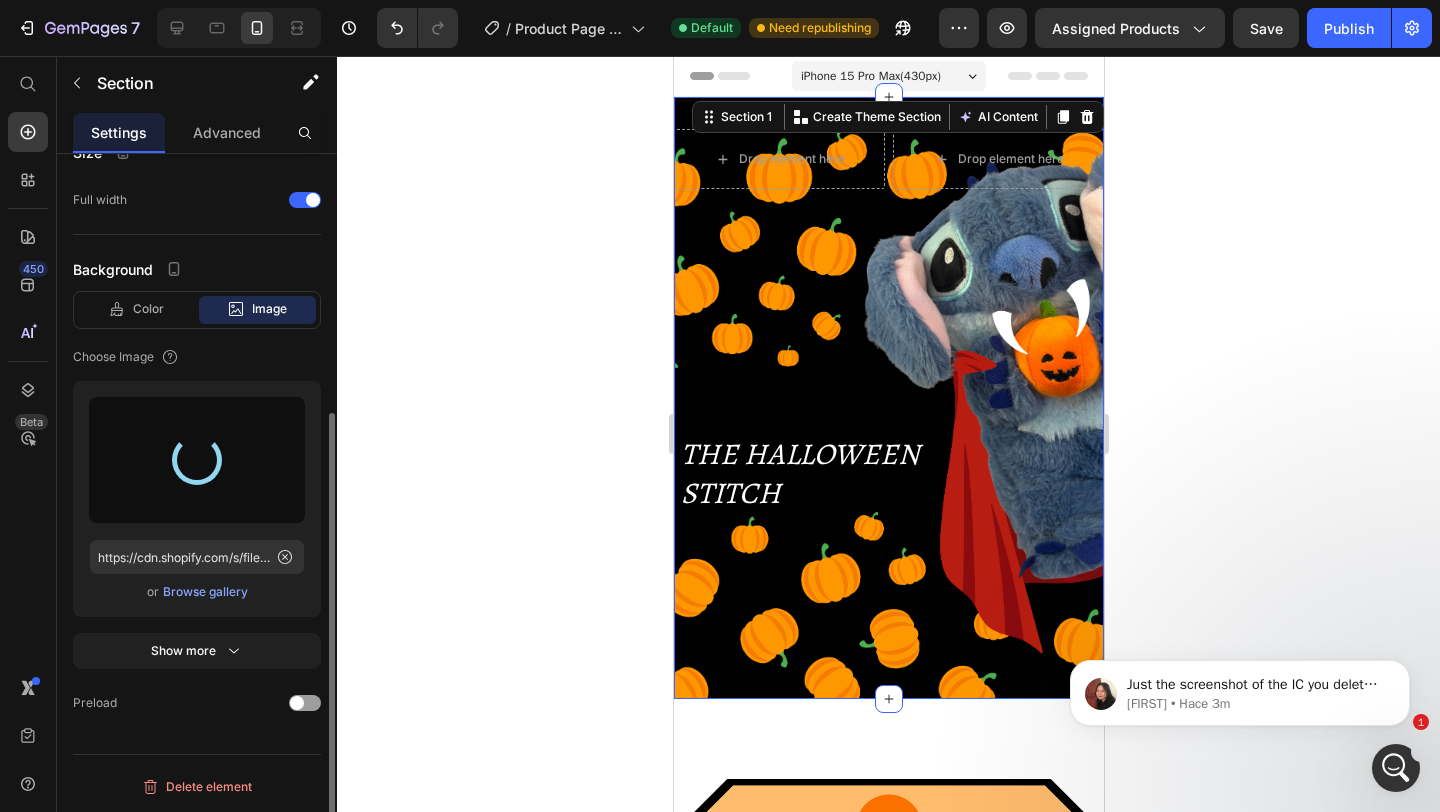 type on "https://cdn.shopify.com/s/files/1/0913/5308/8379/files/gempages_570397151901778759-9d19785d-990e-426d-87d6-4ed022a8a196.png" 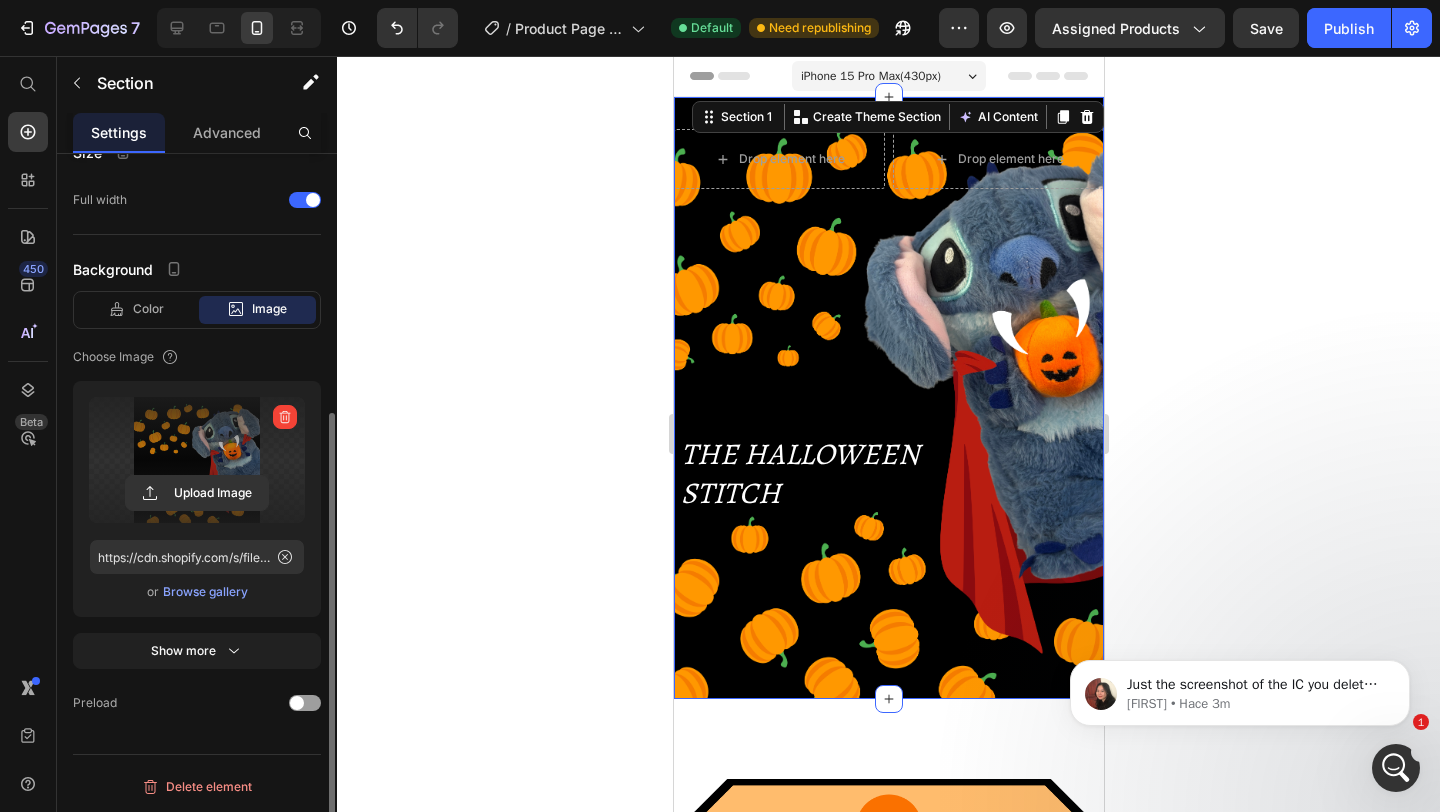 click 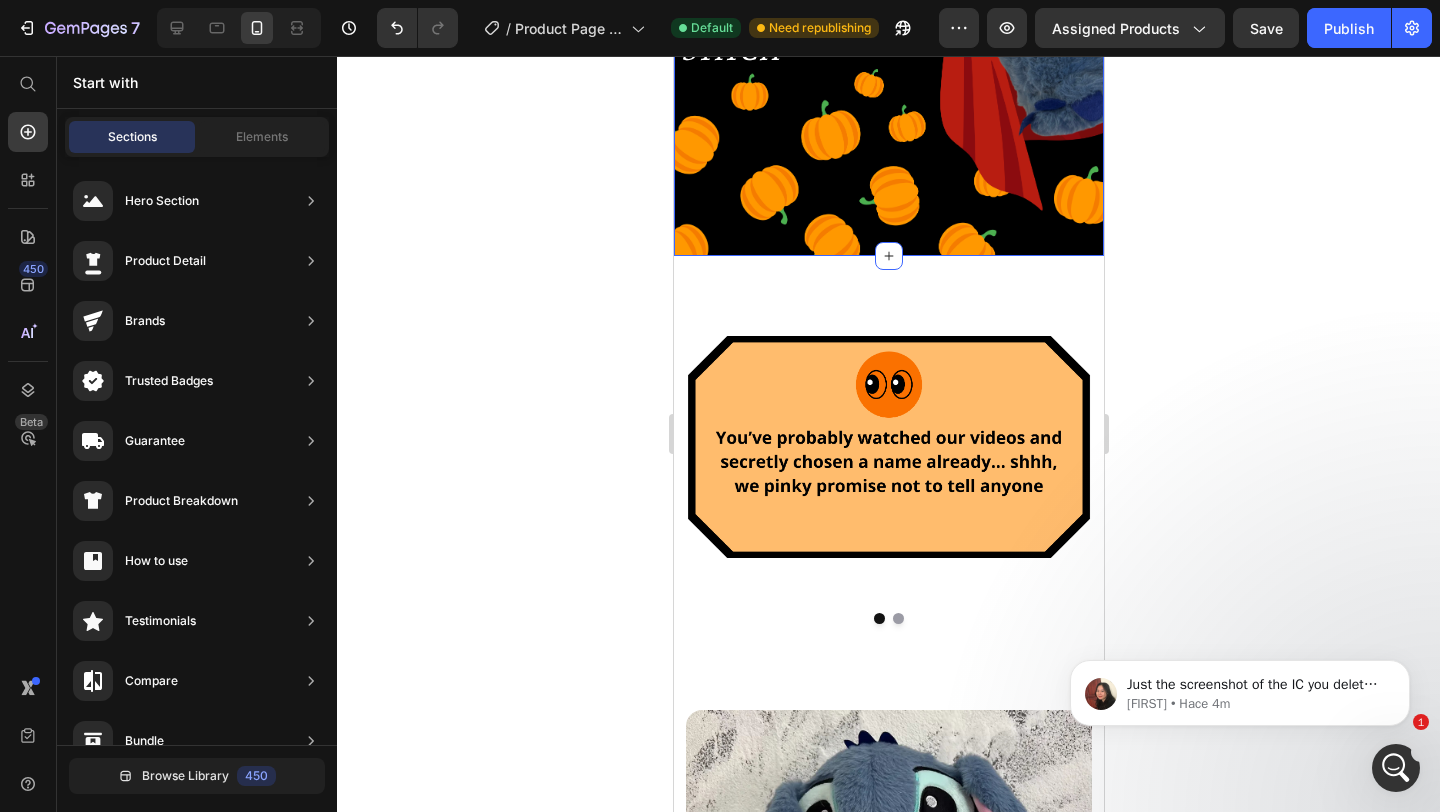 scroll, scrollTop: 444, scrollLeft: 0, axis: vertical 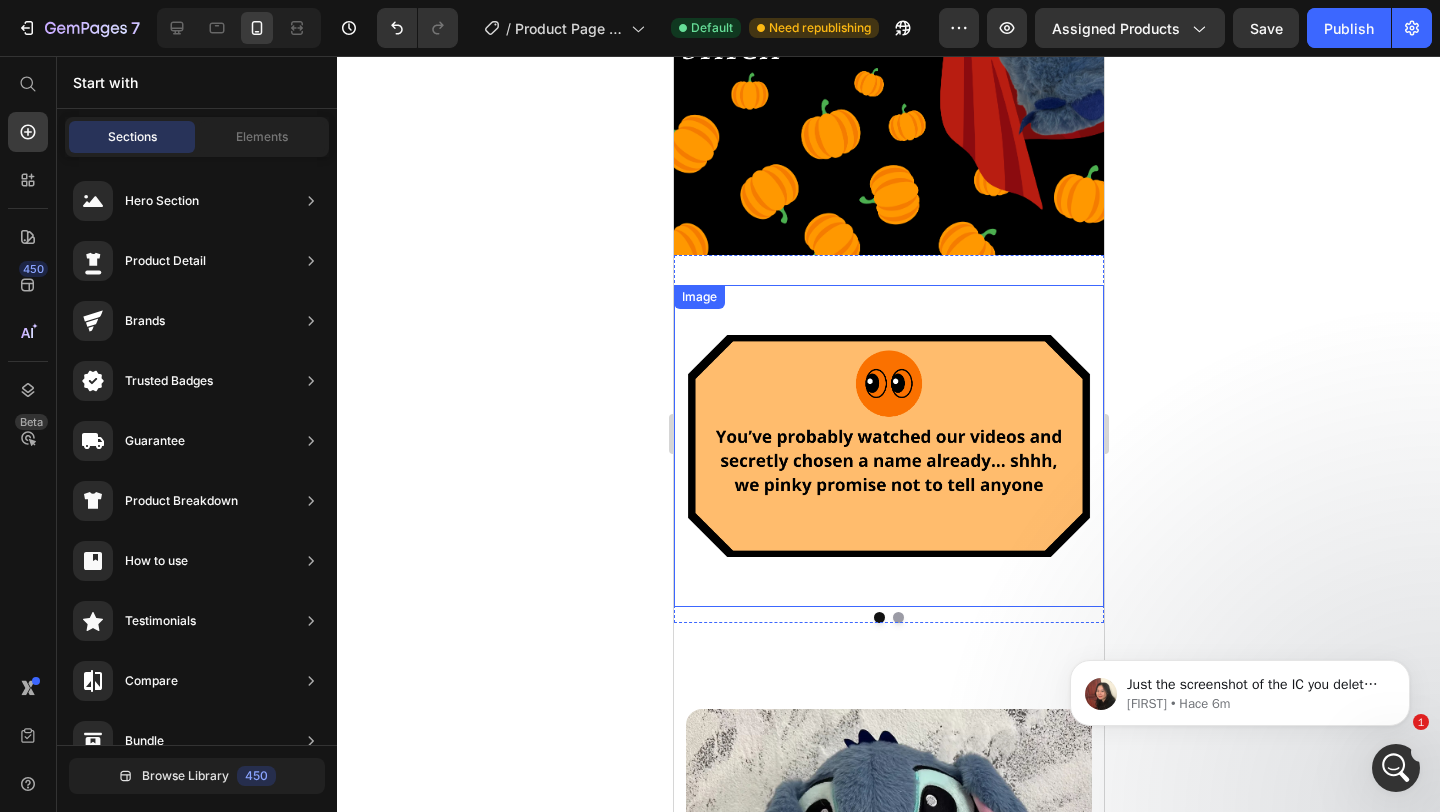 click at bounding box center [888, 446] 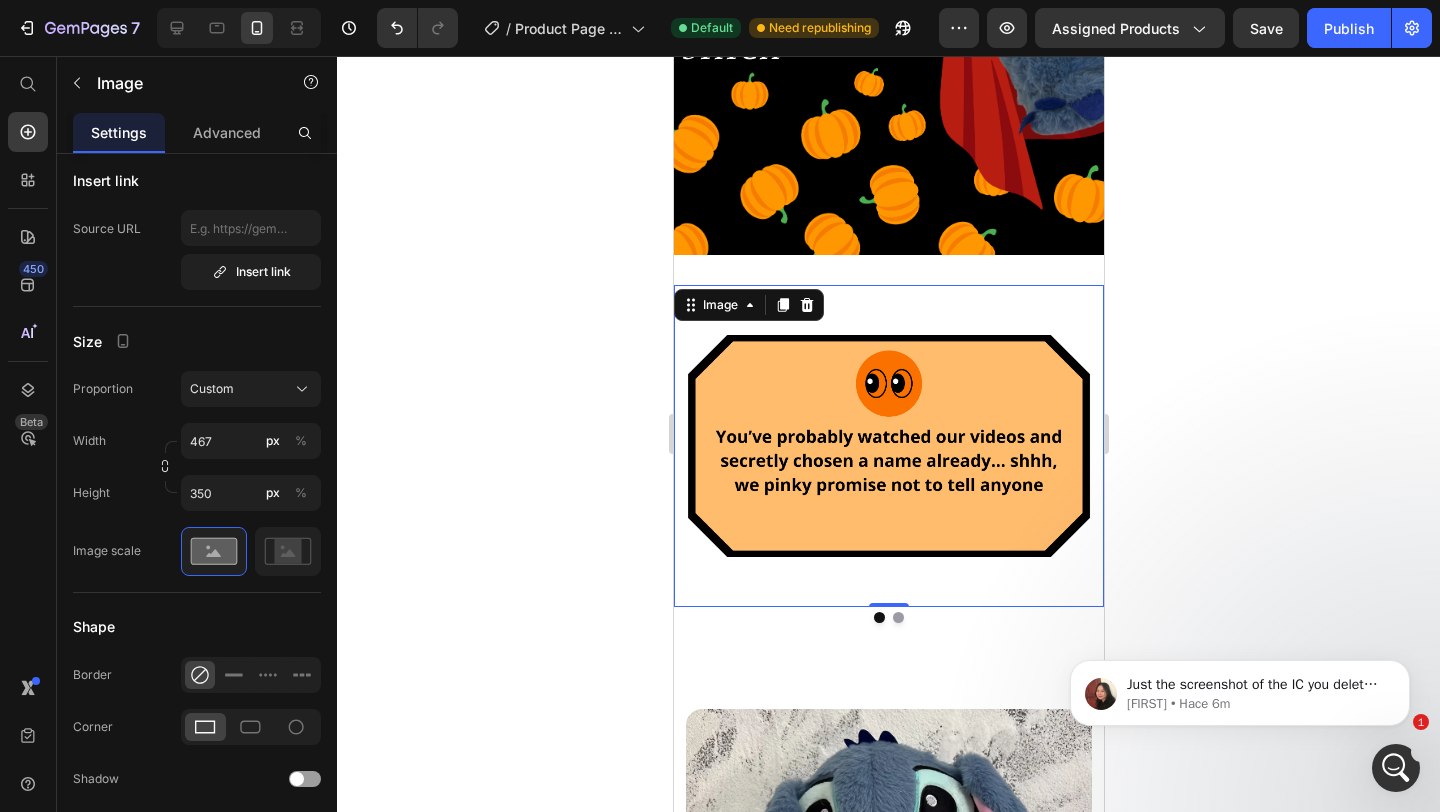 scroll, scrollTop: 0, scrollLeft: 0, axis: both 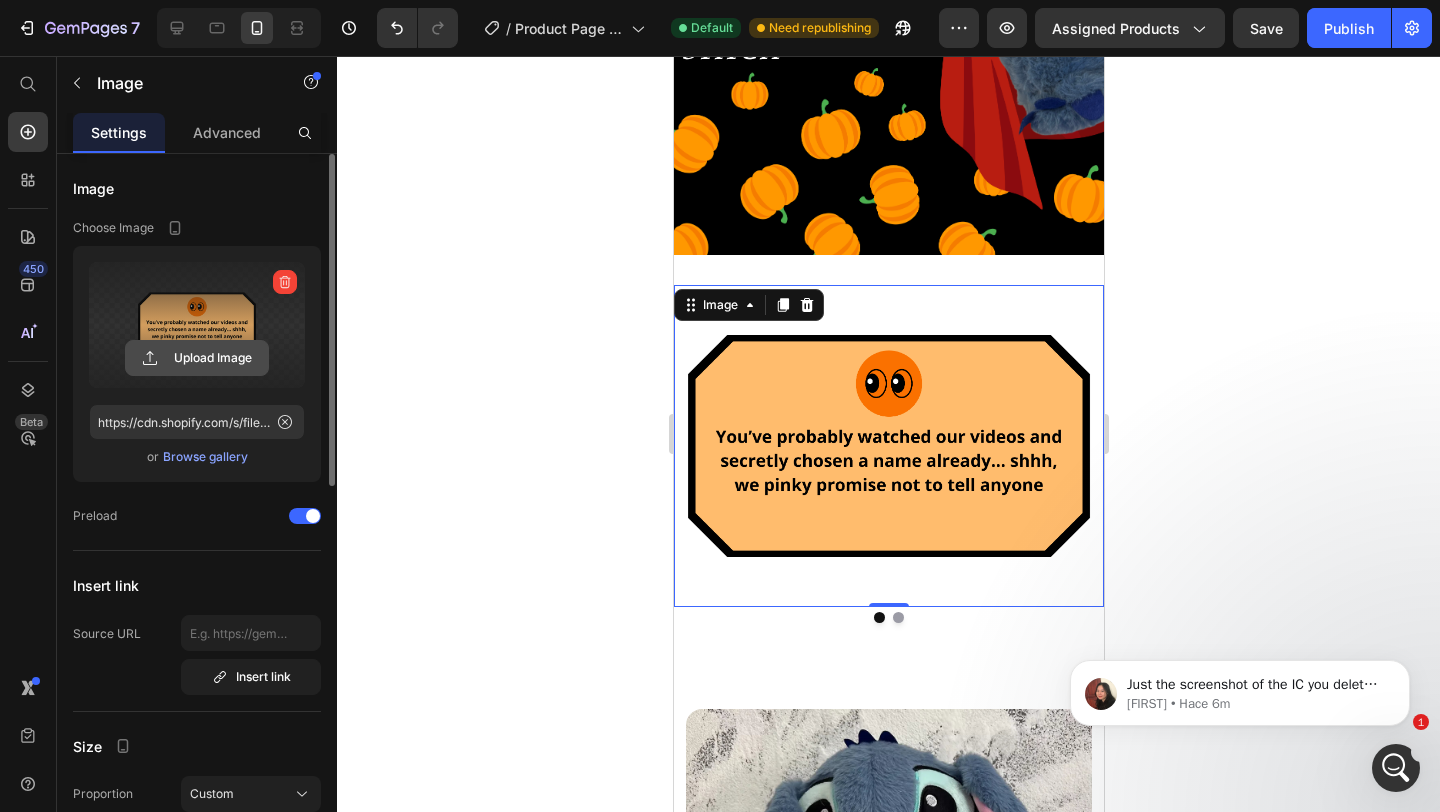click 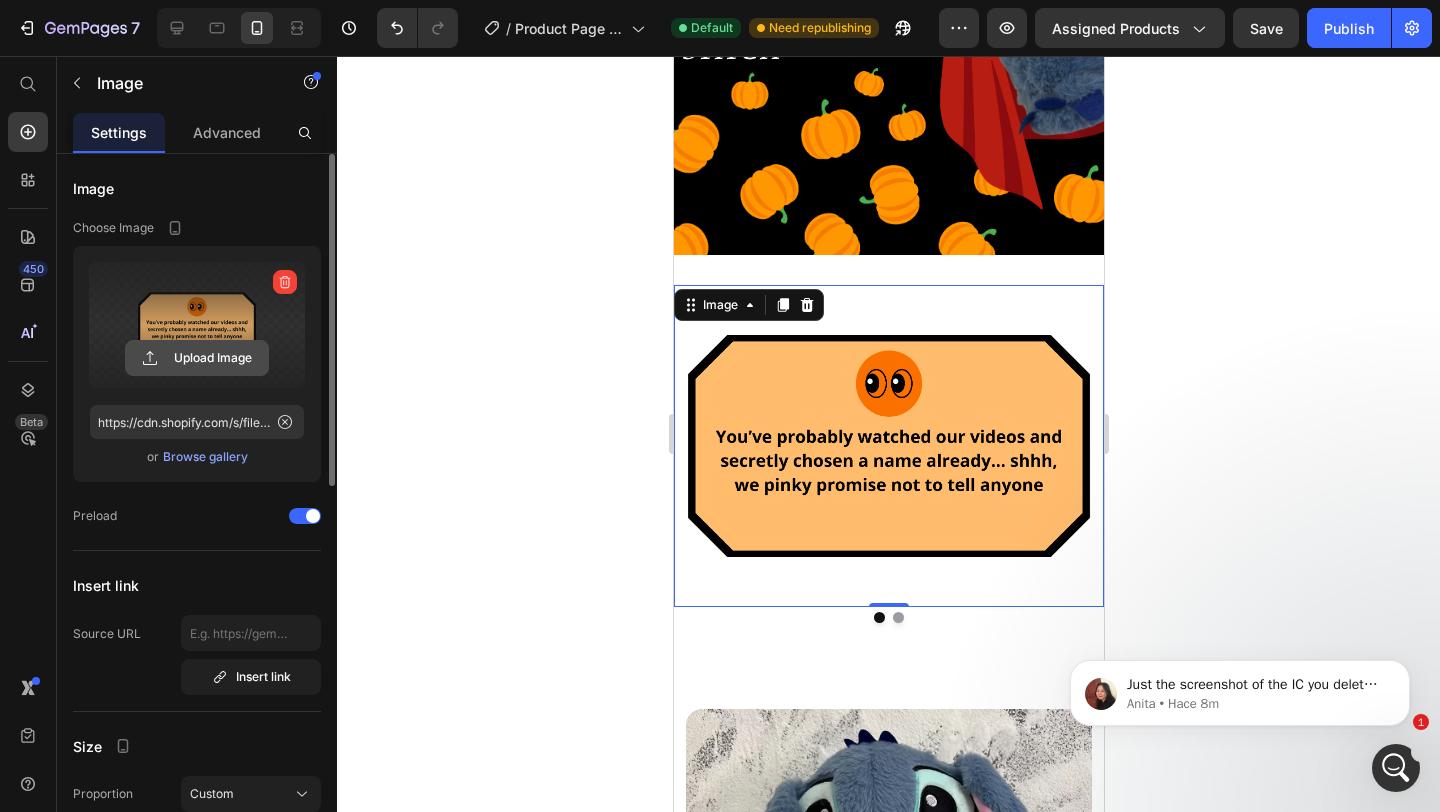 click 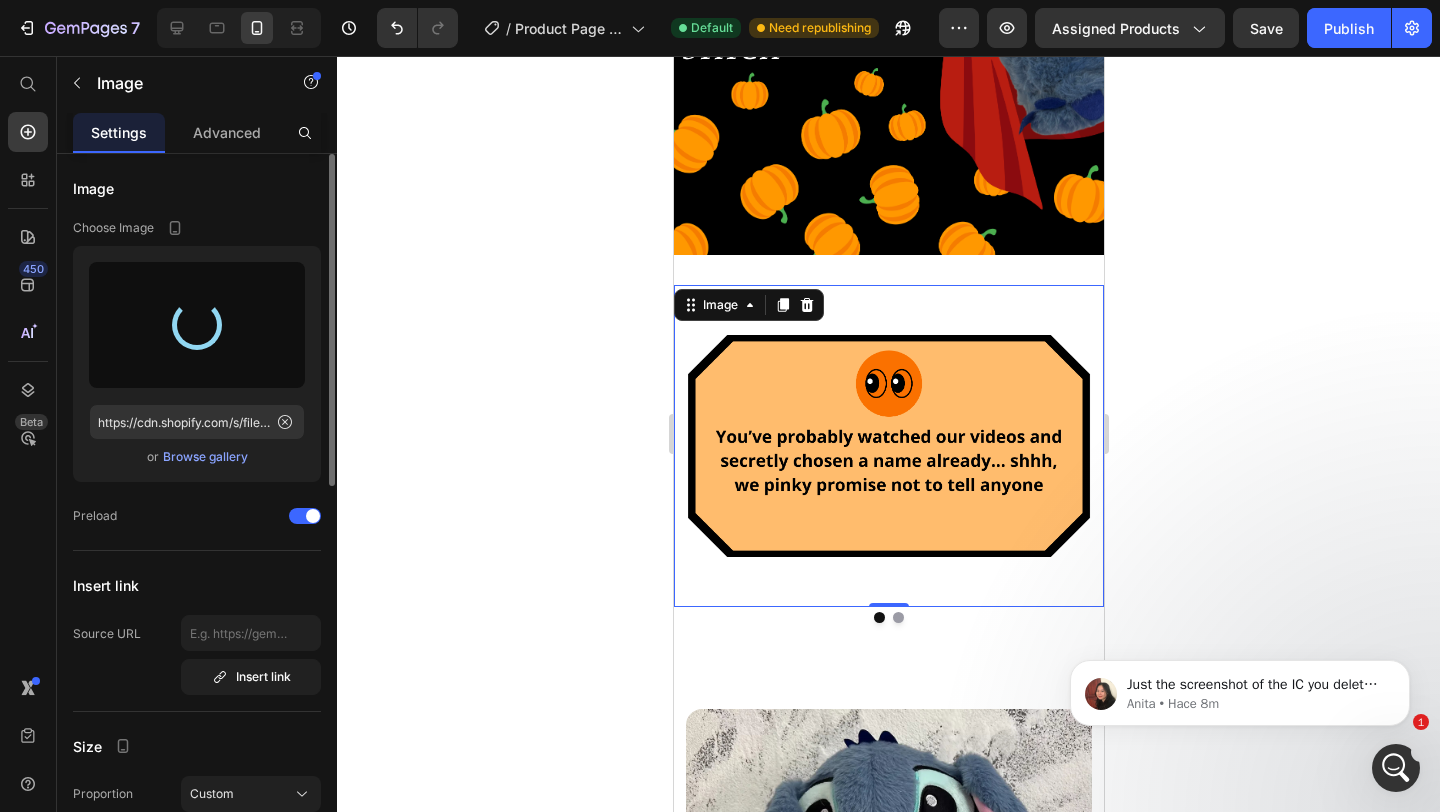 type on "https://cdn.shopify.com/s/files/1/0913/5308/8379/files/gempages_570397151901778759-1ed0d497-af13-48ba-8b90-d90517c60c39.png" 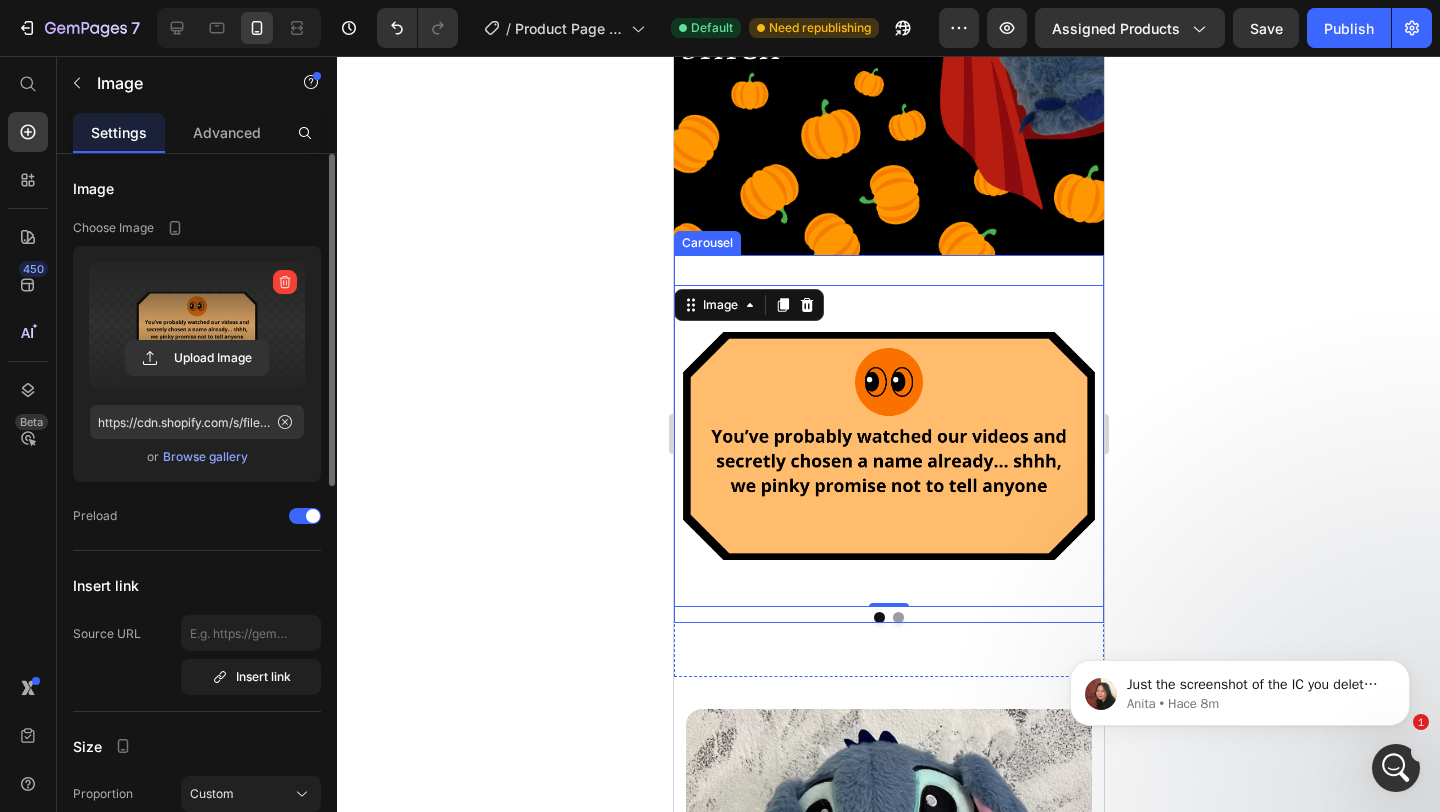 click at bounding box center (897, 617) 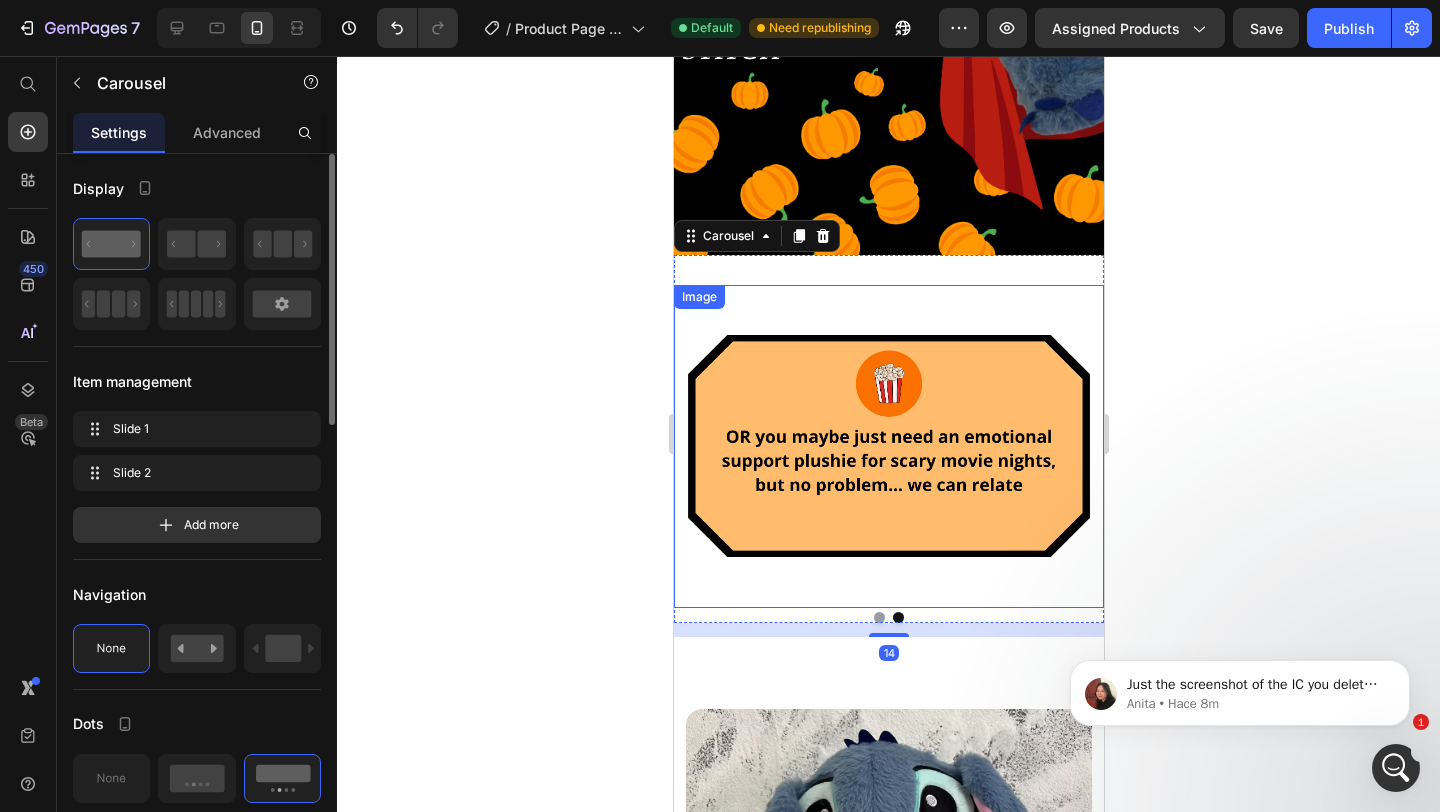click at bounding box center (888, 446) 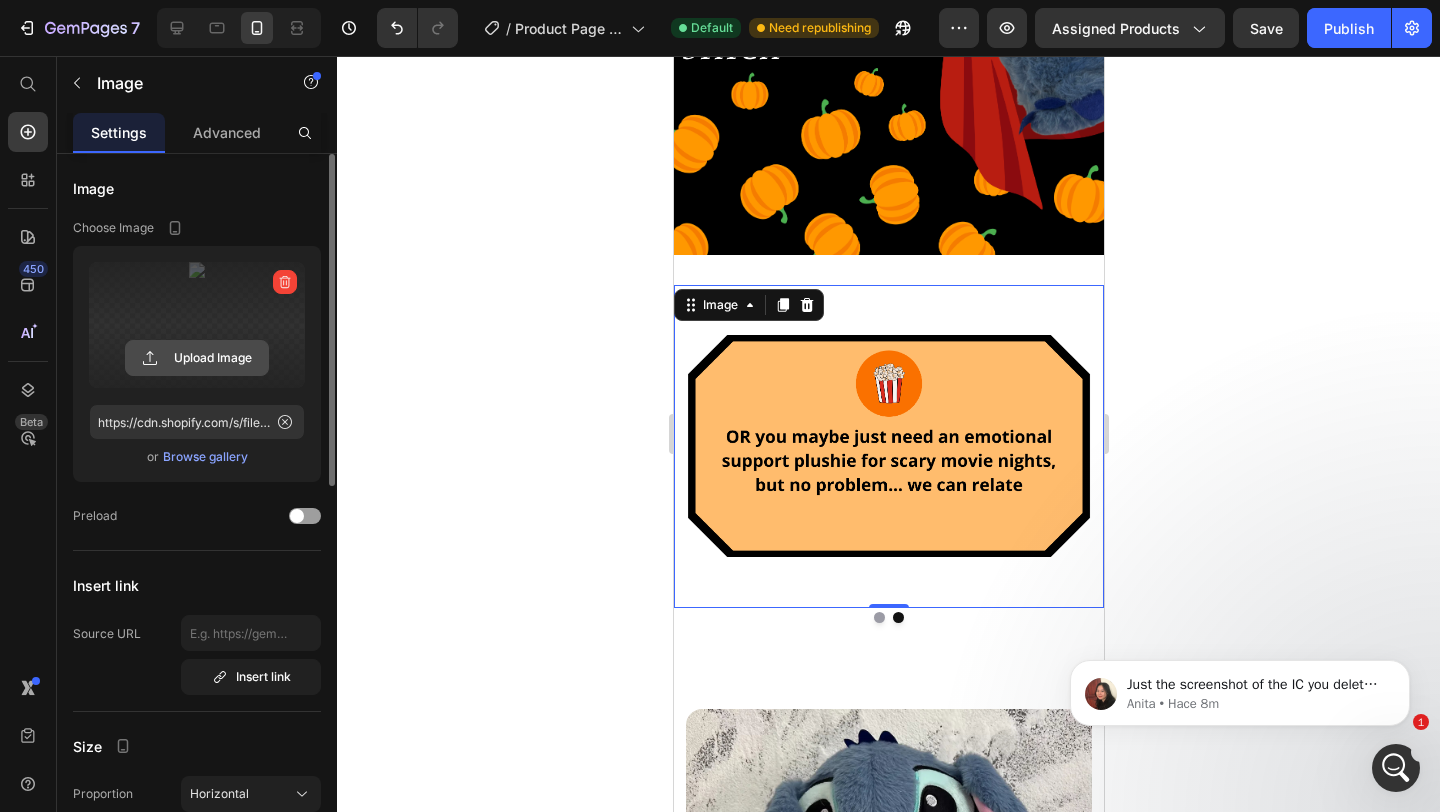click 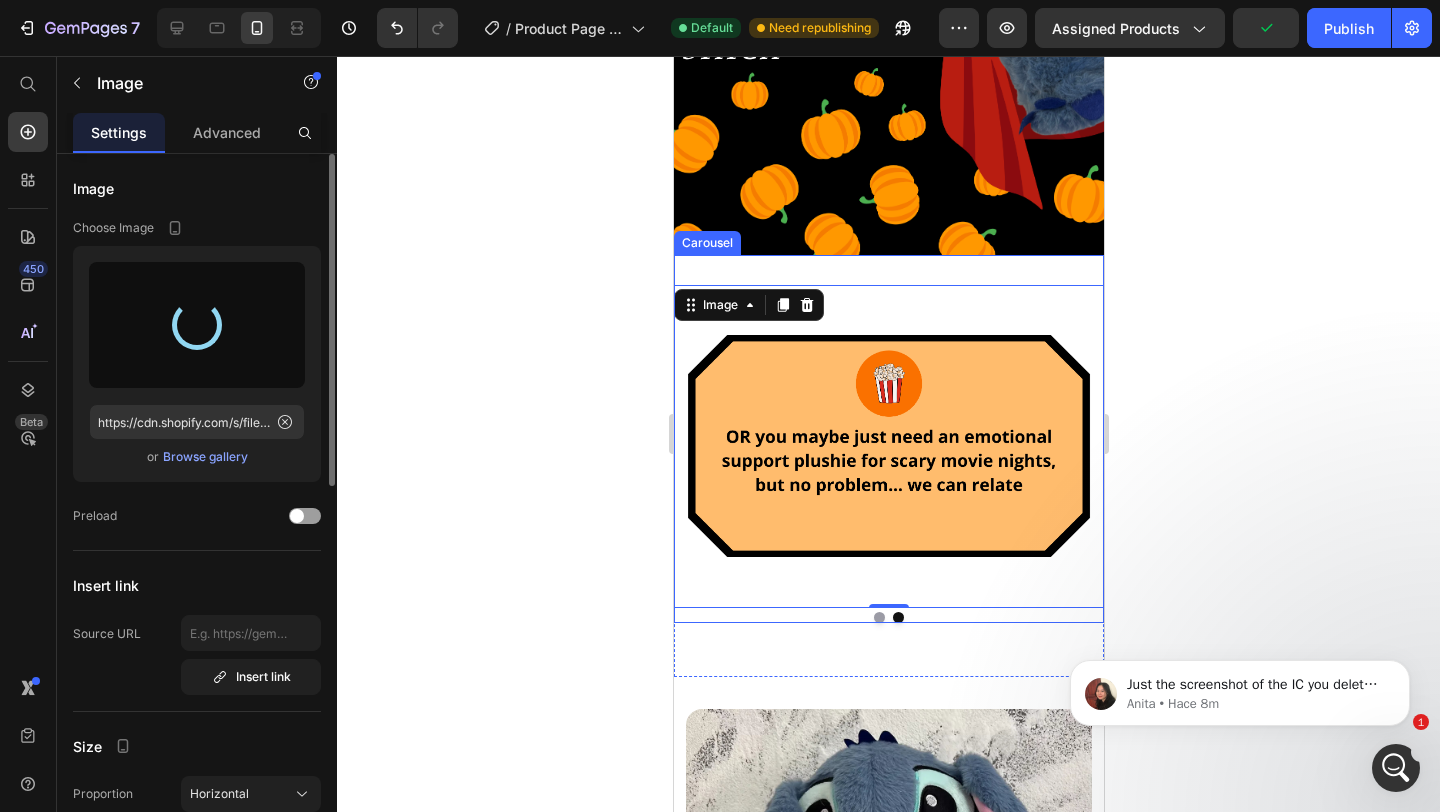 type on "https://cdn.shopify.com/s/files/1/0913/5308/8379/files/gempages_570397151901778759-8ec0c699-33f0-4c47-821c-49ede923494f.png" 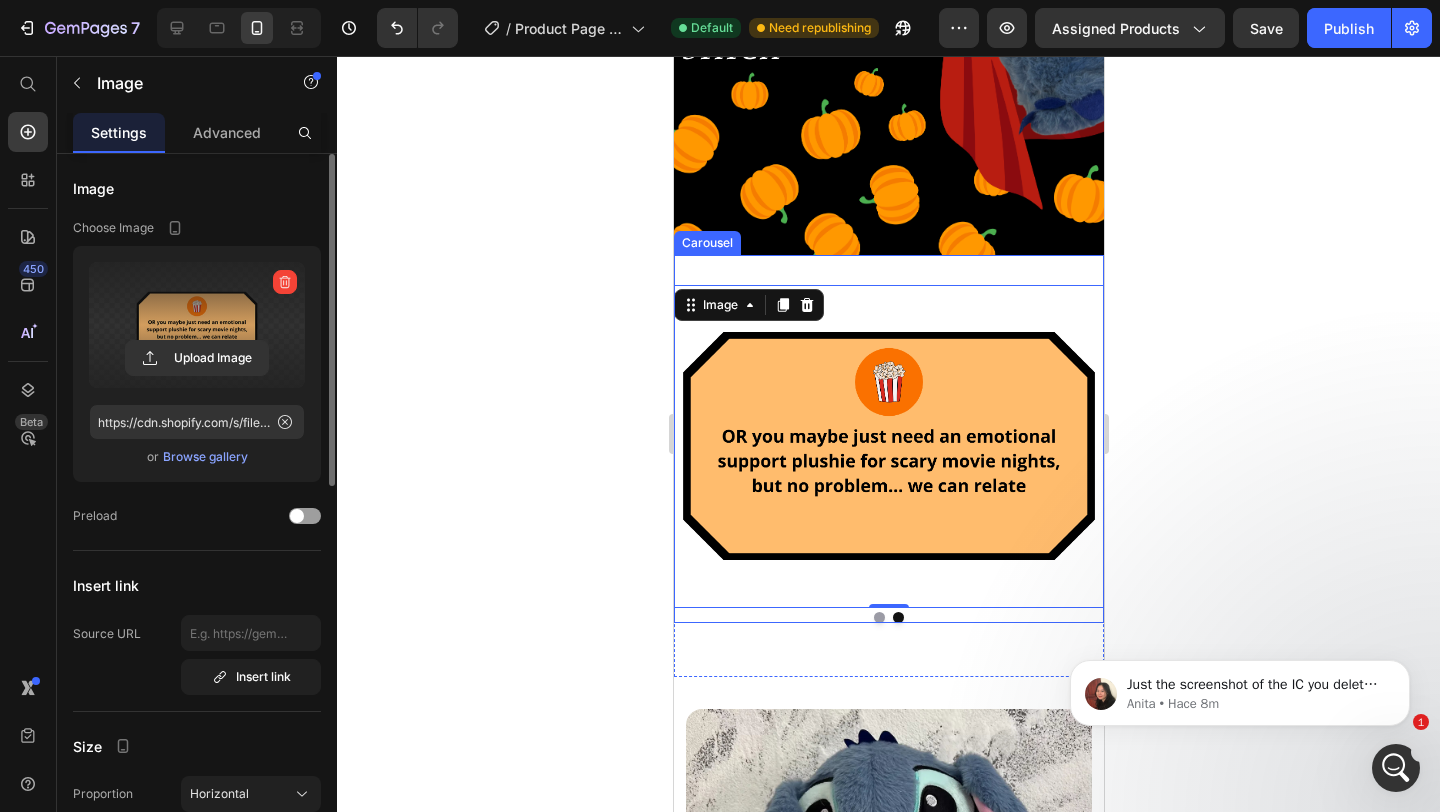 click at bounding box center [878, 617] 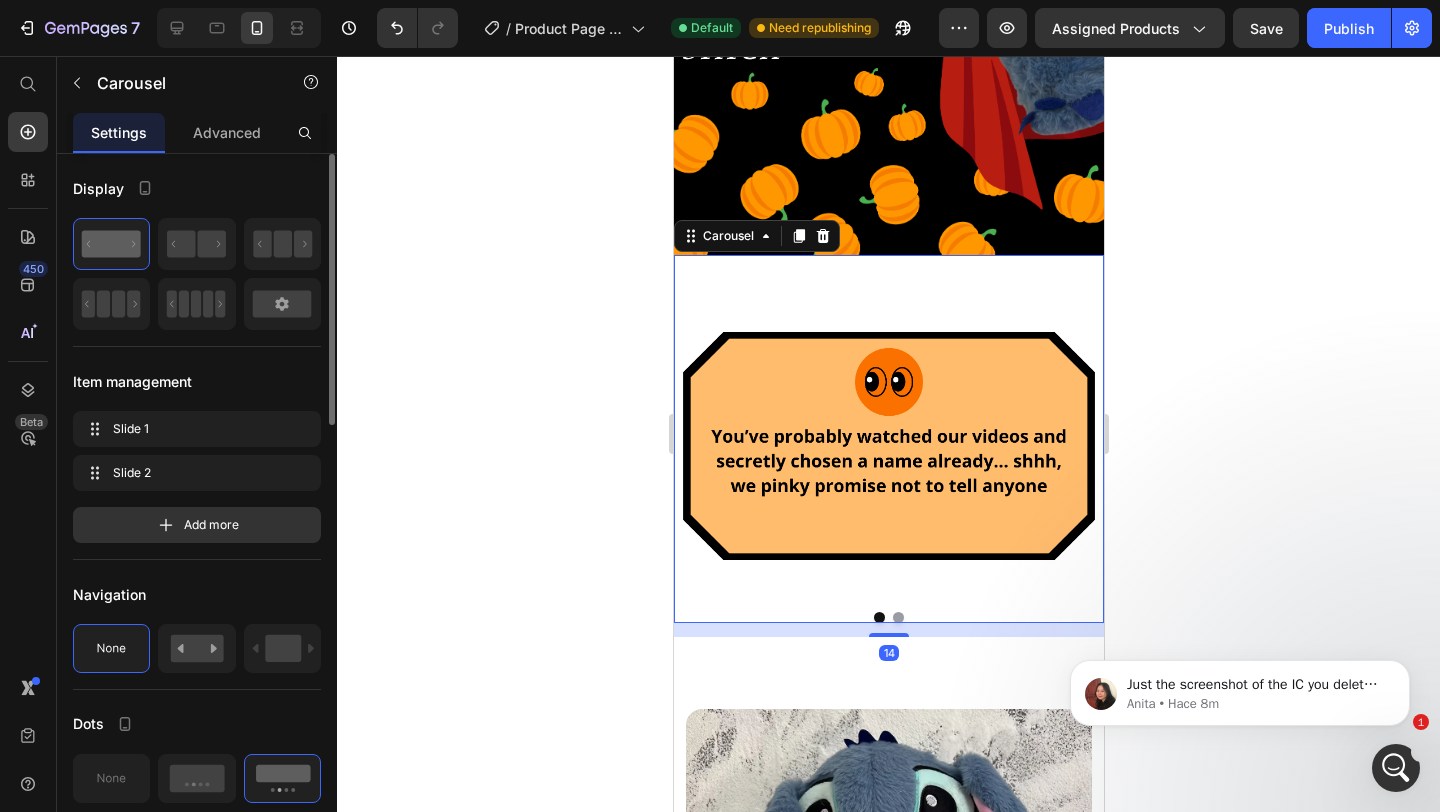click at bounding box center [897, 617] 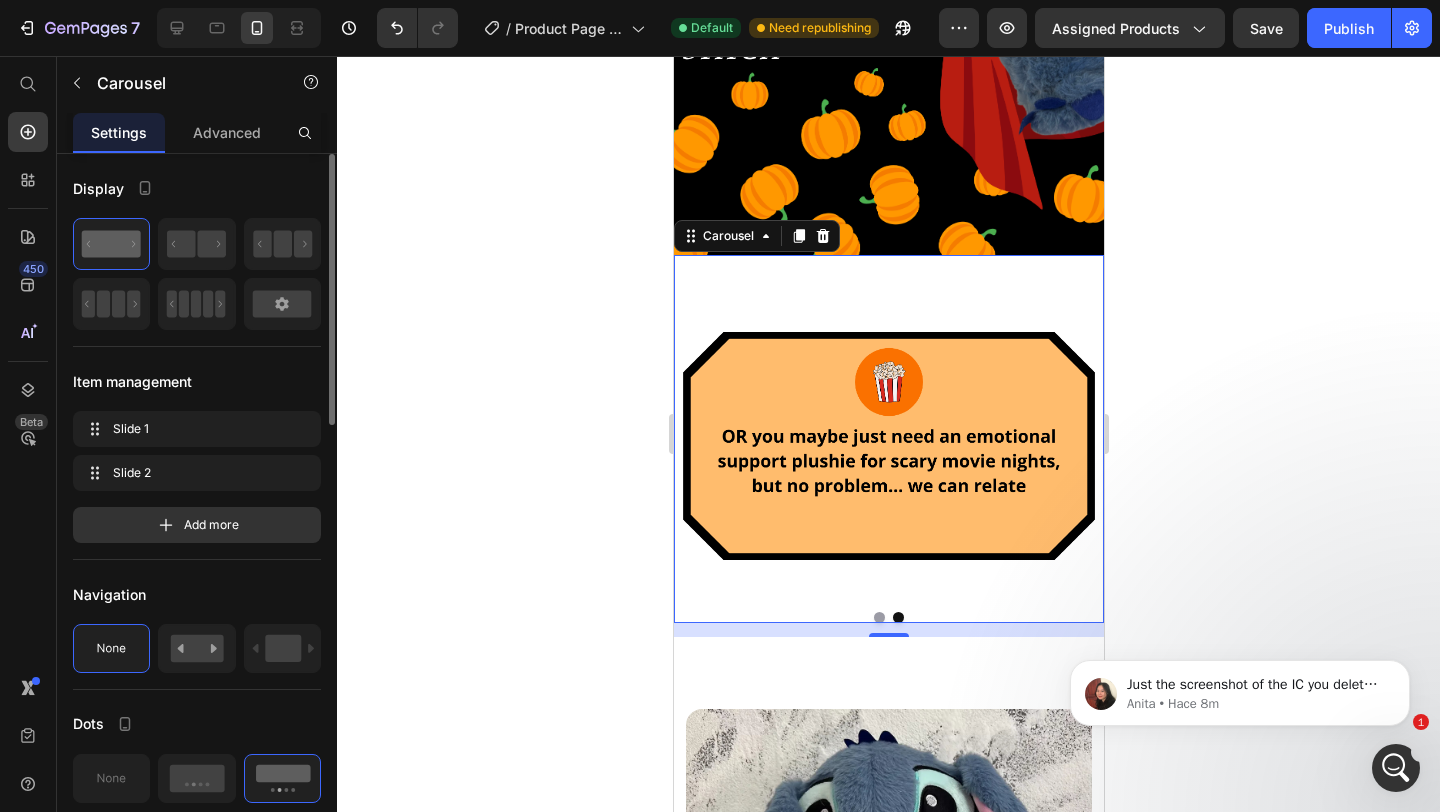 click at bounding box center [878, 617] 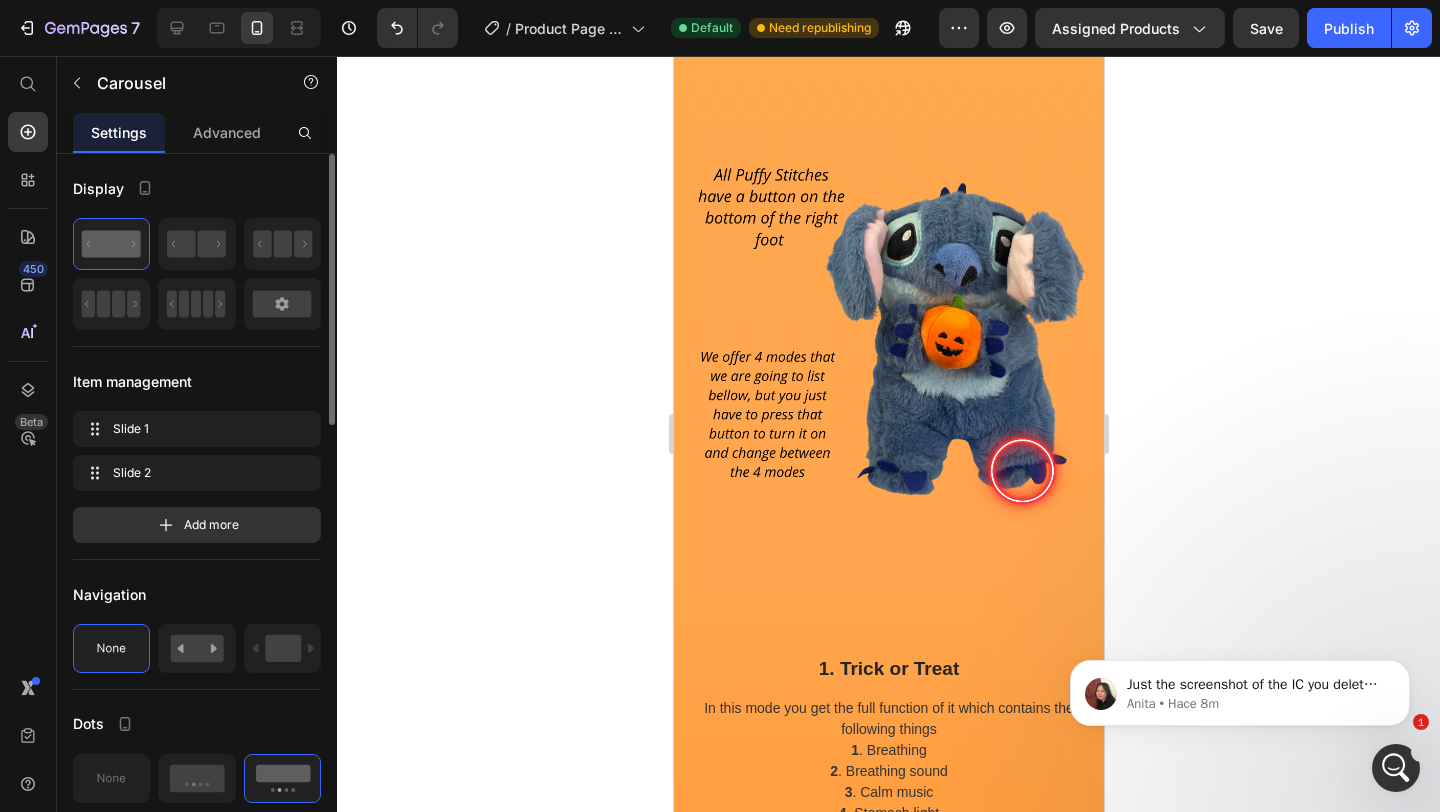 scroll, scrollTop: 2799, scrollLeft: 0, axis: vertical 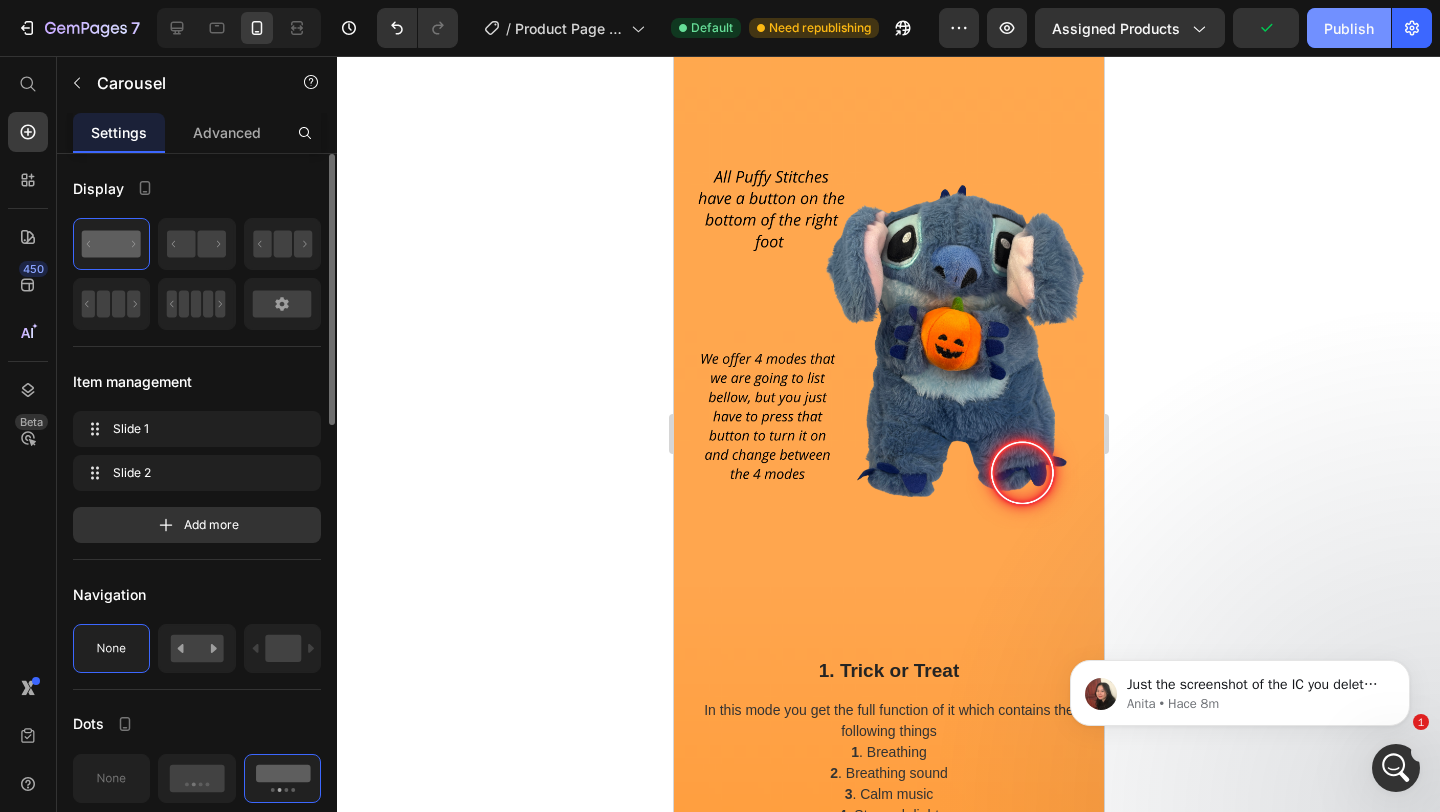 click on "Publish" at bounding box center (1349, 28) 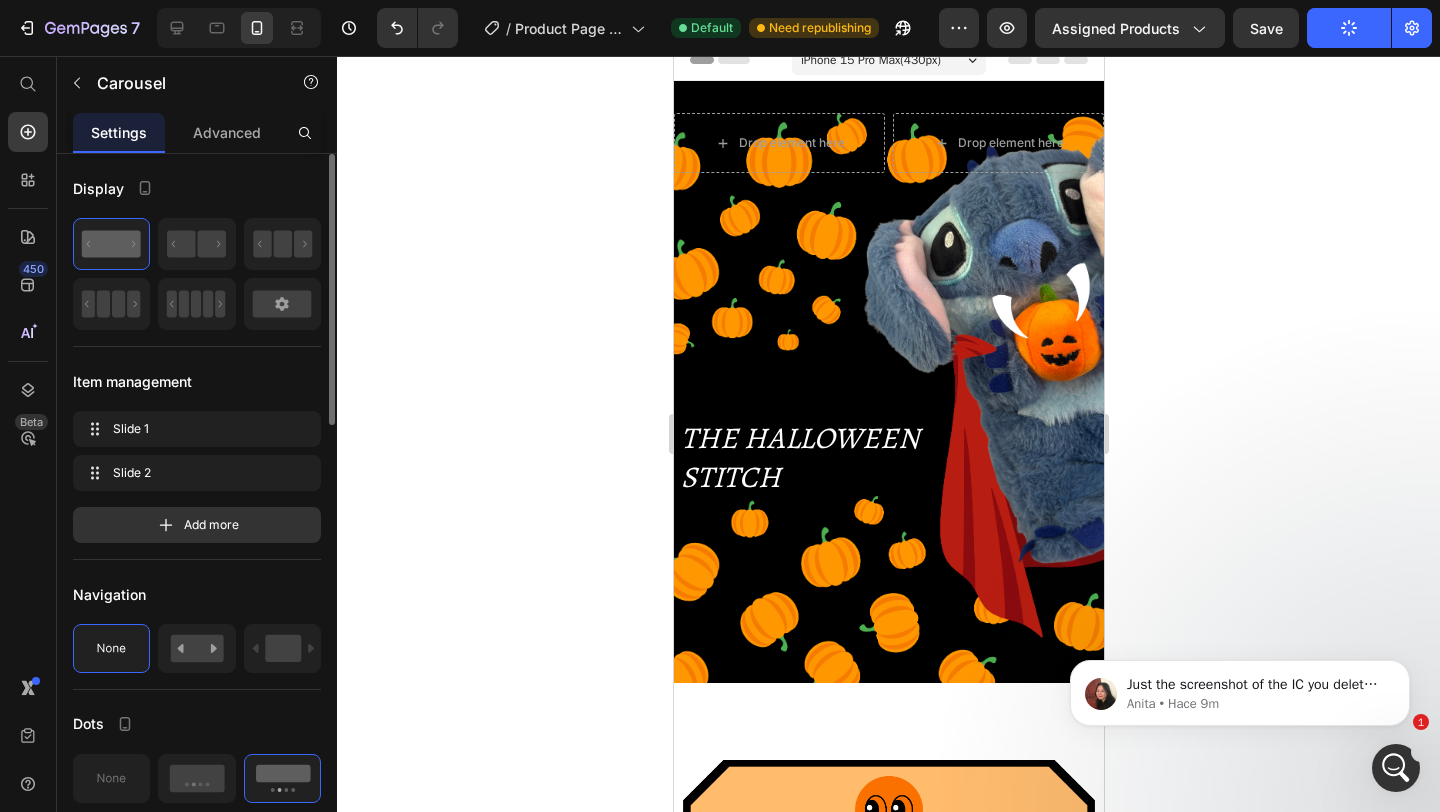 scroll, scrollTop: 0, scrollLeft: 0, axis: both 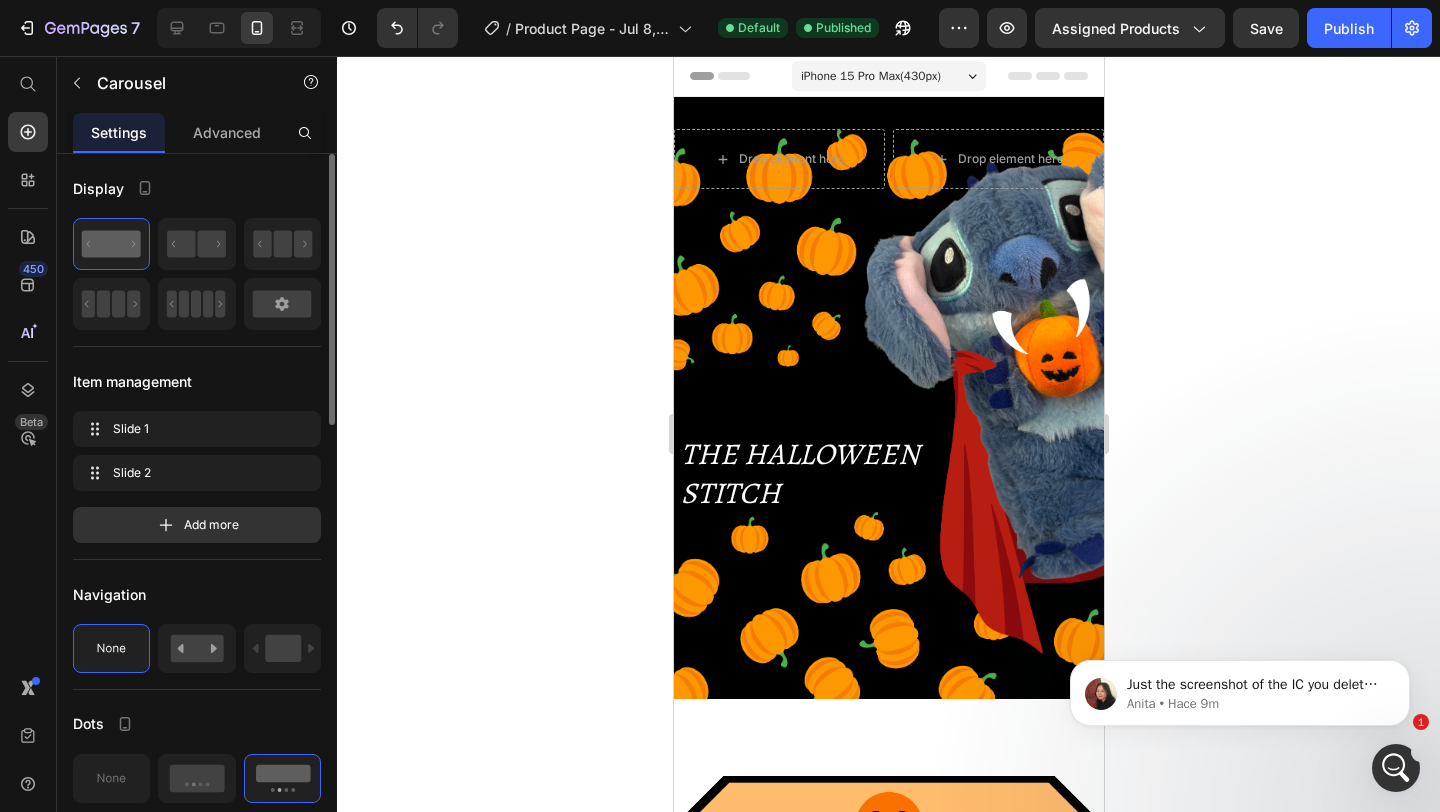 click on "iPhone 15 Pro Max  ( 430 px)" at bounding box center [888, 76] 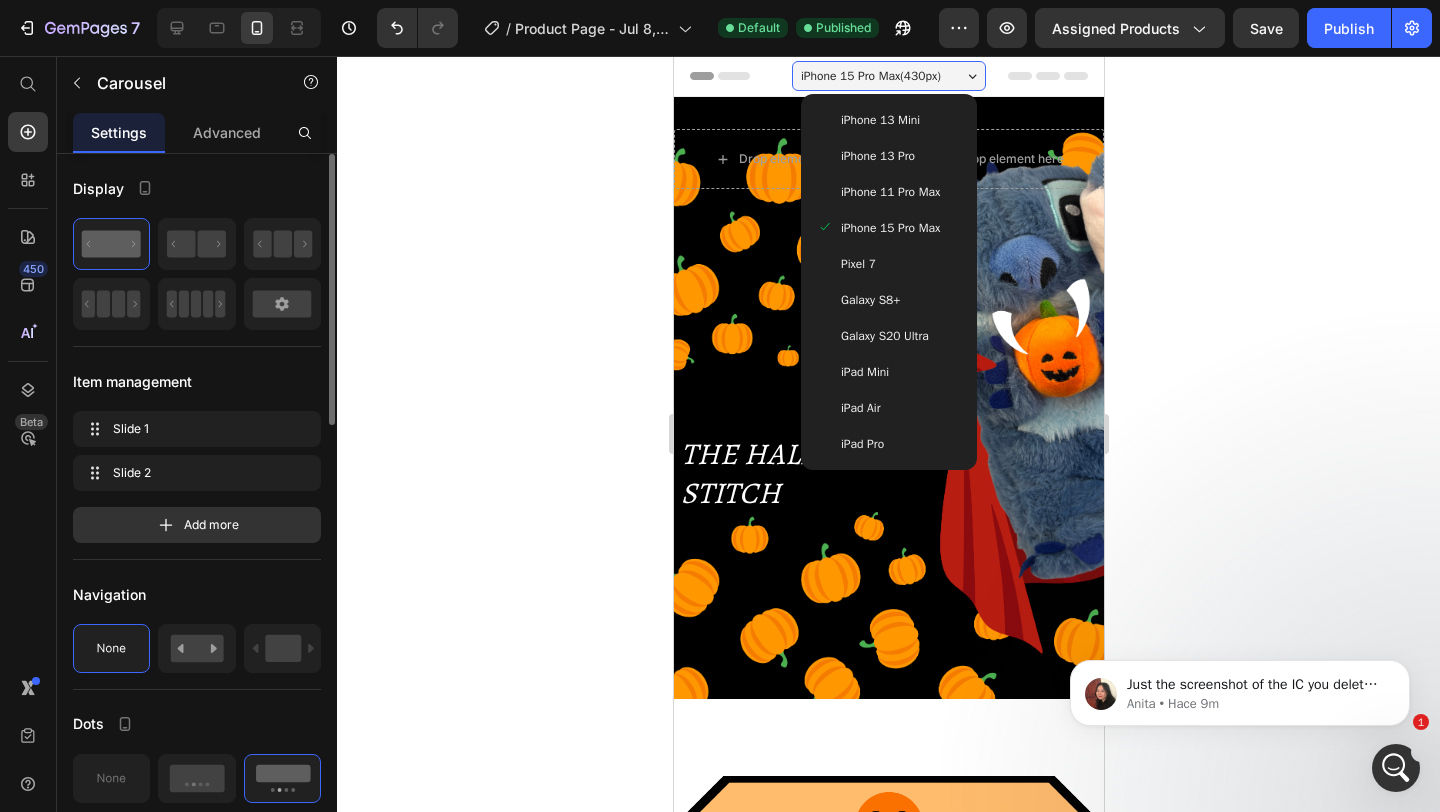 click on "Galaxy S8+" at bounding box center (869, 300) 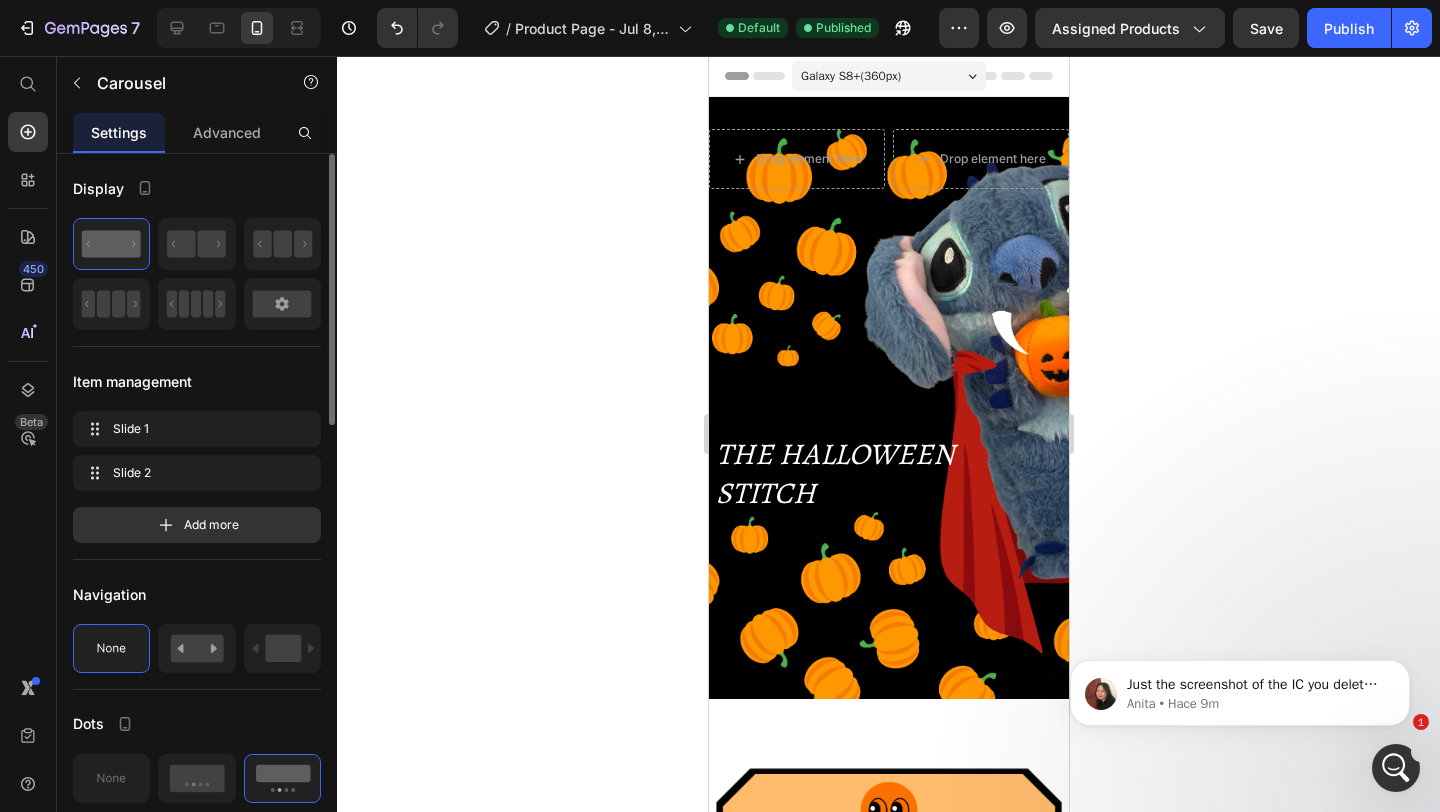 click on "Galaxy S8+  ( 360 px)" at bounding box center (888, 76) 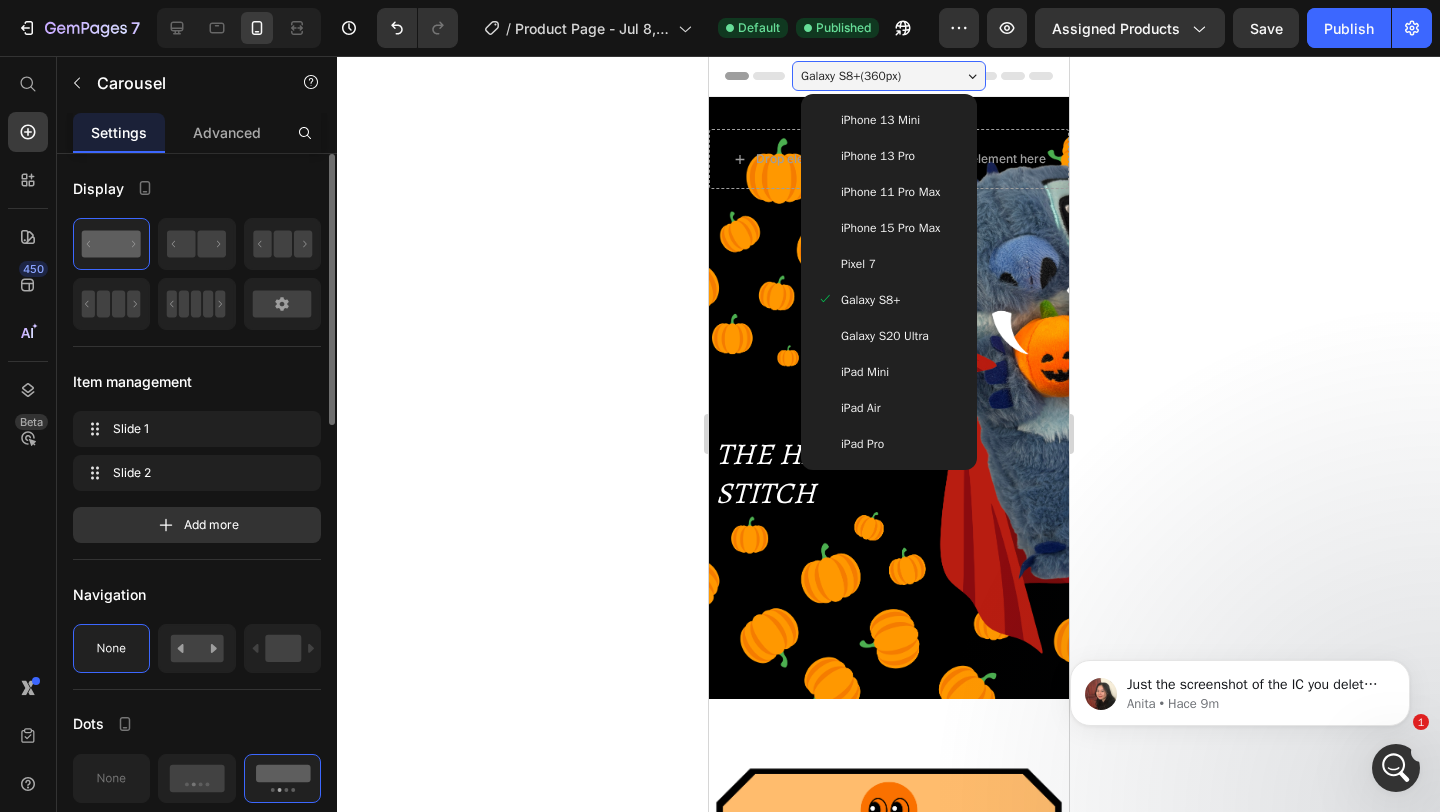 click on "iPhone 15 Pro Max" at bounding box center [888, 228] 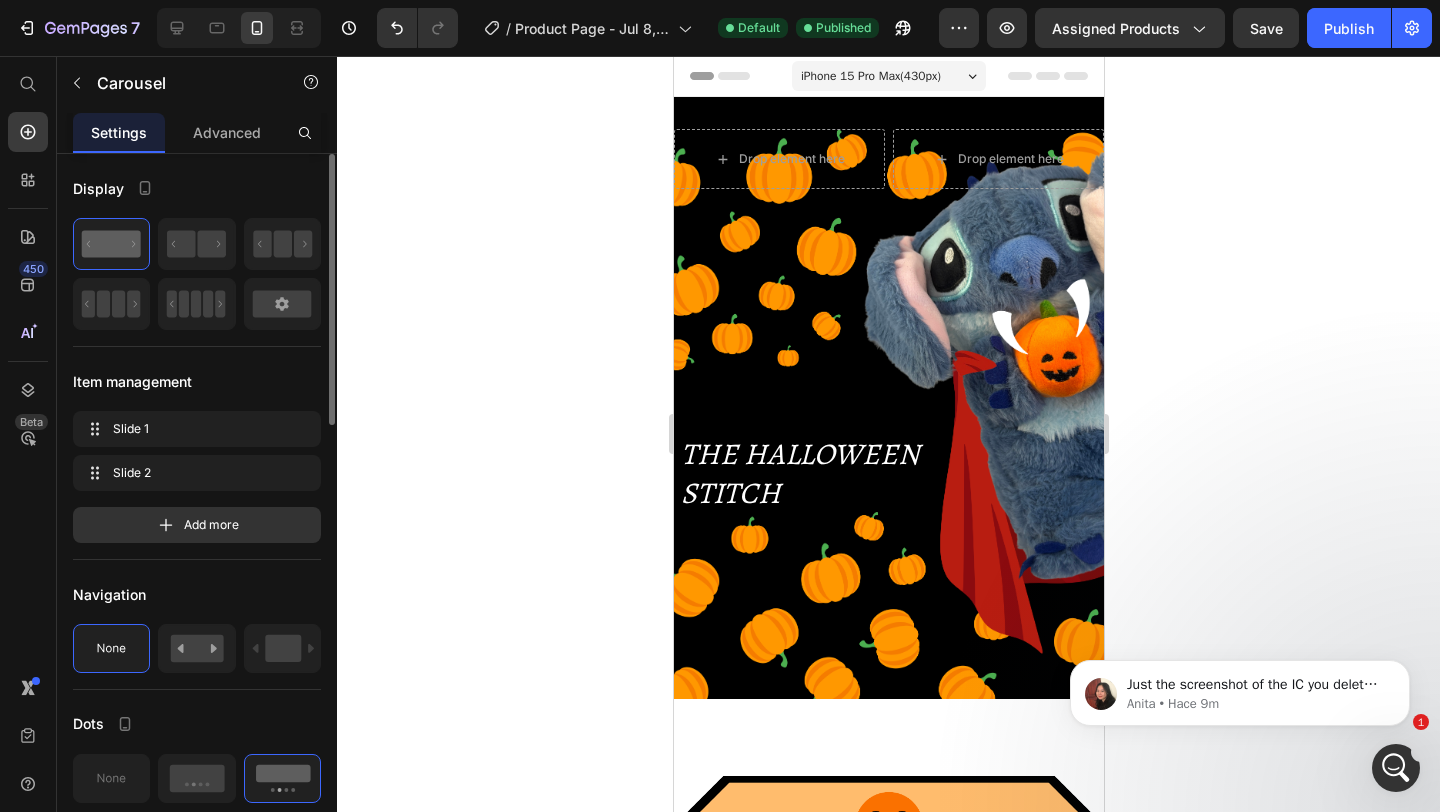 click 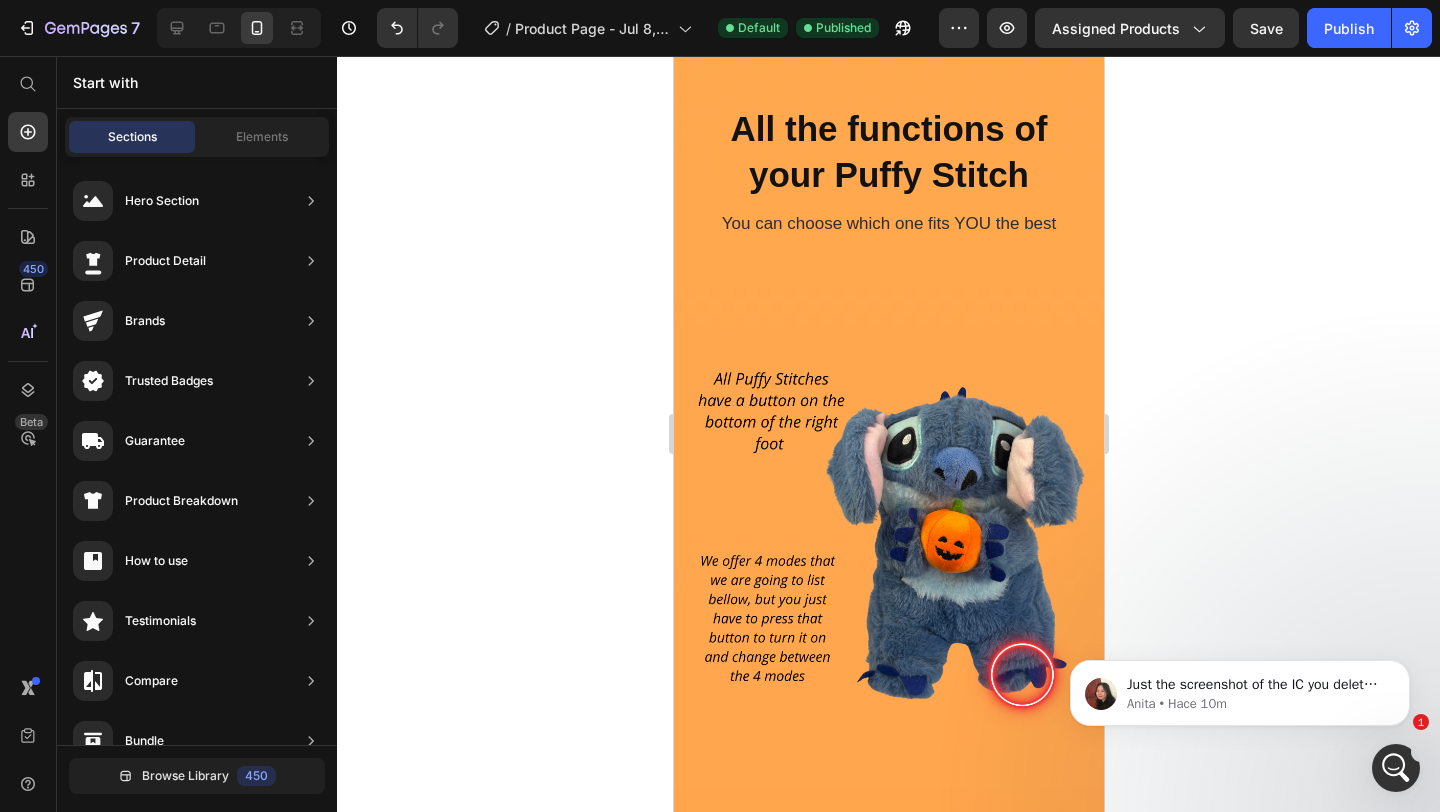 scroll, scrollTop: 2599, scrollLeft: 0, axis: vertical 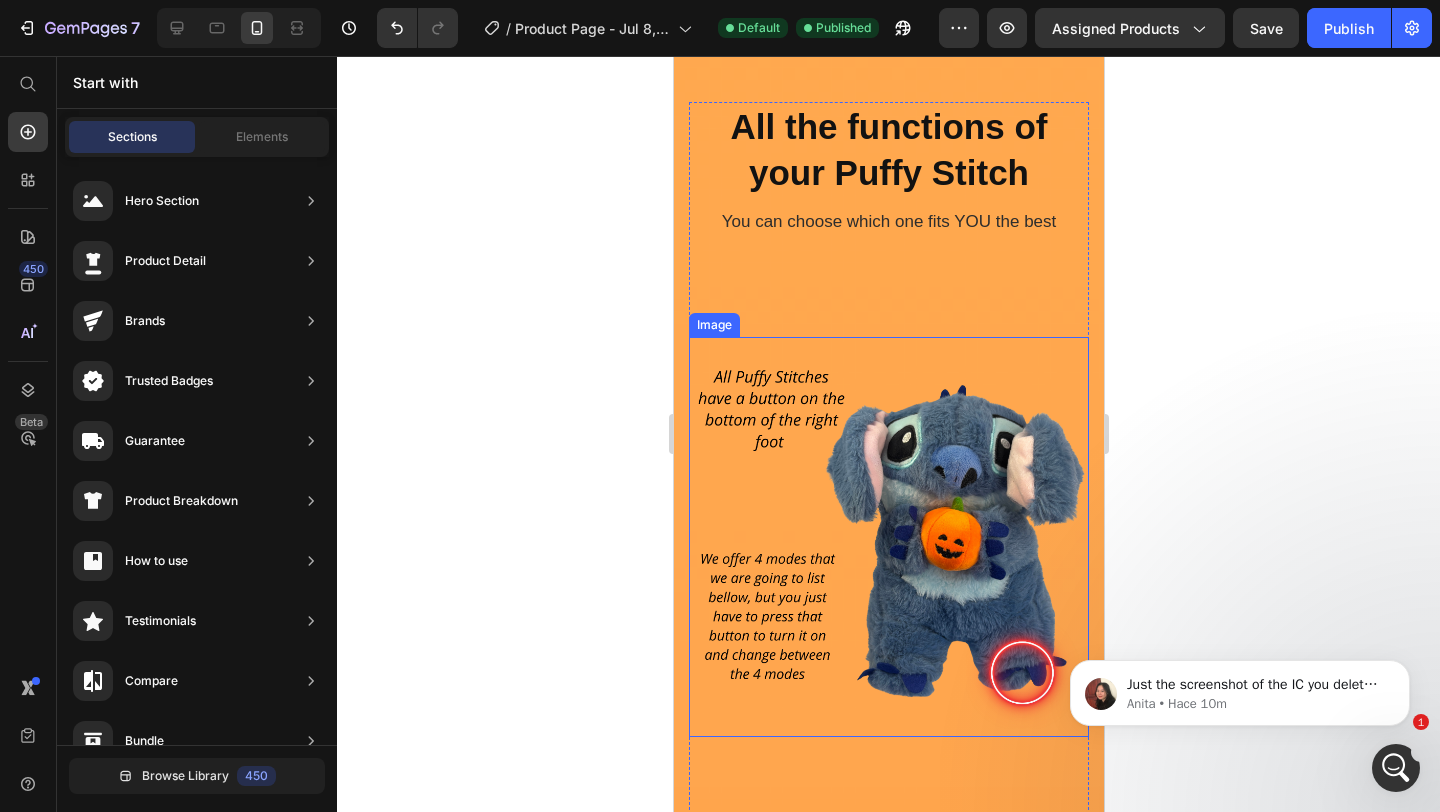 click at bounding box center [888, 537] 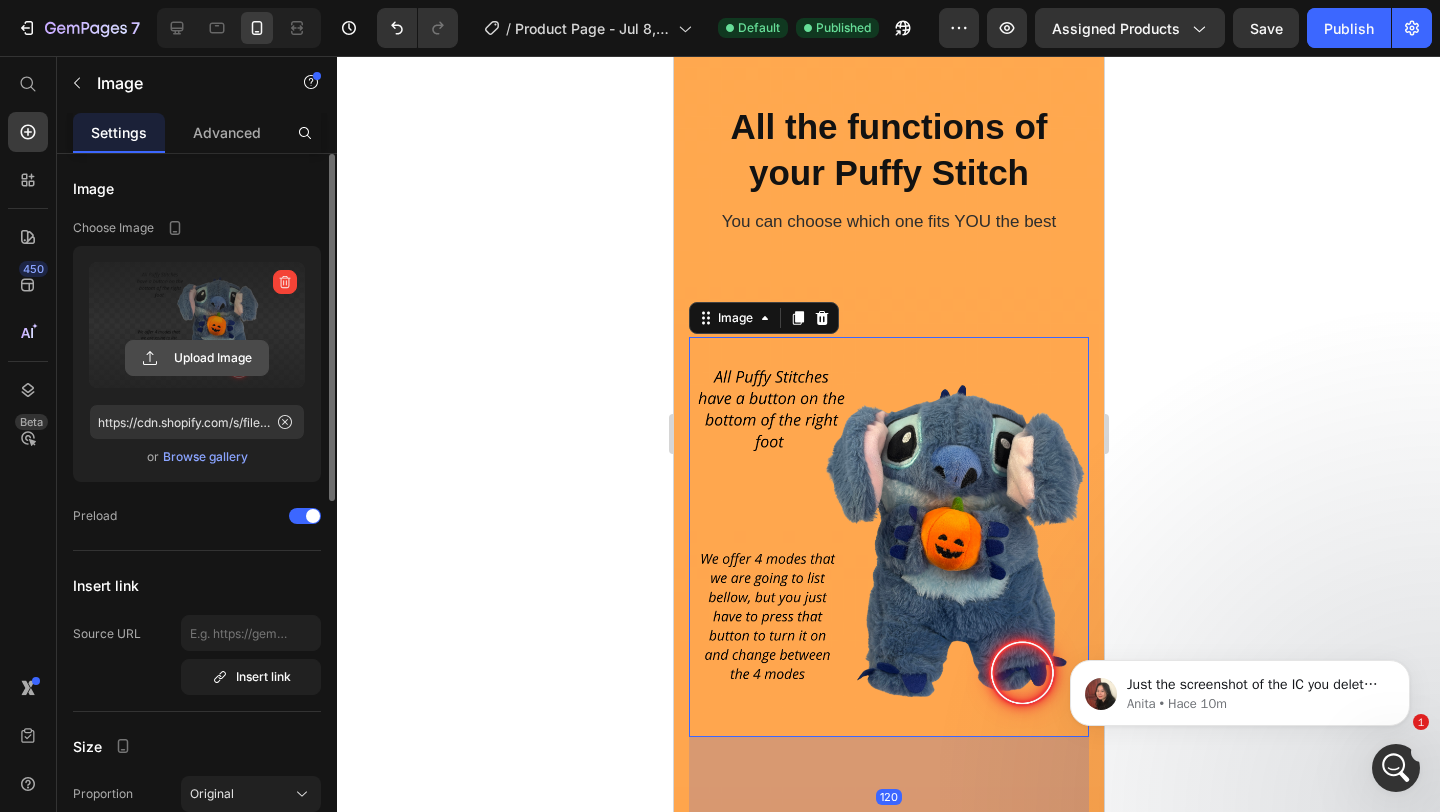 click 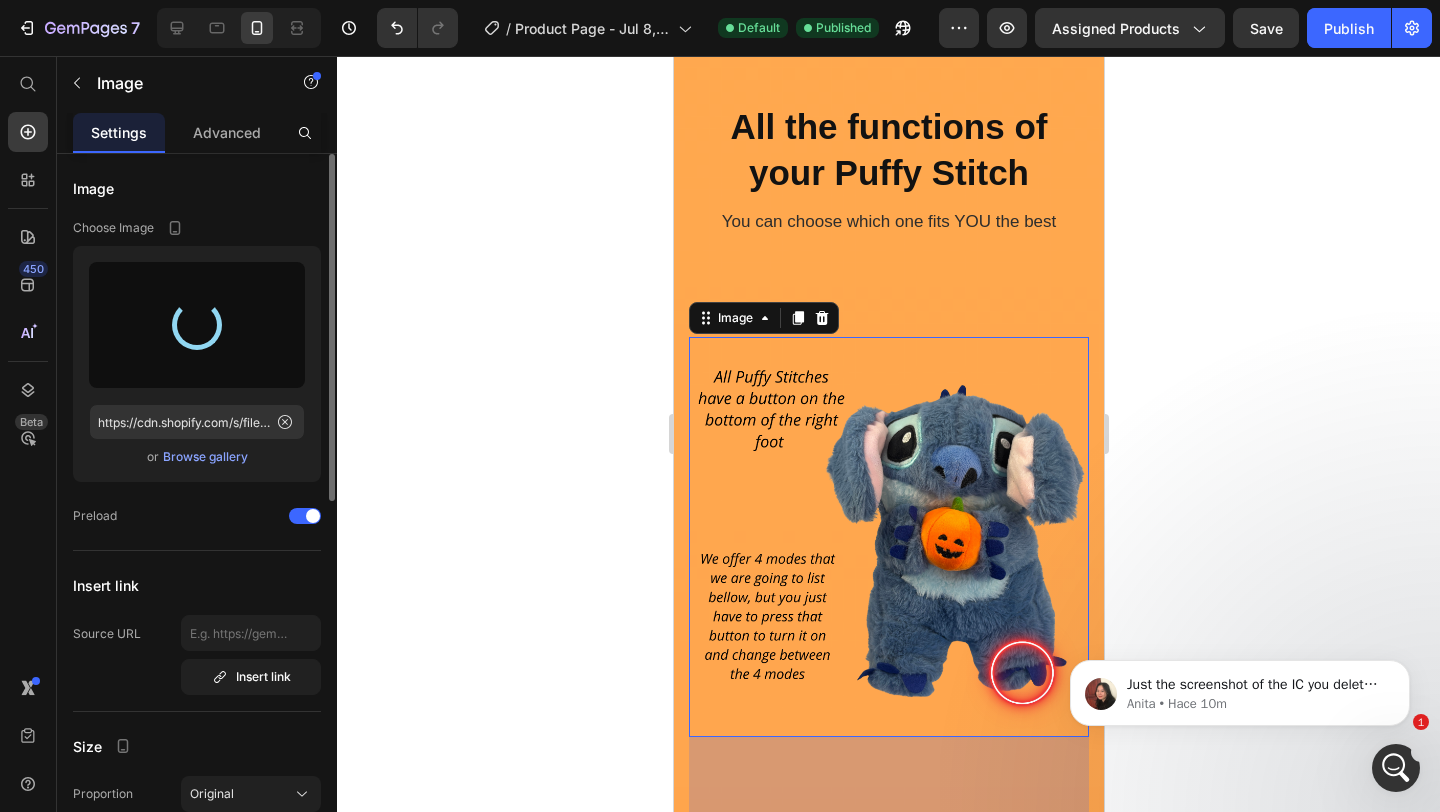 type on "https://cdn.shopify.com/s/files/1/0913/5308/8379/files/gempages_570397151901778759-e9da7405-7733-48e6-b906-26ce353ea2d2.png" 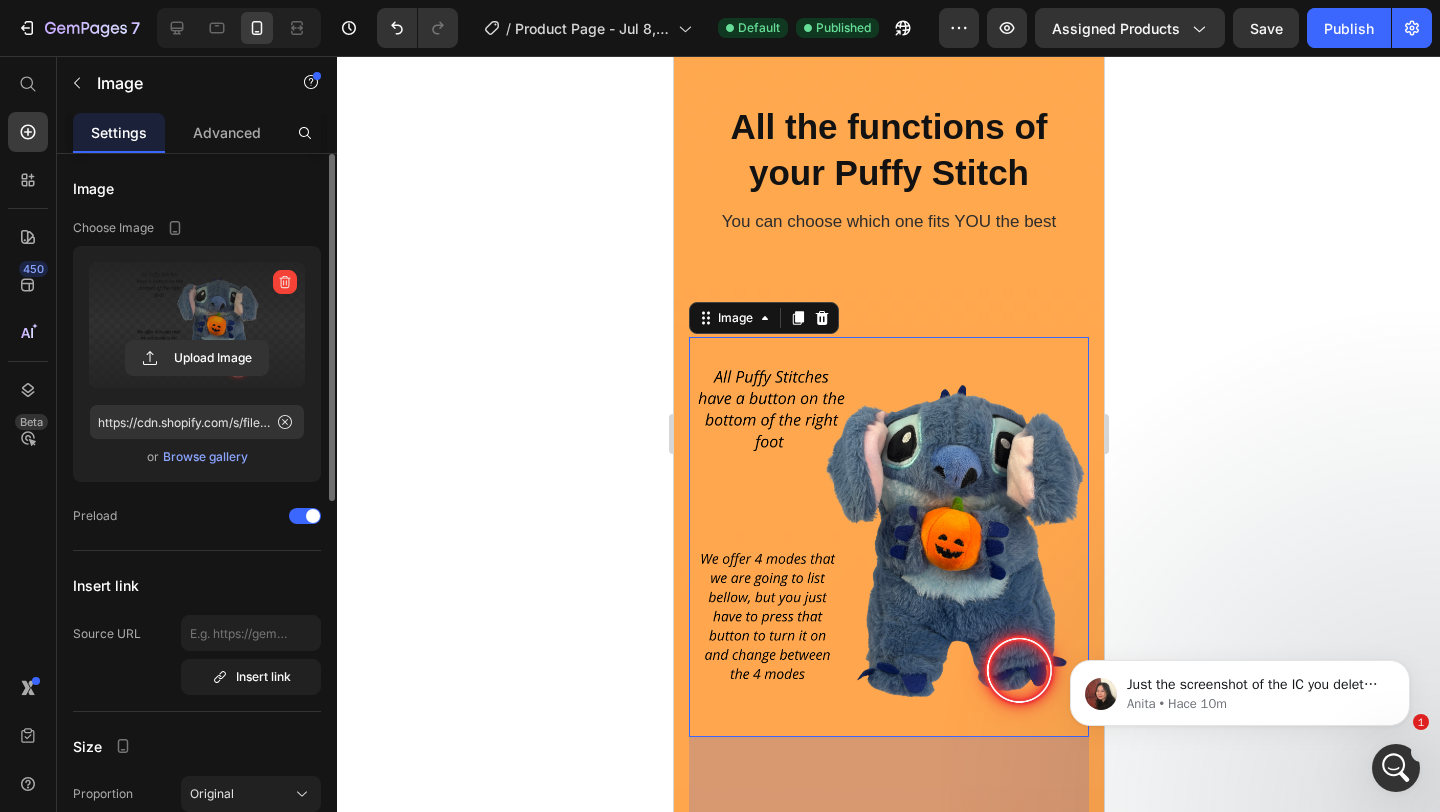 click 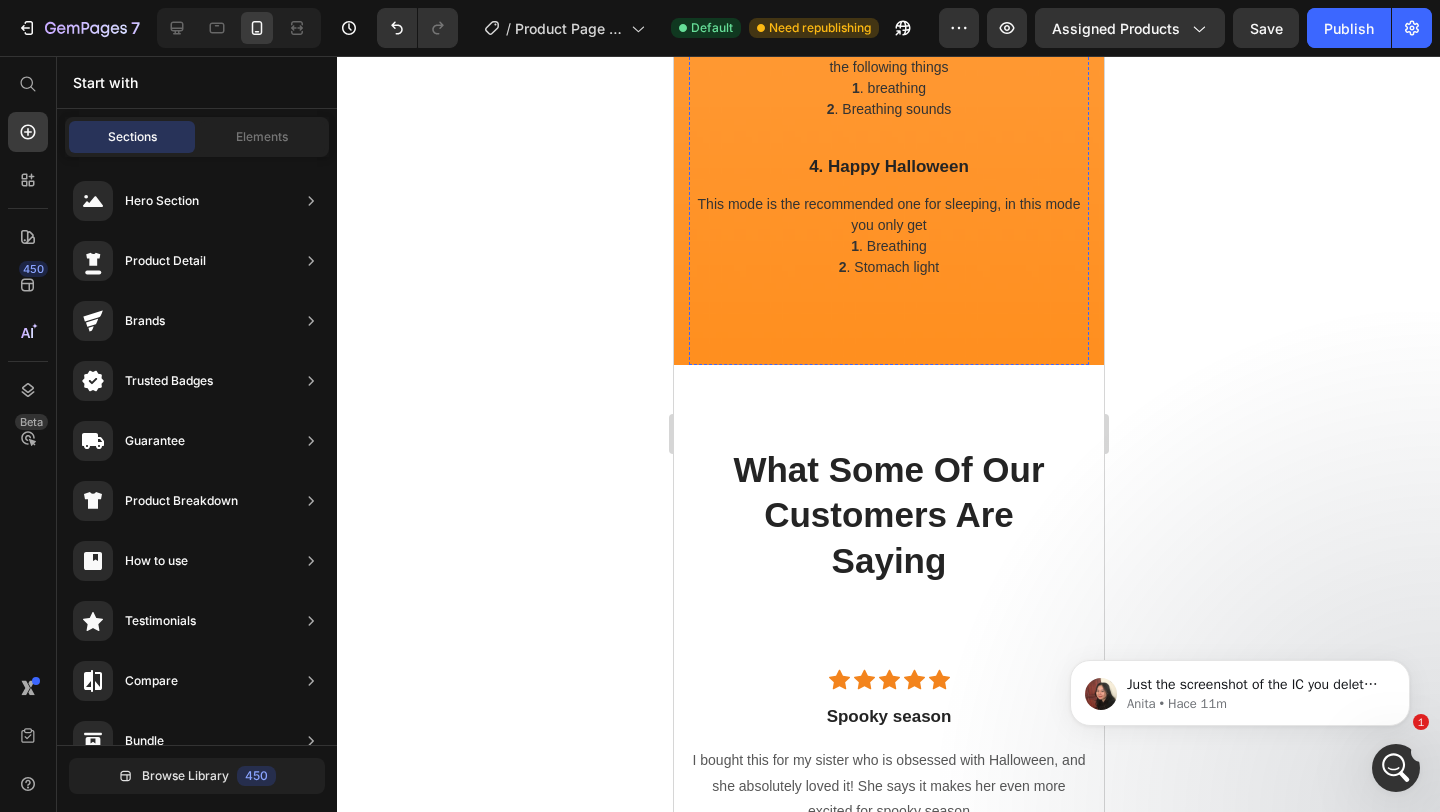 scroll, scrollTop: 3778, scrollLeft: 0, axis: vertical 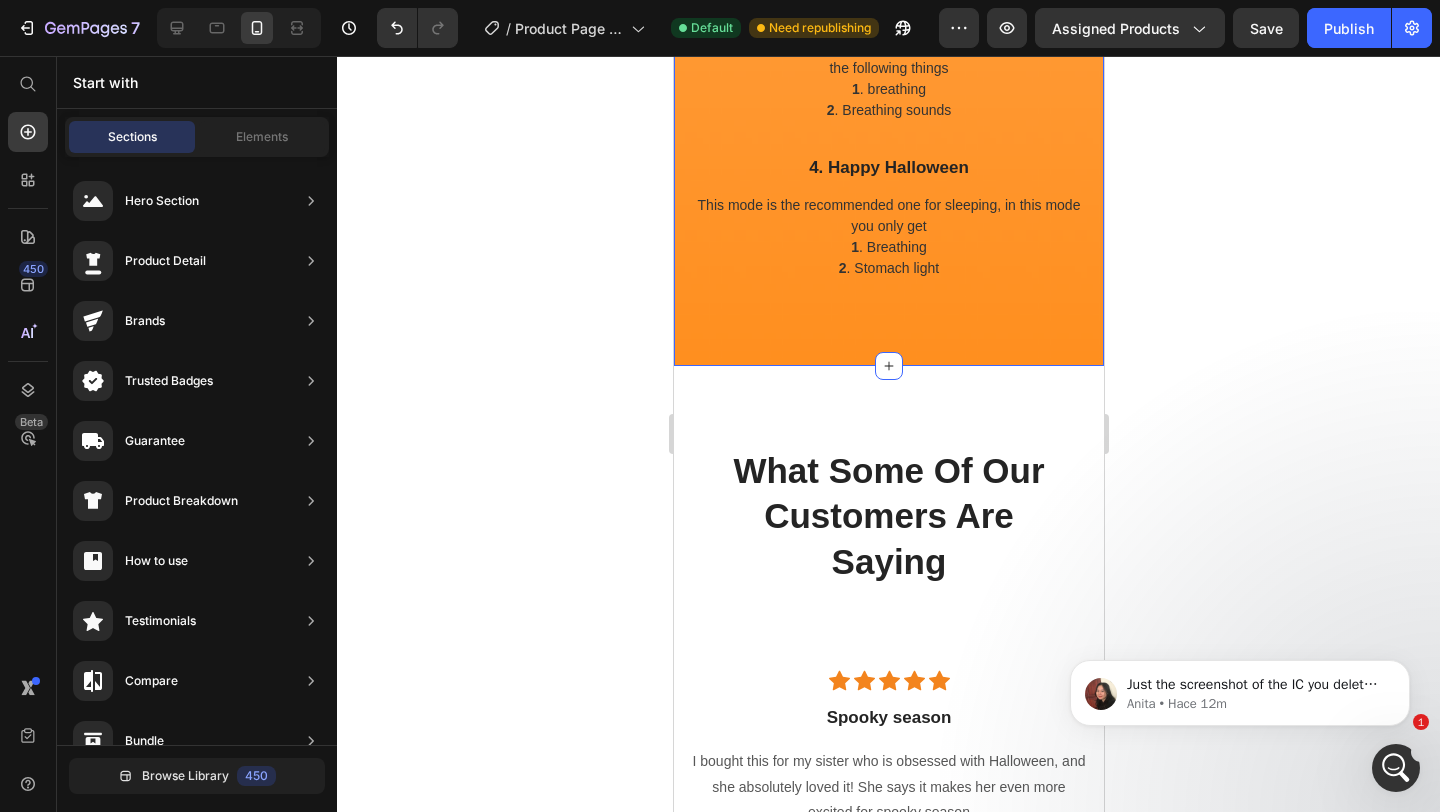 click on "All the functions of your Puffy Stitch Heading You can choose which one fits YOU the best Text block Row Row Image  1. Trick or Treat Text block In this mode you get the full function of it which contains the following things 1 . Breathing 2 . Breathing sound 3 . Calm music 4 . Stomach light Text block Row 2. Music off Text block As listed in the title, you get everything from the first mode but without the music, which many find irritating Text block Row 3. Night time Text block In this mode the stomach light and the music are off, so you get the following things 1 . breathing  2 . Breathing sounds Text block Row 4. Happy Halloween Text block This mode is the recommended one for sleeping, in this mode you only get 1 . Breathing 2 . Stomach light  Text block Row Row Row Product Section 5" at bounding box center (888, -396) 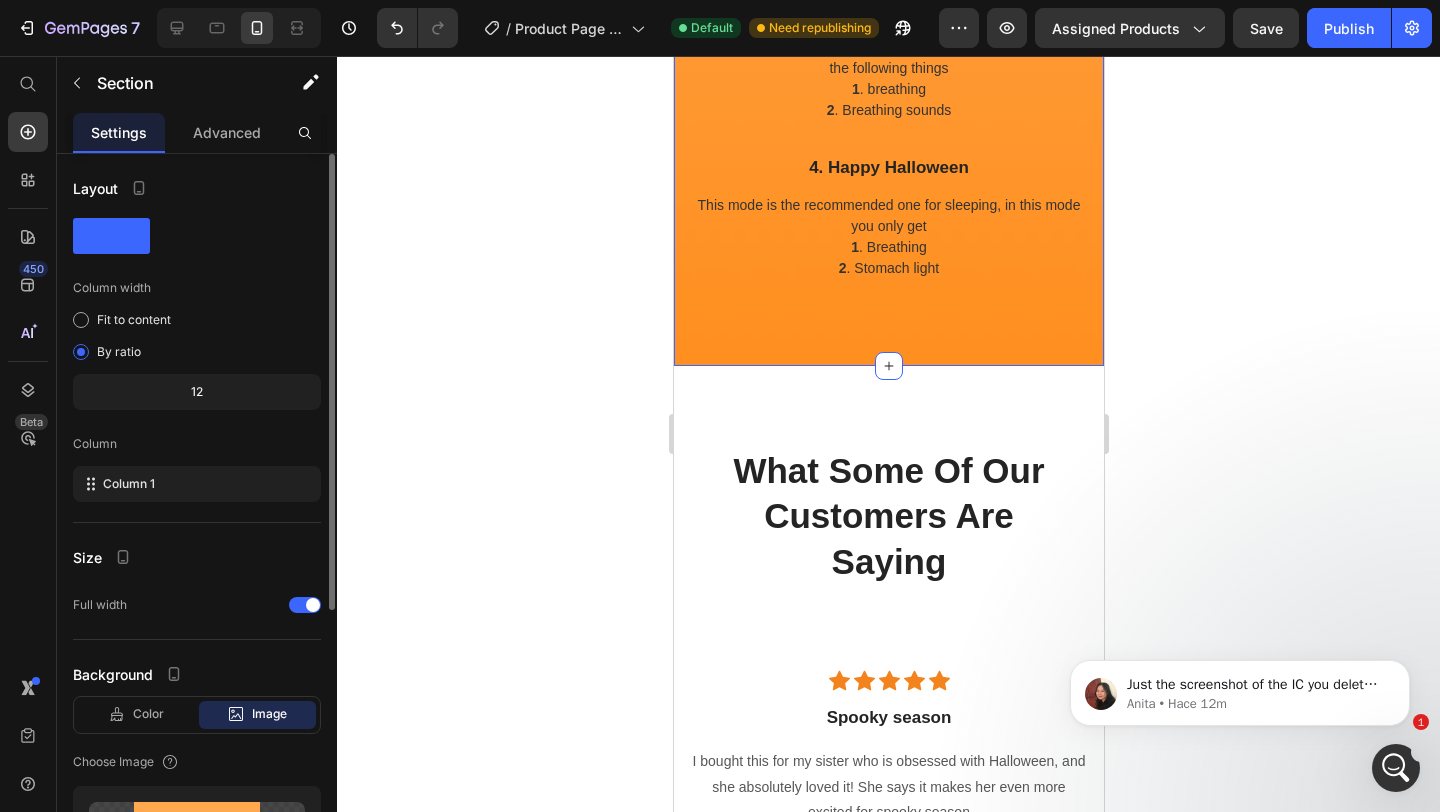 scroll, scrollTop: 405, scrollLeft: 0, axis: vertical 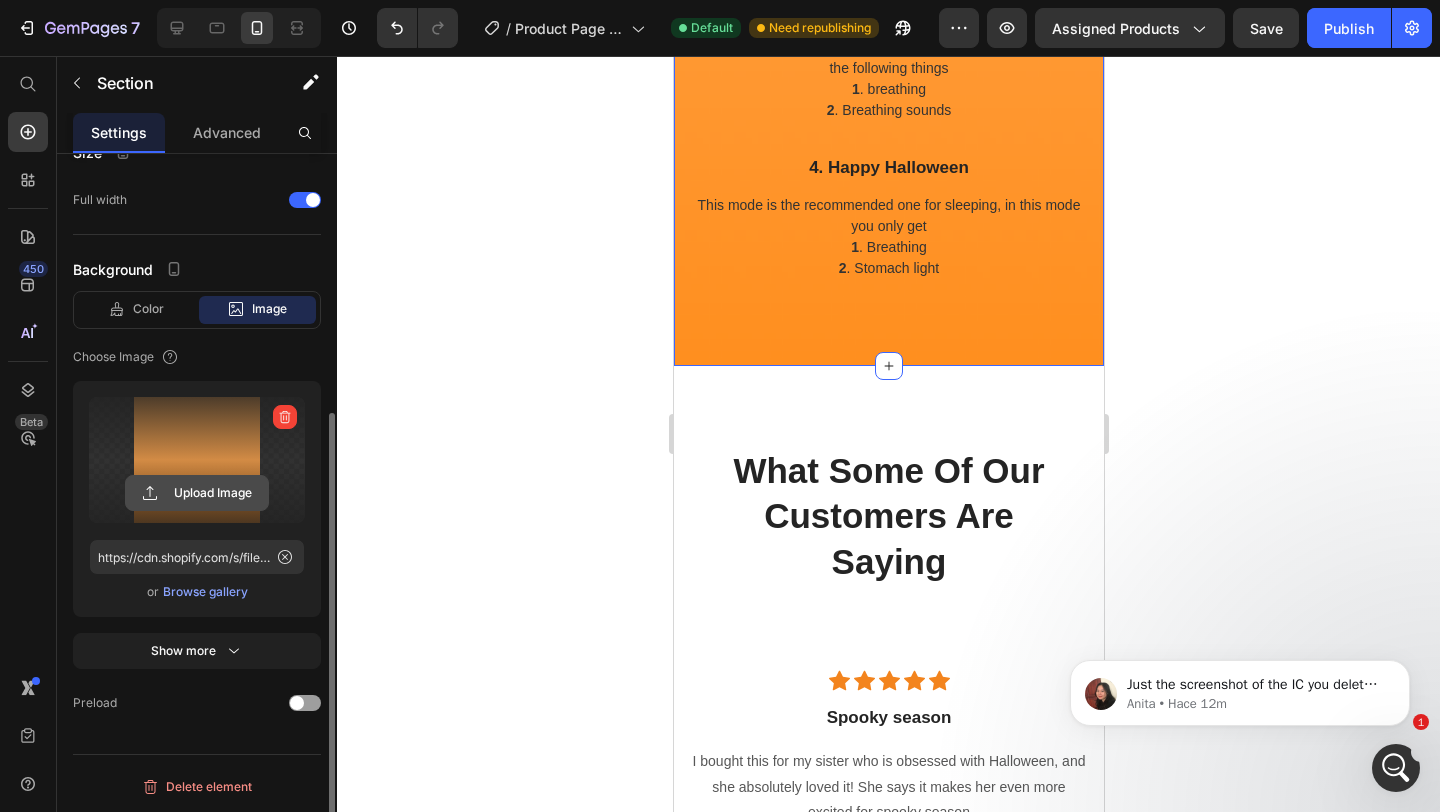 click 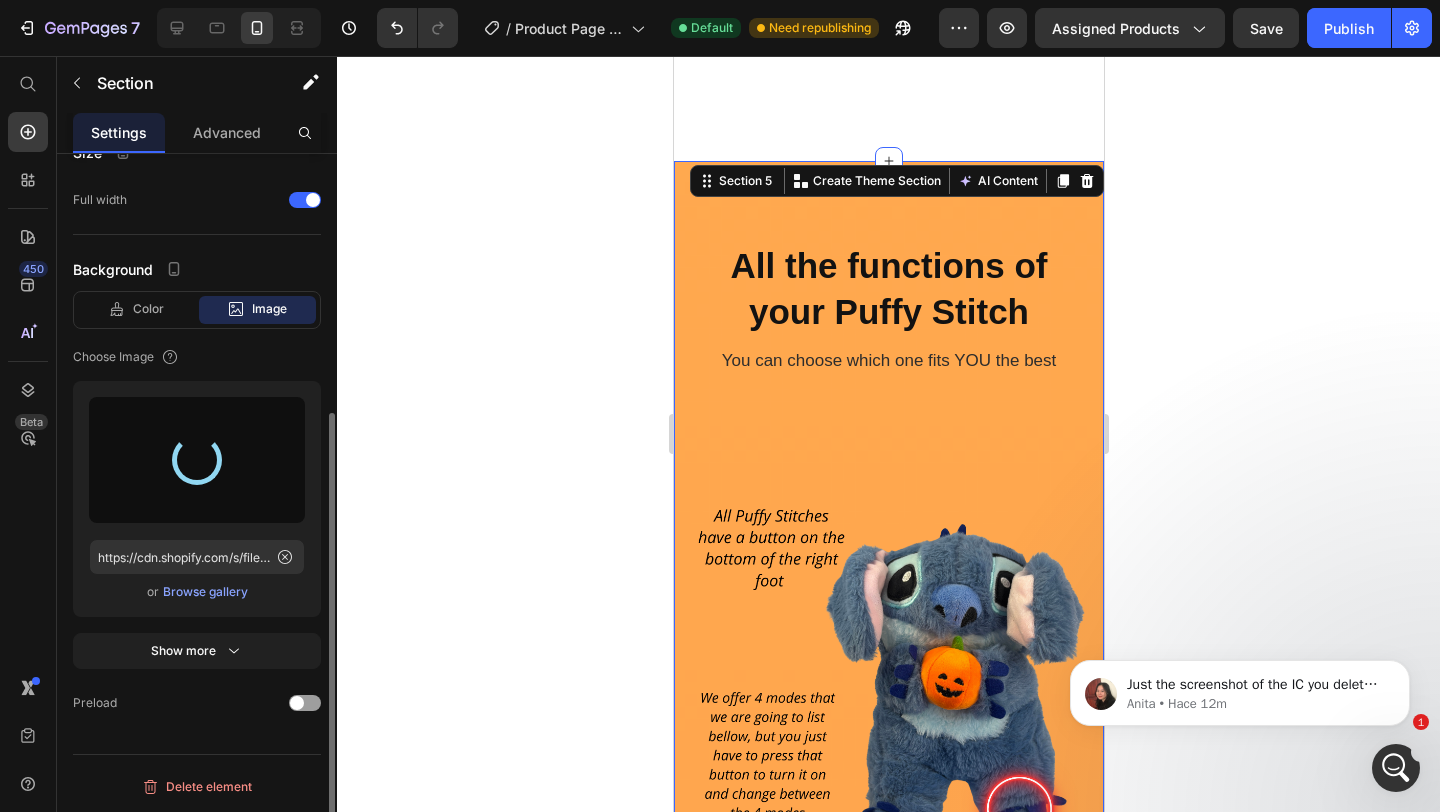scroll, scrollTop: 2457, scrollLeft: 0, axis: vertical 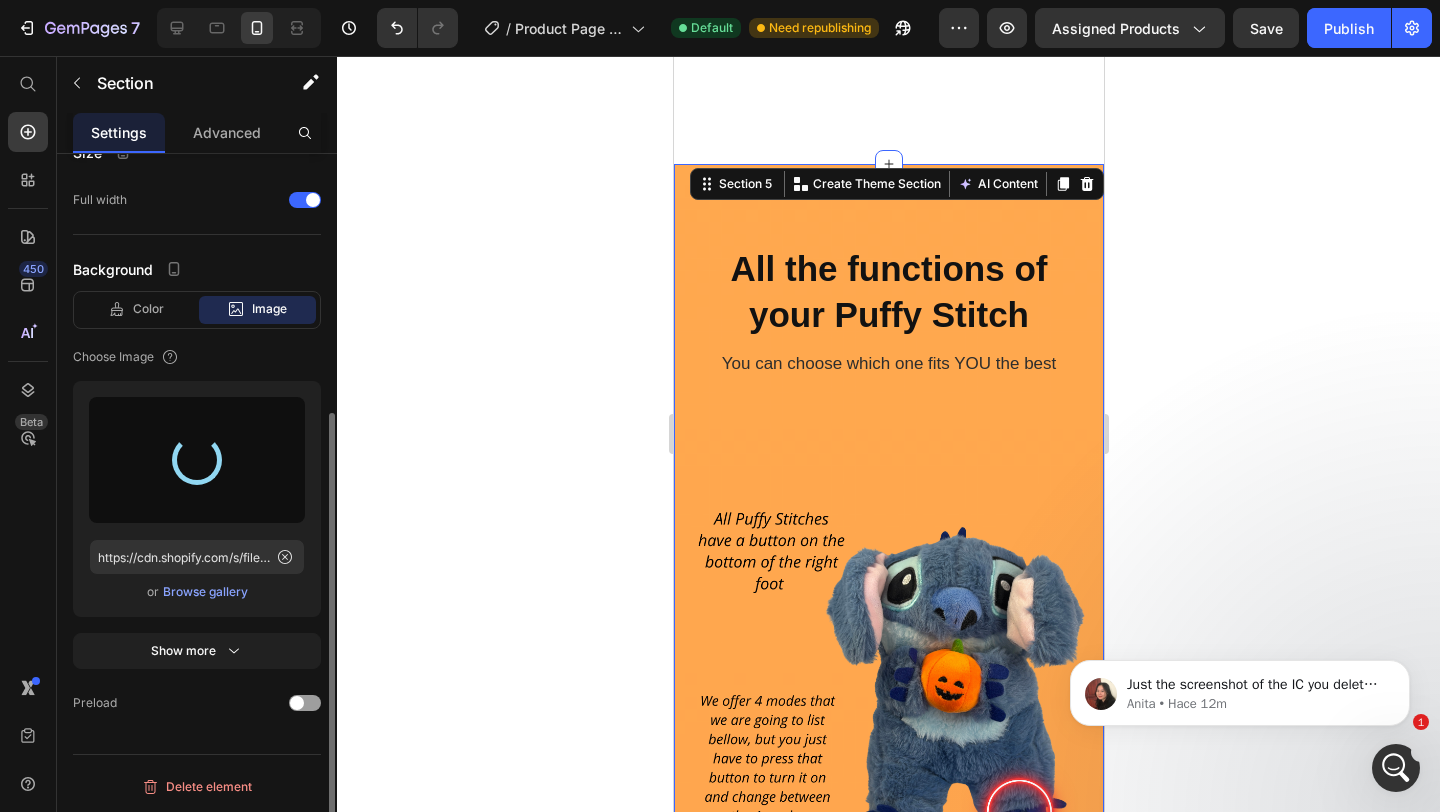 type on "https://cdn.shopify.com/s/files/1/0913/5308/8379/files/gempages_570397151901778759-e186136f-c58f-4021-bdef-5eeed0f77ca7.png" 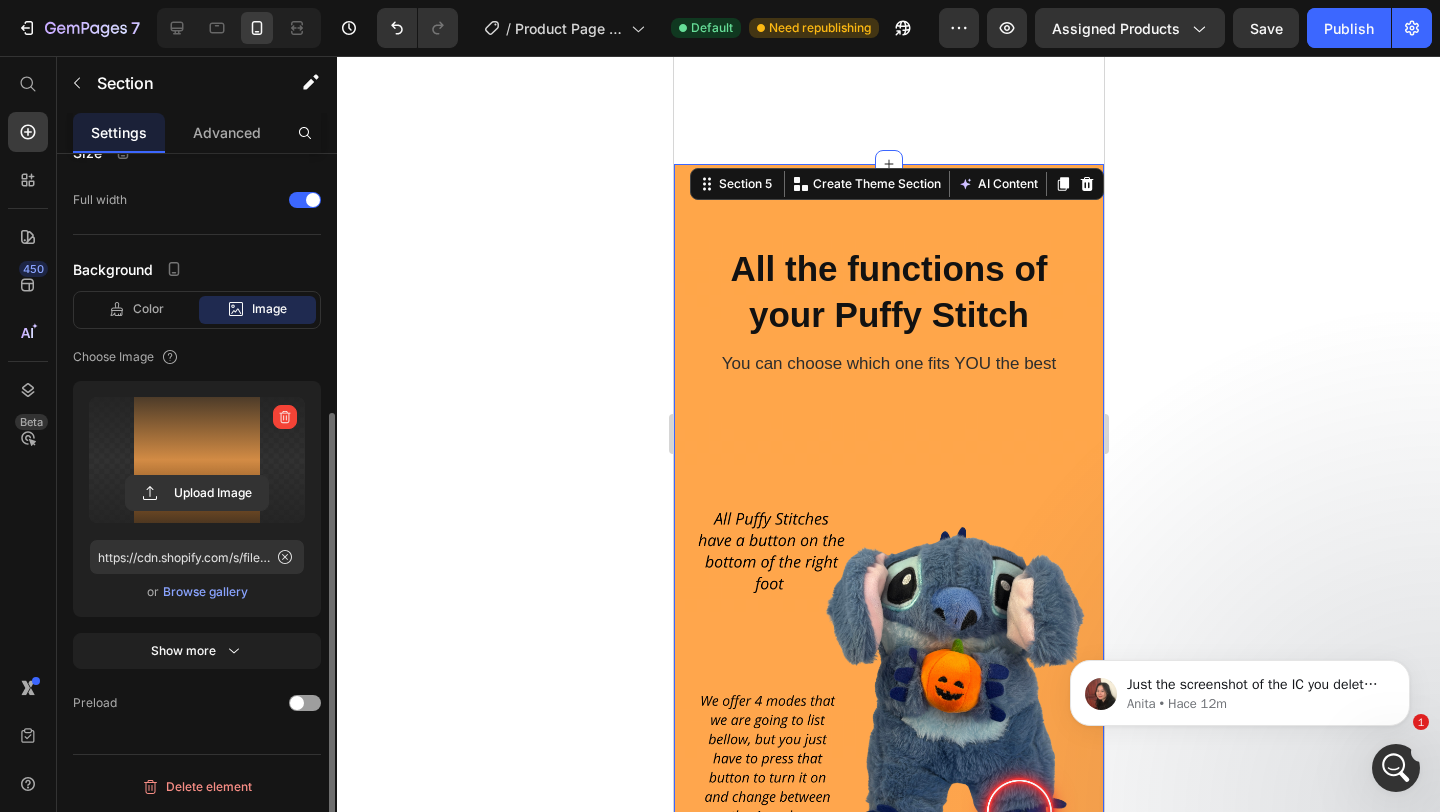 click 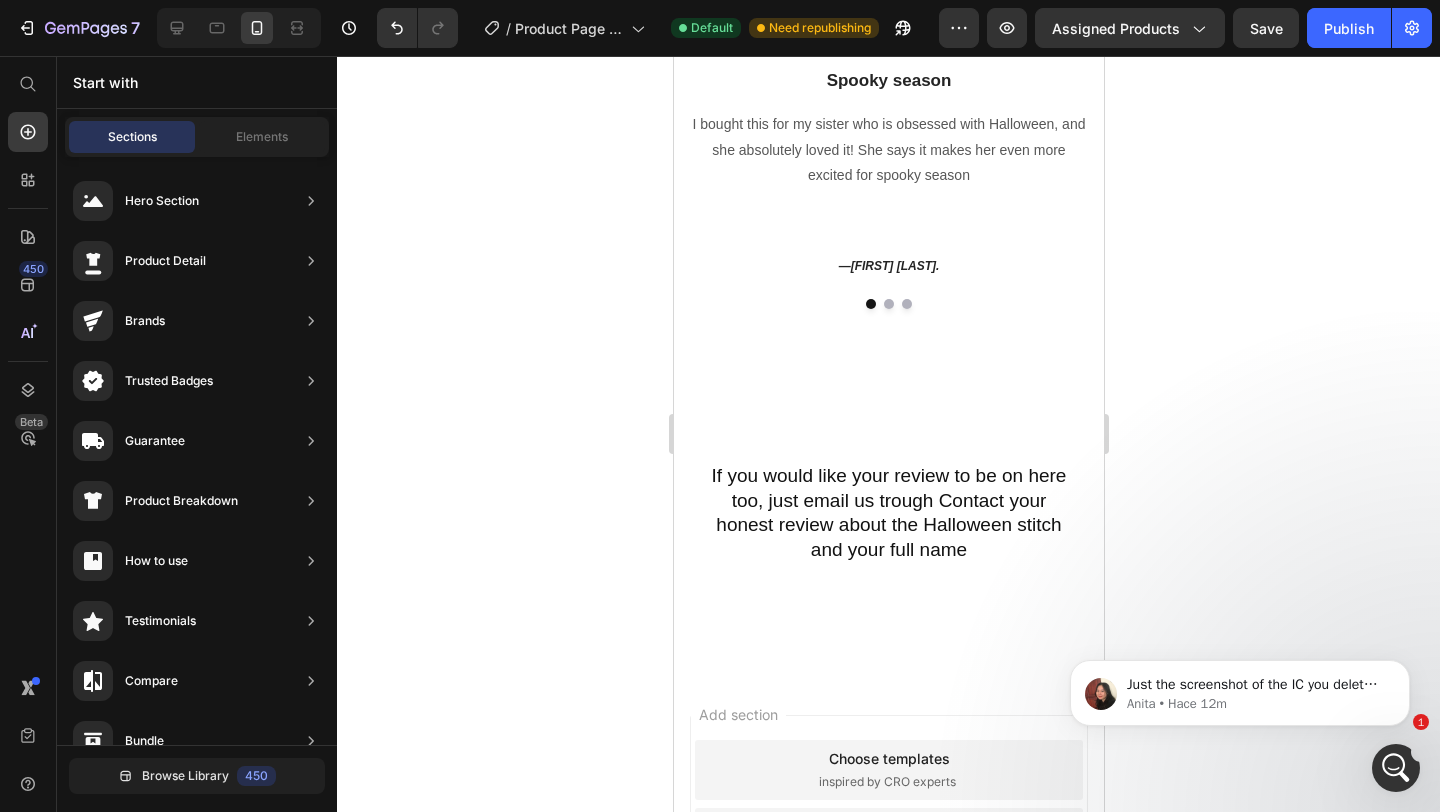 scroll, scrollTop: 4416, scrollLeft: 0, axis: vertical 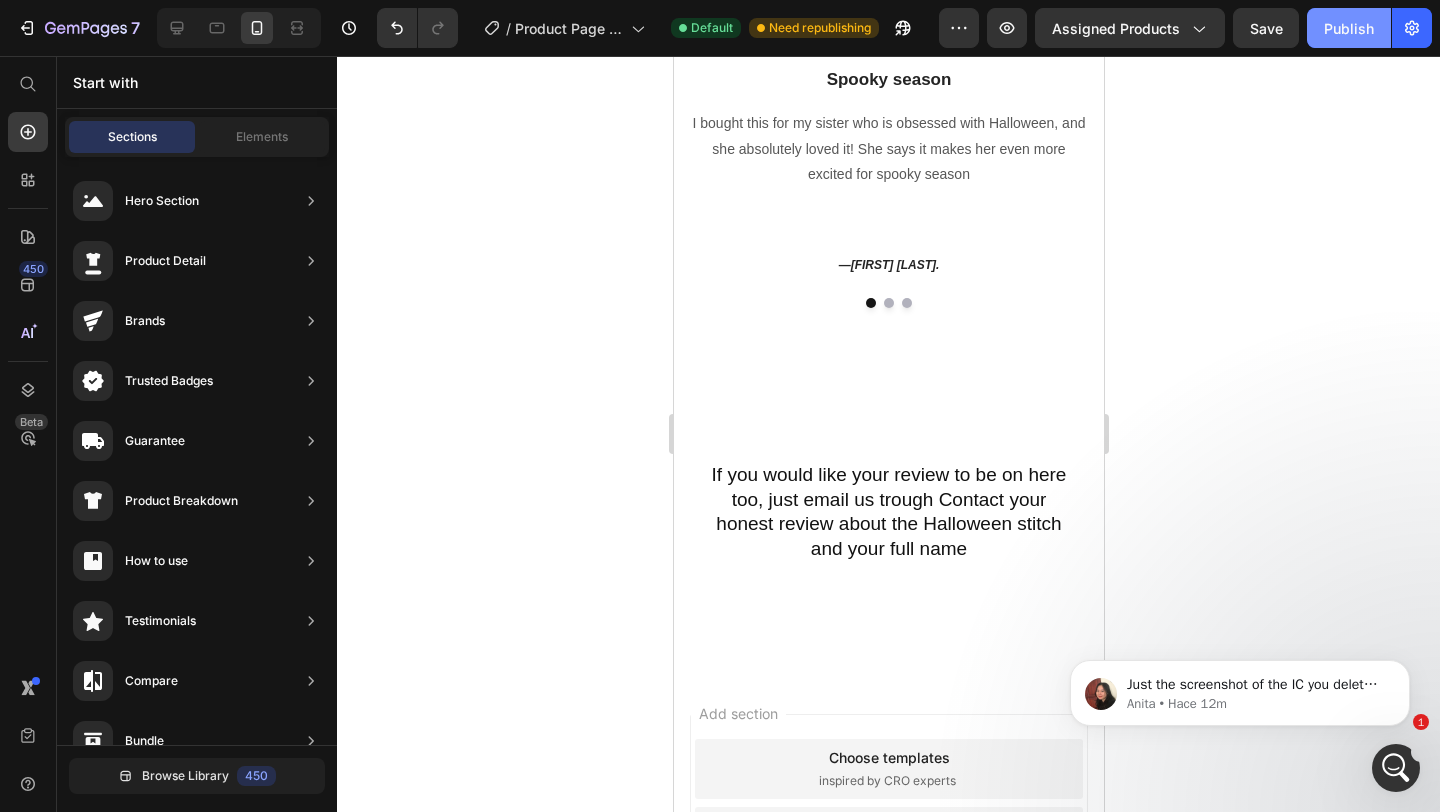 click on "Publish" 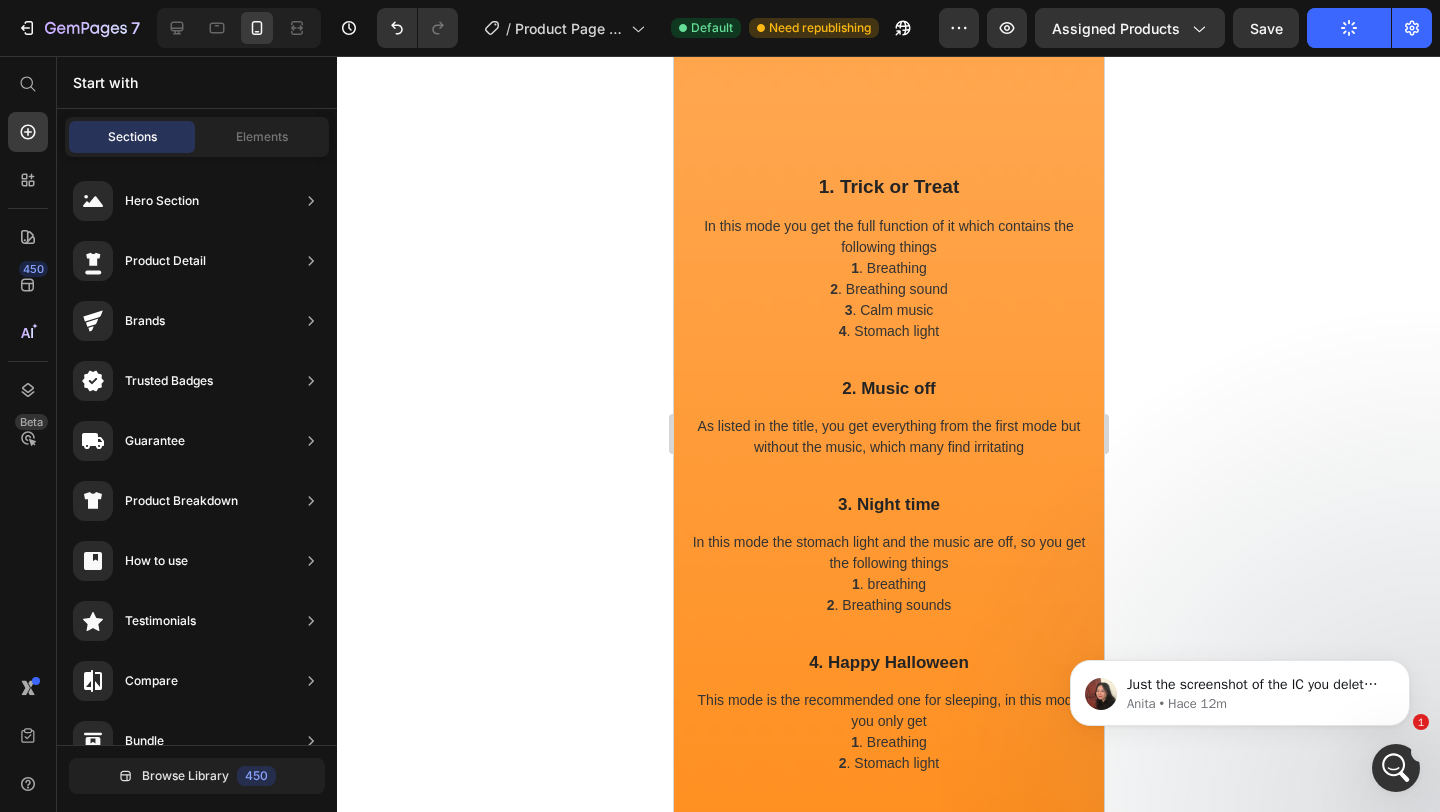 scroll, scrollTop: 3241, scrollLeft: 0, axis: vertical 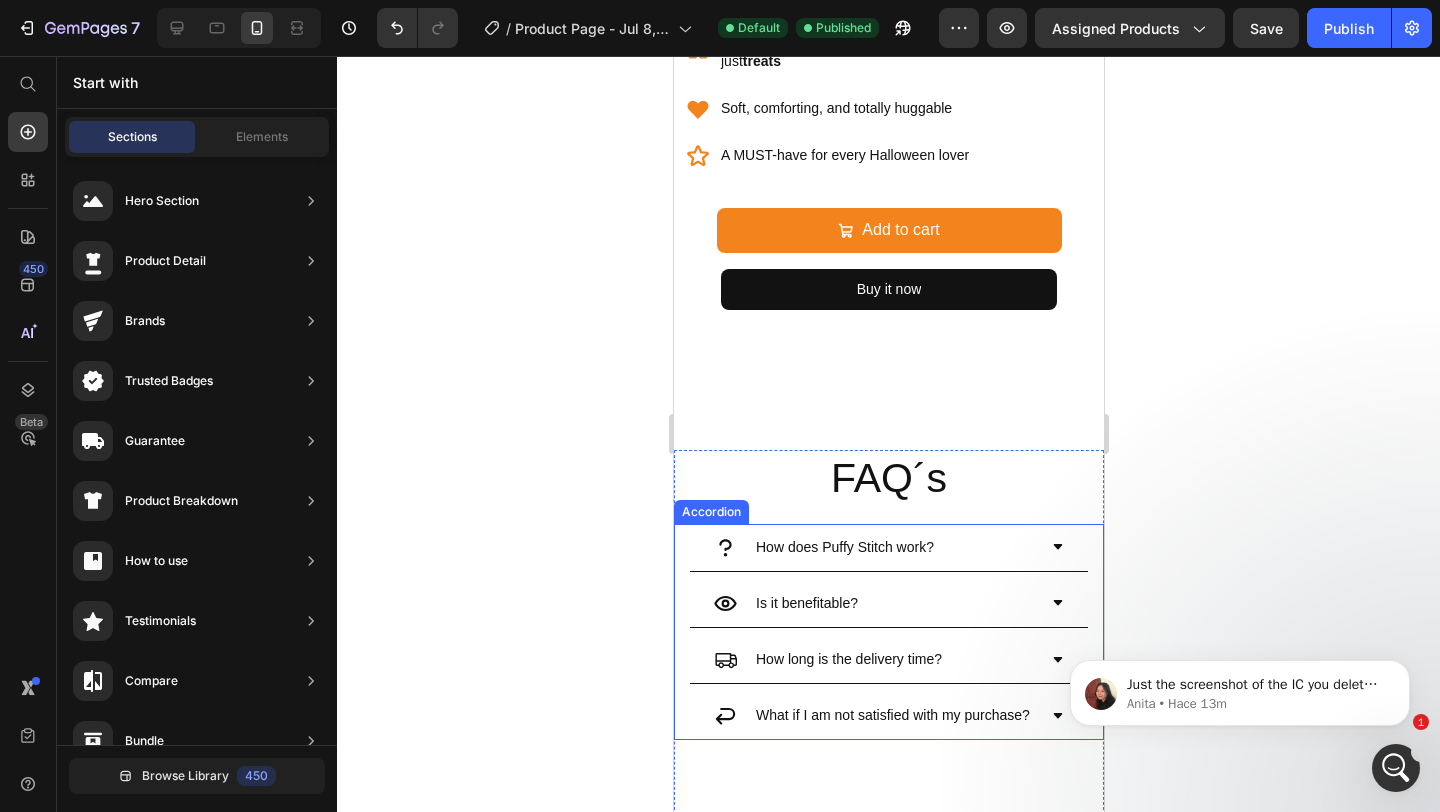 click 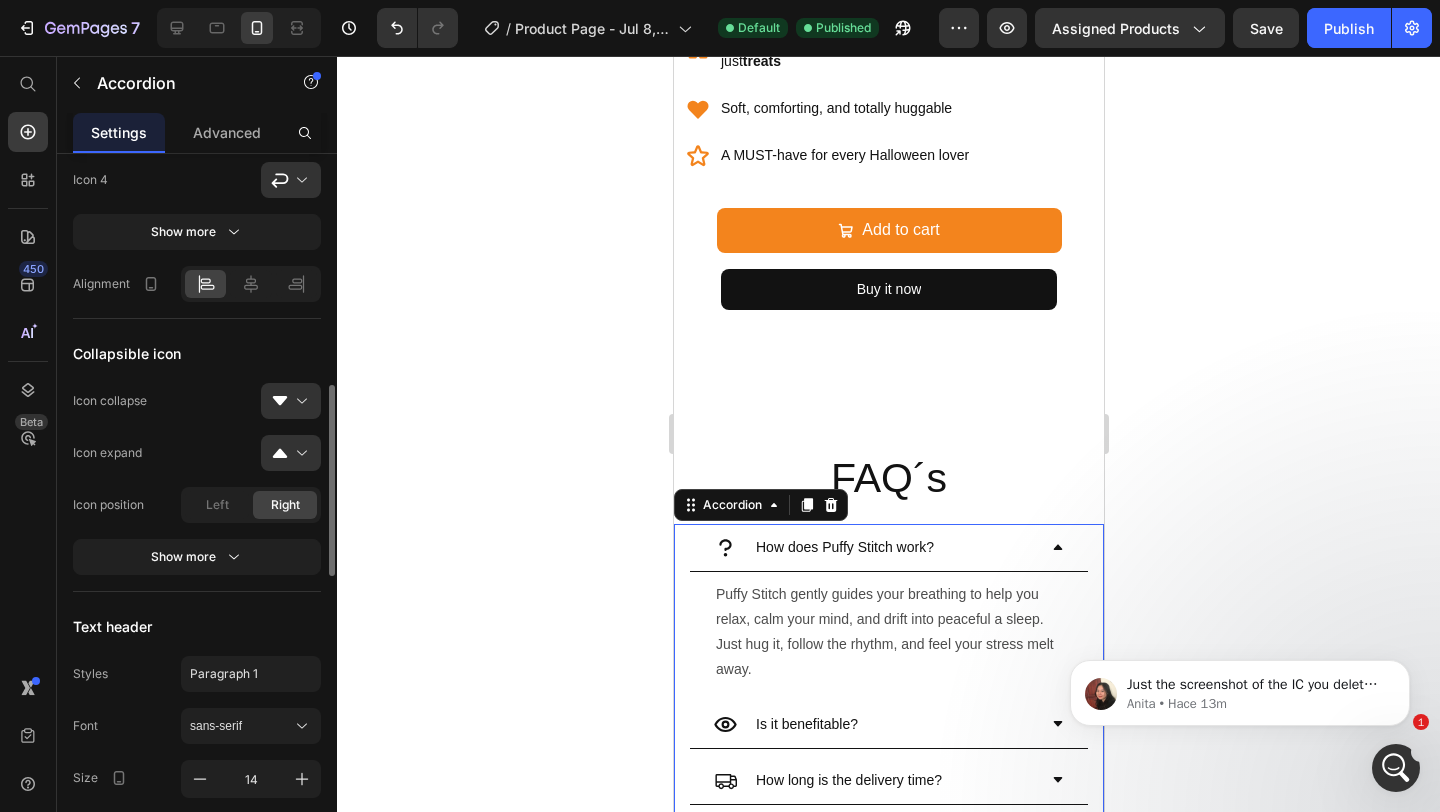scroll, scrollTop: 774, scrollLeft: 0, axis: vertical 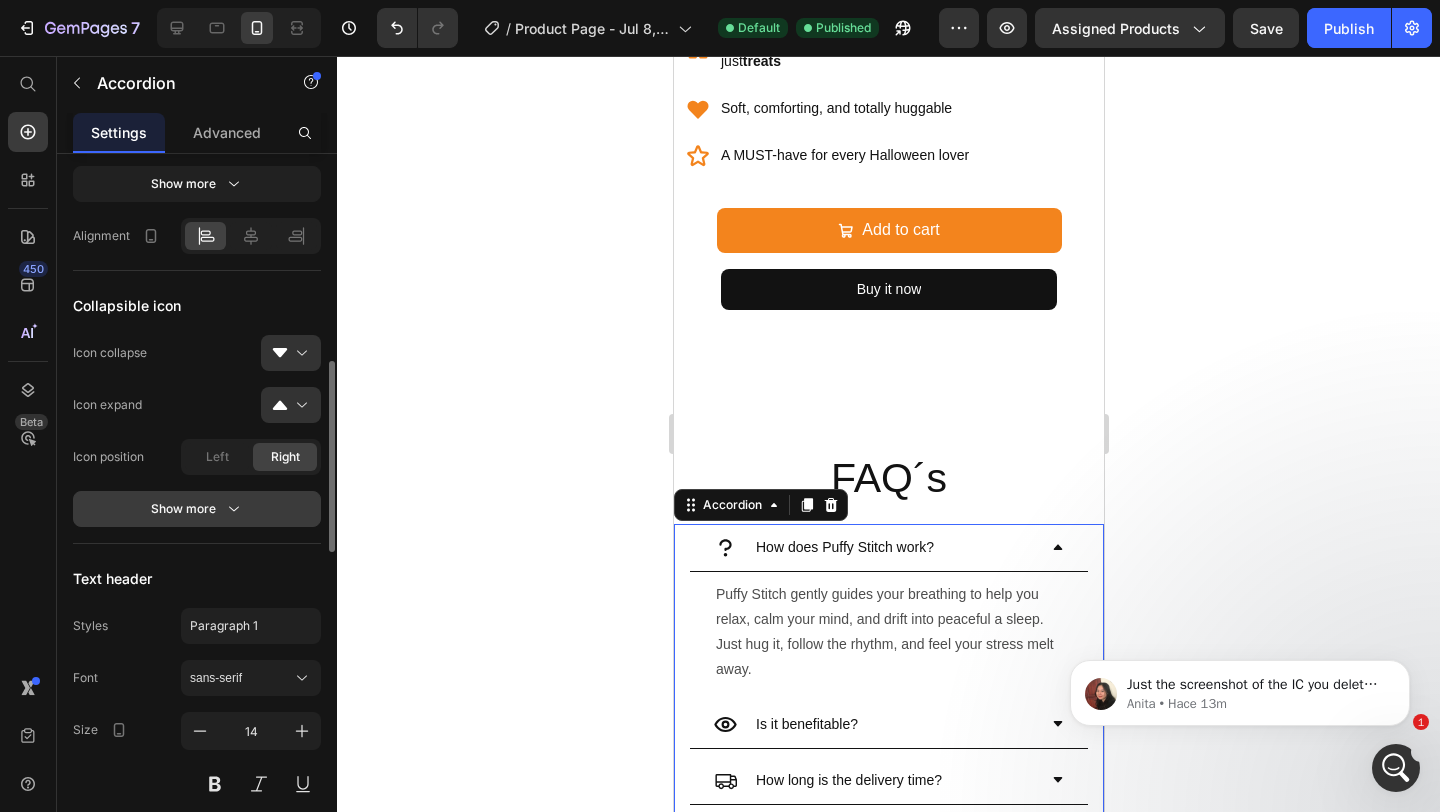 click on "Show more" at bounding box center (197, 509) 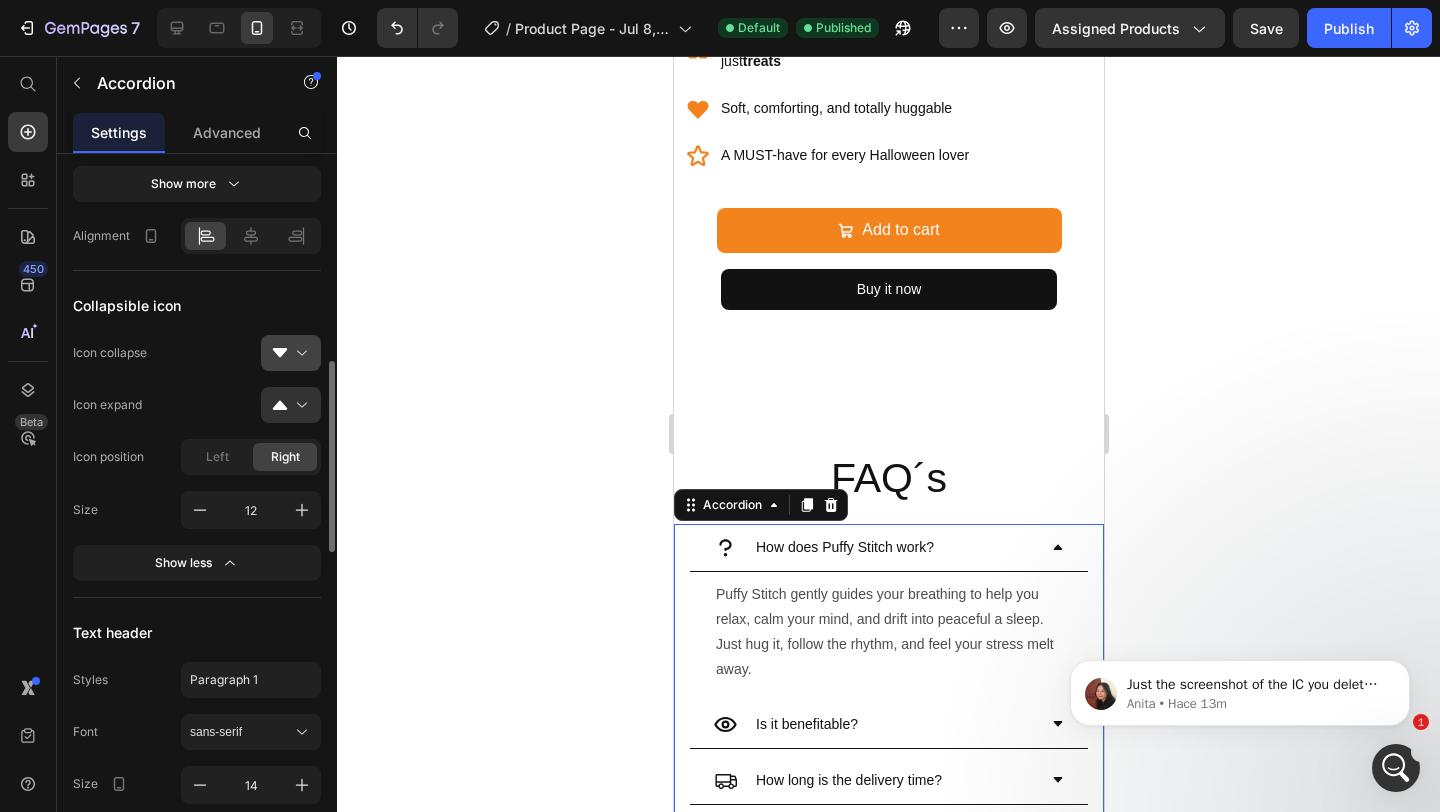 click at bounding box center [299, 353] 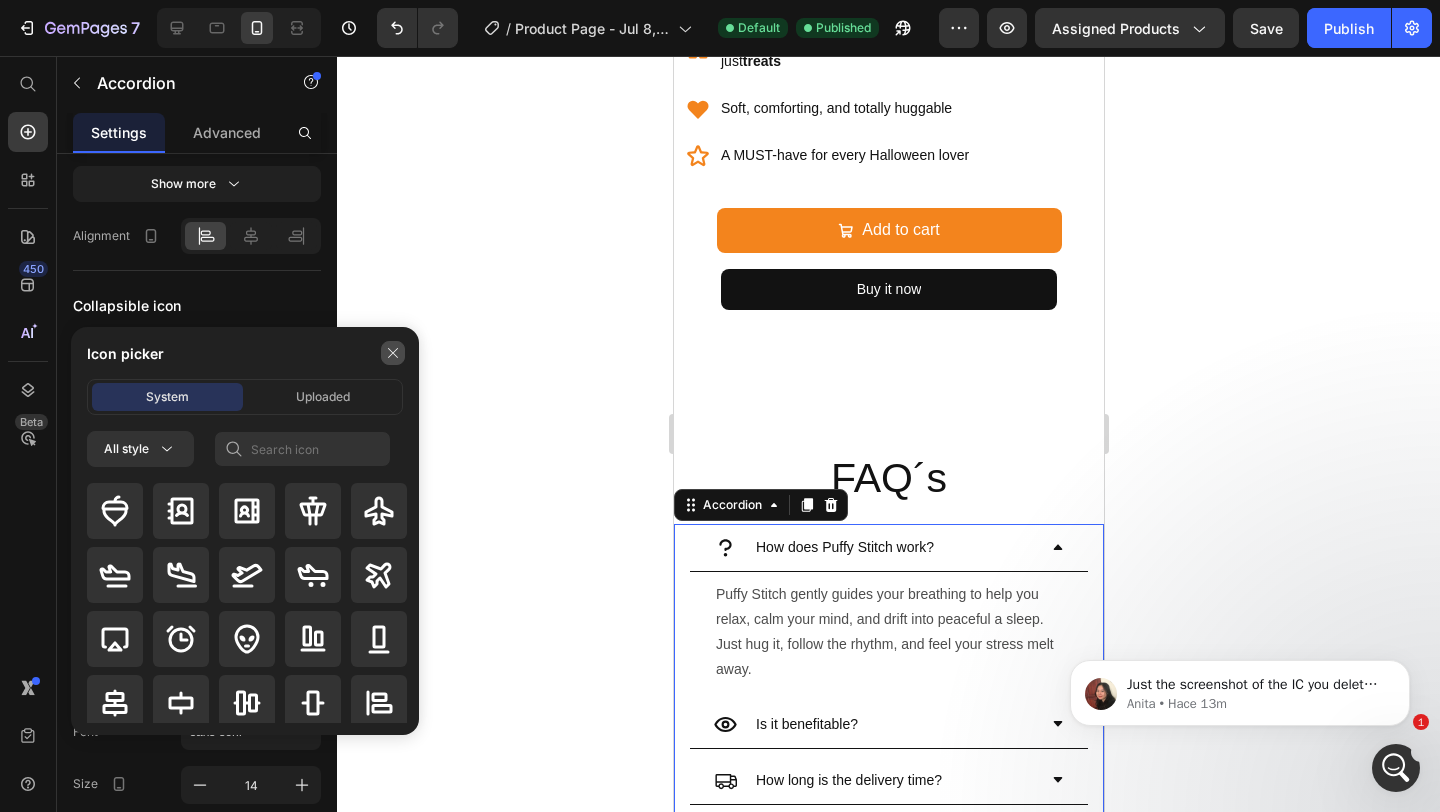 click 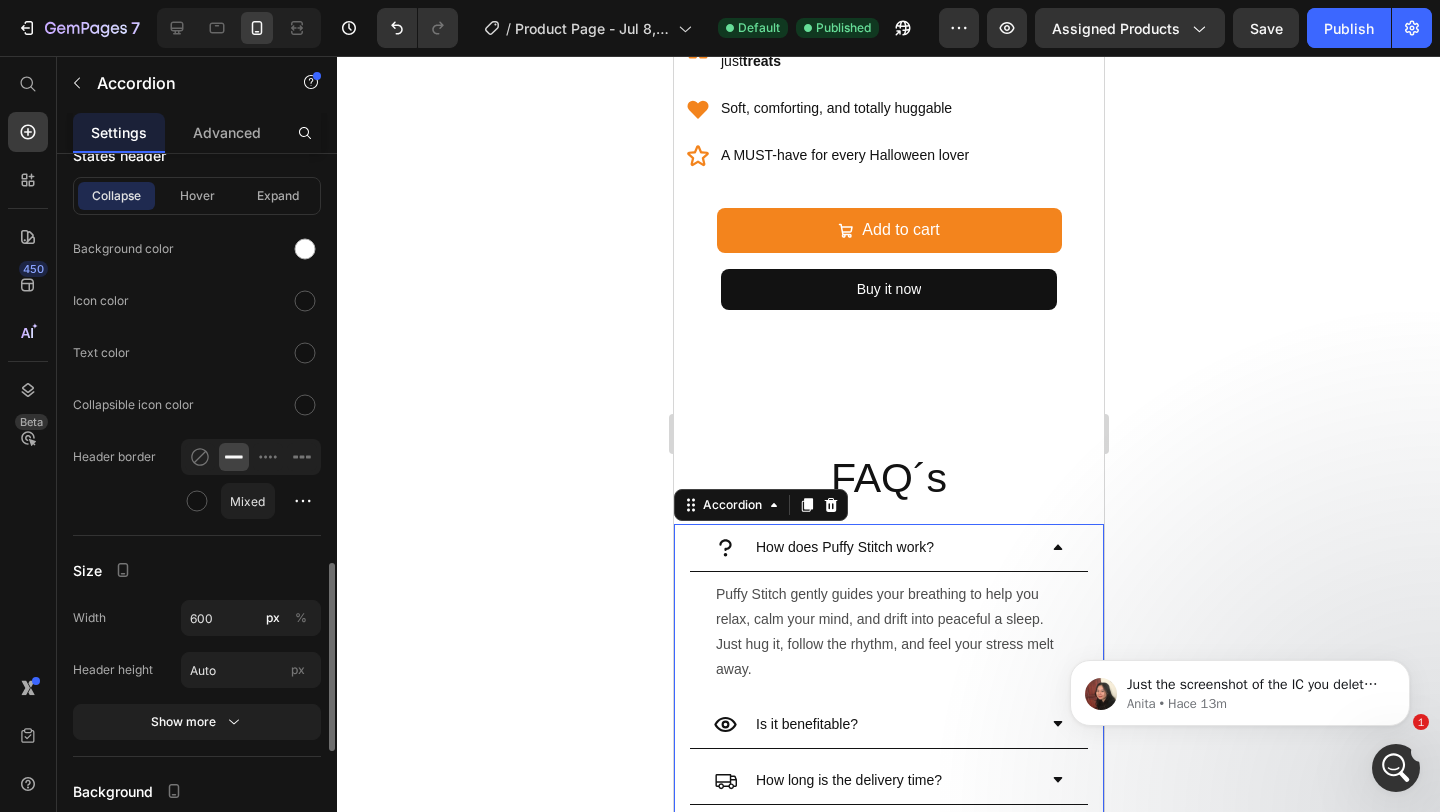 scroll, scrollTop: 1572, scrollLeft: 0, axis: vertical 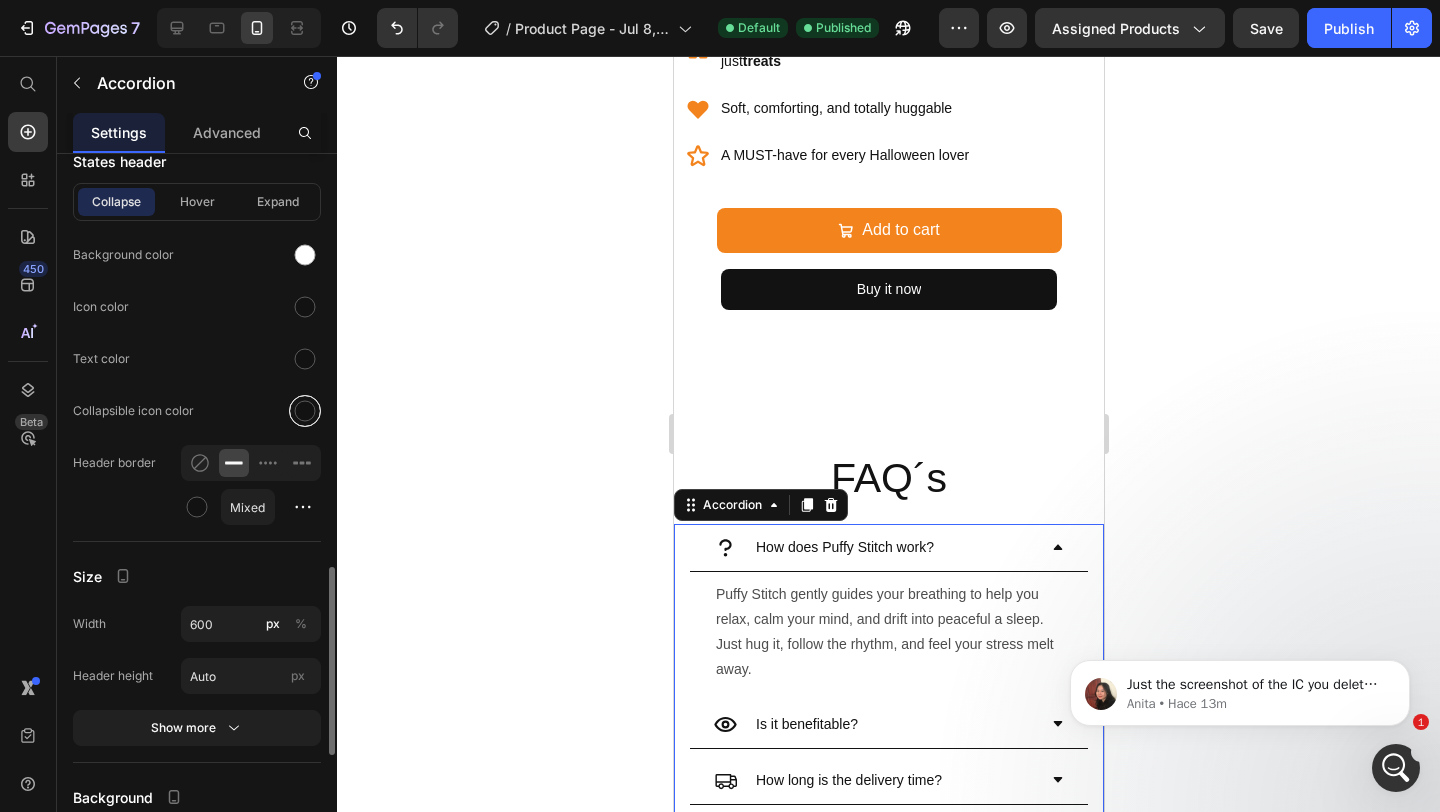 click at bounding box center [305, 411] 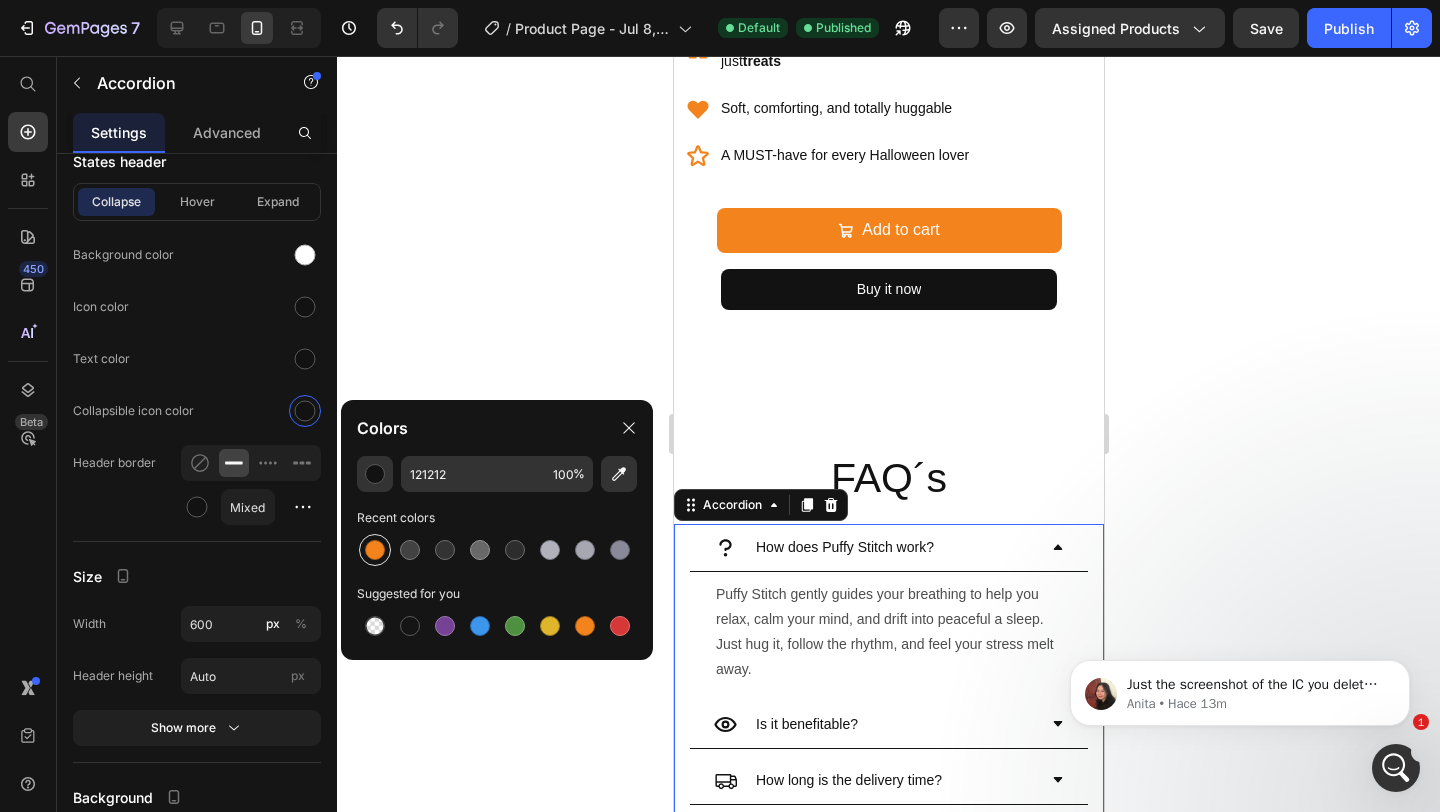 click at bounding box center [375, 550] 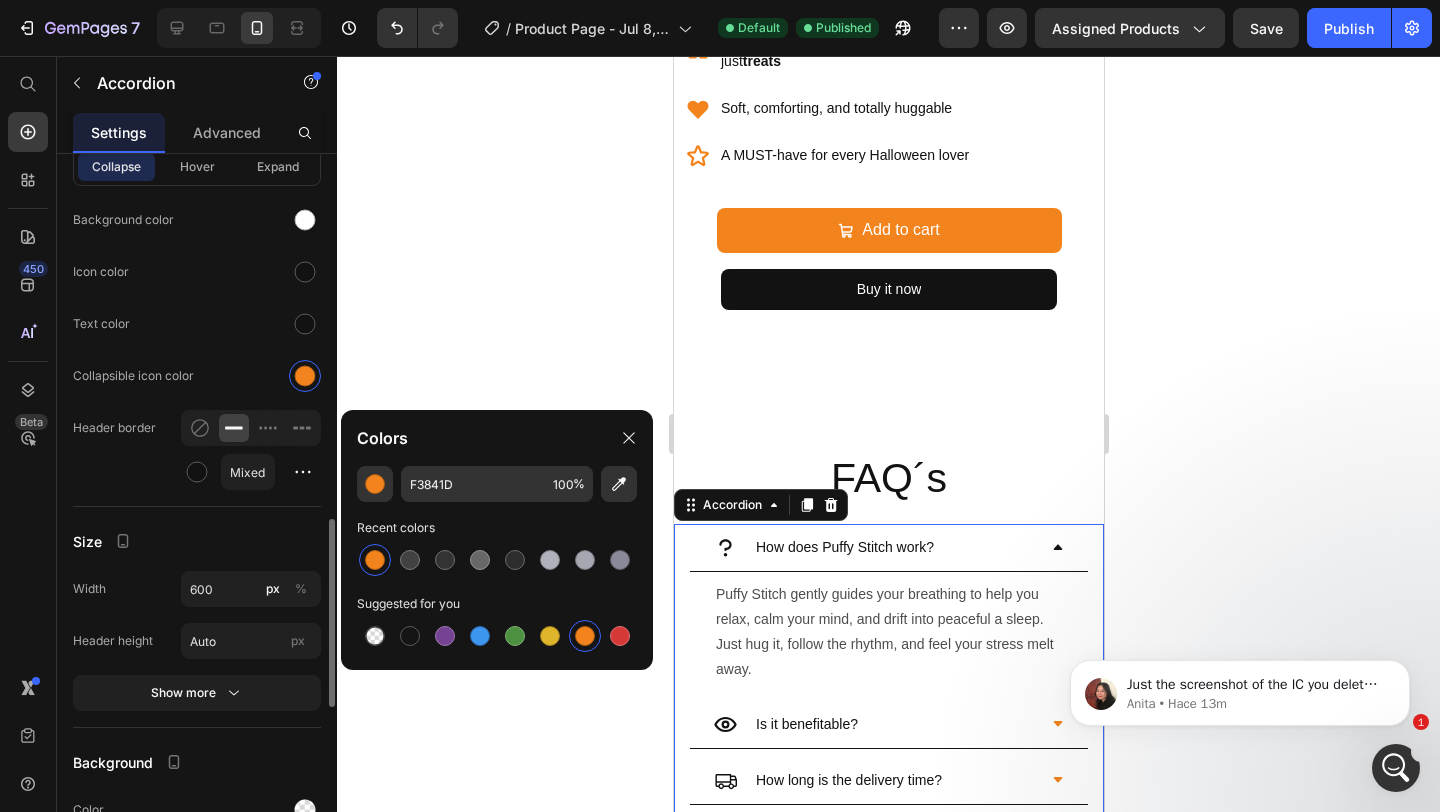 scroll, scrollTop: 1410, scrollLeft: 0, axis: vertical 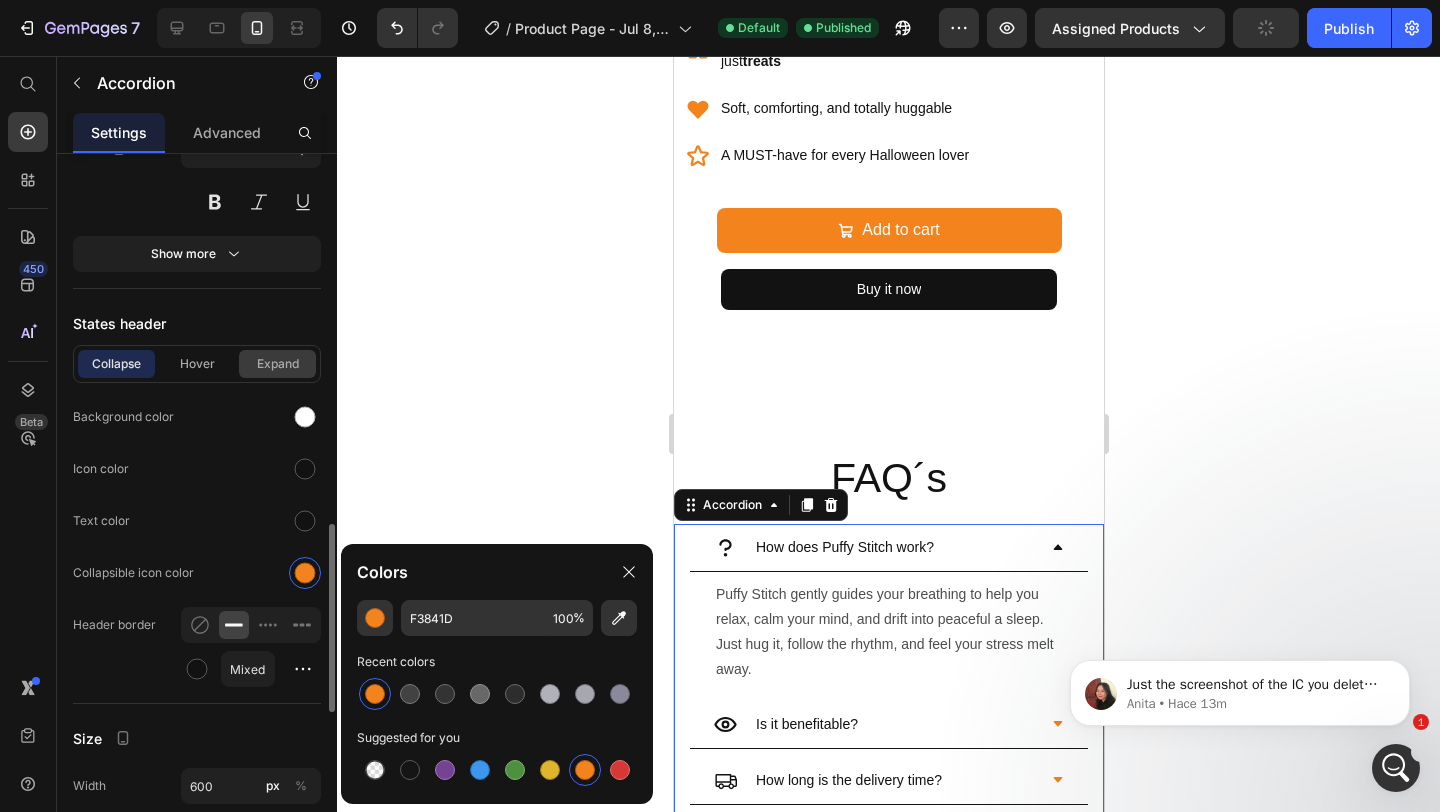 click on "Expand" at bounding box center (277, 364) 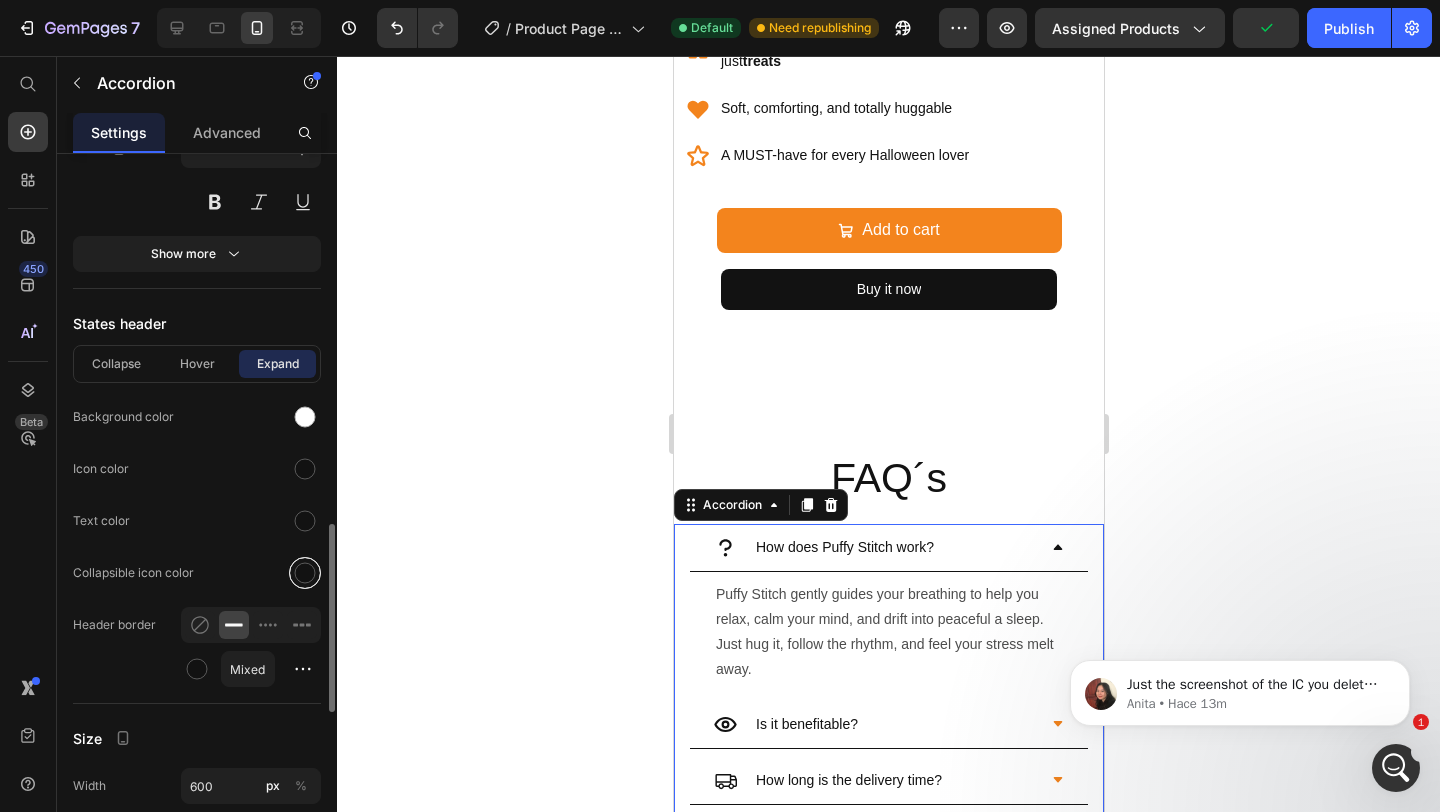 click at bounding box center [305, 573] 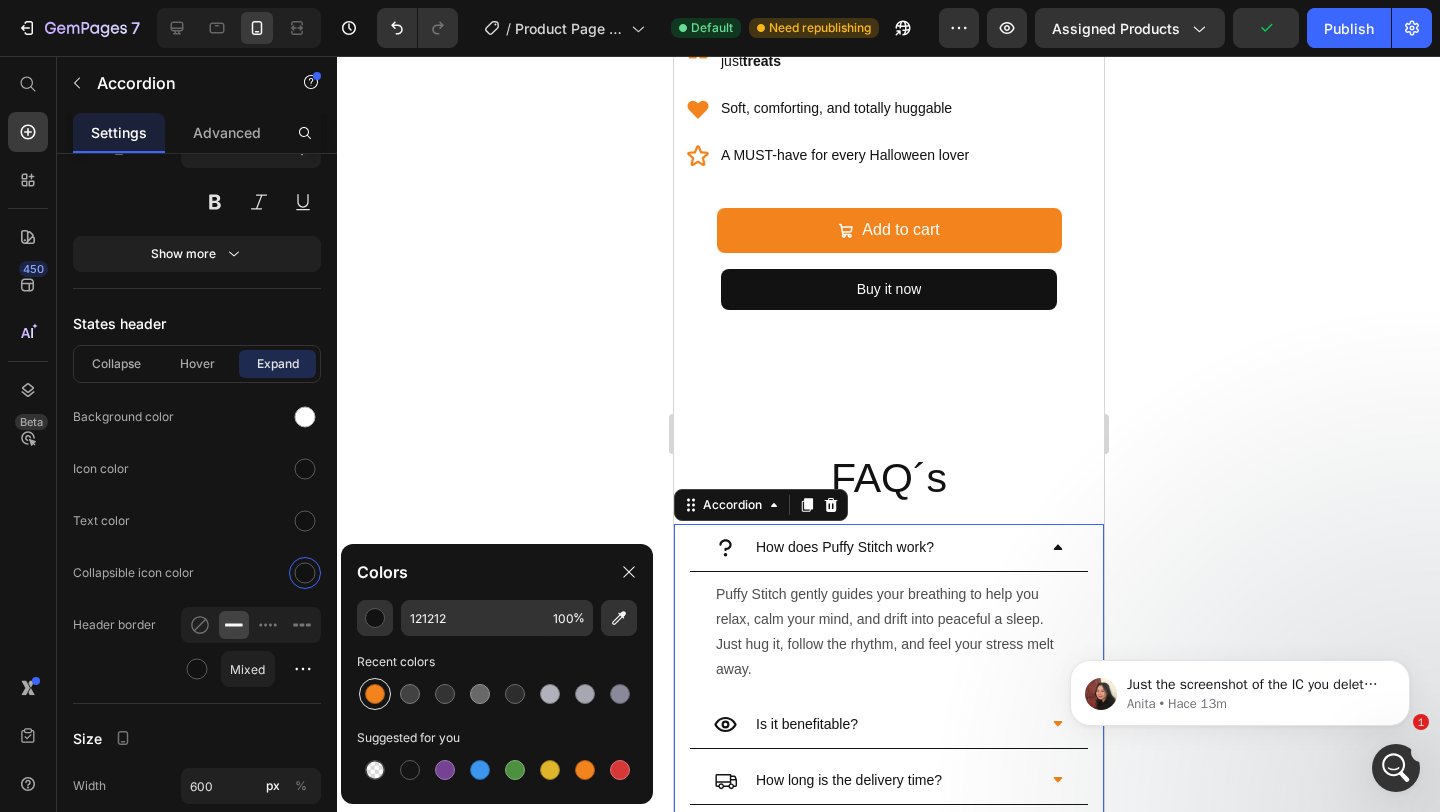 click at bounding box center [375, 694] 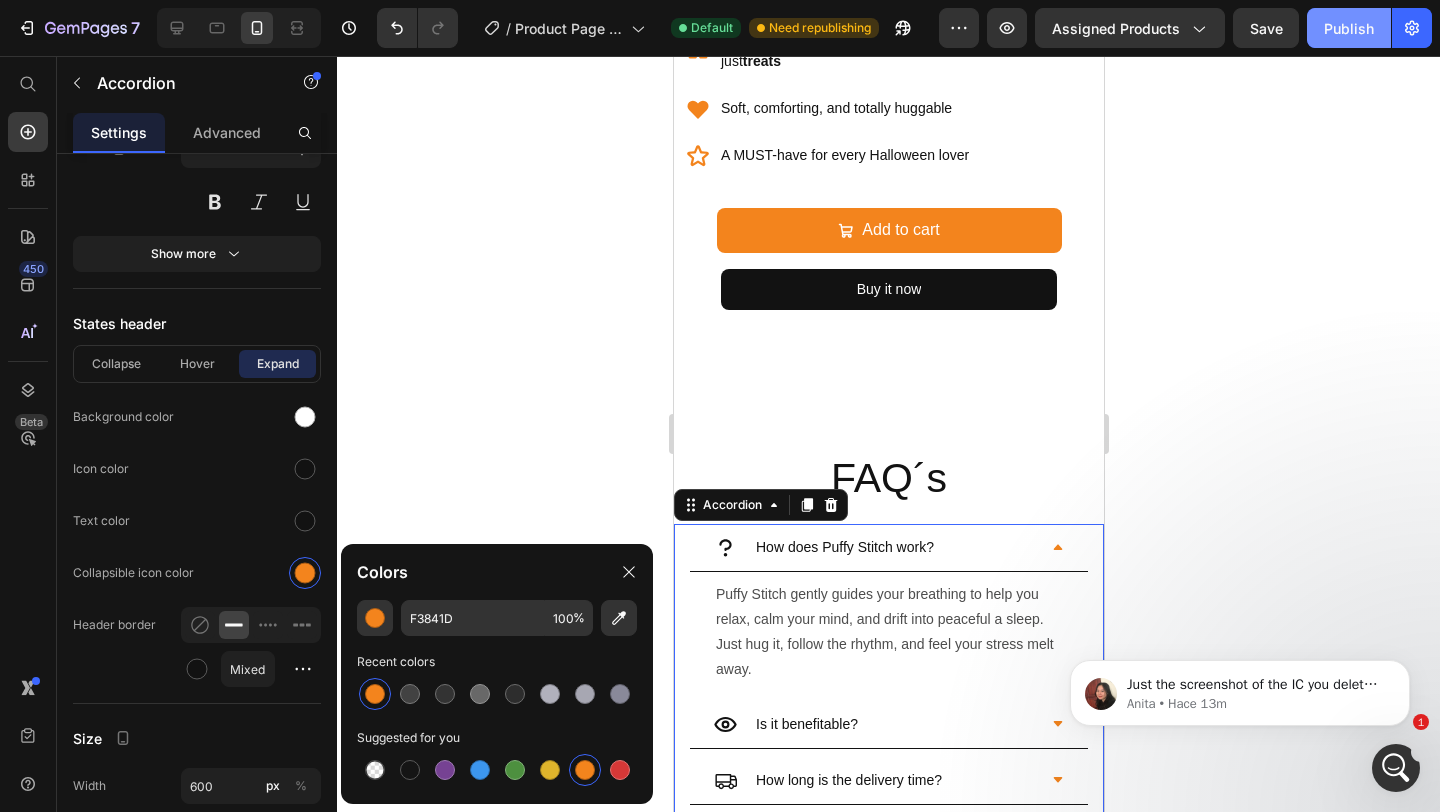 click on "Publish" 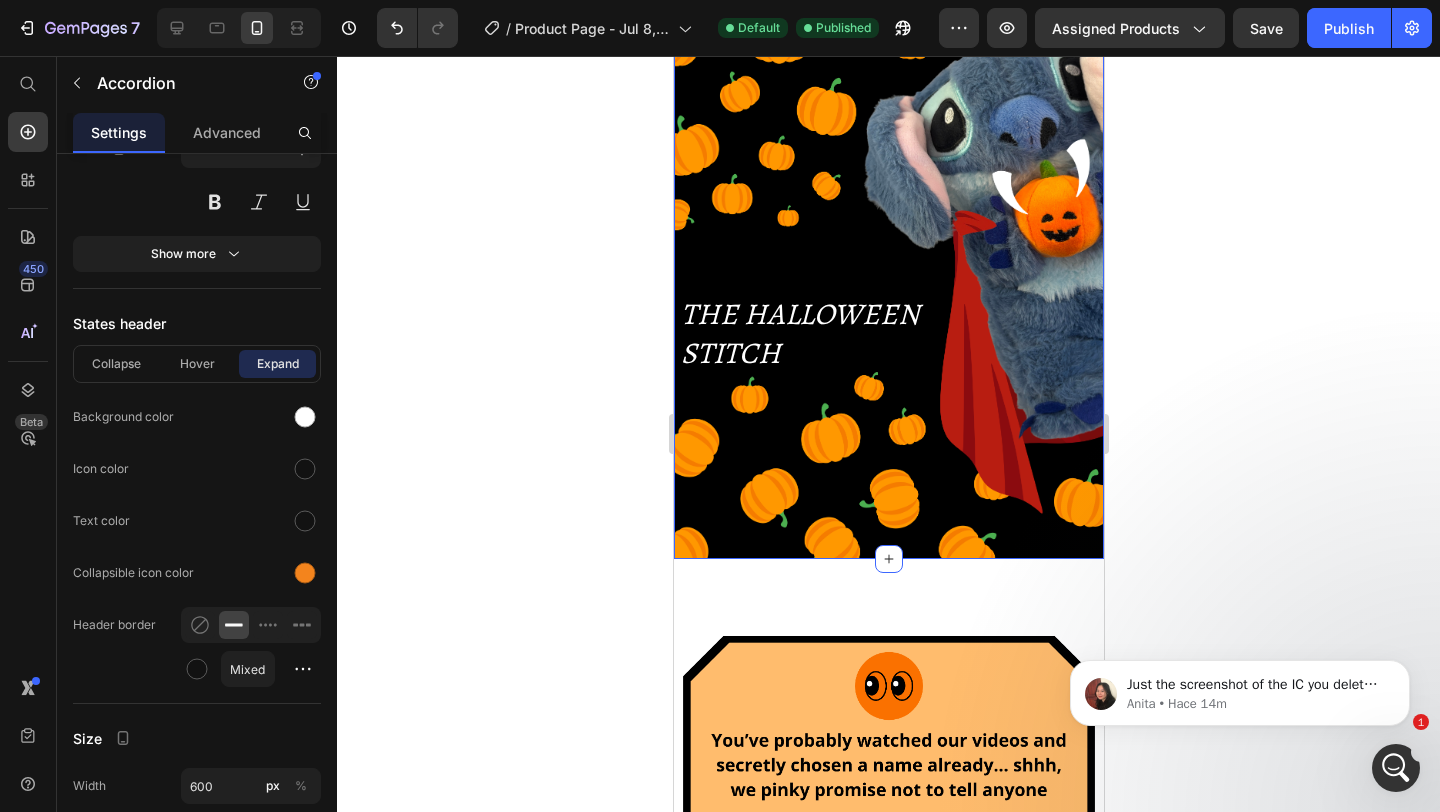 scroll, scrollTop: 0, scrollLeft: 0, axis: both 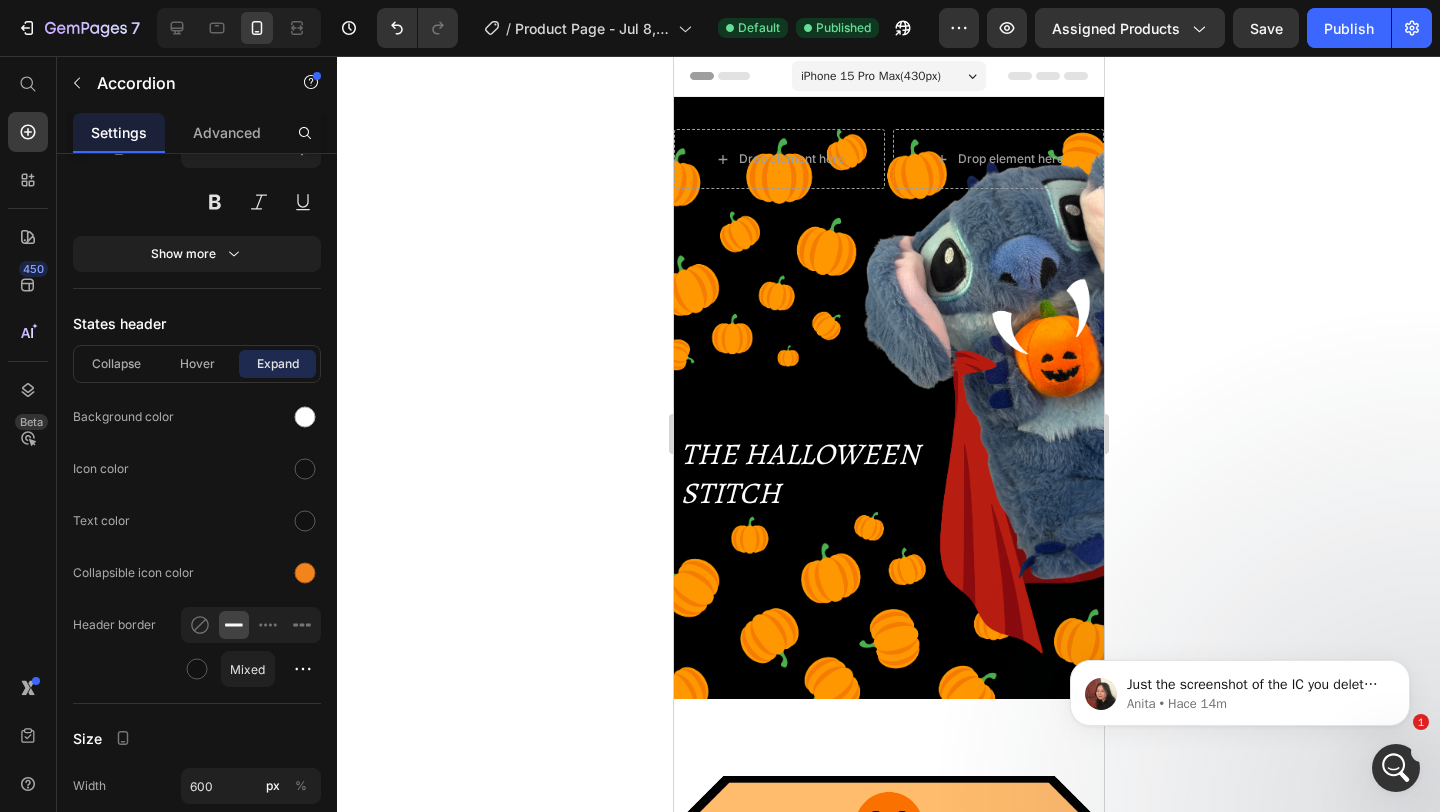 click on "iPhone 15 Pro Max  ( 430 px)" at bounding box center [870, 76] 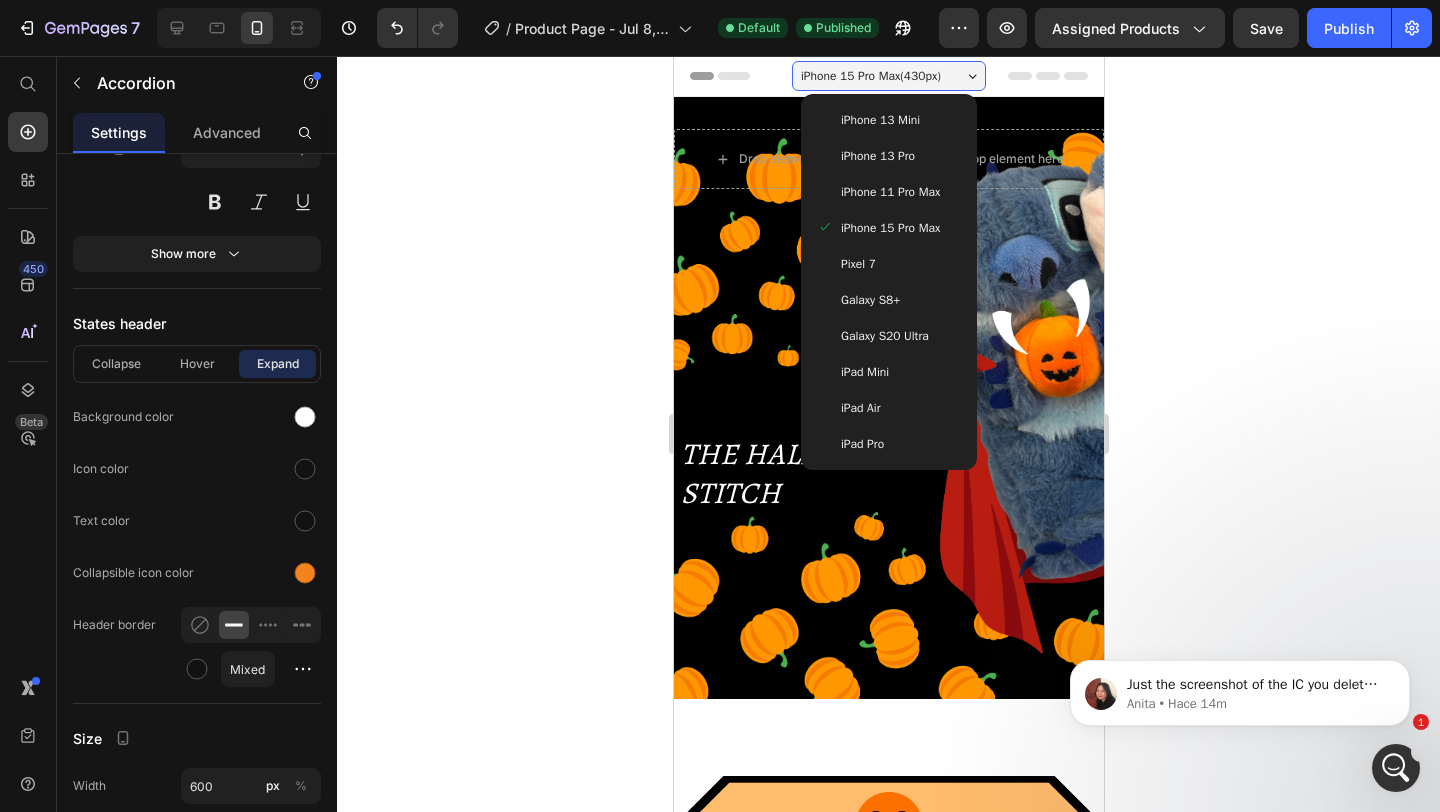 click on "Galaxy S8+" at bounding box center (888, 300) 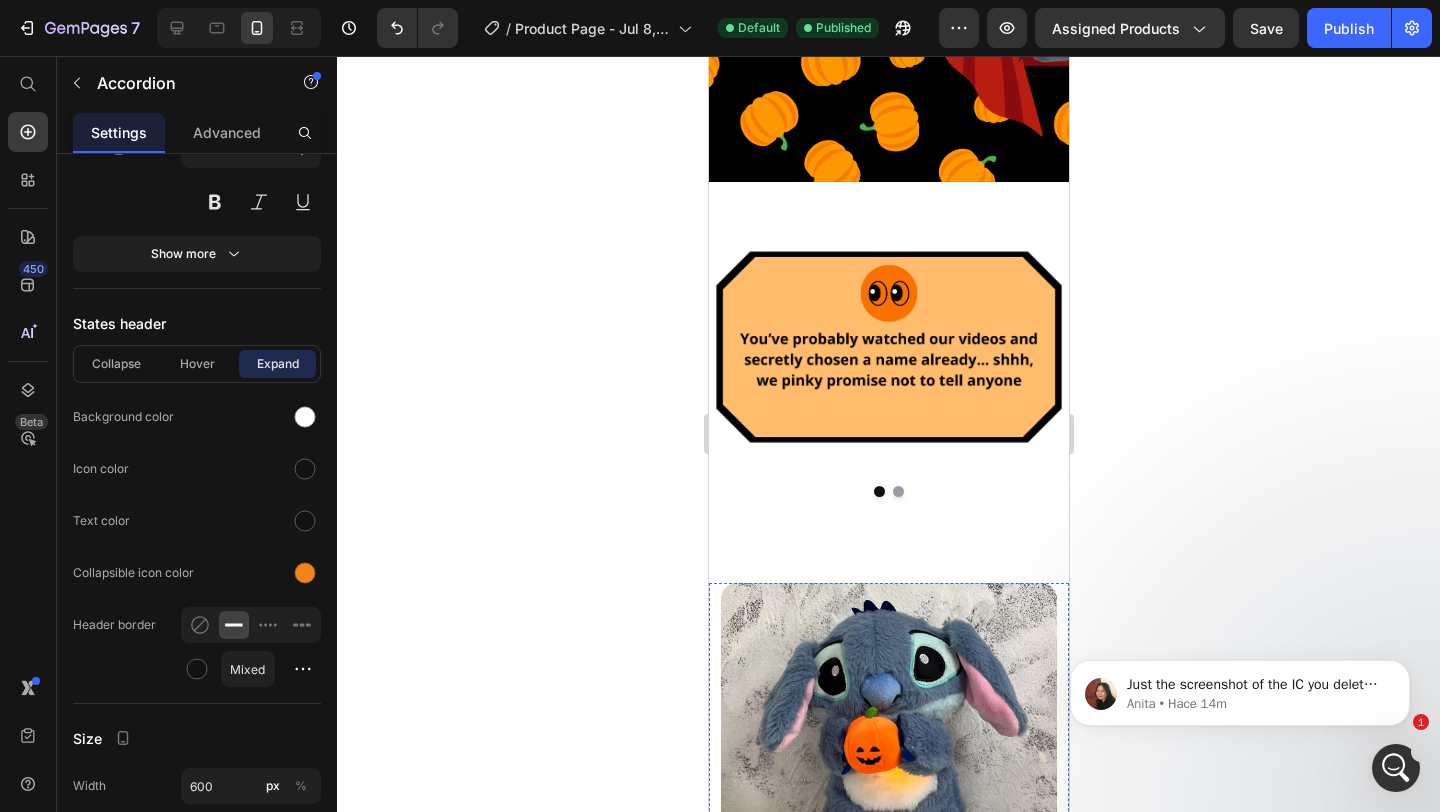 scroll, scrollTop: 0, scrollLeft: 0, axis: both 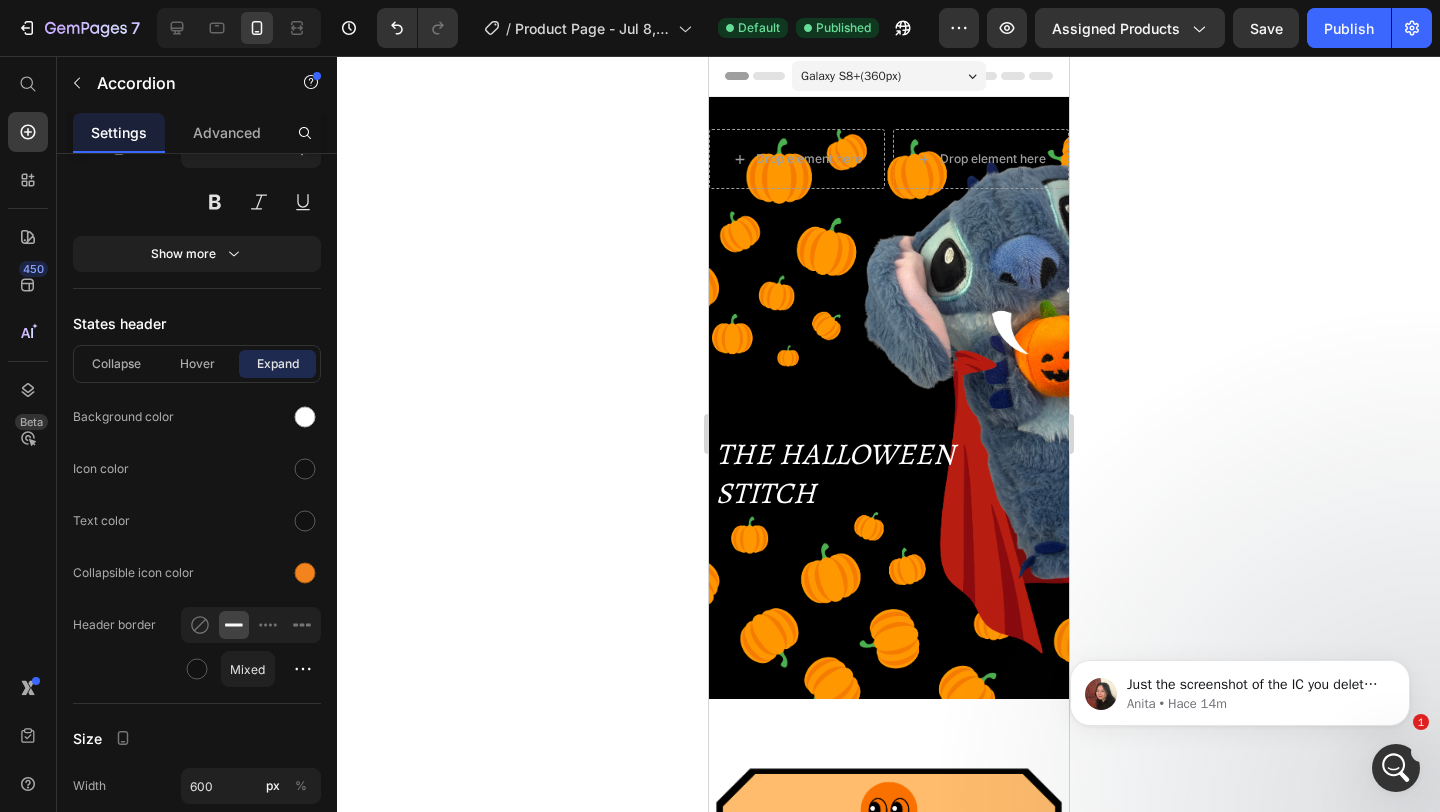click on "Galaxy S8+  ( 360 px)" at bounding box center [850, 76] 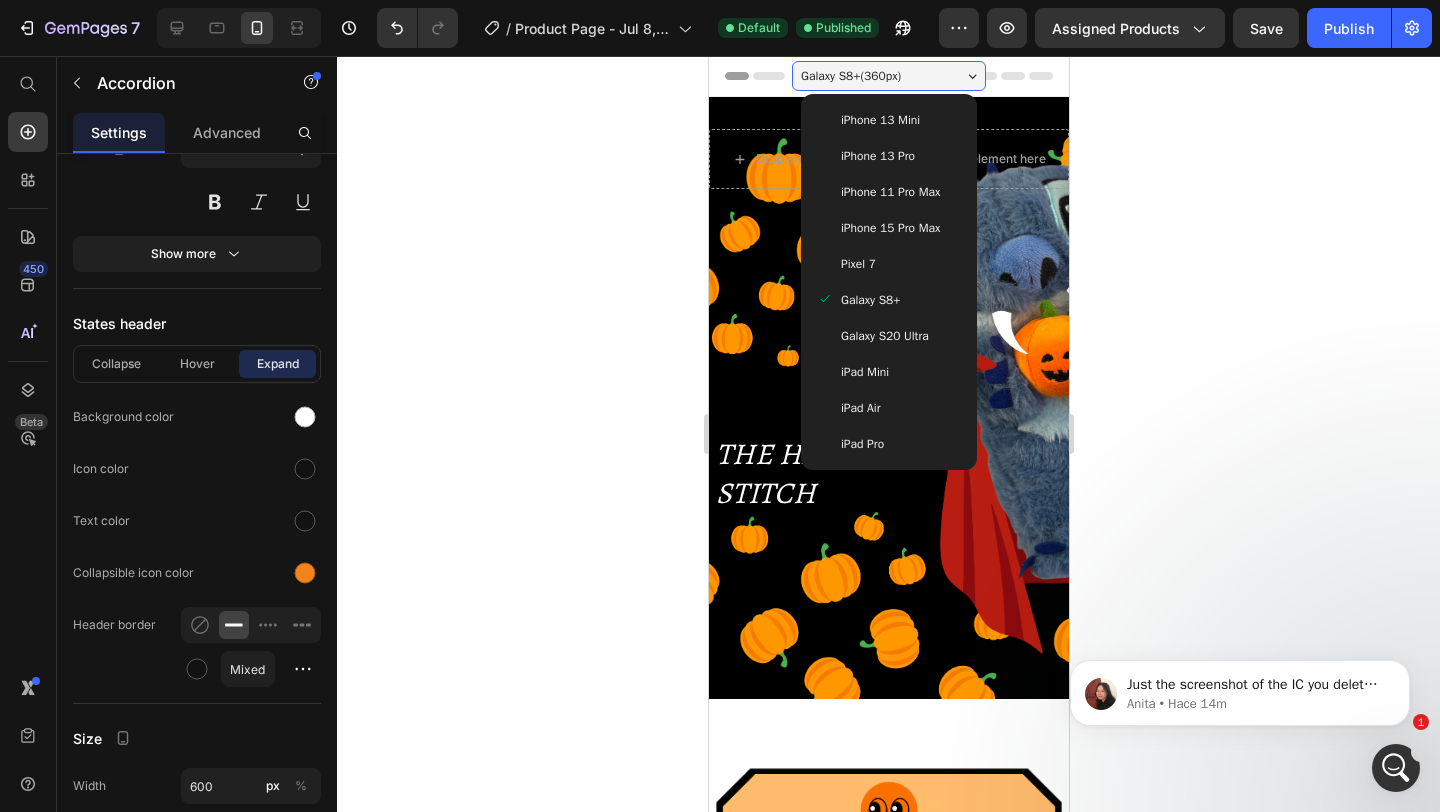 click on "iPhone 15 Pro Max" at bounding box center (889, 228) 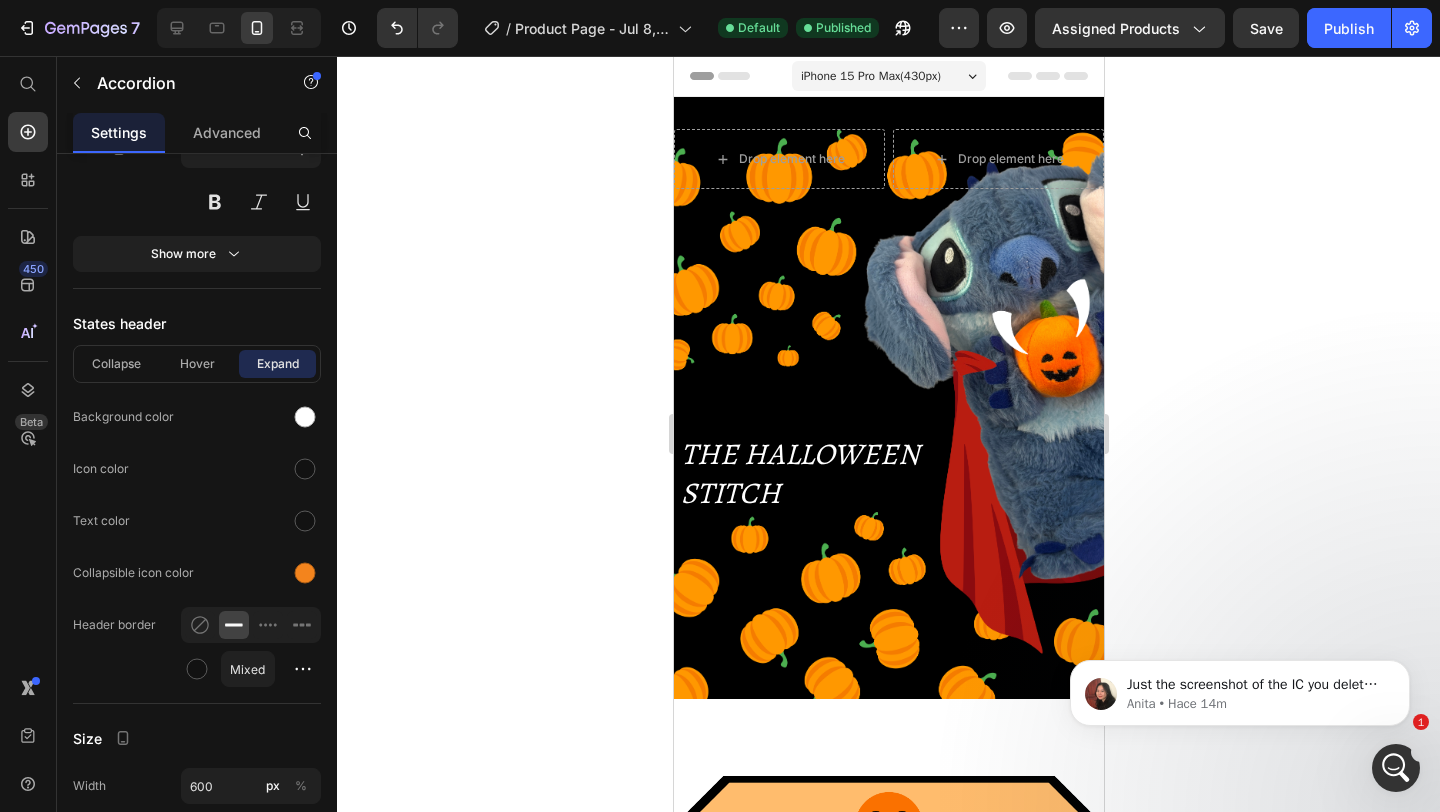 click 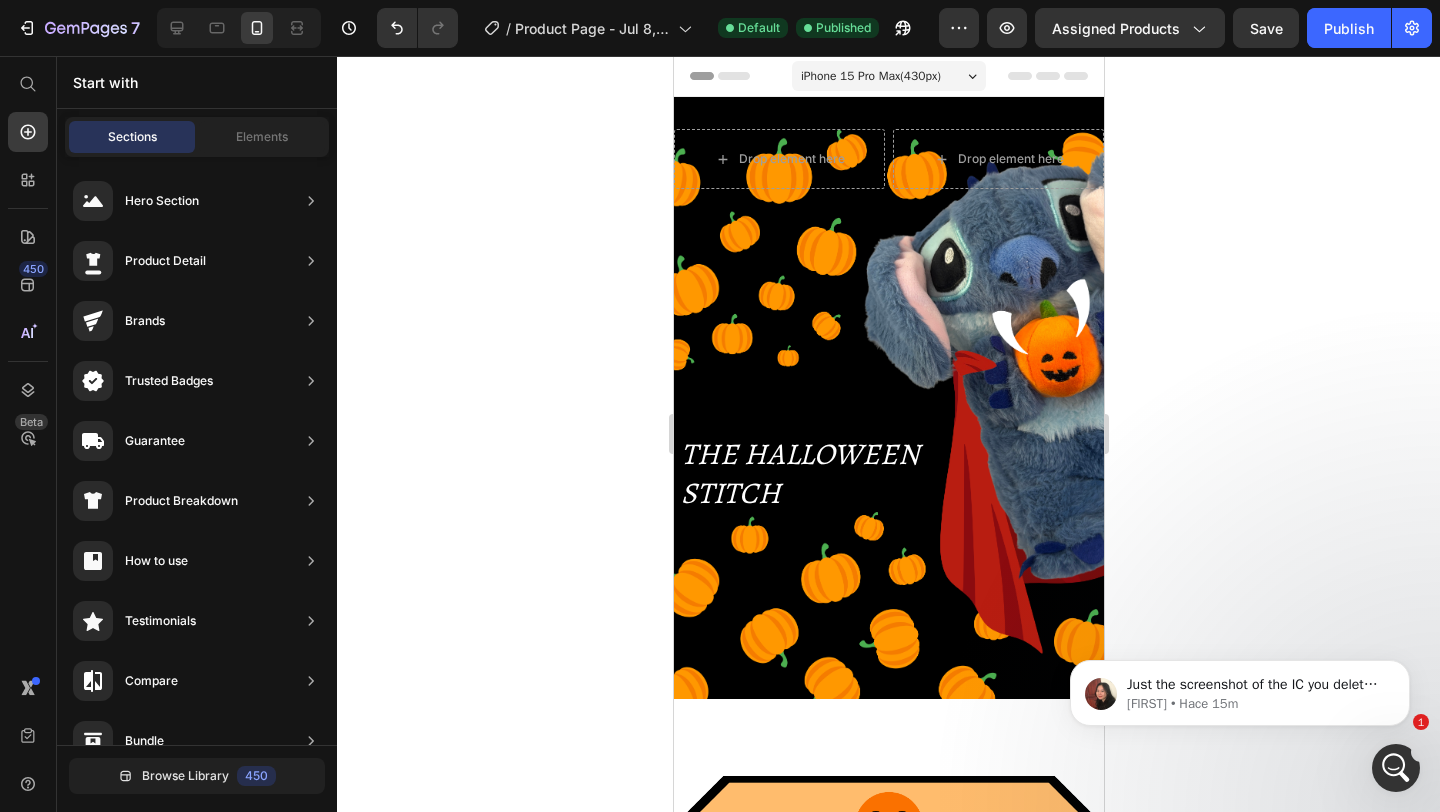 click 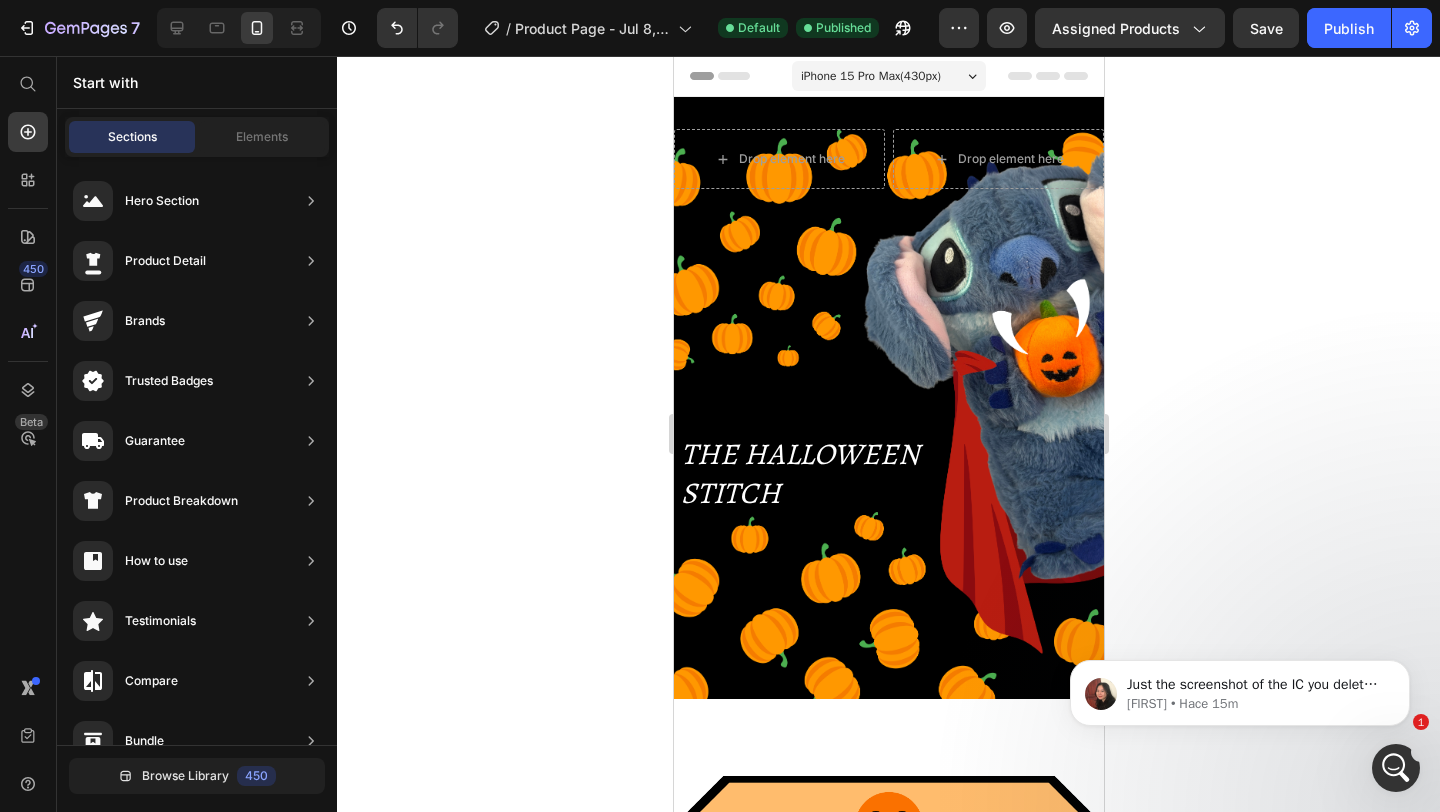 click at bounding box center (1396, 768) 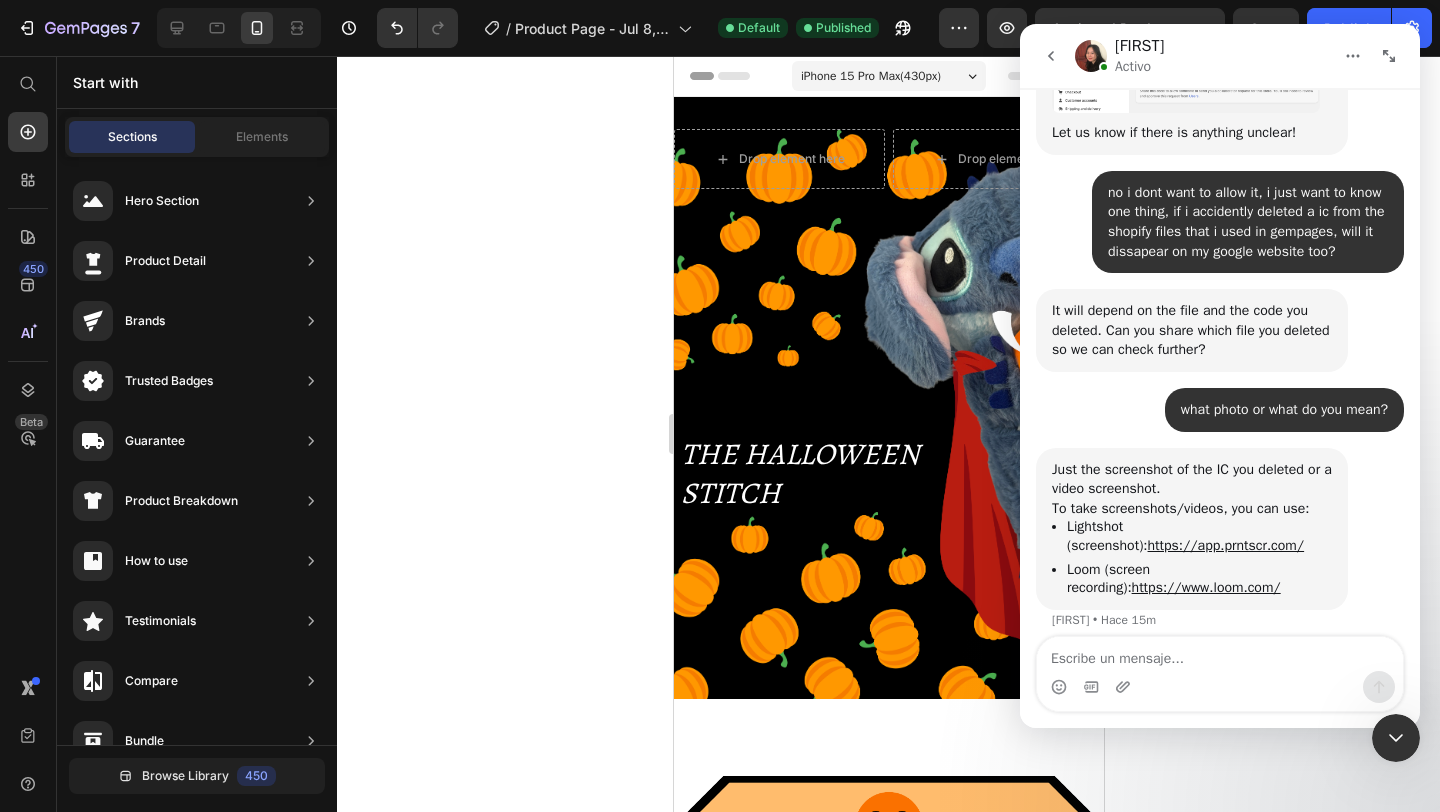 scroll, scrollTop: 1499, scrollLeft: 0, axis: vertical 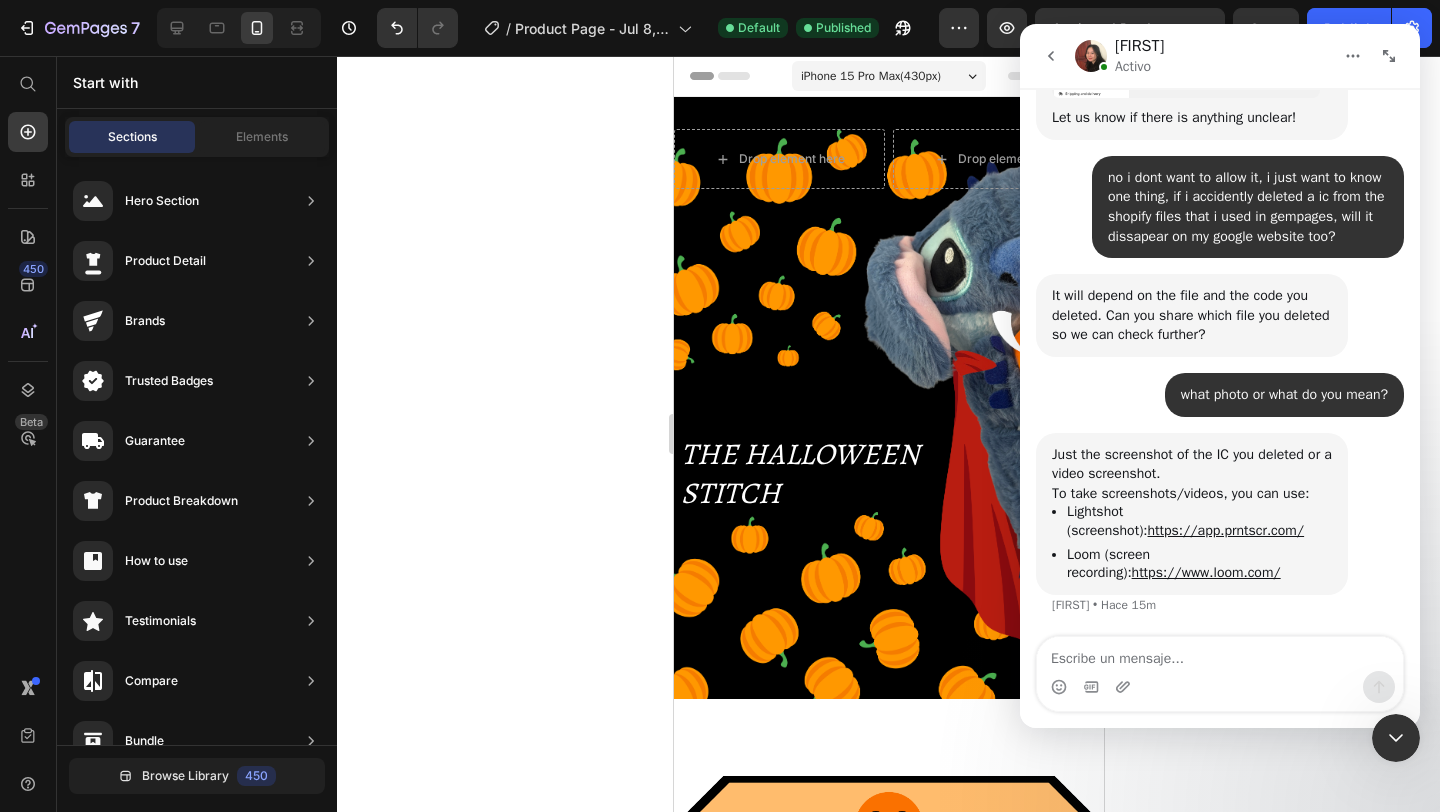 click 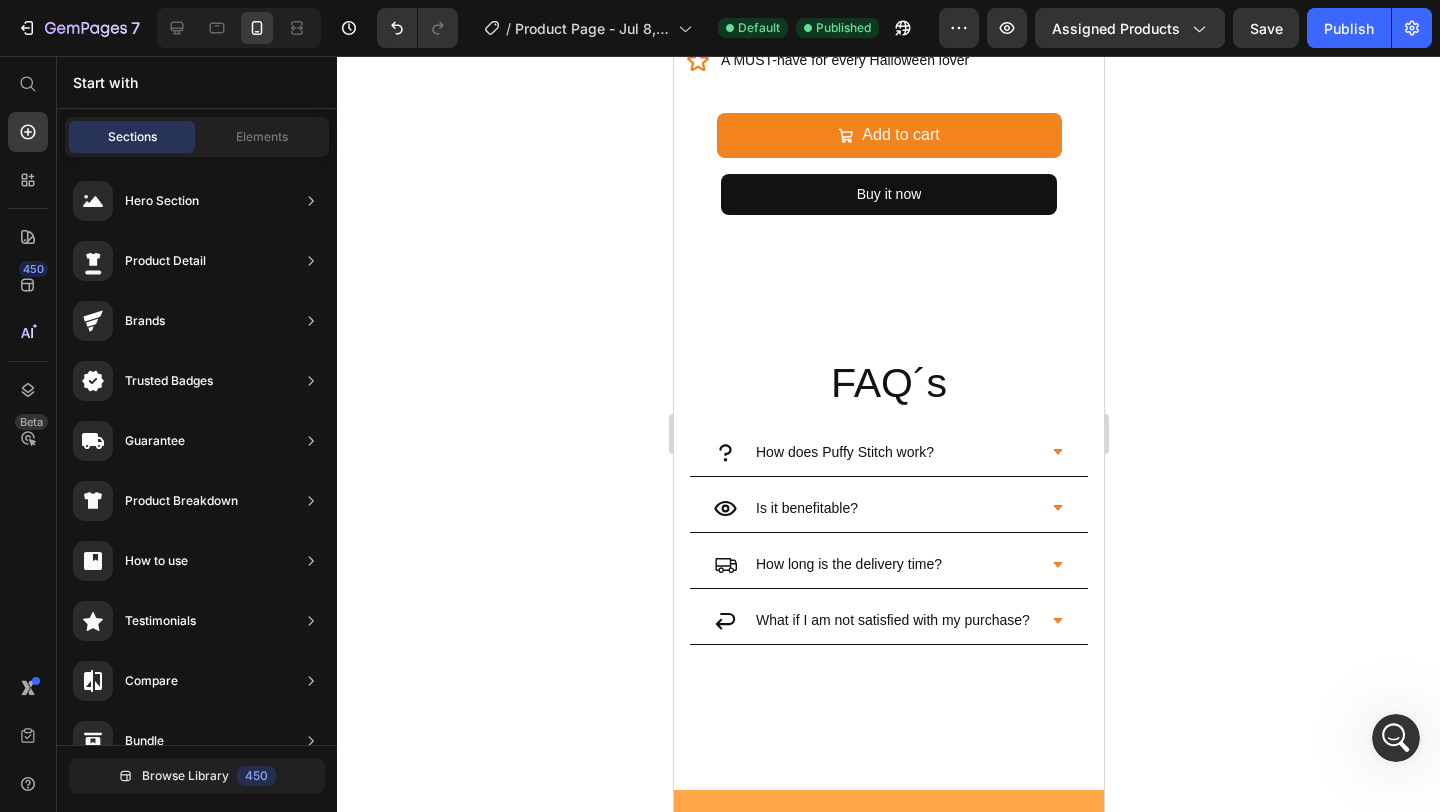 scroll, scrollTop: 1840, scrollLeft: 0, axis: vertical 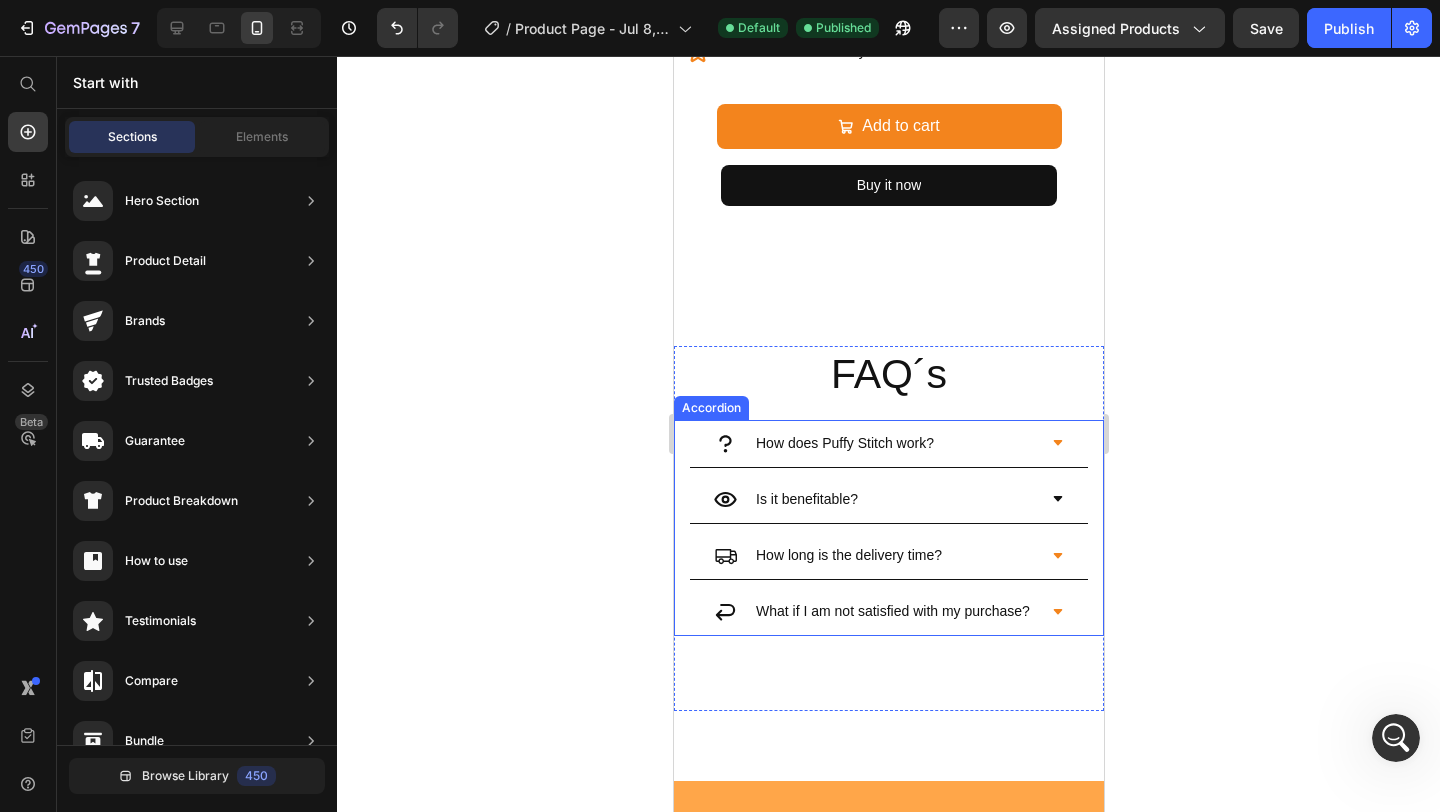 click 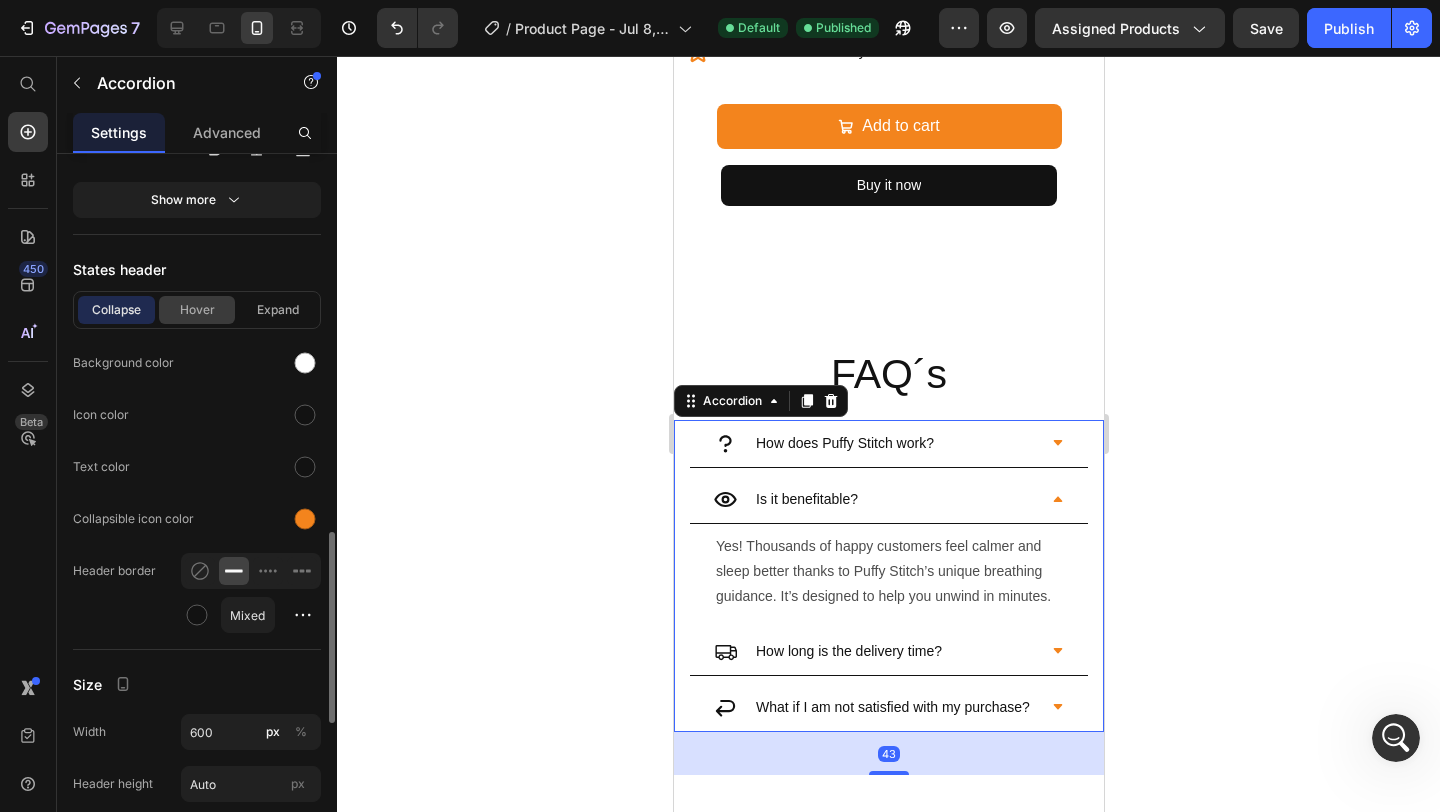 click on "Hover" at bounding box center [197, 310] 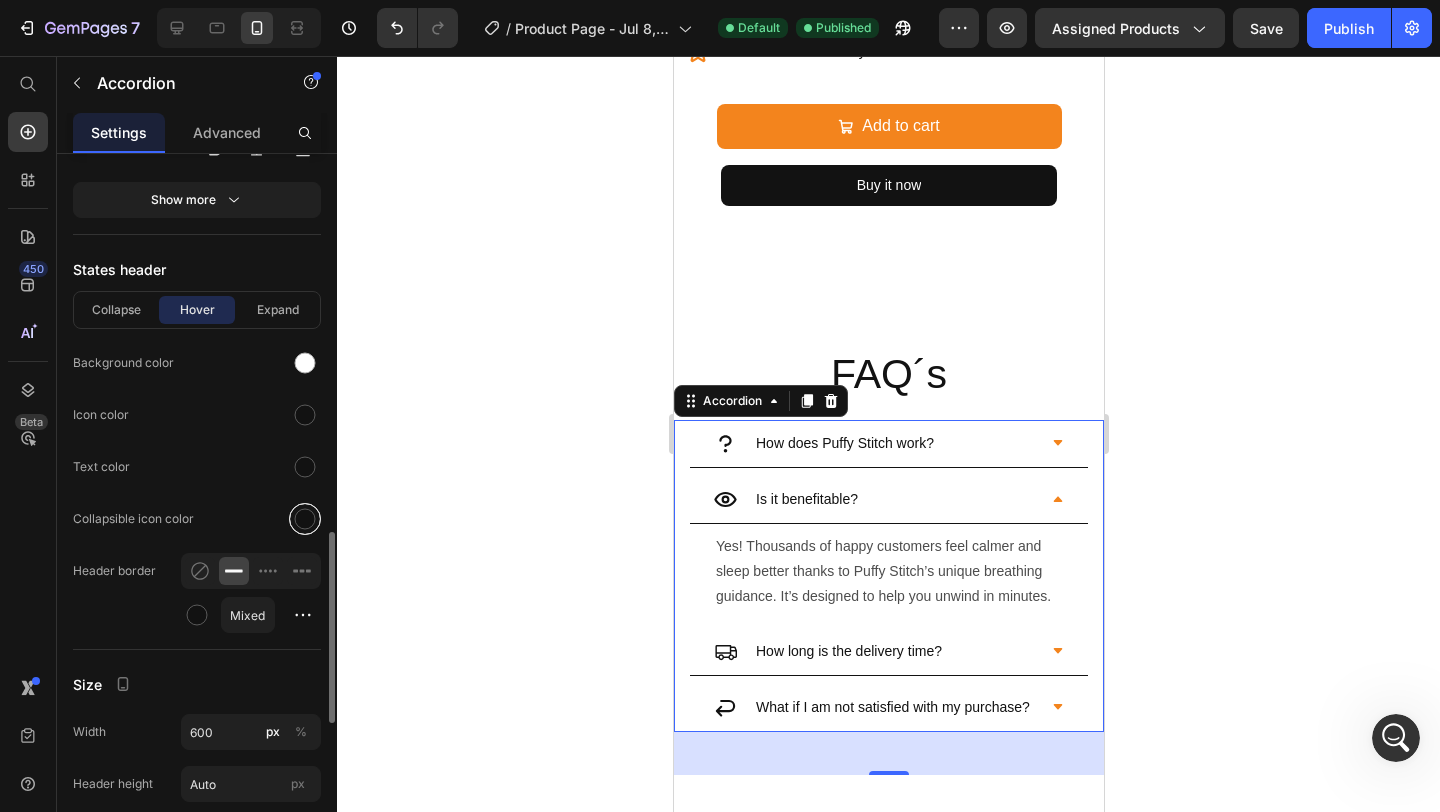 click at bounding box center (305, 519) 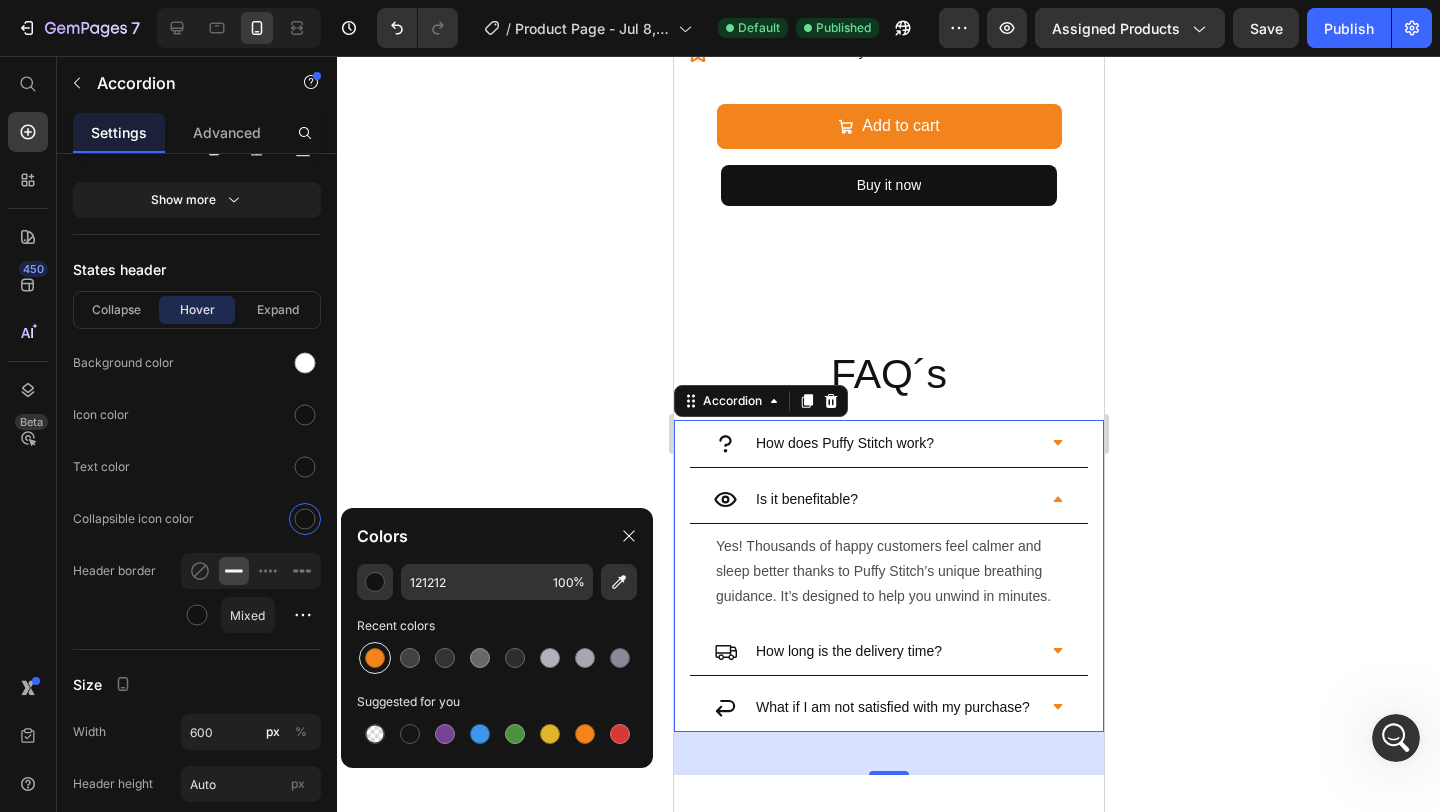 click at bounding box center (375, 658) 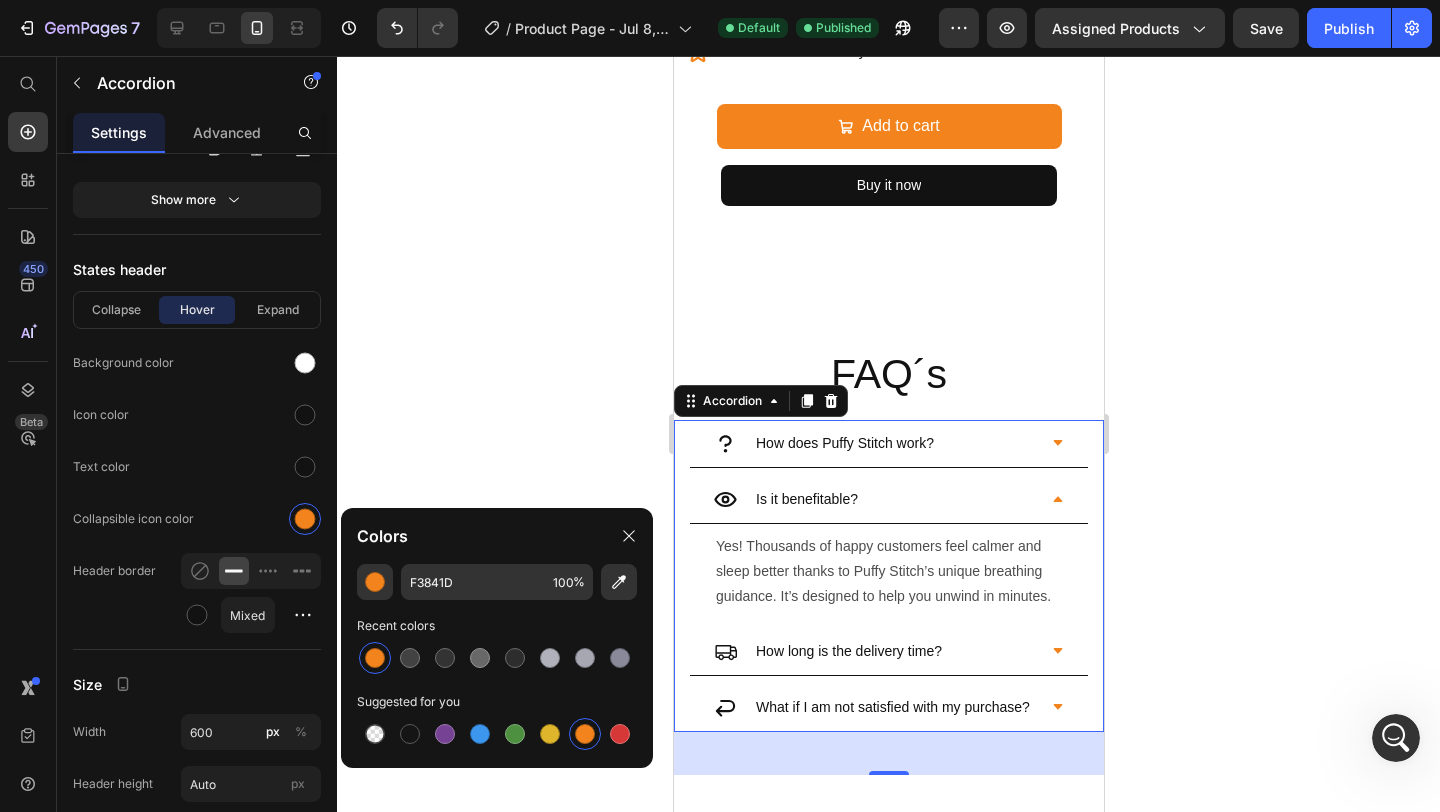 click 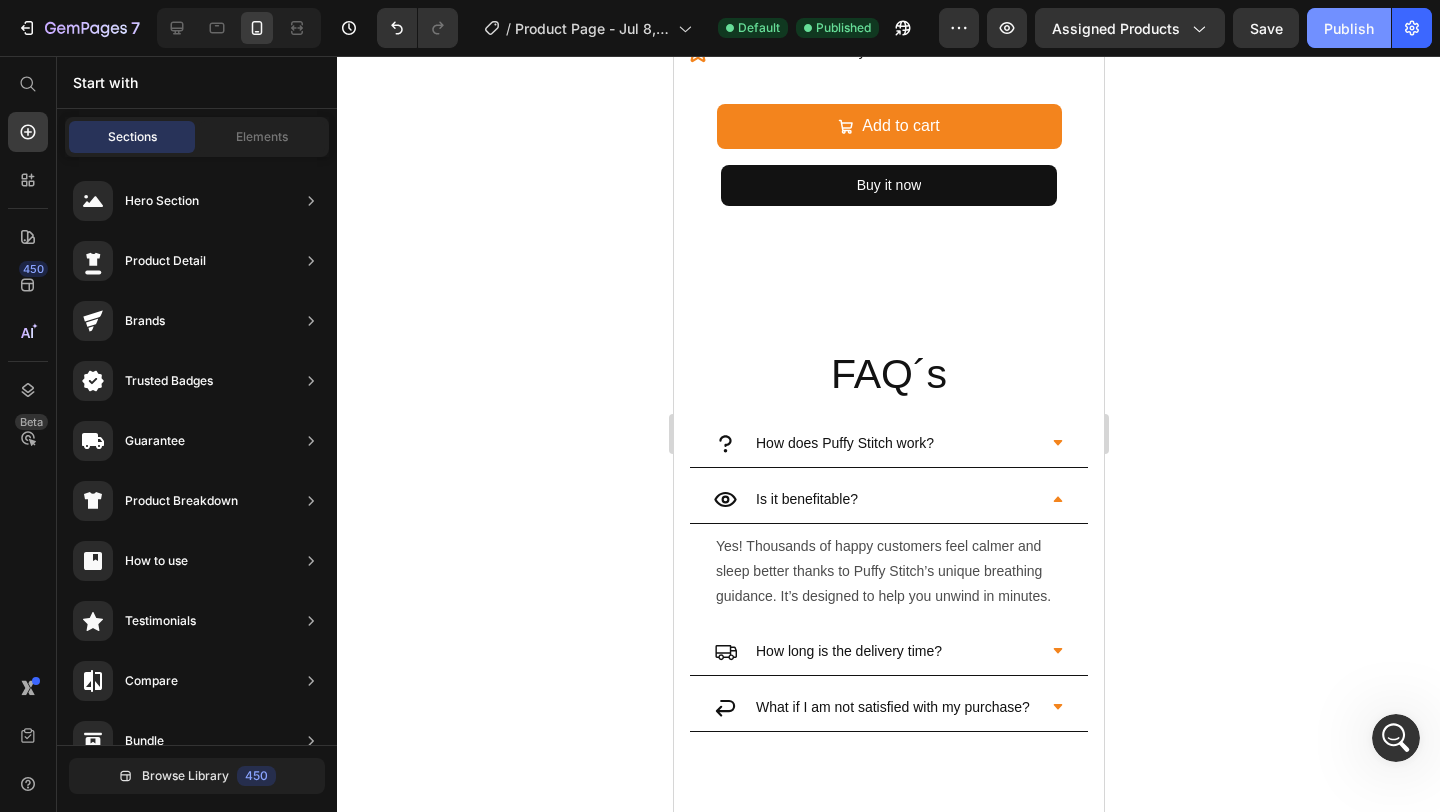 click on "Publish" at bounding box center [1349, 28] 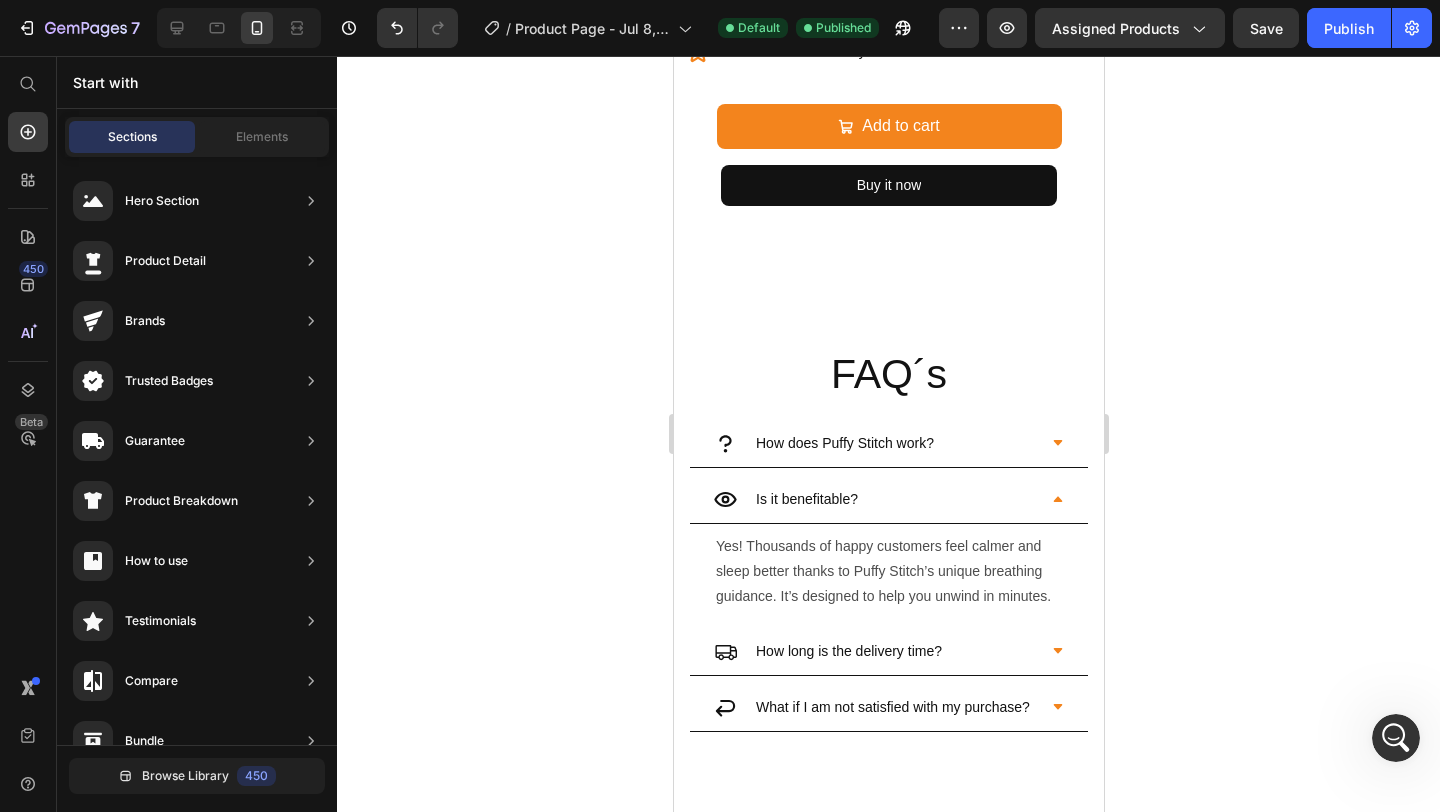 click 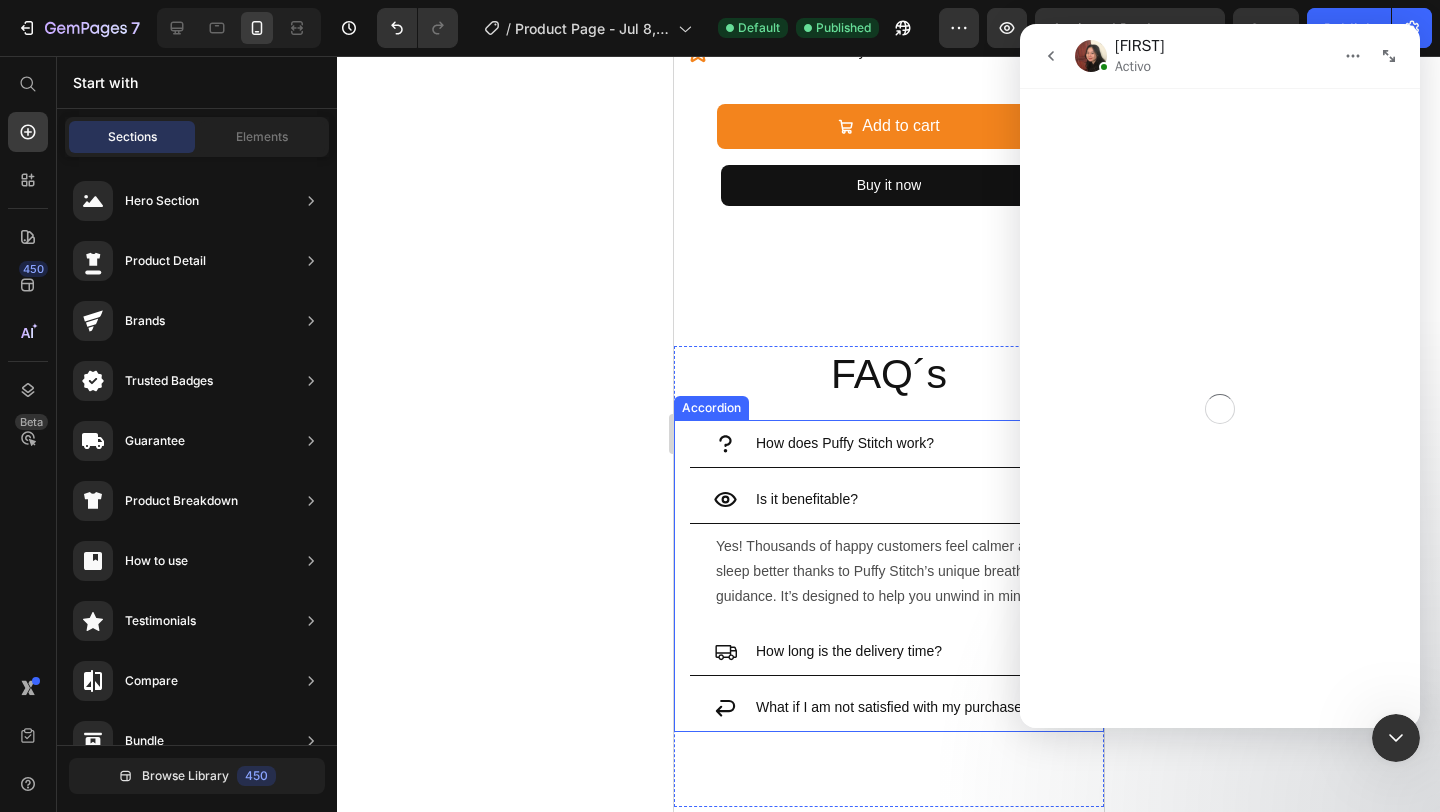 click on "Is it benefitable?" at bounding box center [874, 499] 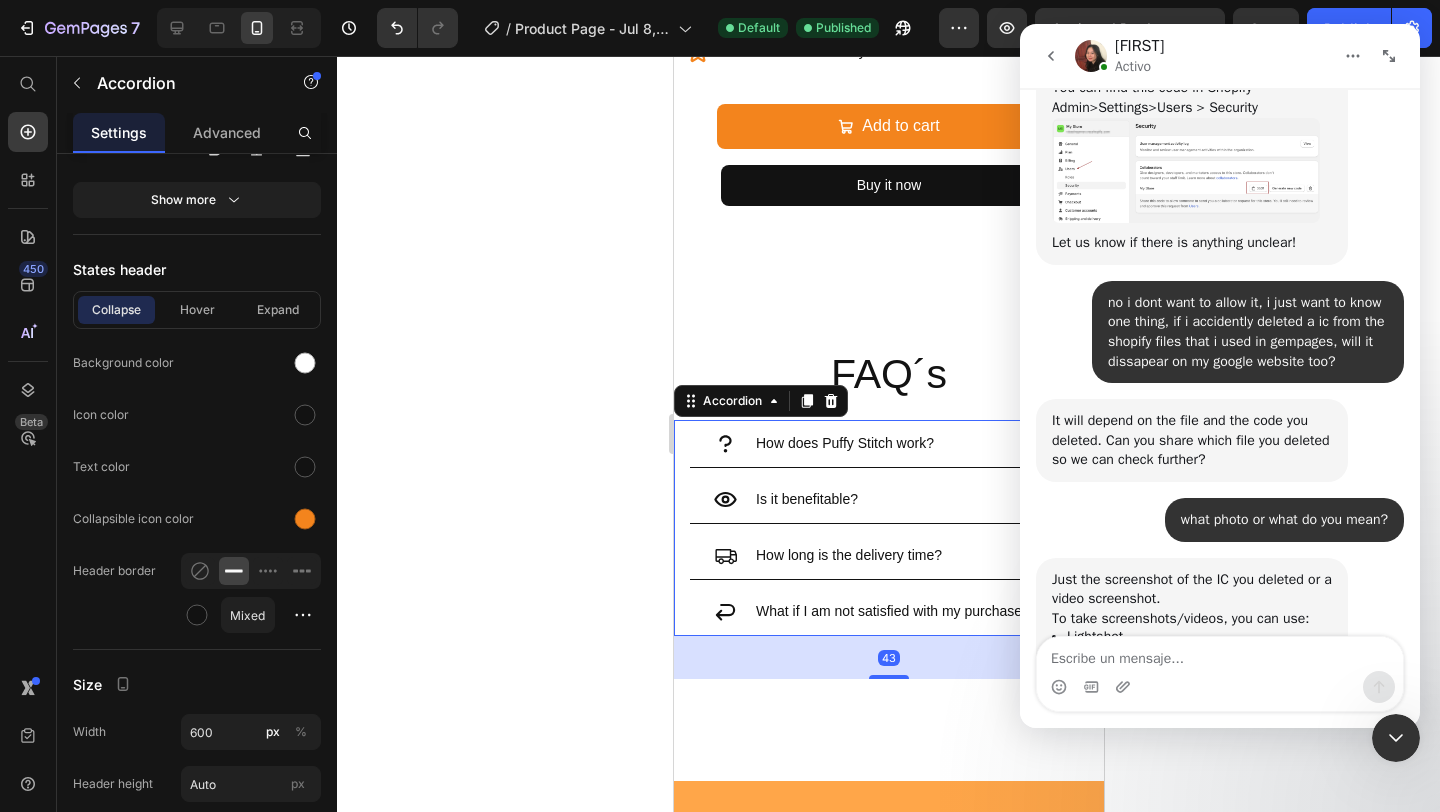 scroll, scrollTop: 1499, scrollLeft: 0, axis: vertical 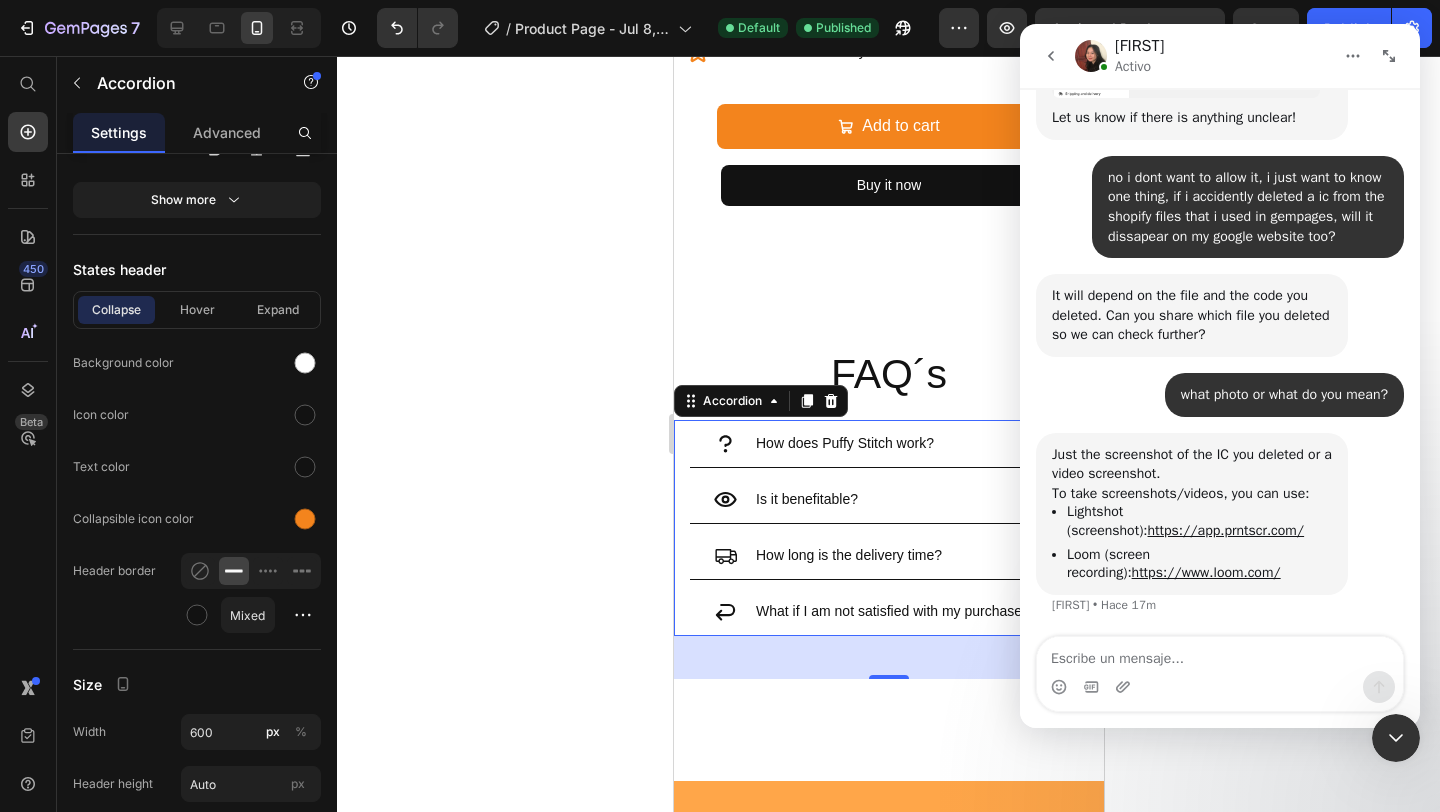 click 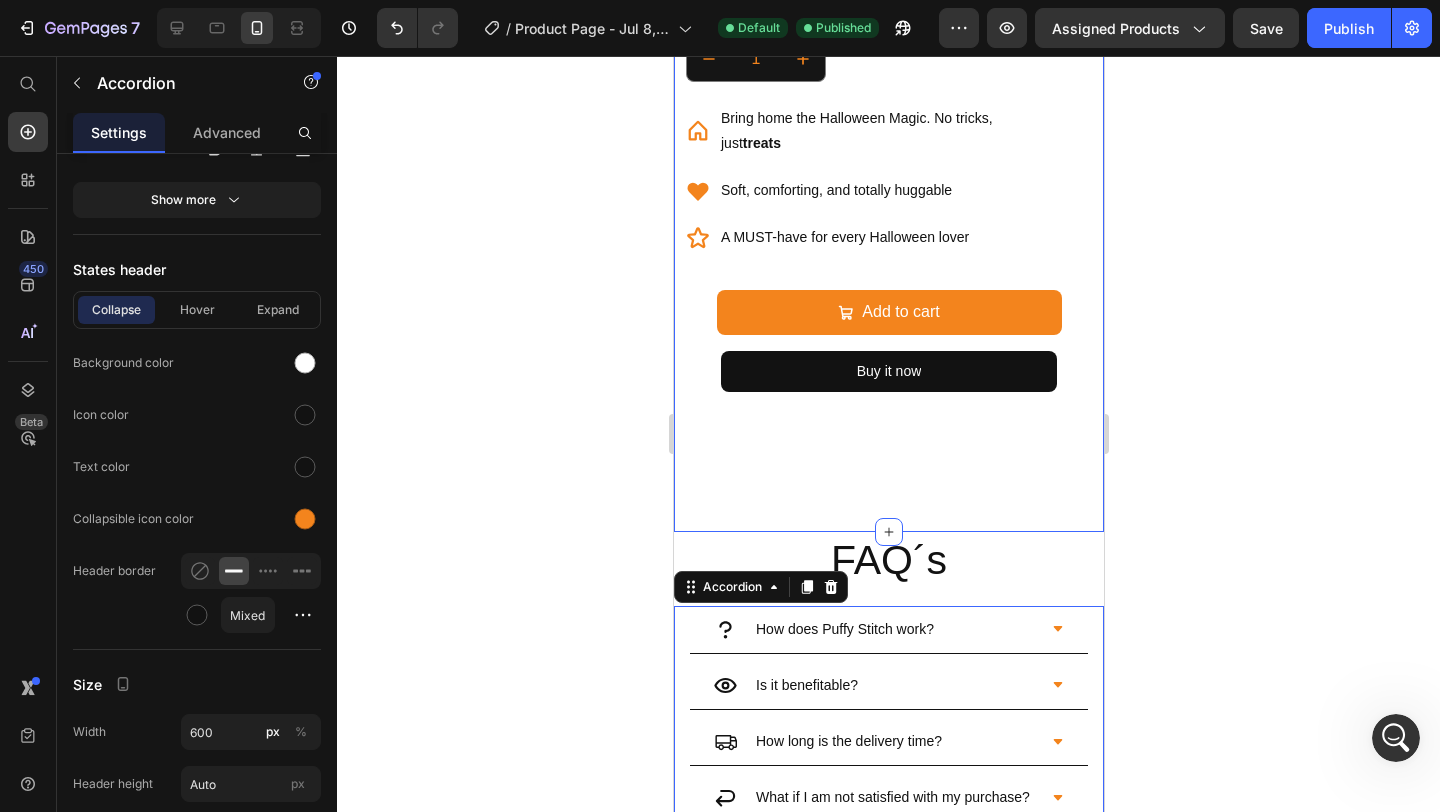 scroll, scrollTop: 1616, scrollLeft: 0, axis: vertical 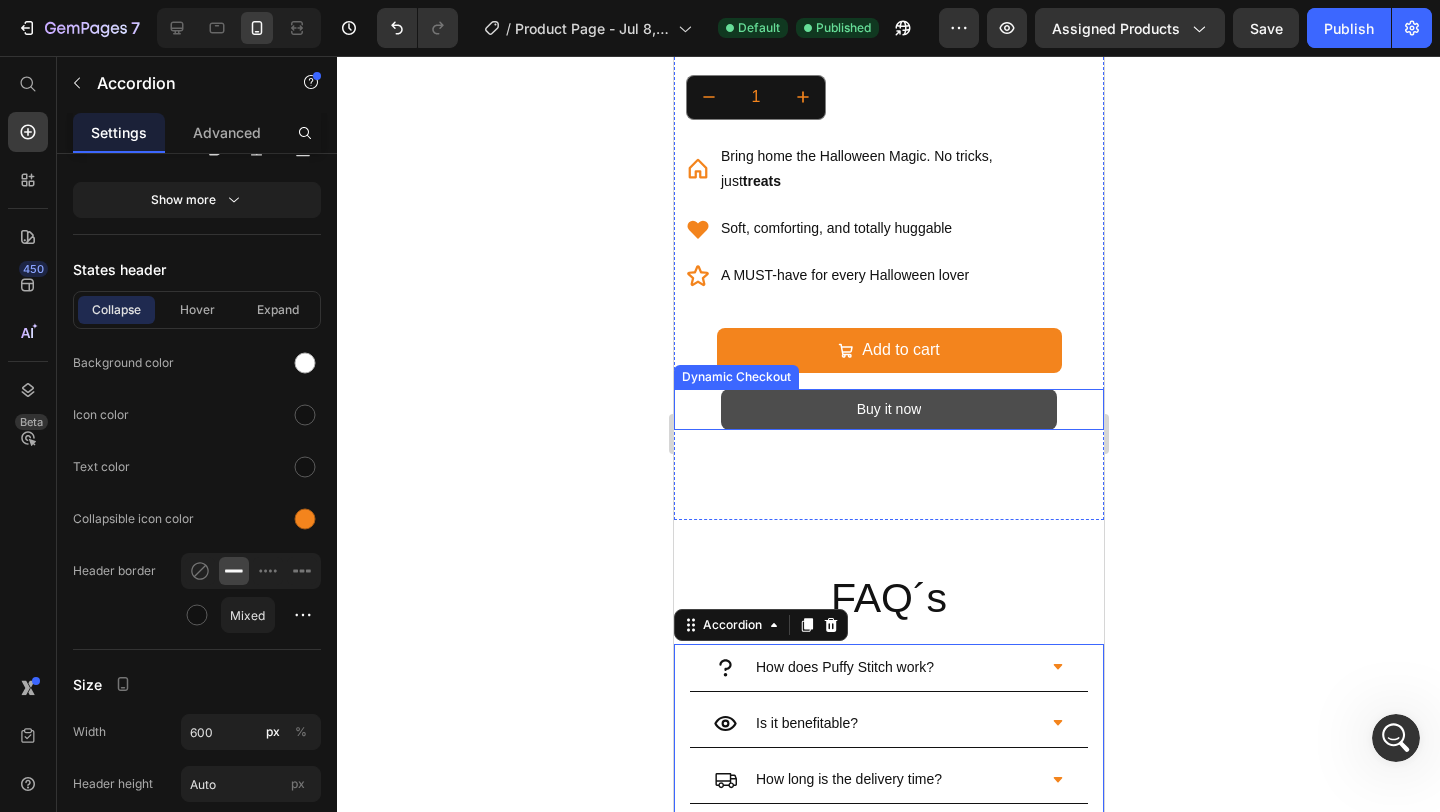 click on "Buy it now" at bounding box center [888, 409] 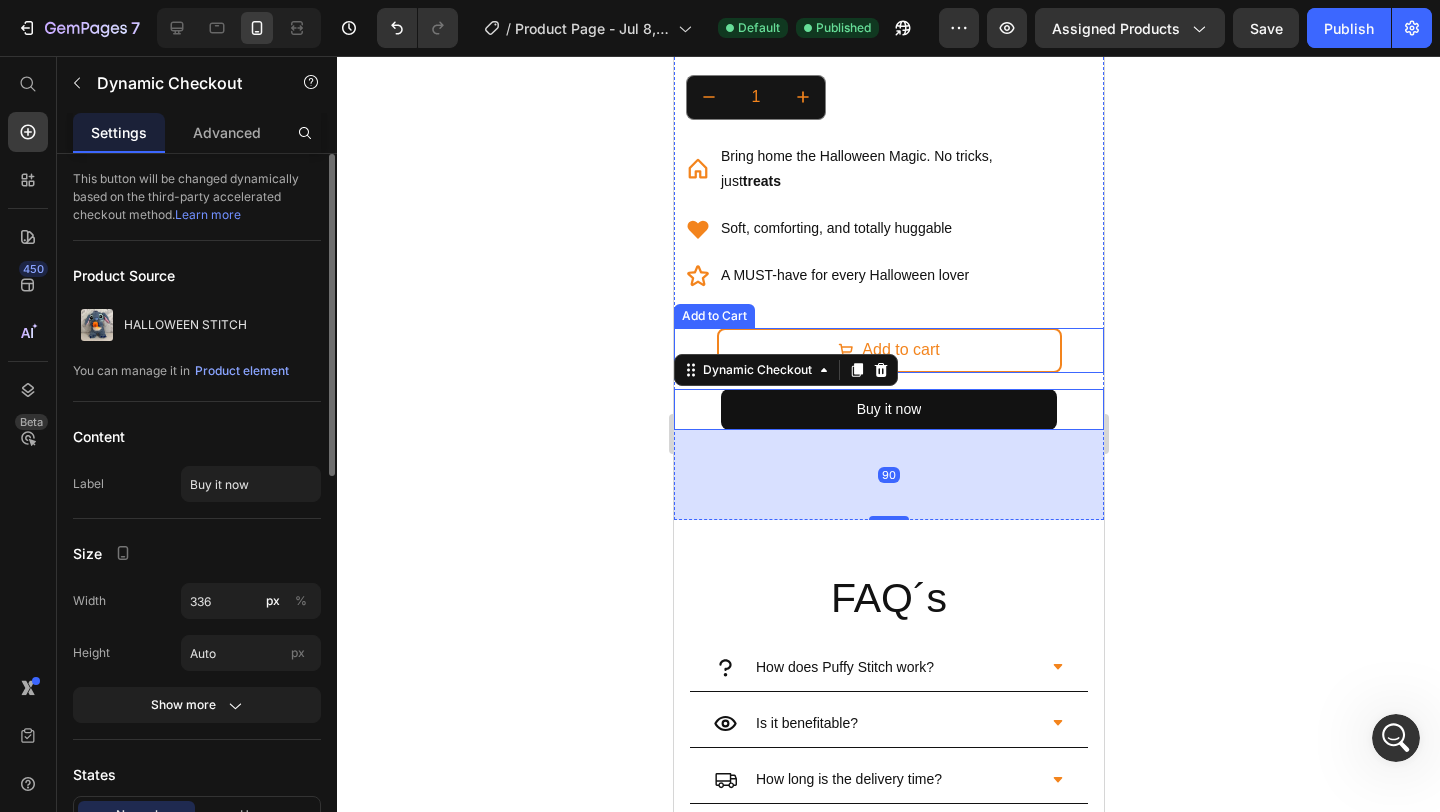 click on "Add to cart" at bounding box center [888, 350] 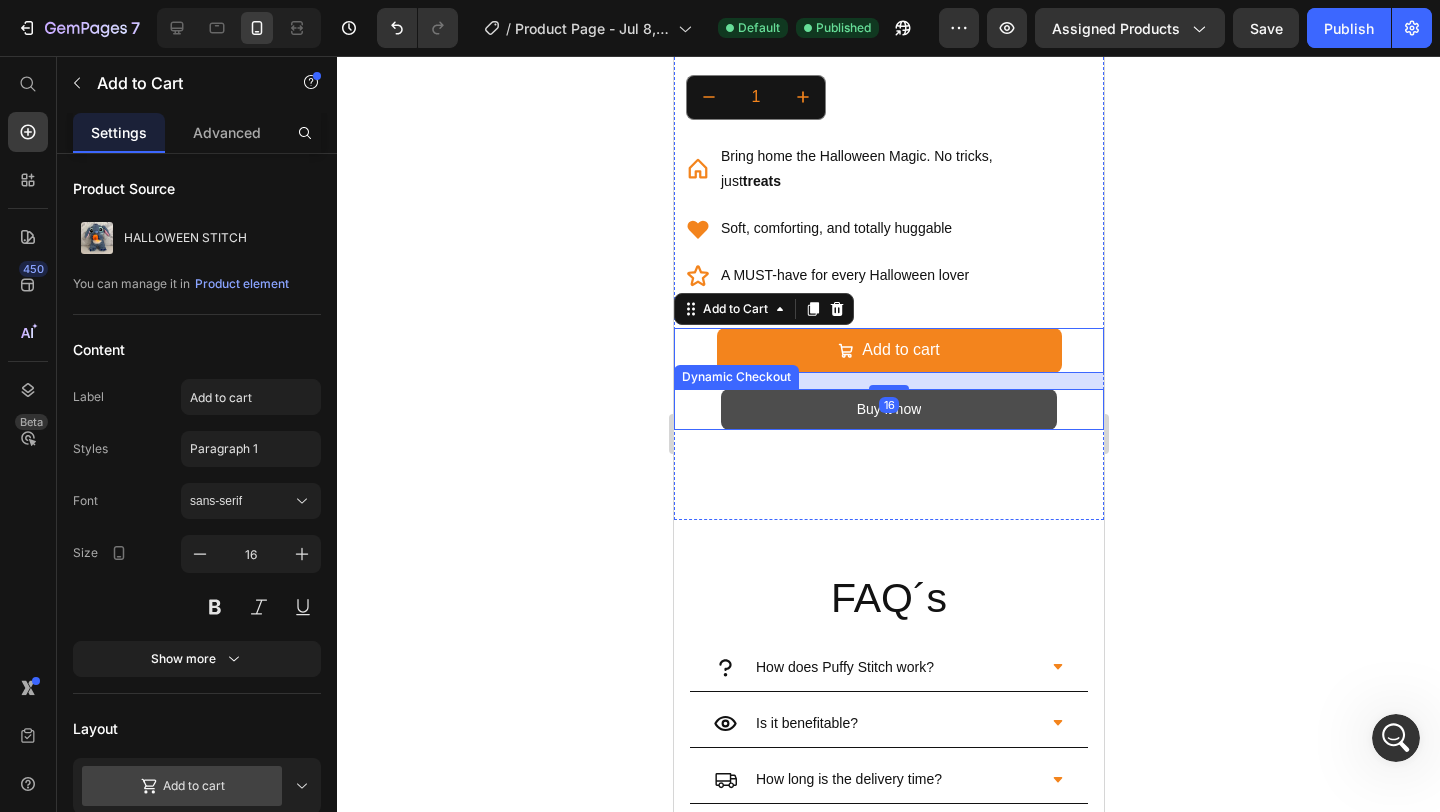 click on "Buy it now" at bounding box center [888, 409] 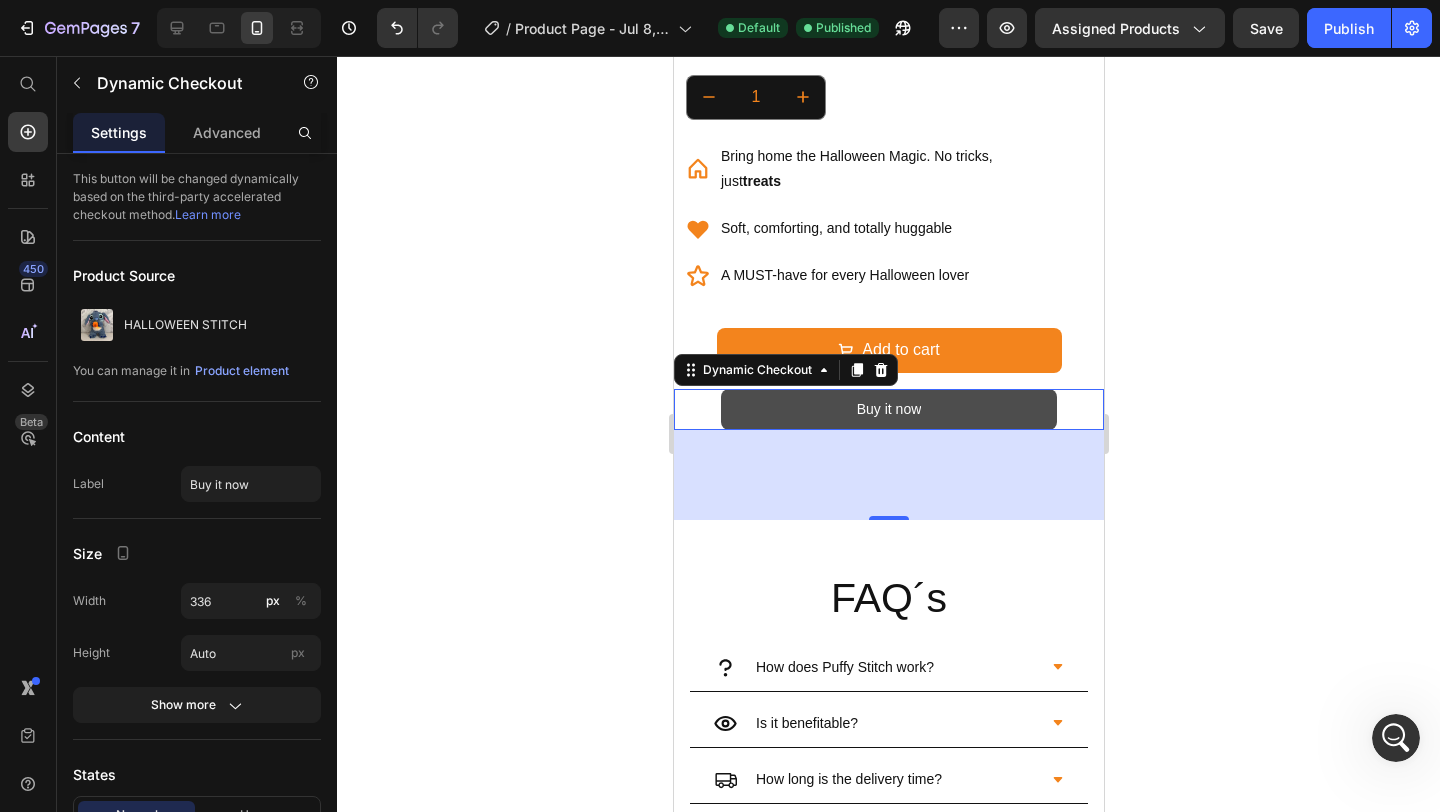 click on "Buy it now" at bounding box center (888, 409) 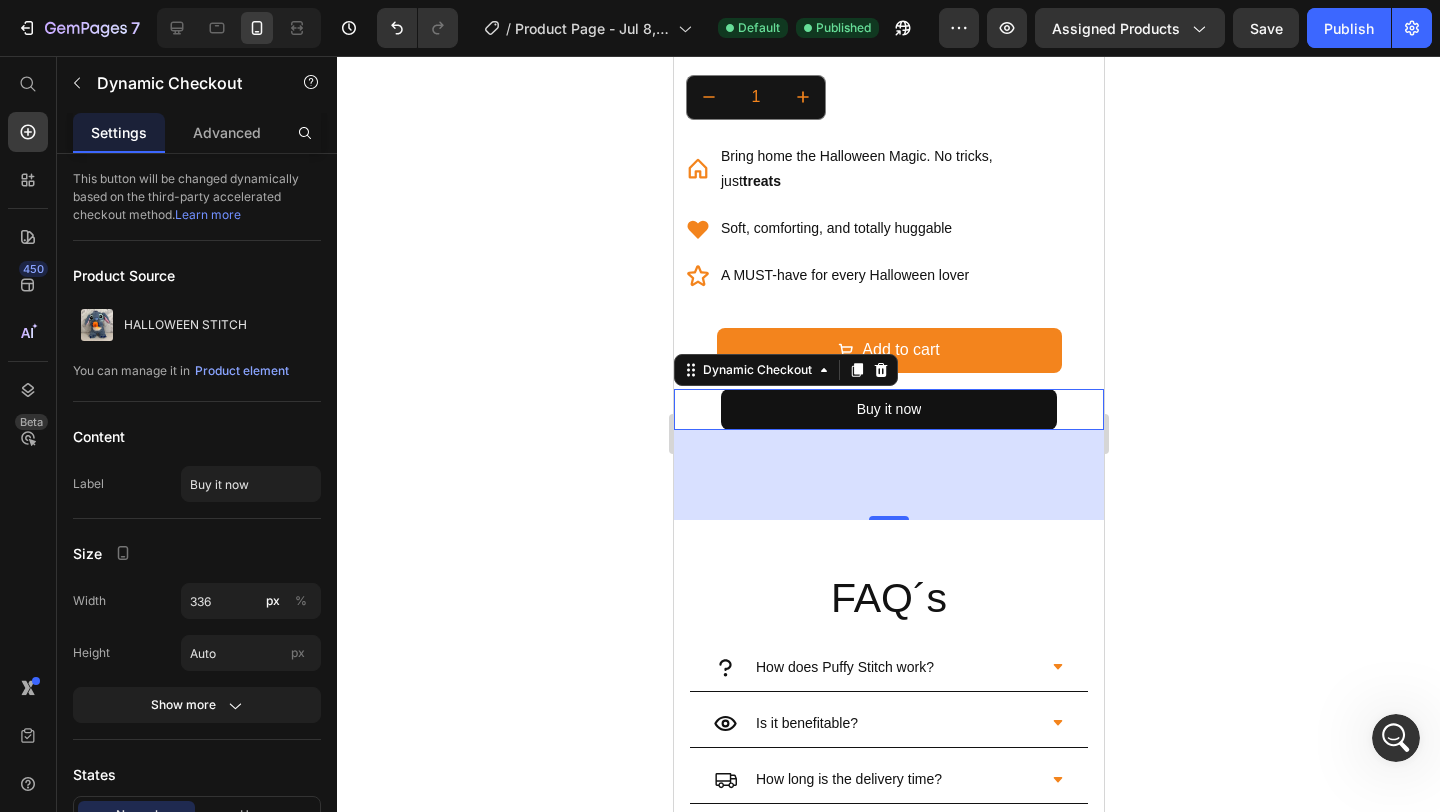 click 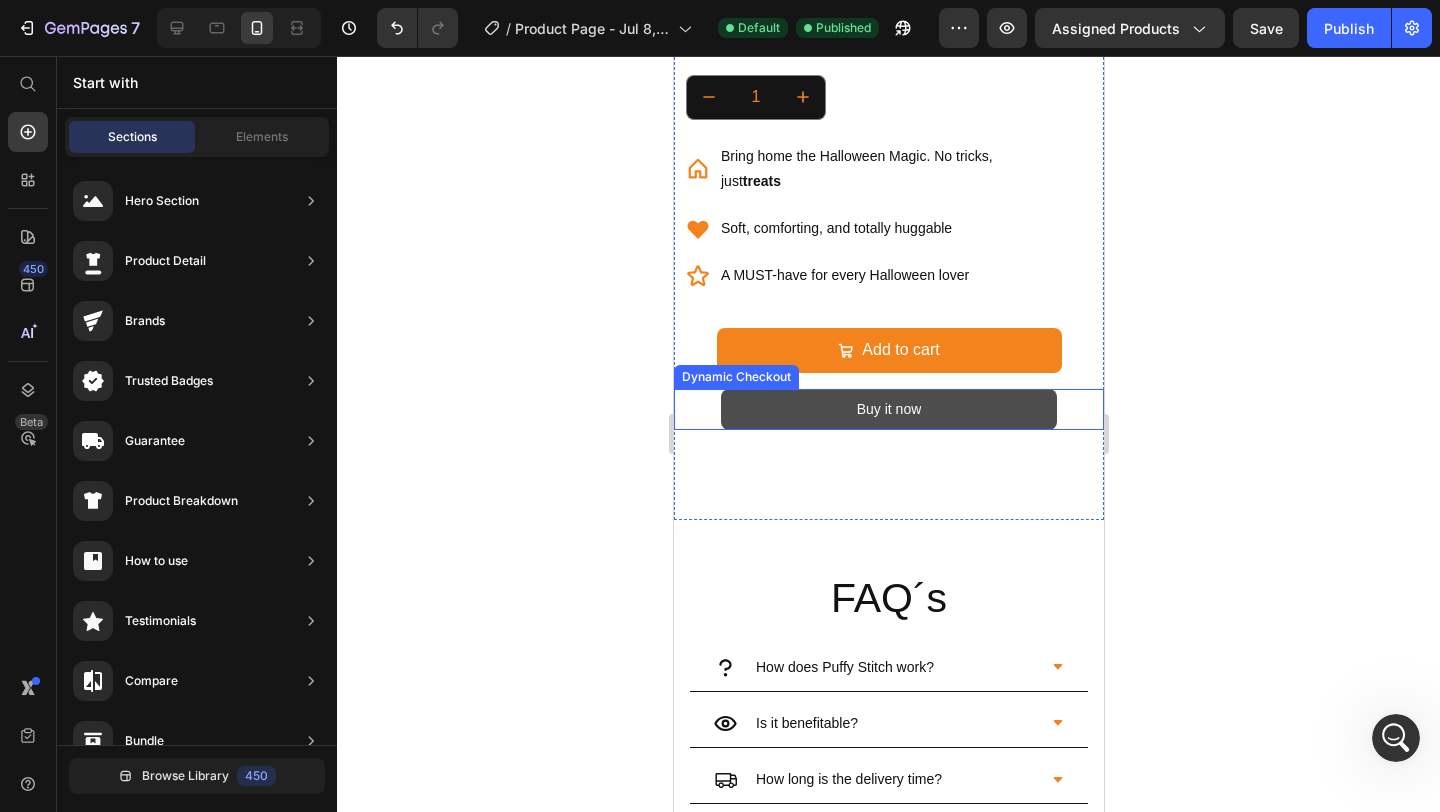 click on "Buy it now" at bounding box center [888, 409] 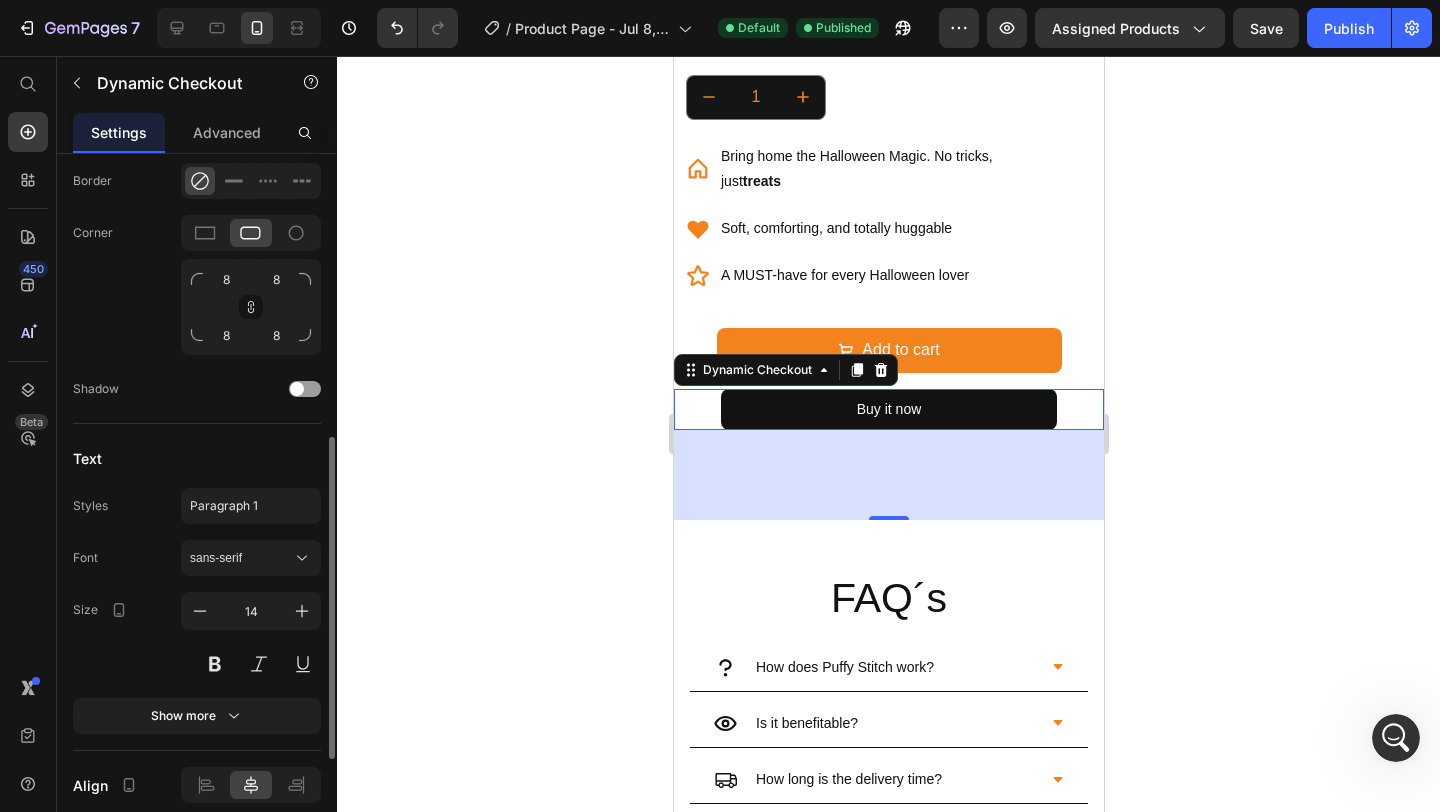 scroll, scrollTop: 821, scrollLeft: 0, axis: vertical 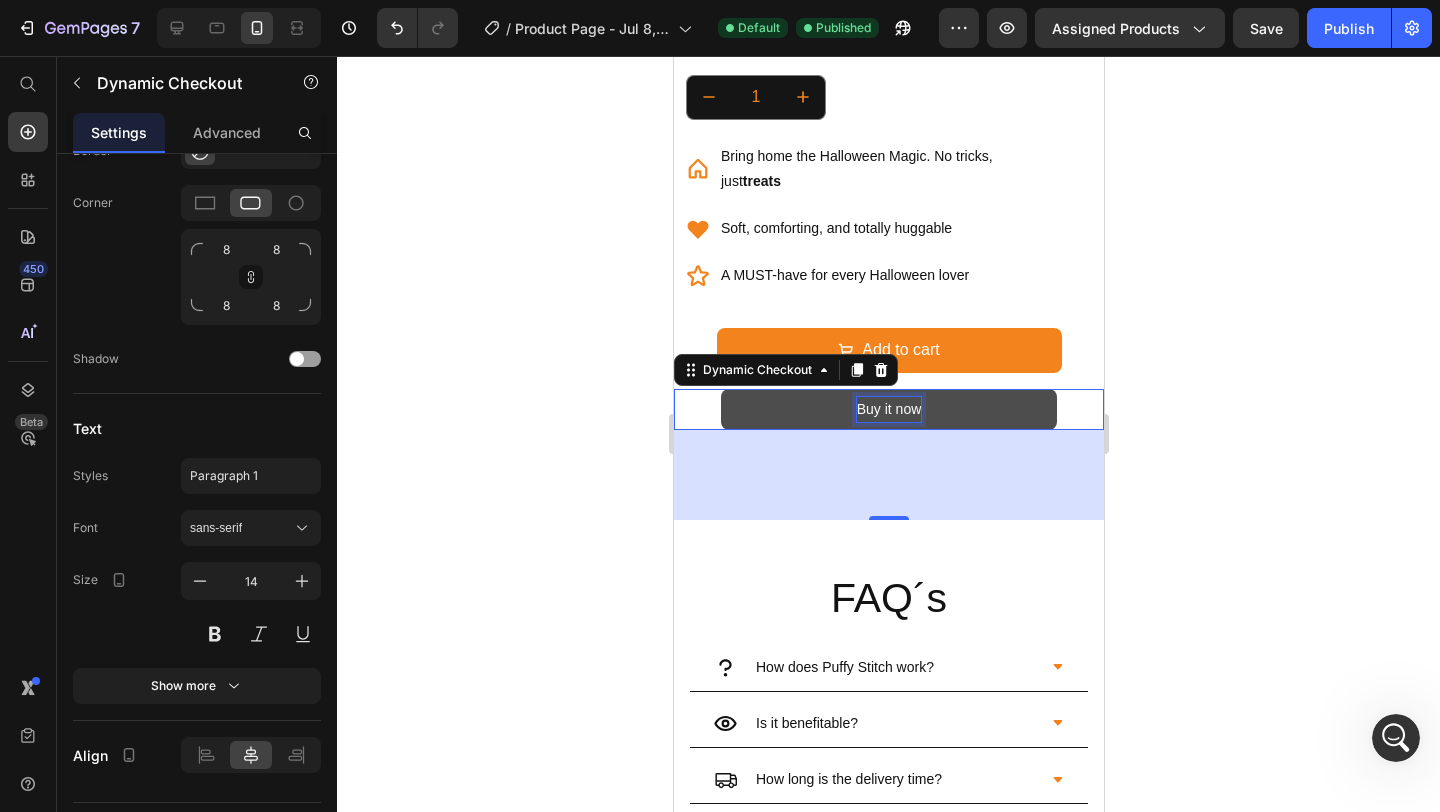 click on "Buy it now" at bounding box center (888, 409) 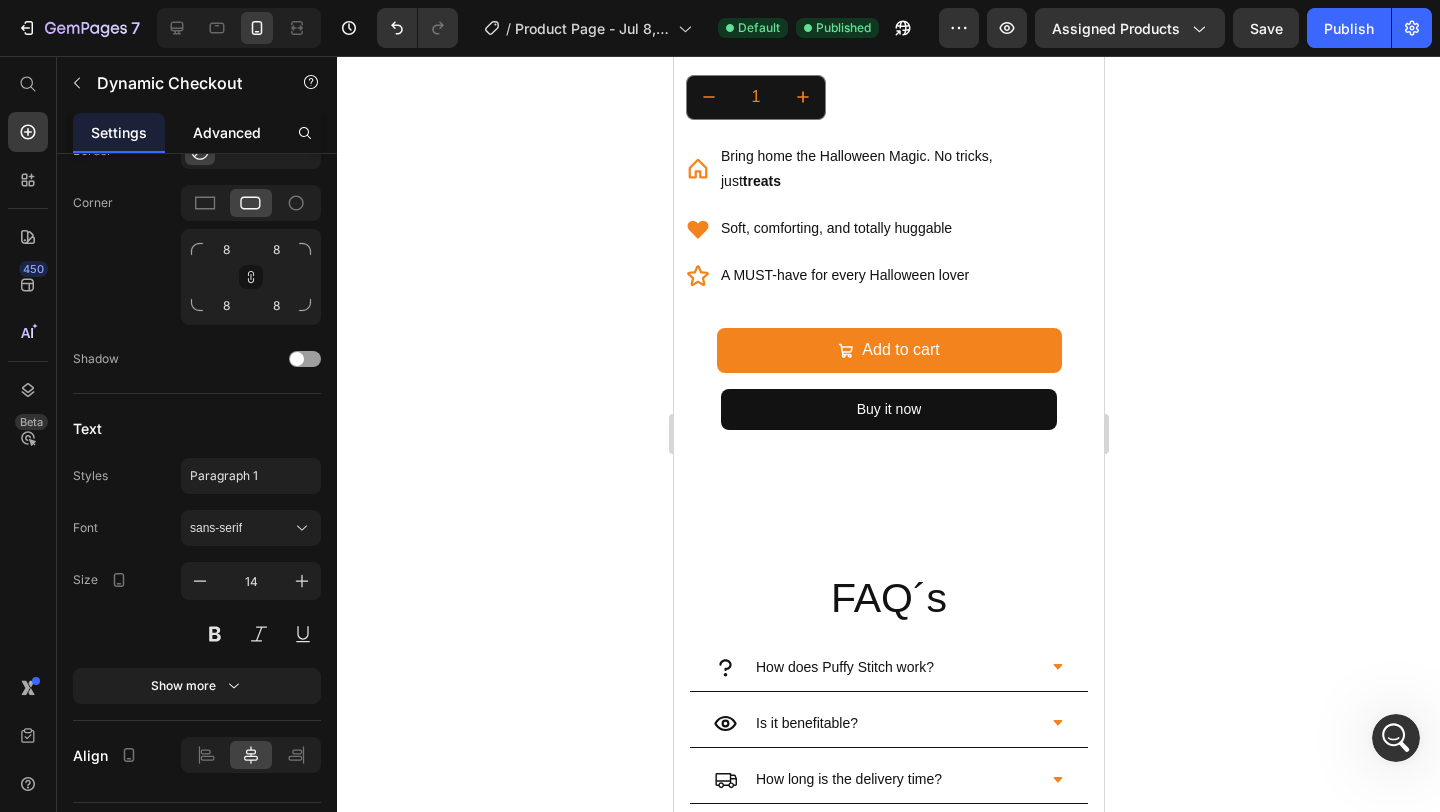 click on "Advanced" 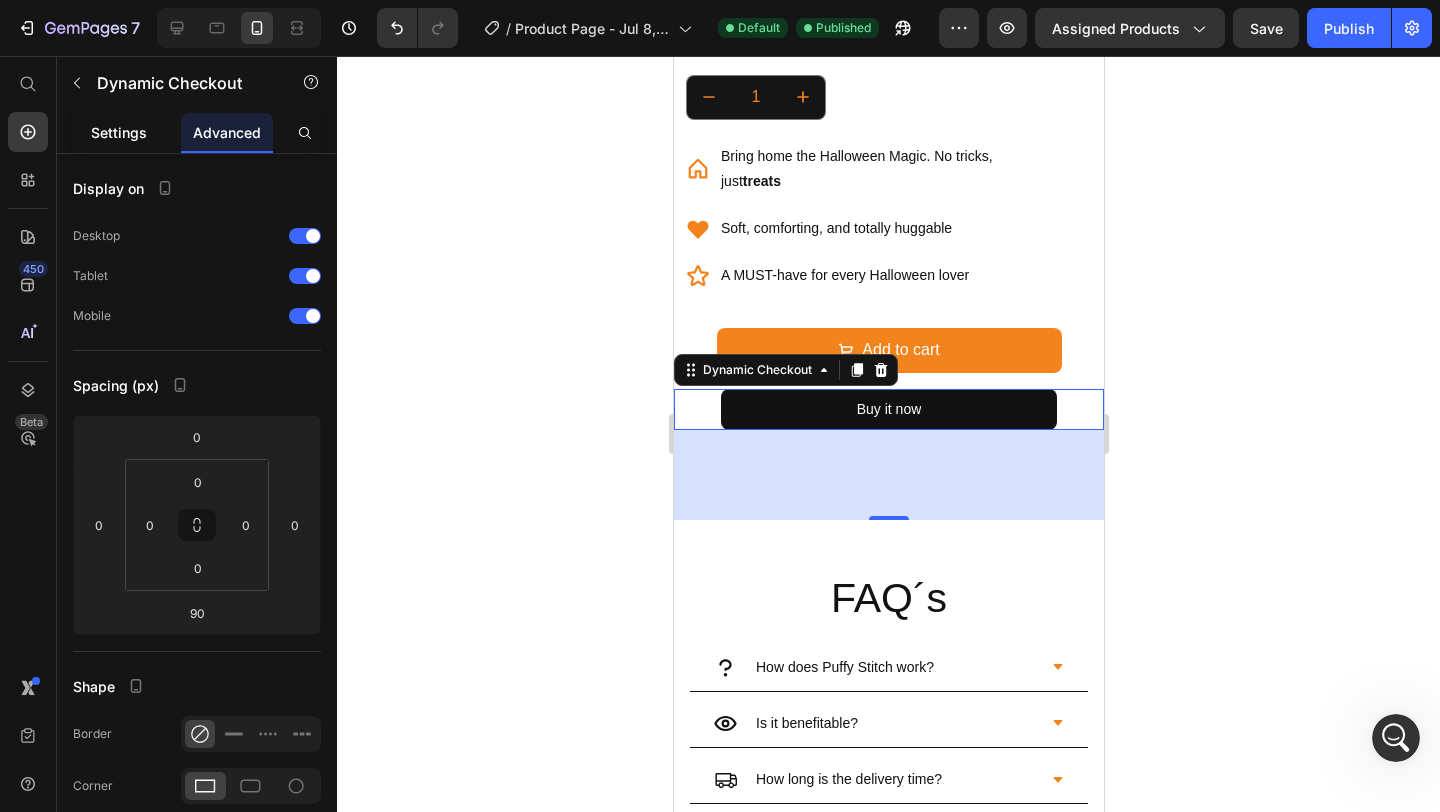 click on "Settings" at bounding box center (119, 132) 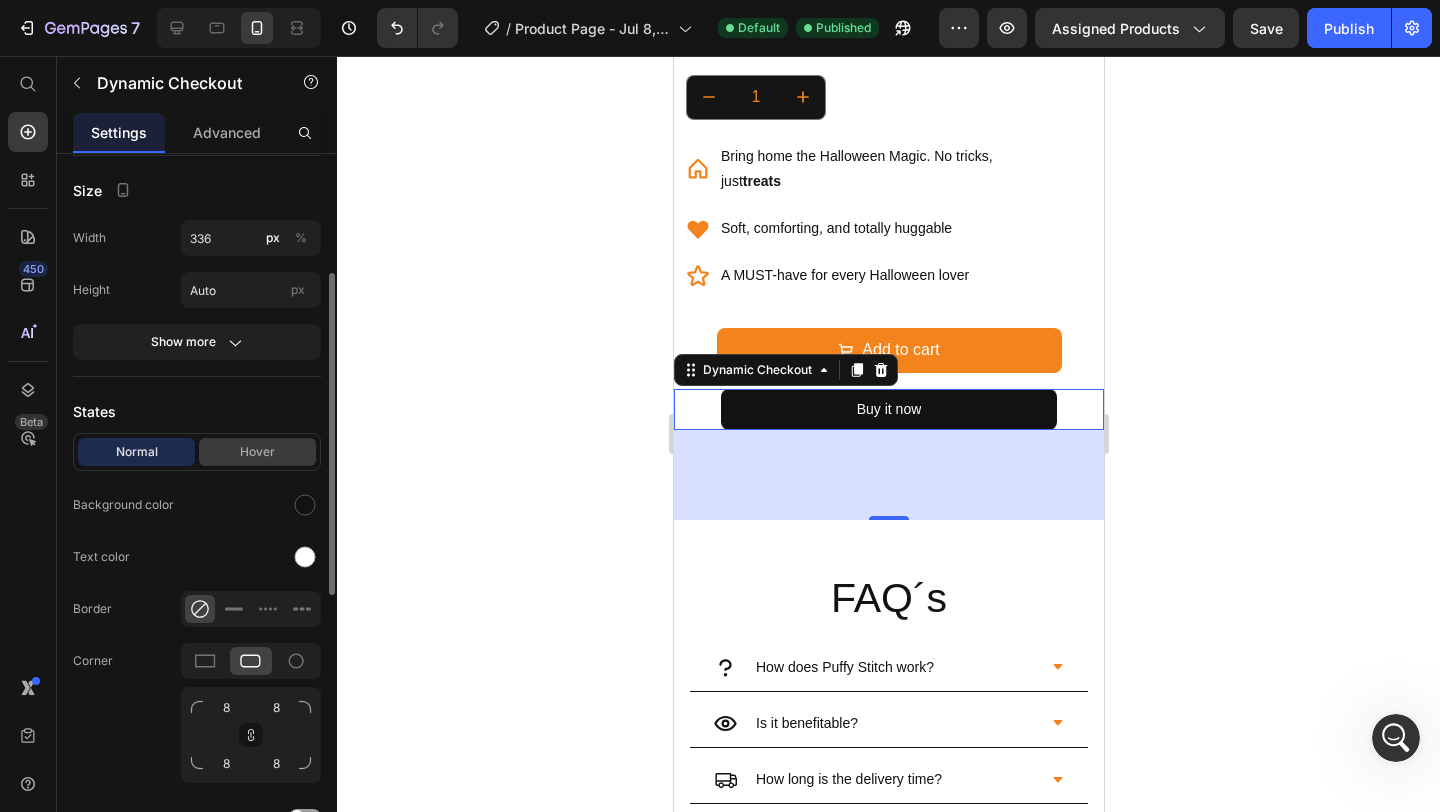 scroll, scrollTop: 366, scrollLeft: 0, axis: vertical 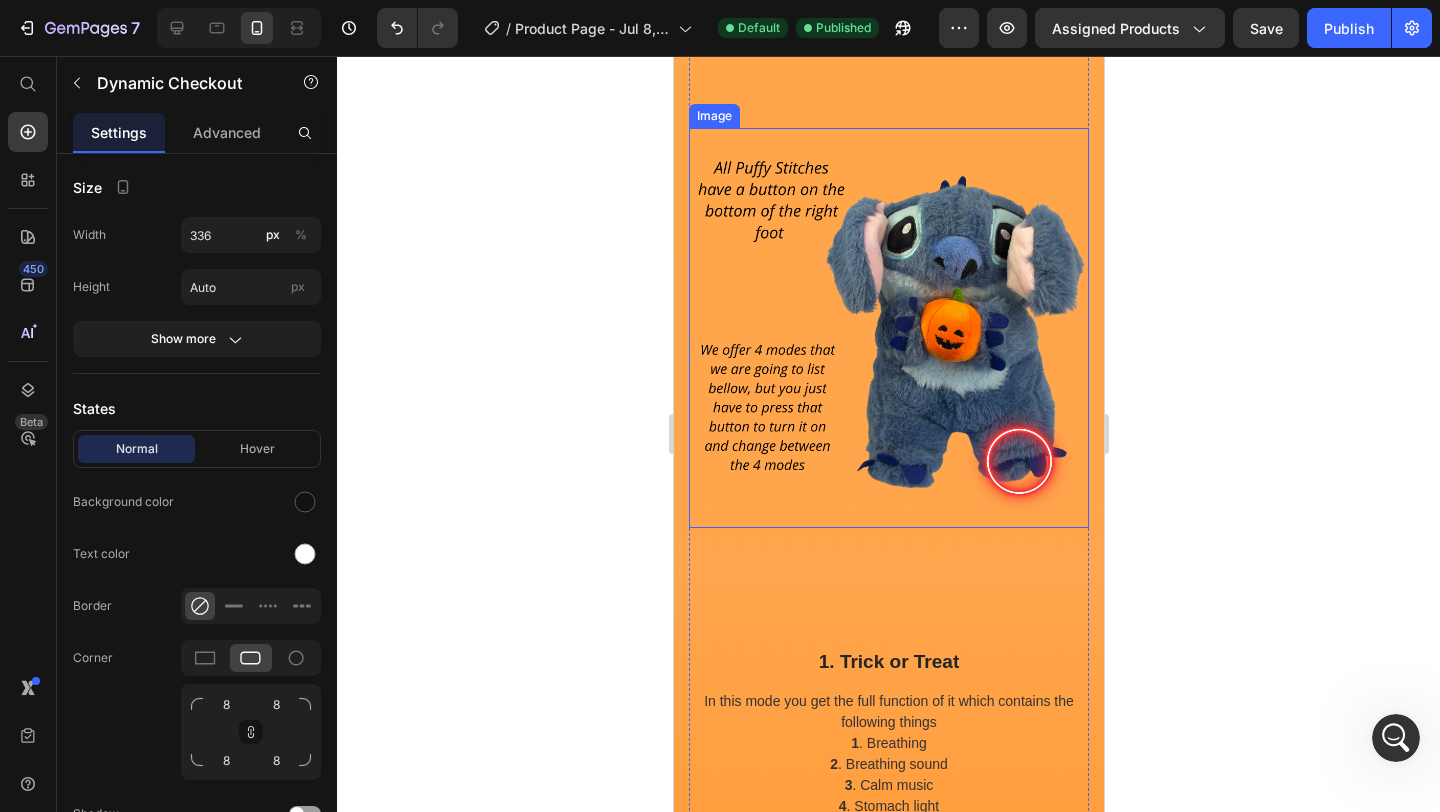 click at bounding box center (888, 328) 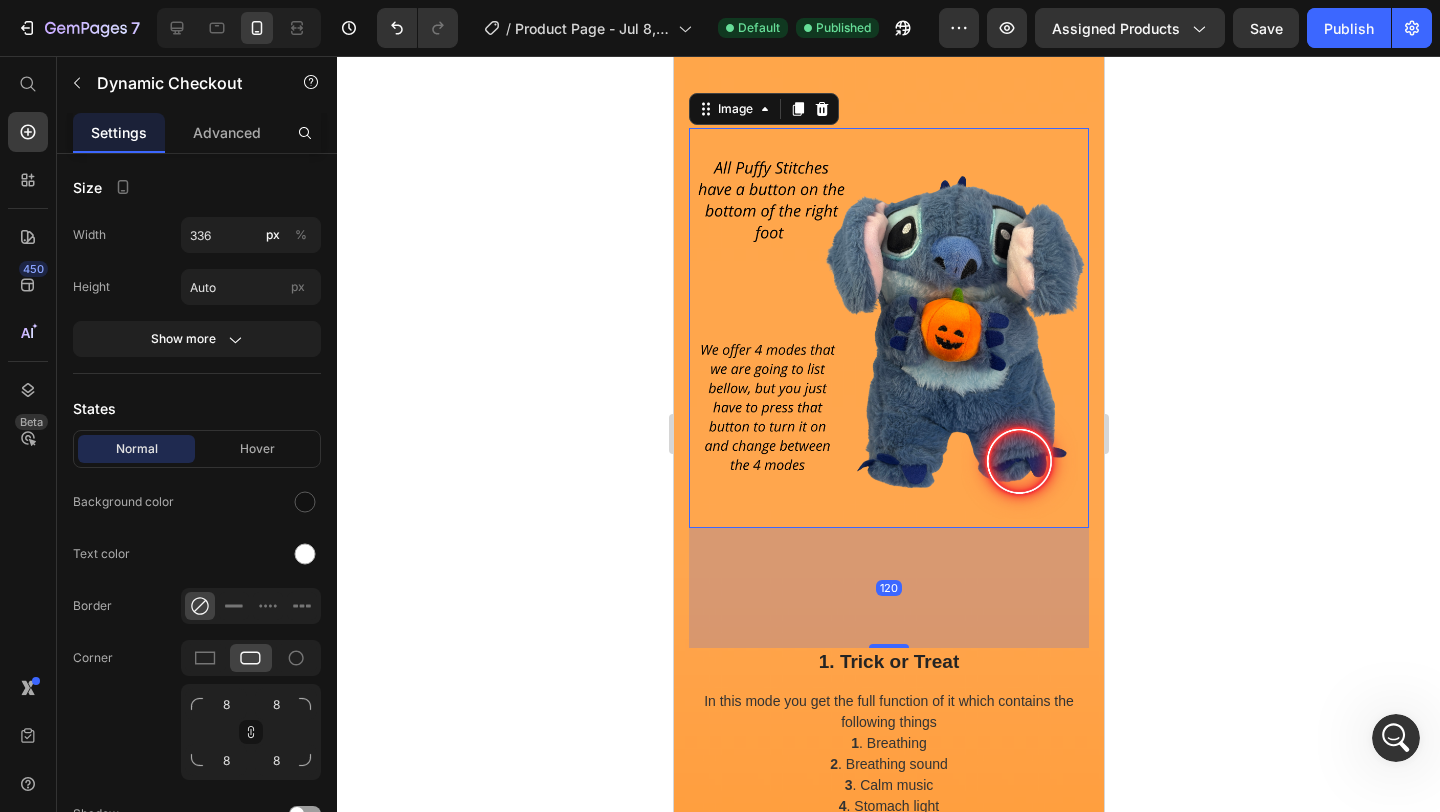 scroll, scrollTop: 0, scrollLeft: 0, axis: both 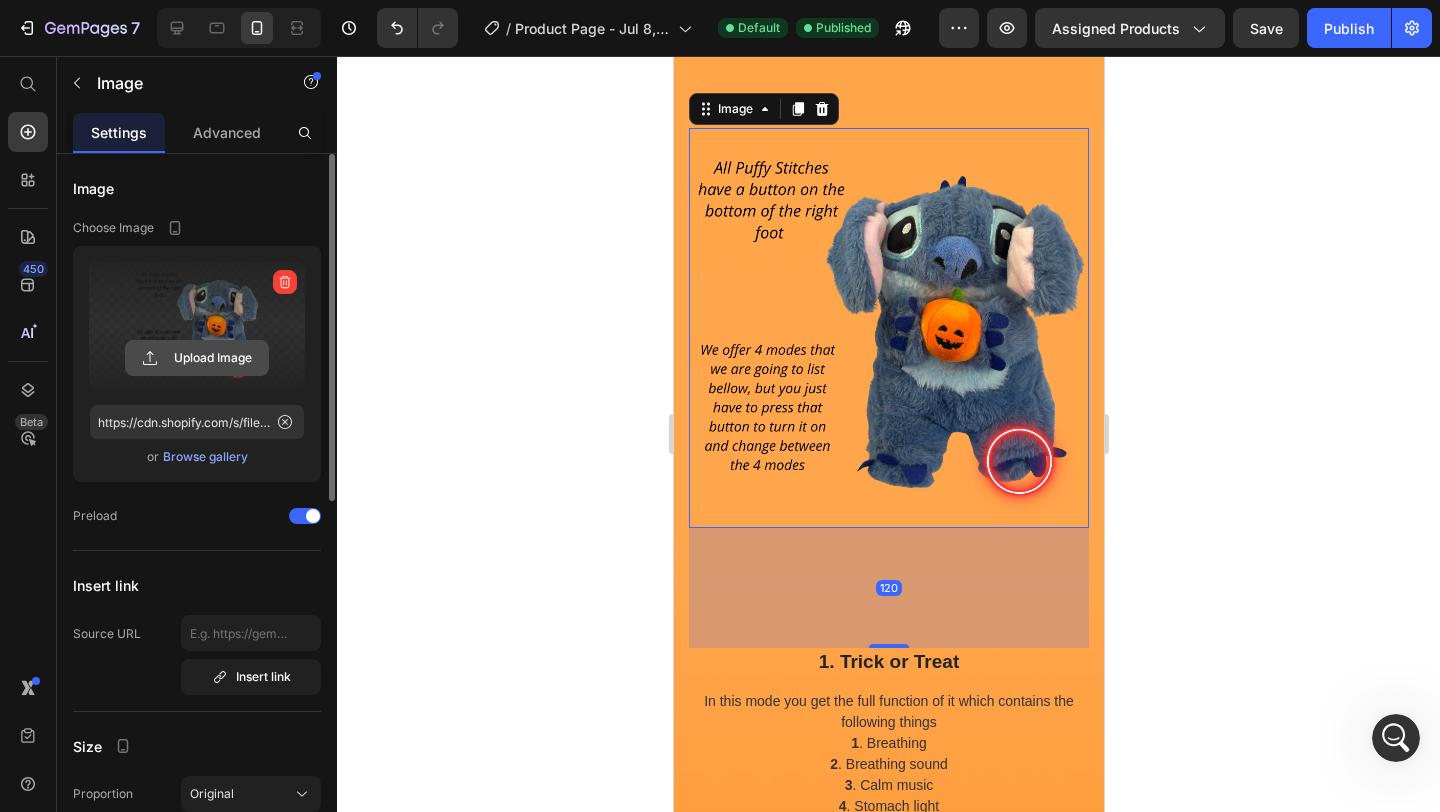 click 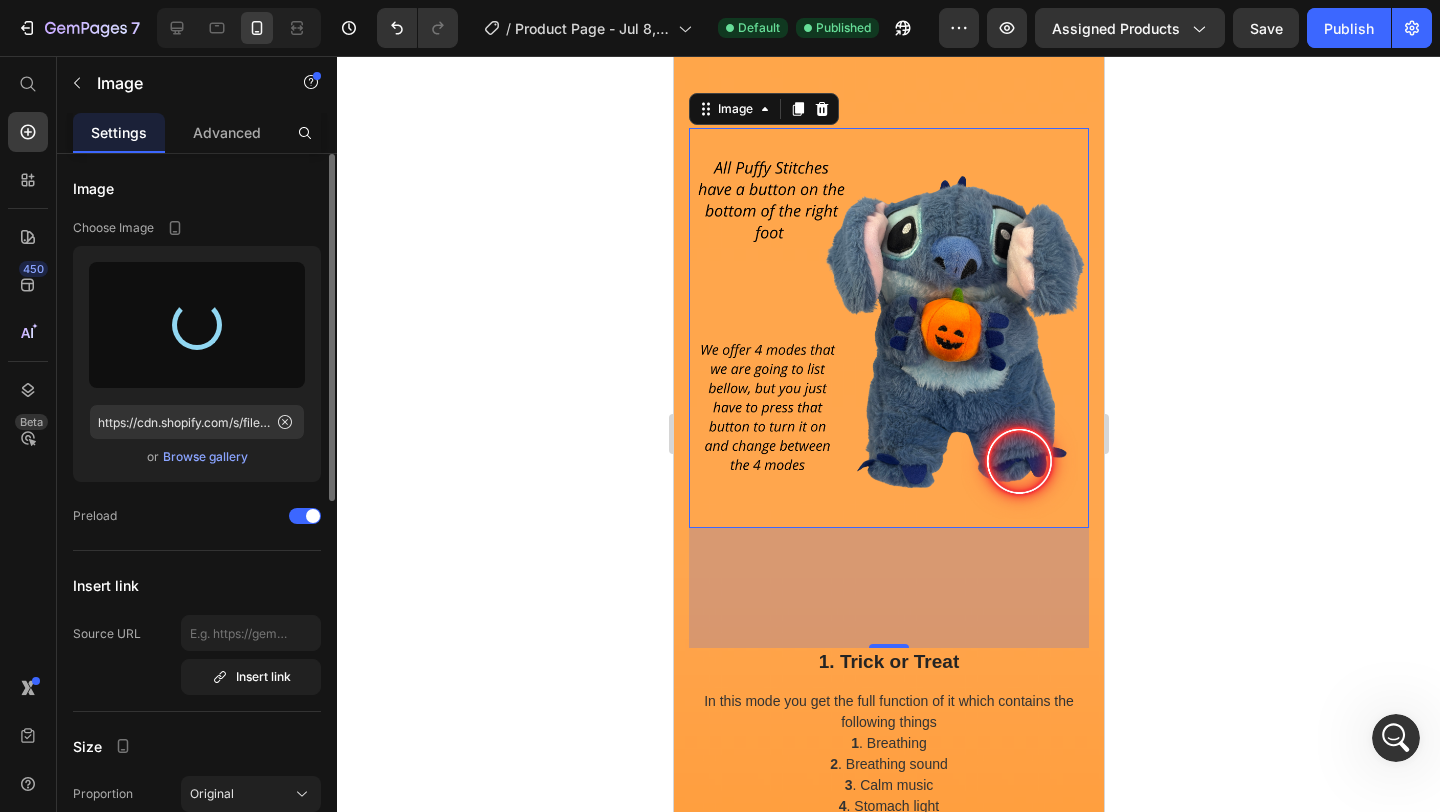type on "https://cdn.shopify.com/s/files/1/0913/5308/8379/files/gempages_570397151901778759-70fb2490-4caa-4bf7-88da-8174fd87ecfc.png" 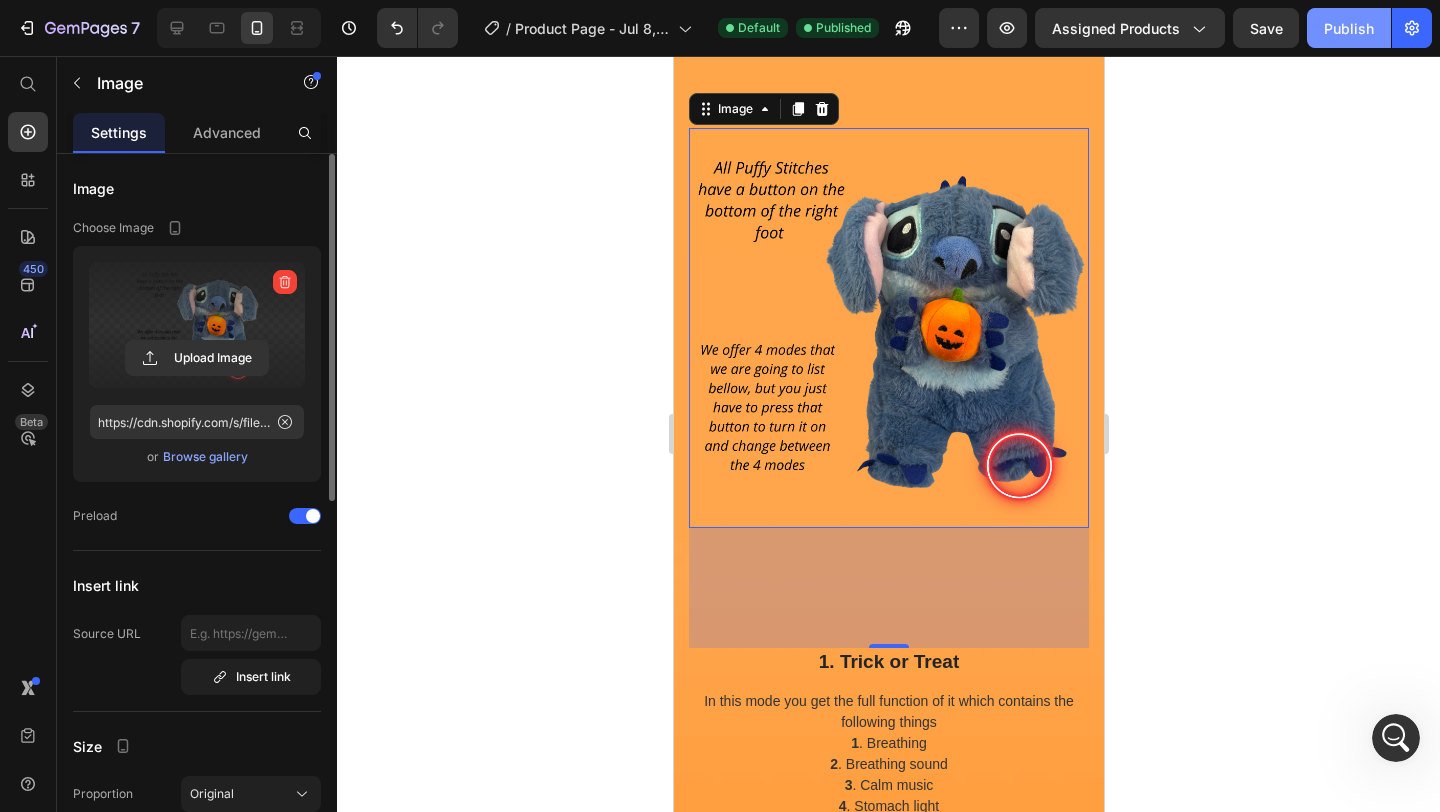 click on "Publish" 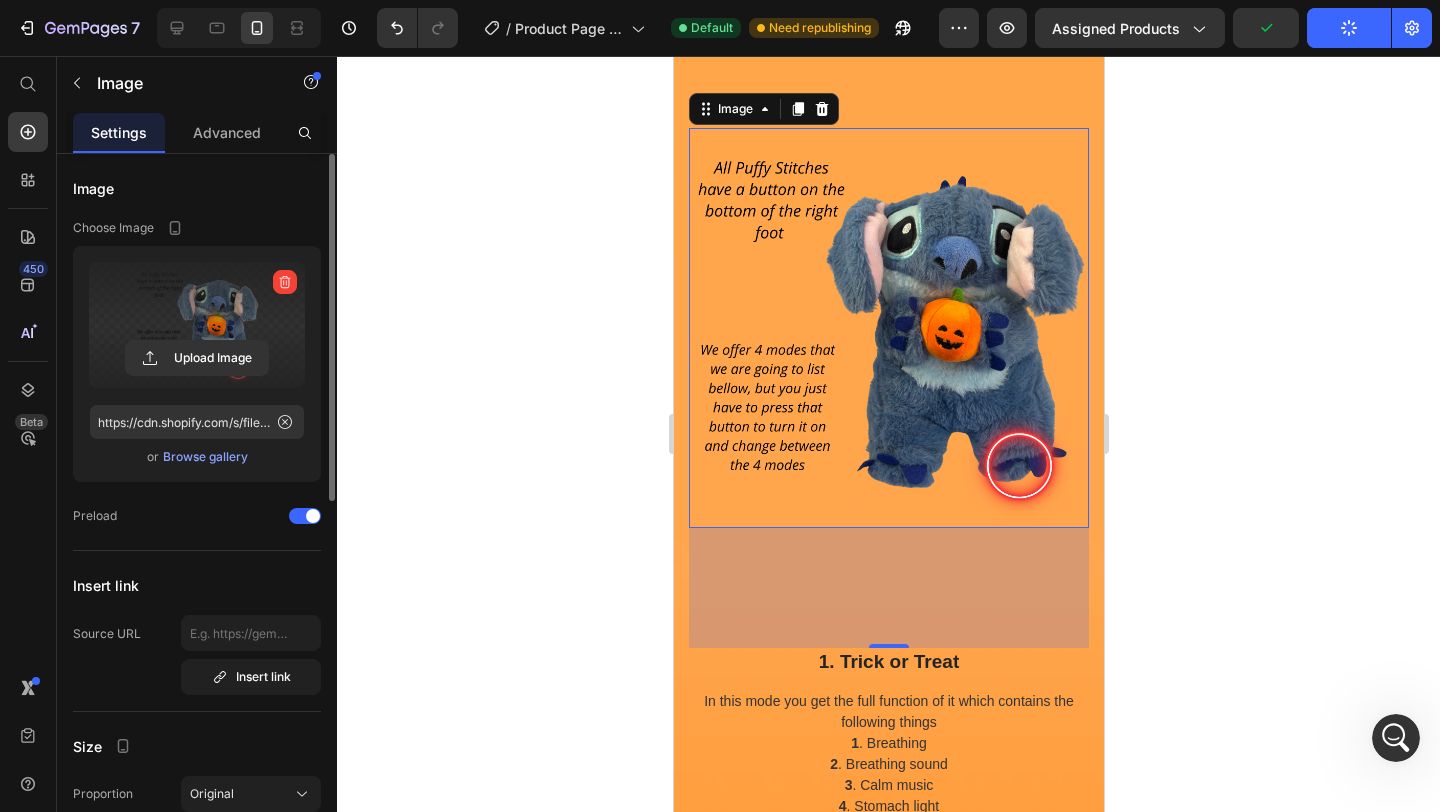 click 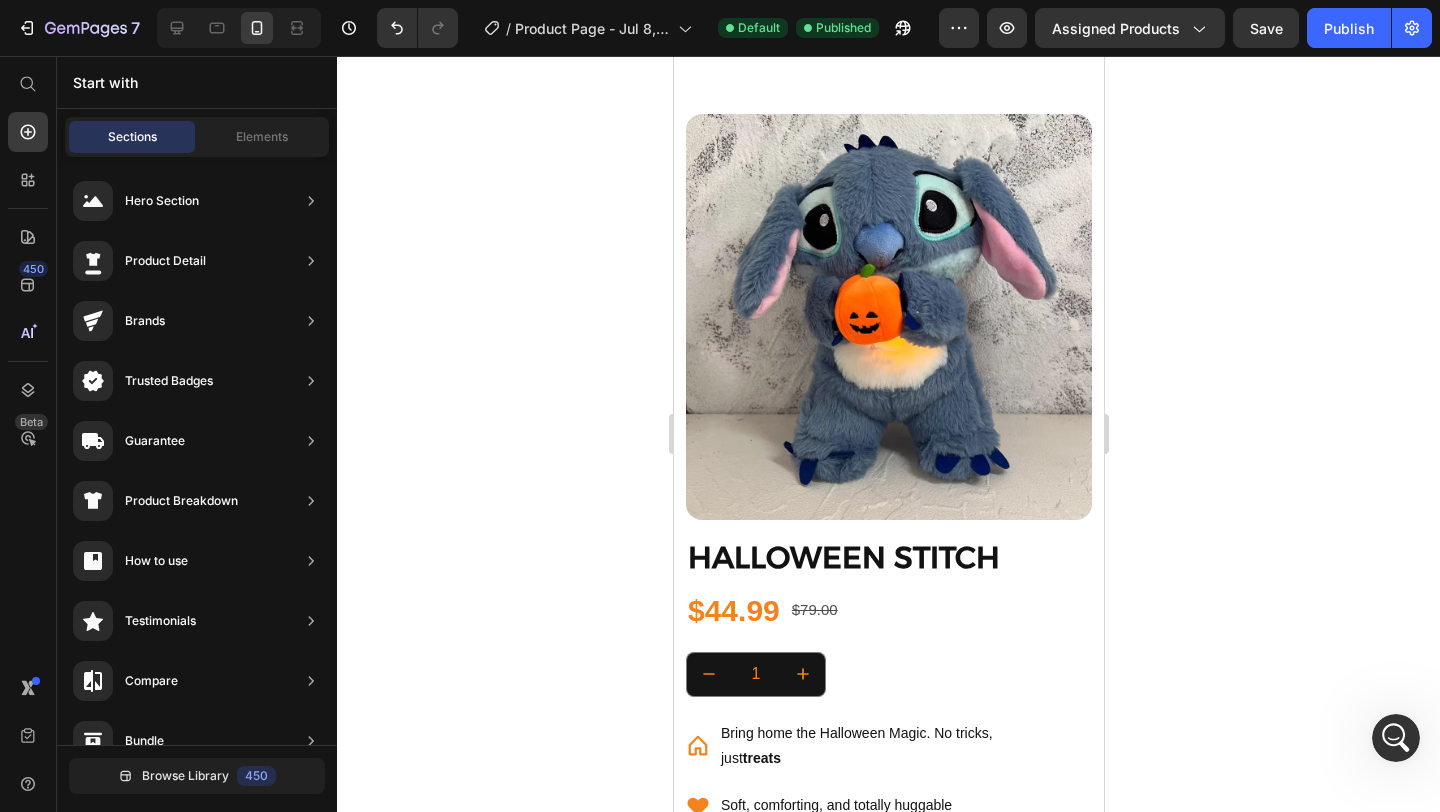 scroll, scrollTop: 1078, scrollLeft: 0, axis: vertical 